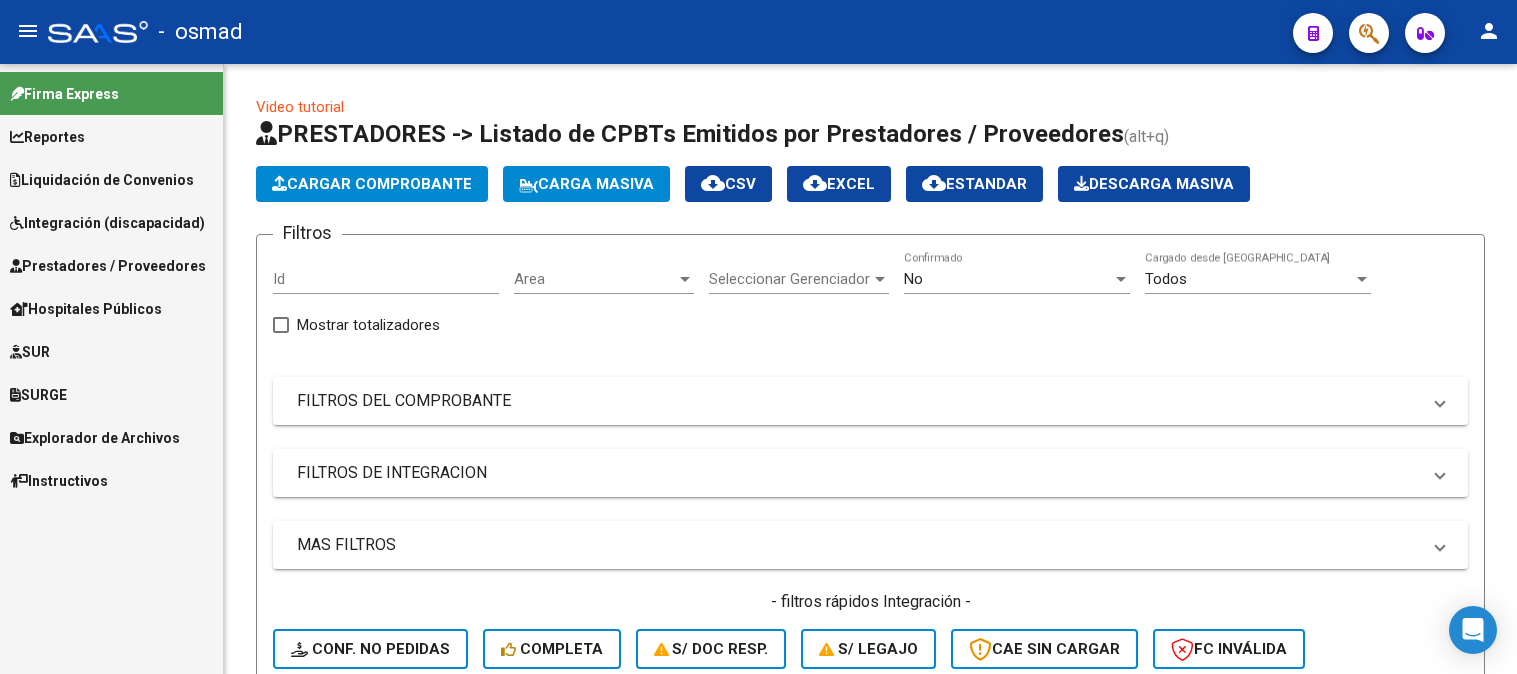 scroll, scrollTop: 0, scrollLeft: 0, axis: both 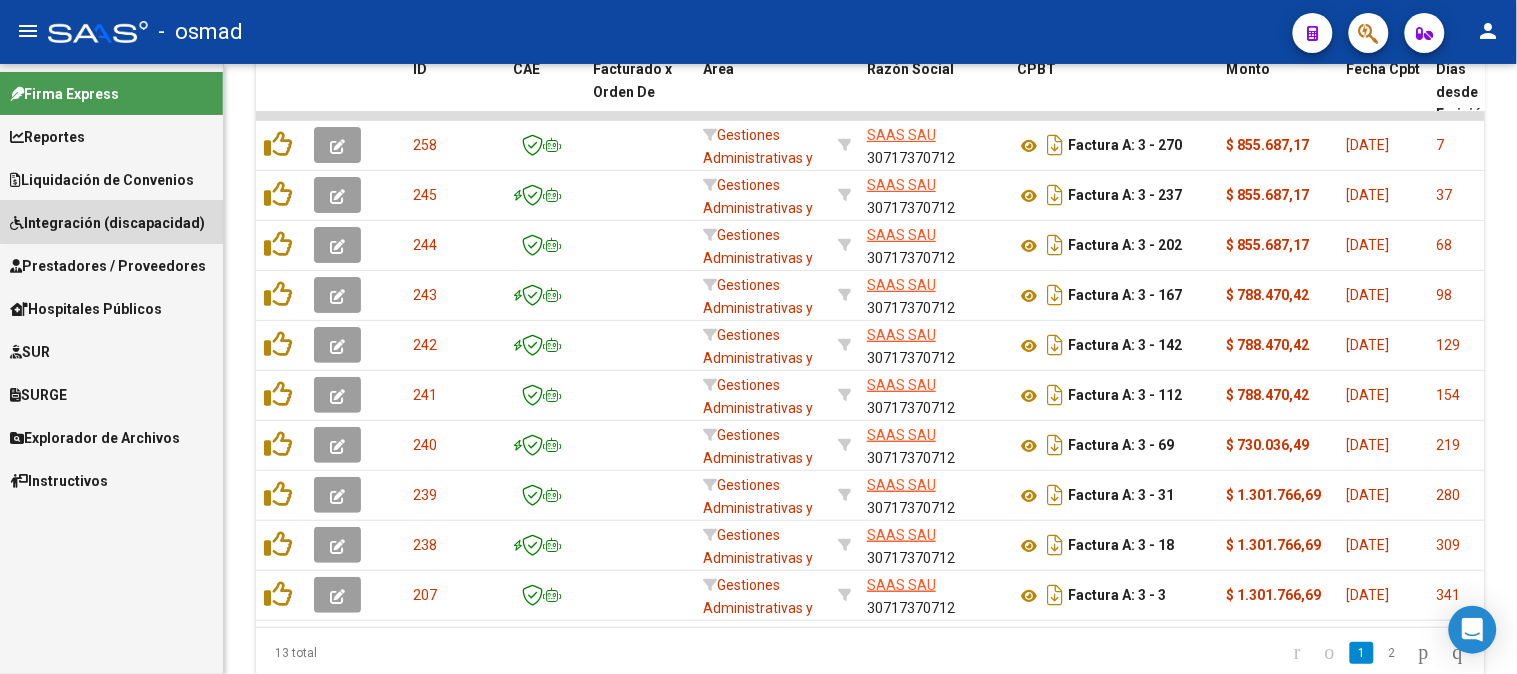 click on "Integración (discapacidad)" at bounding box center [107, 223] 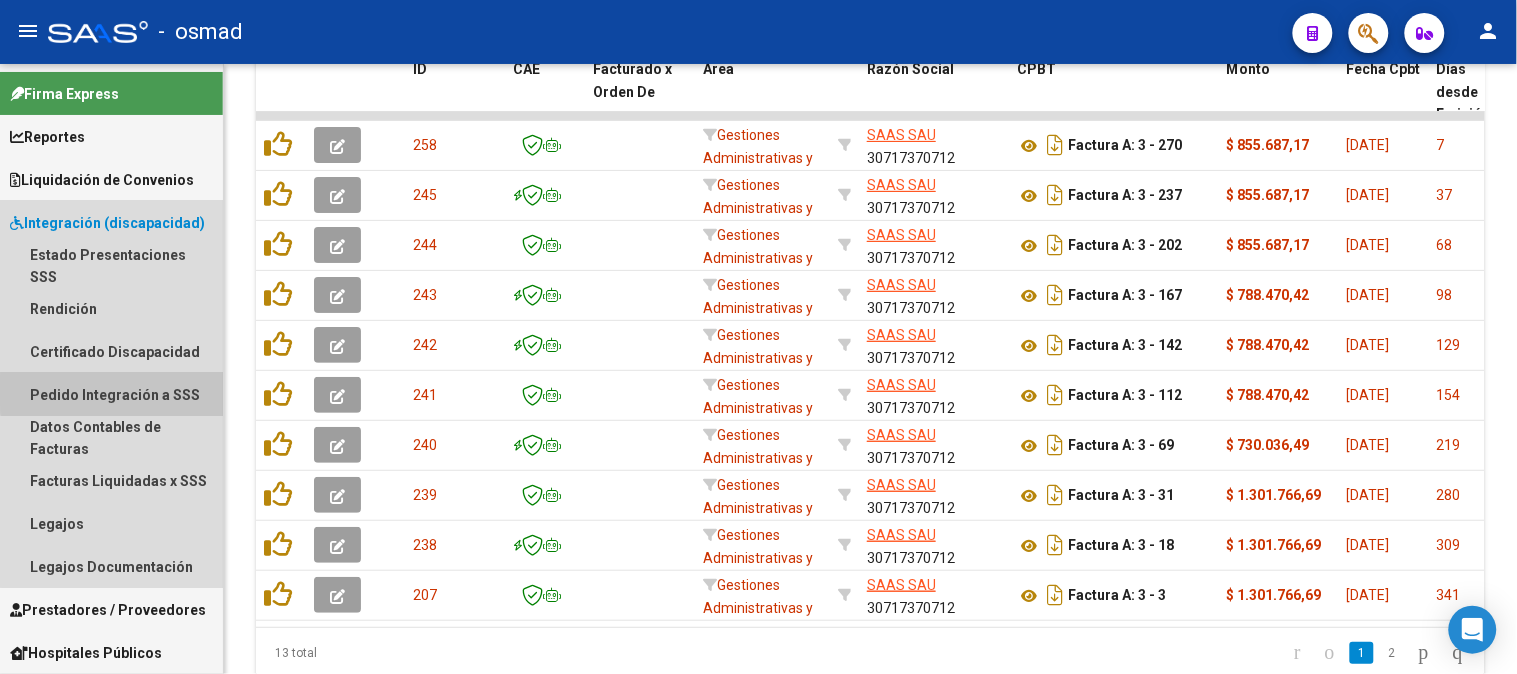click on "Pedido Integración a SSS" at bounding box center [111, 394] 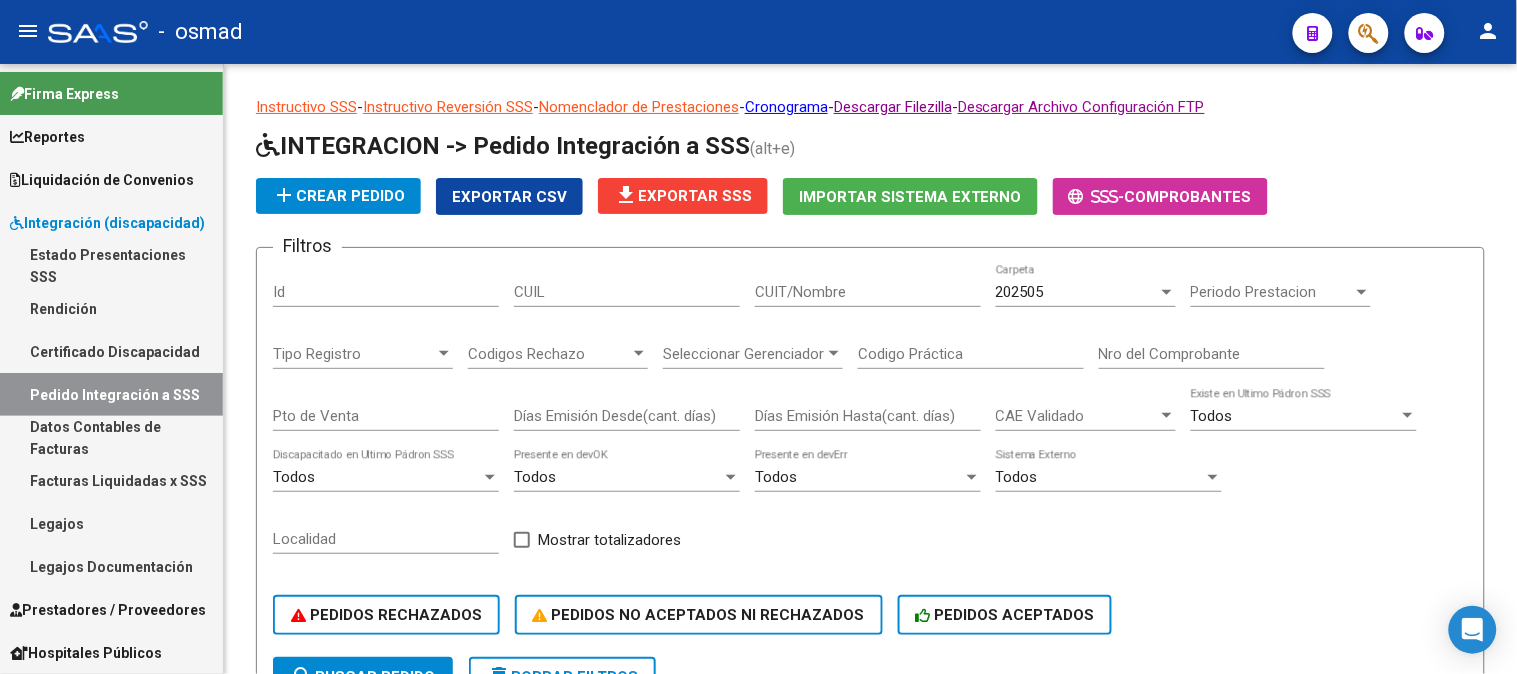 click on "Certificado Discapacidad" at bounding box center [111, 351] 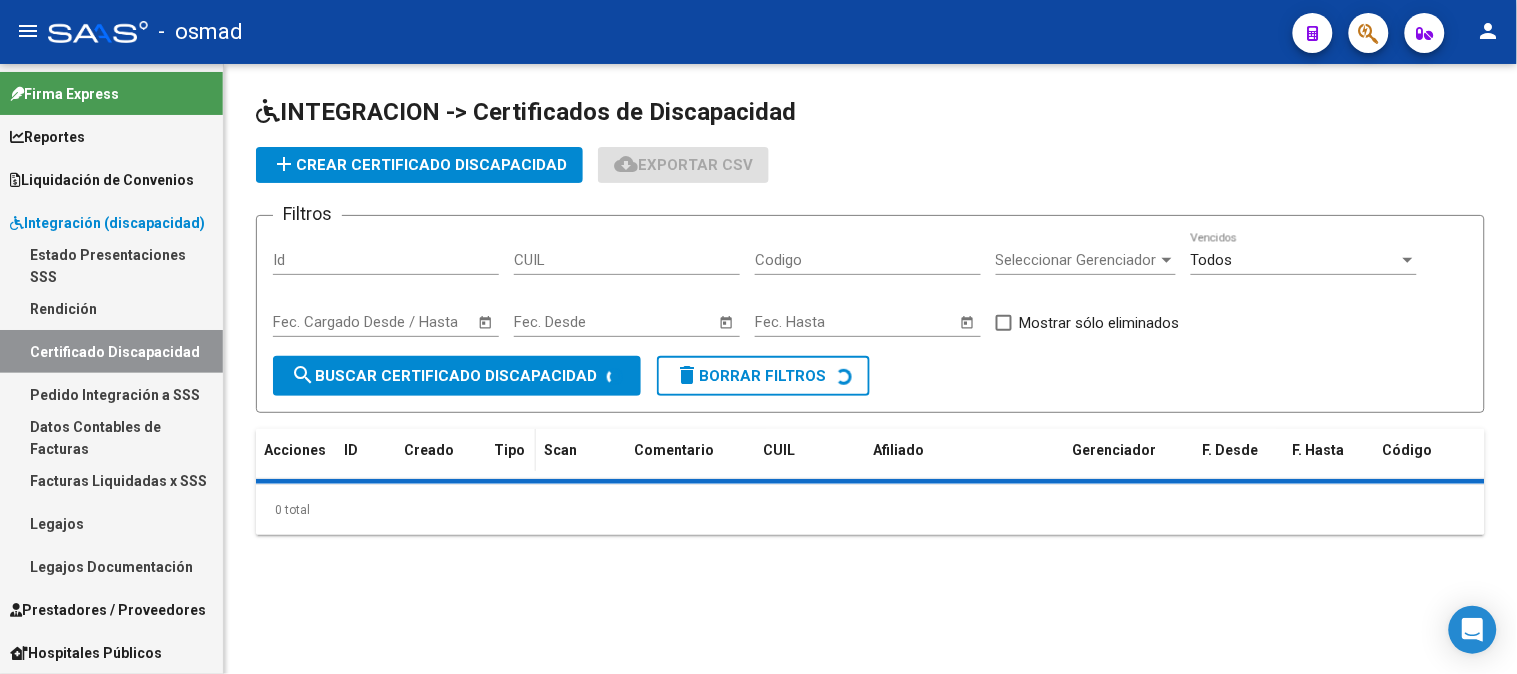 scroll, scrollTop: 0, scrollLeft: 0, axis: both 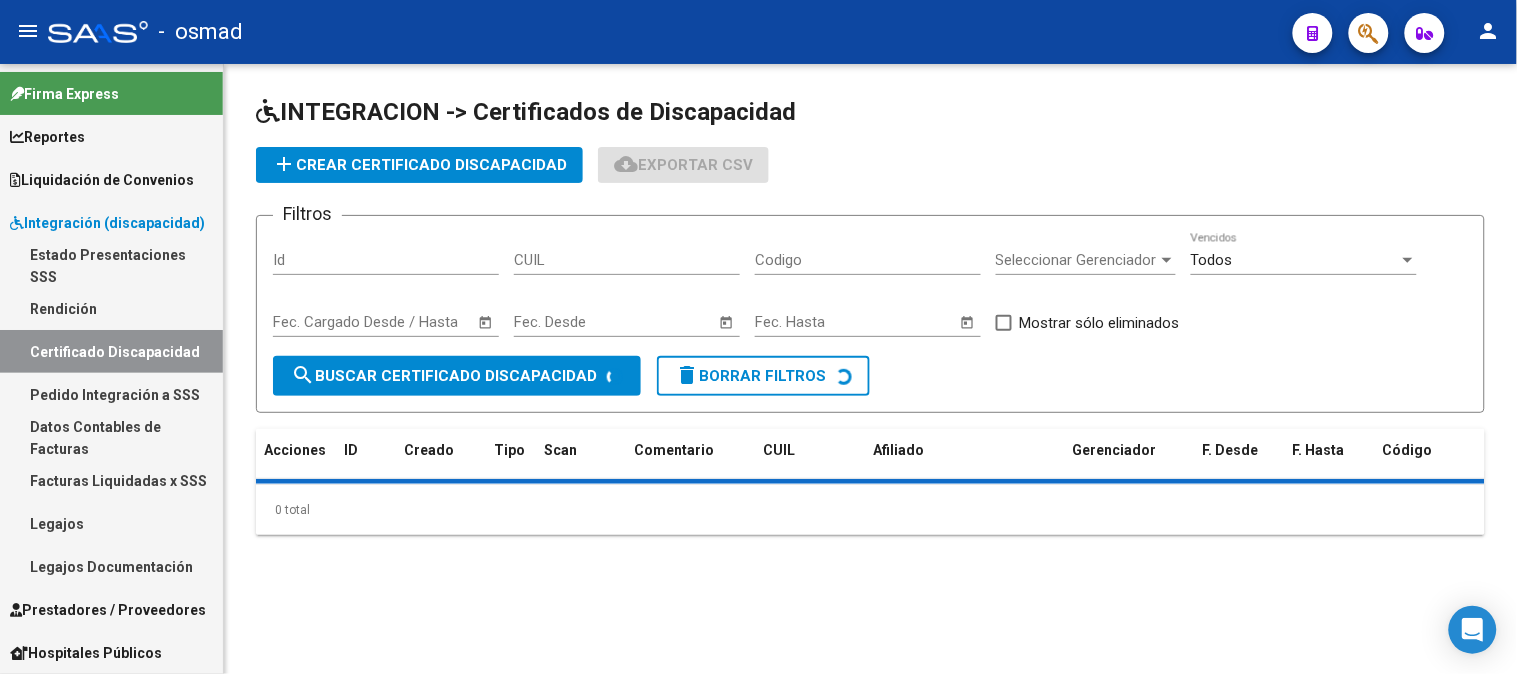 click on "Pedido Integración a SSS" at bounding box center (111, 394) 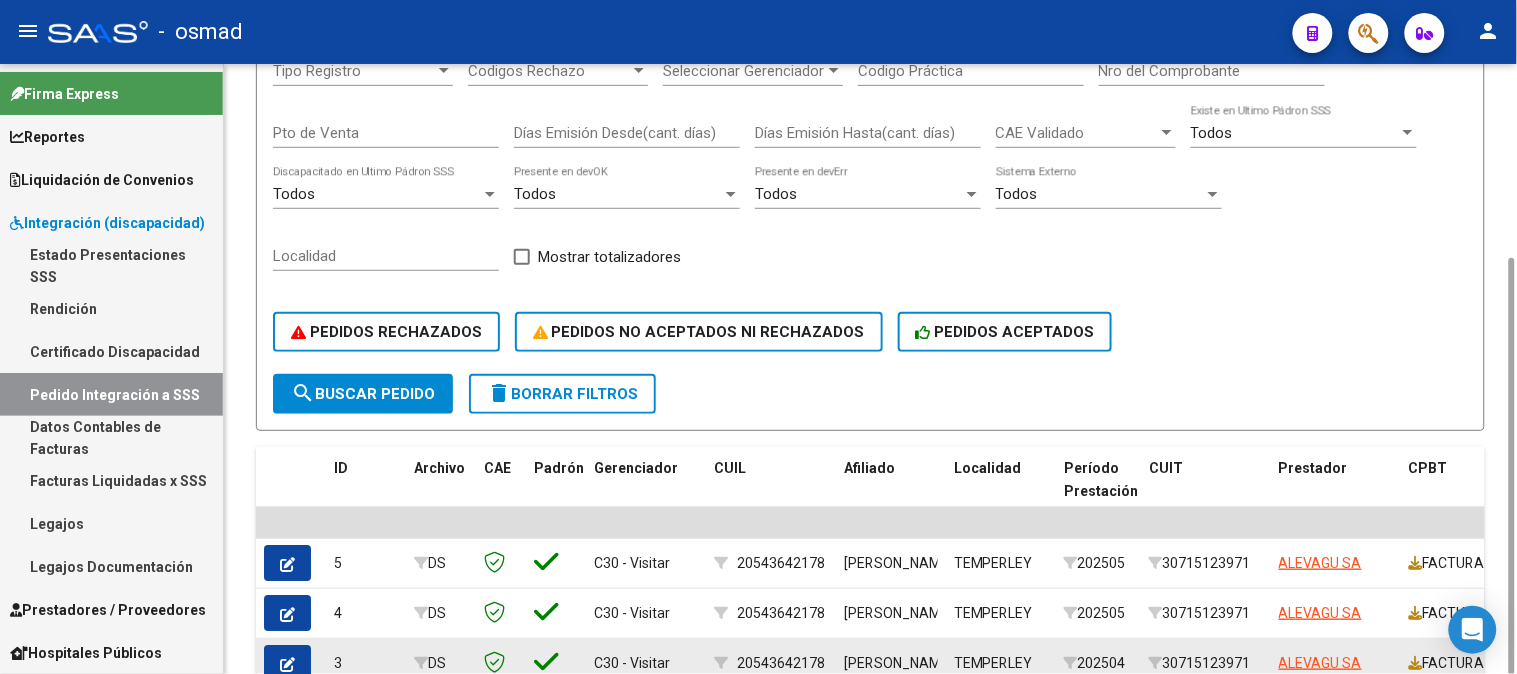 scroll, scrollTop: 484, scrollLeft: 0, axis: vertical 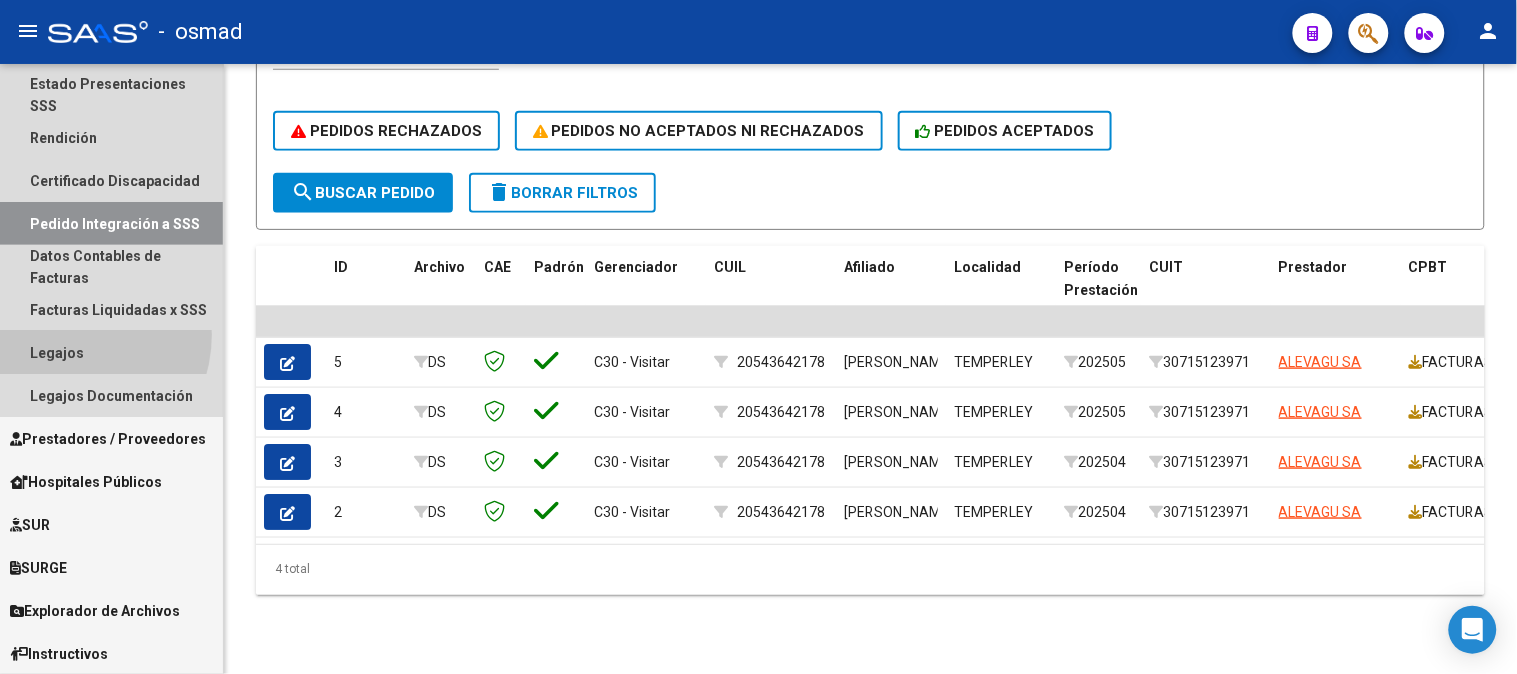 click on "Legajos" at bounding box center [111, 352] 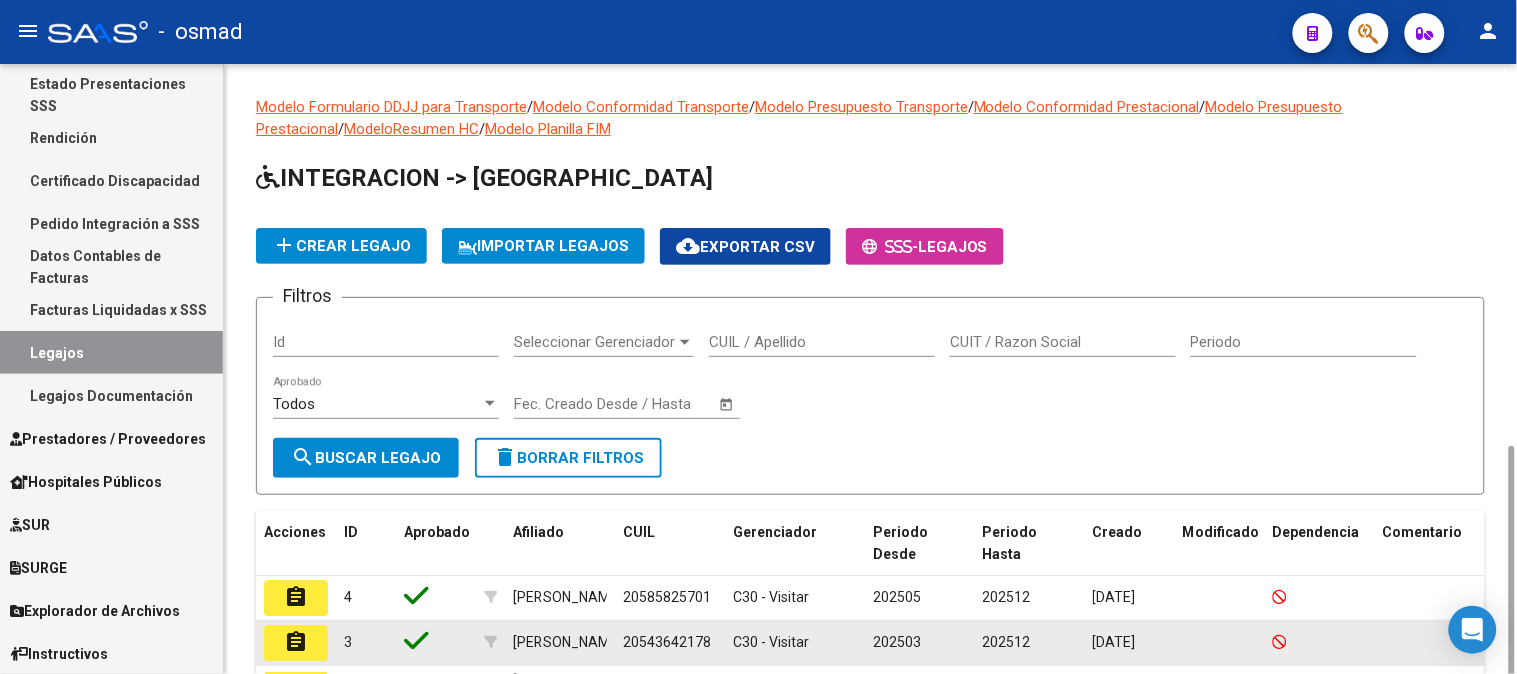 scroll, scrollTop: 238, scrollLeft: 0, axis: vertical 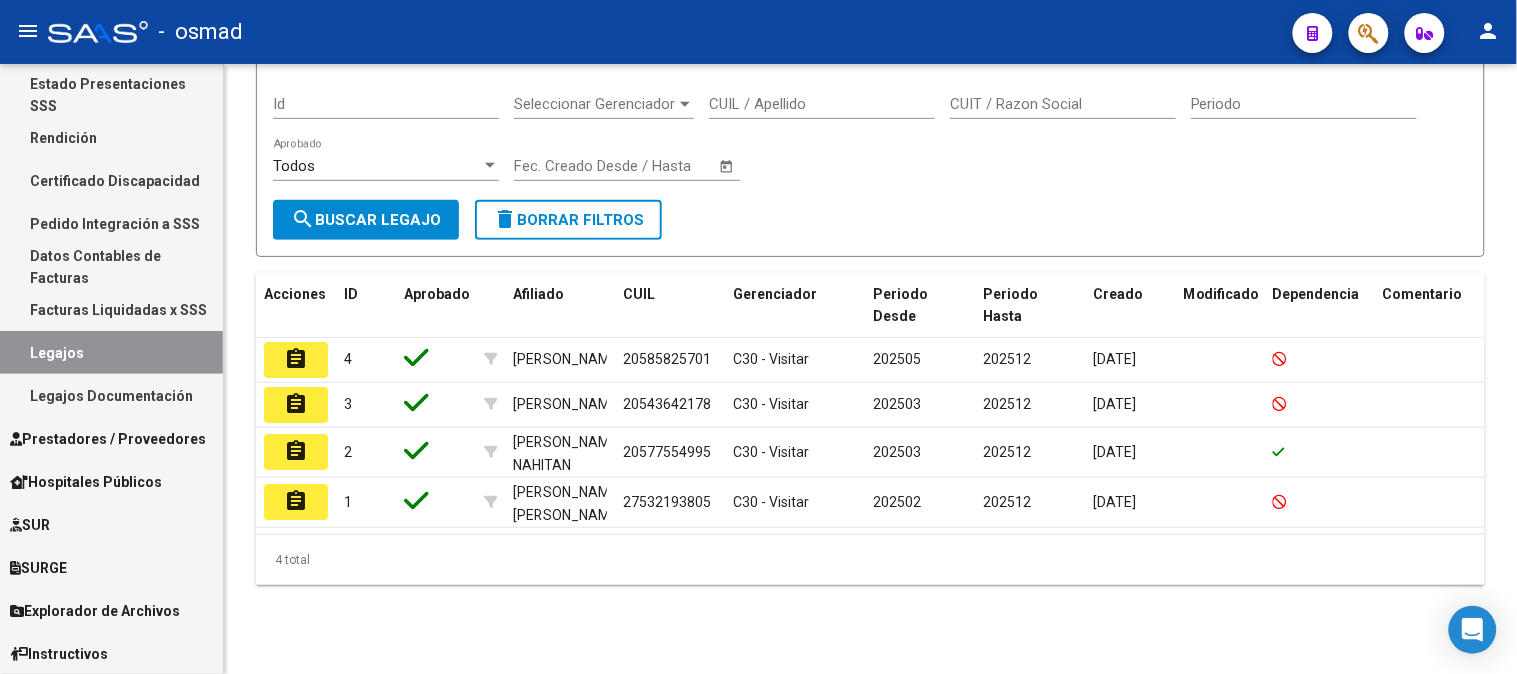 click on "Legajos Documentación" at bounding box center [111, 395] 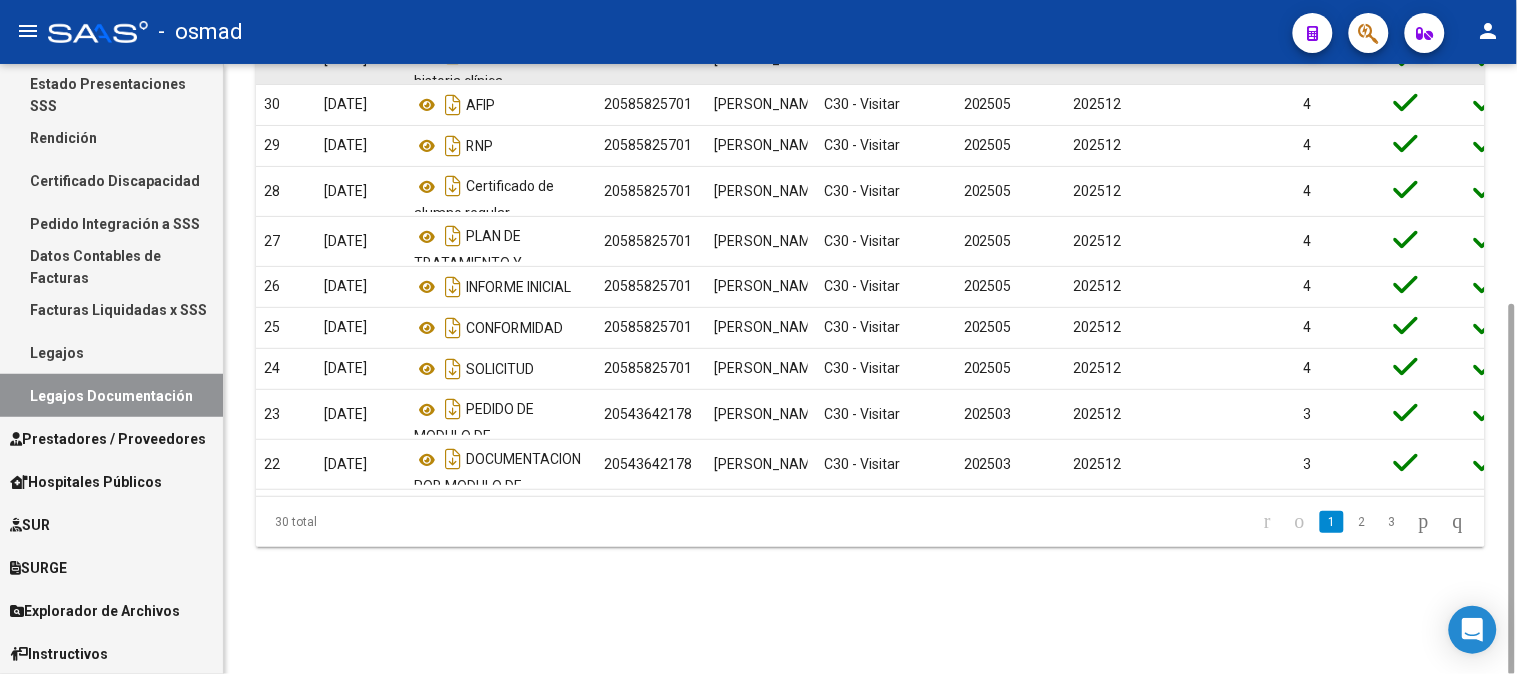 scroll, scrollTop: 0, scrollLeft: 0, axis: both 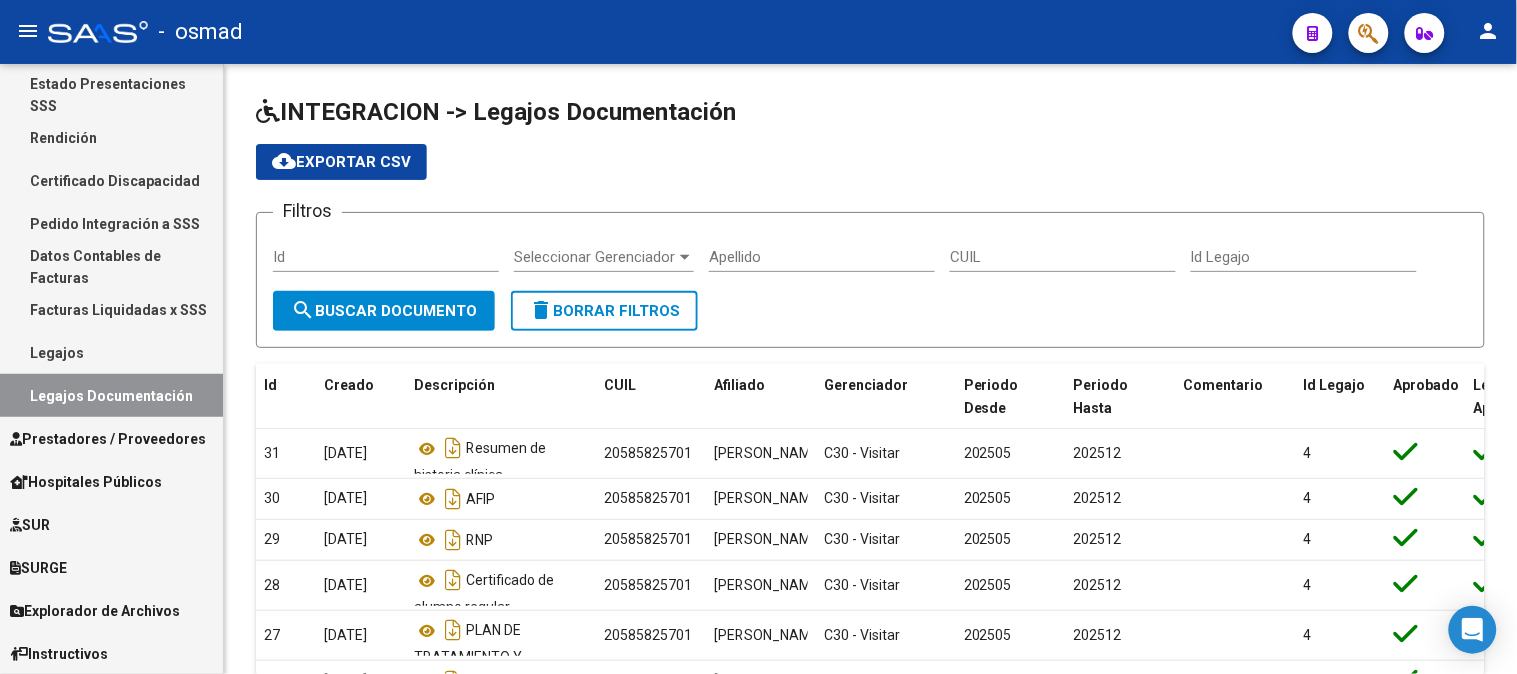 click on "Legajos" at bounding box center (111, 352) 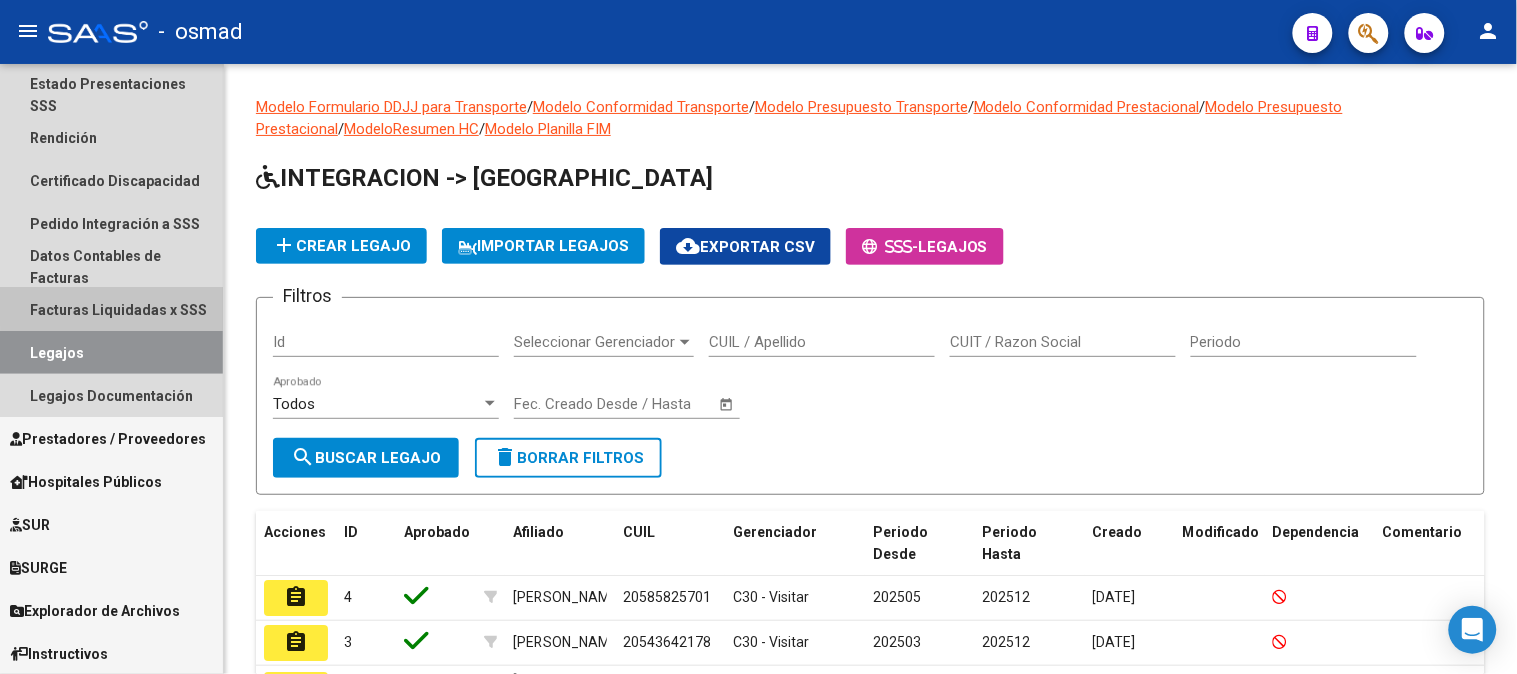 click on "Facturas Liquidadas x SSS" at bounding box center (111, 309) 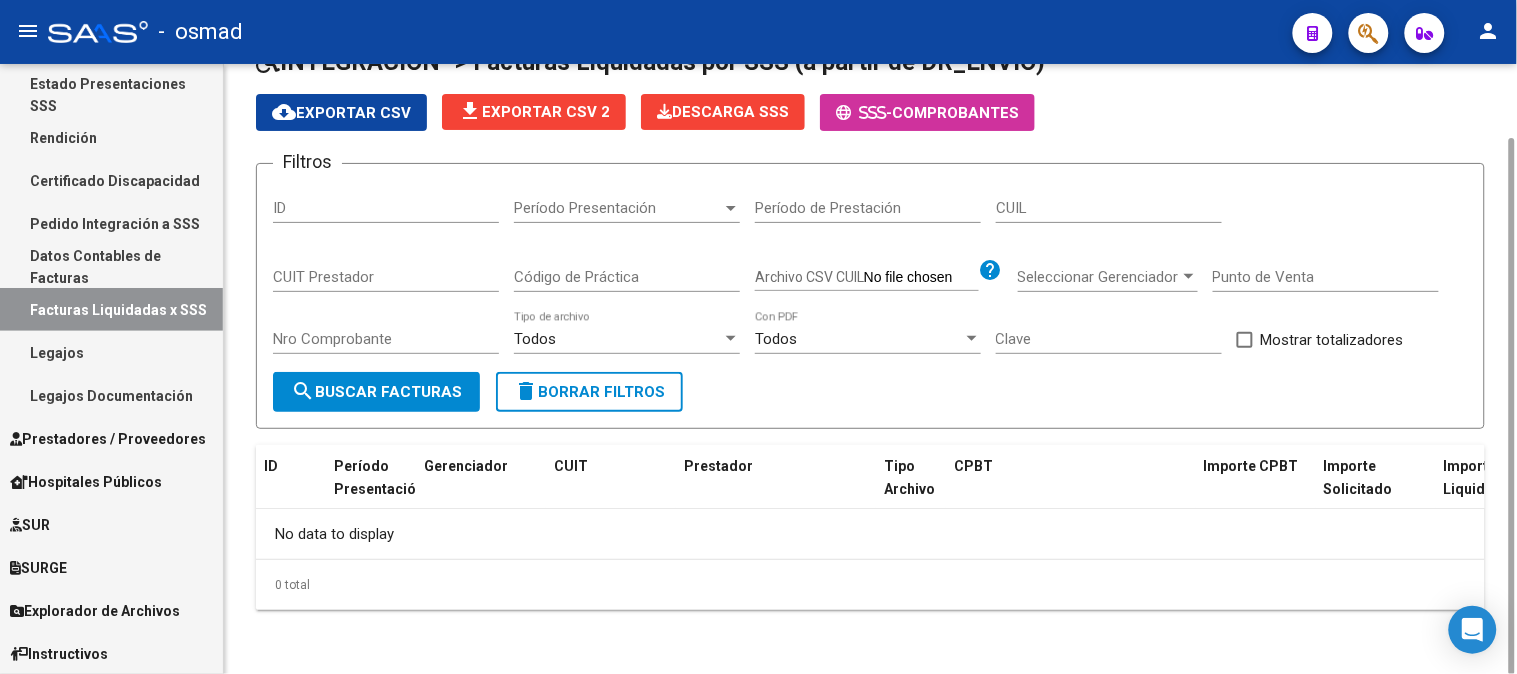scroll, scrollTop: 0, scrollLeft: 0, axis: both 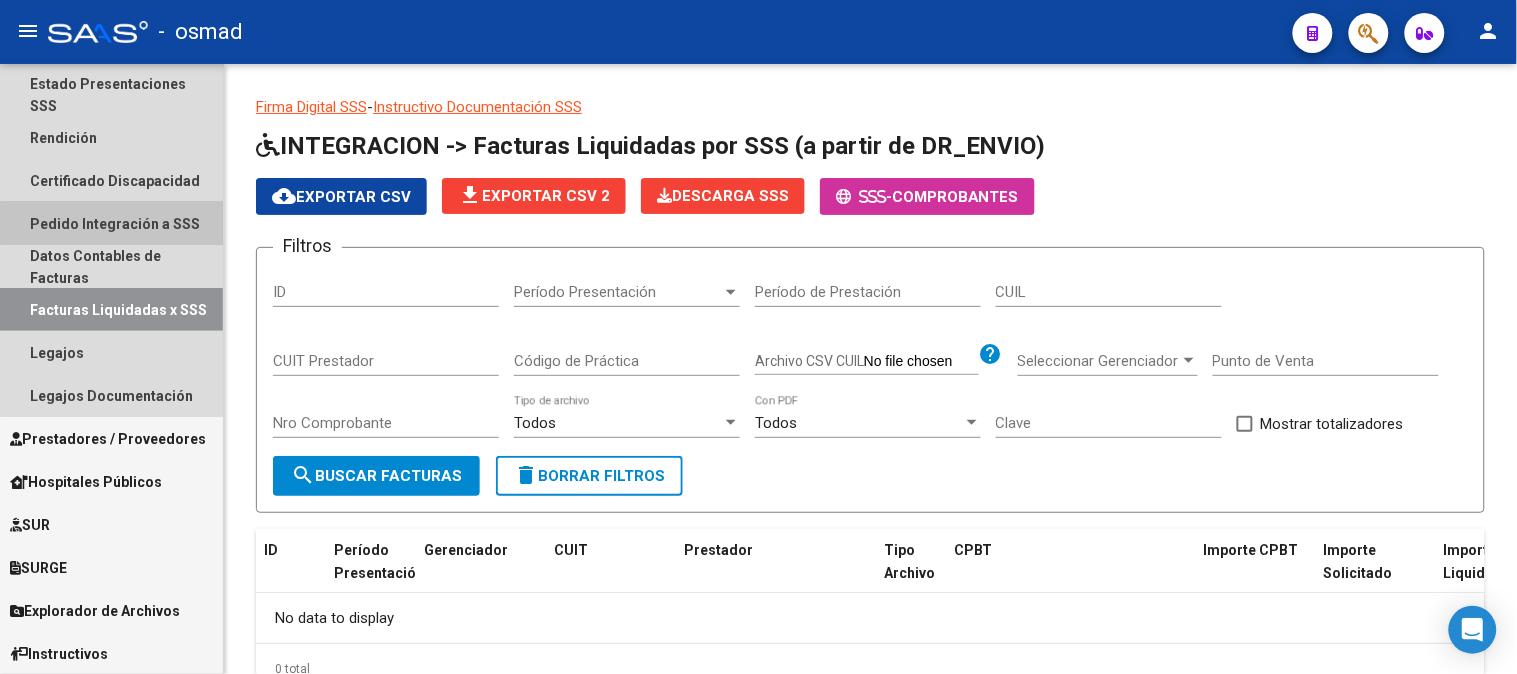 click on "Pedido Integración a SSS" at bounding box center (111, 223) 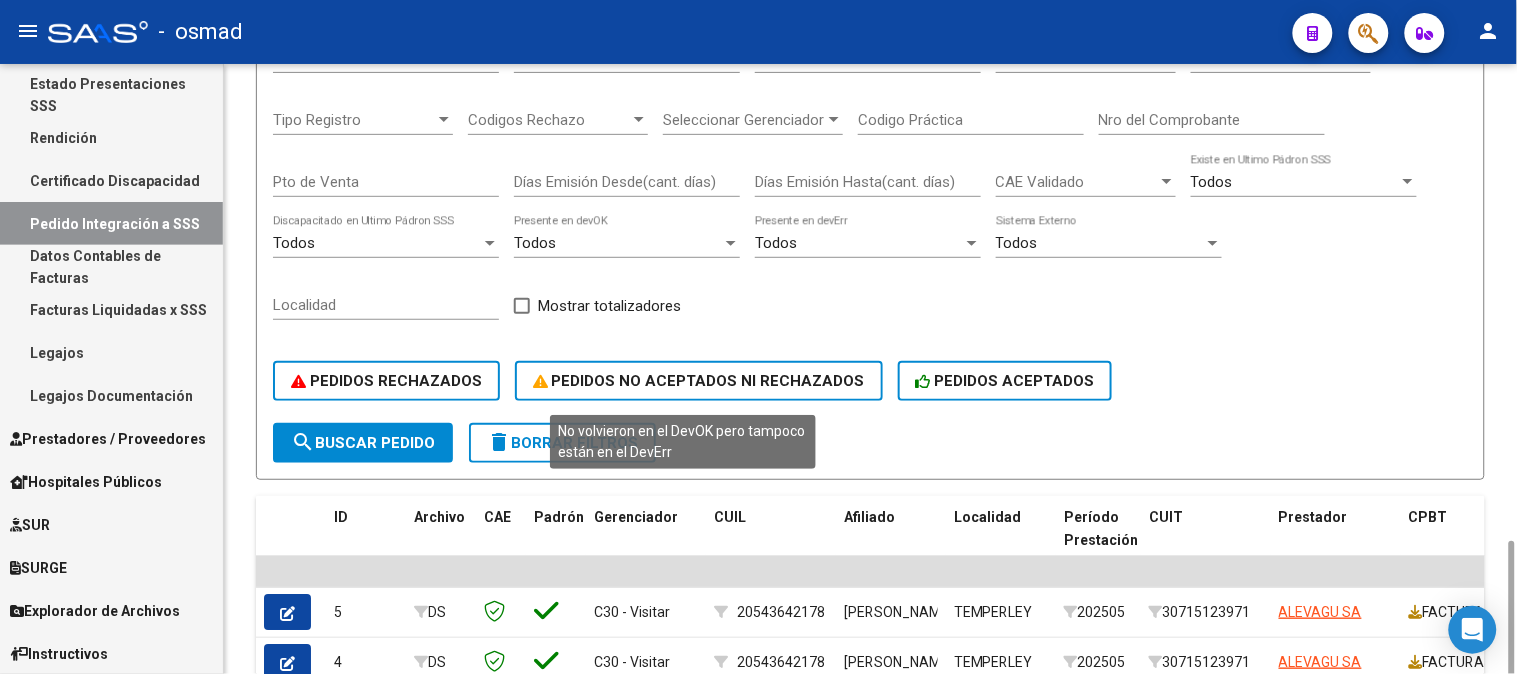 scroll, scrollTop: 456, scrollLeft: 0, axis: vertical 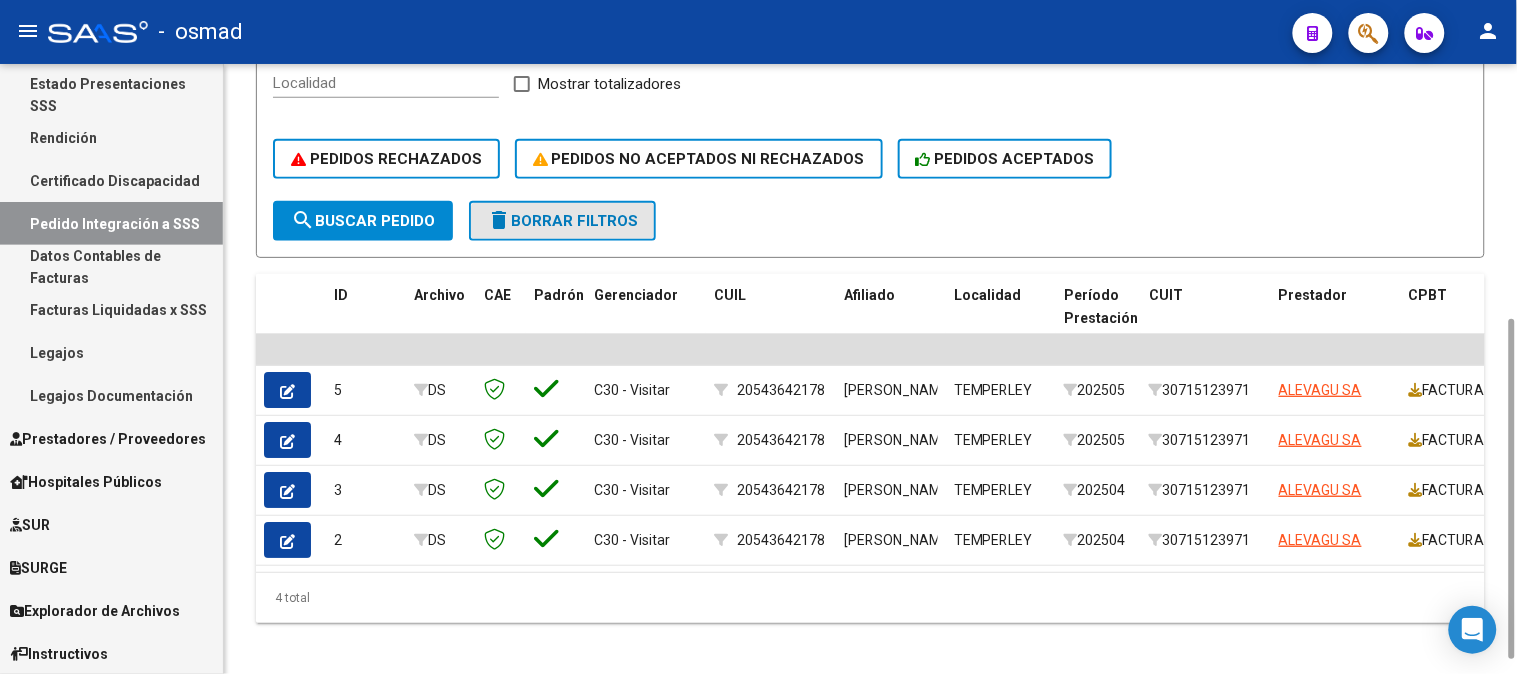 click on "delete  Borrar Filtros" 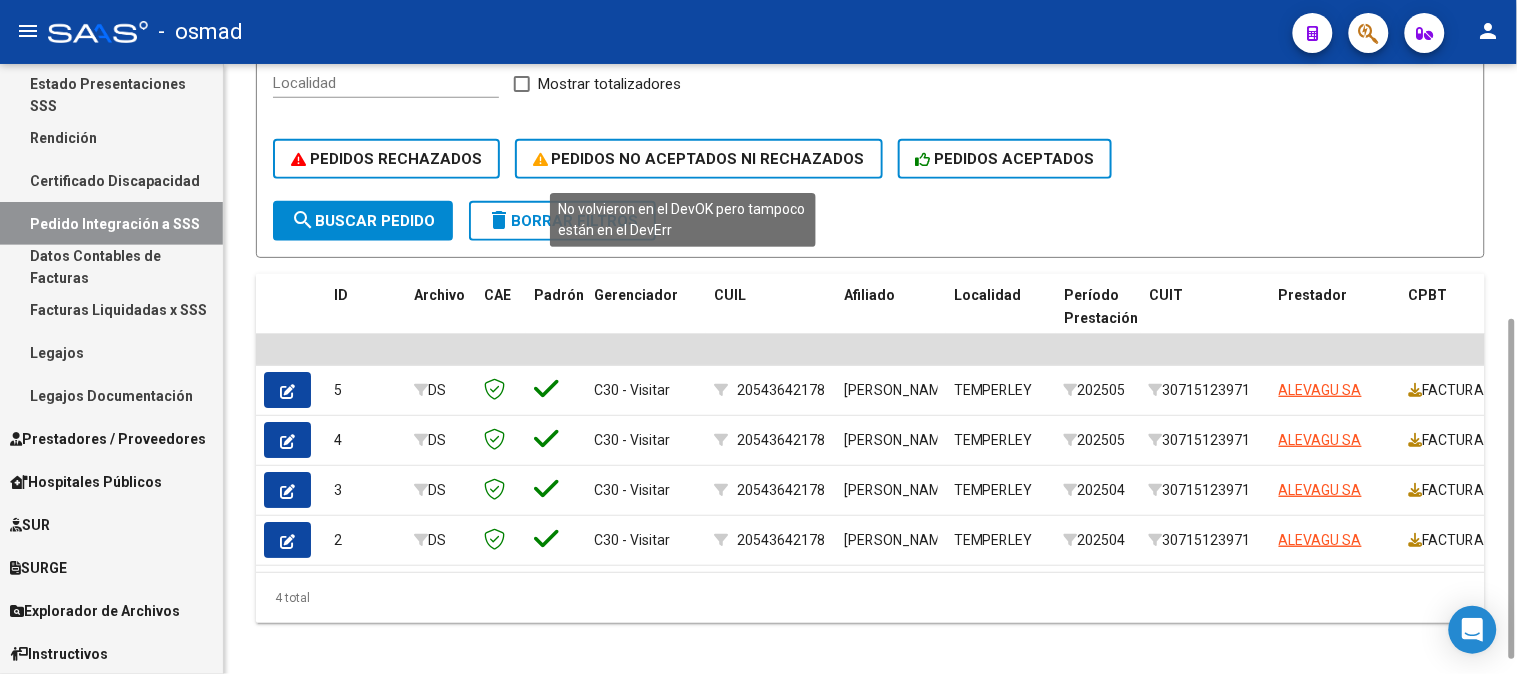 click on "PEDIDOS NO ACEPTADOS NI RECHAZADOS" 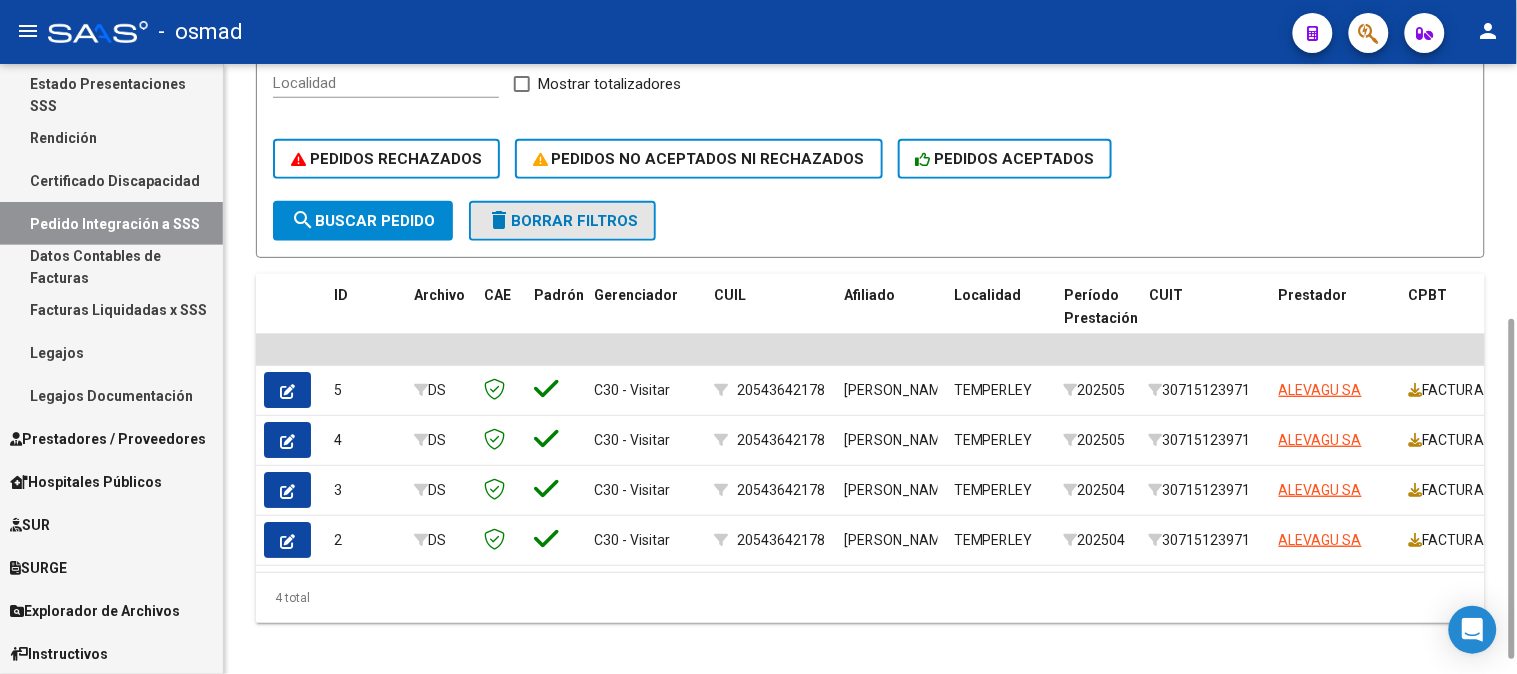 click on "delete  Borrar Filtros" 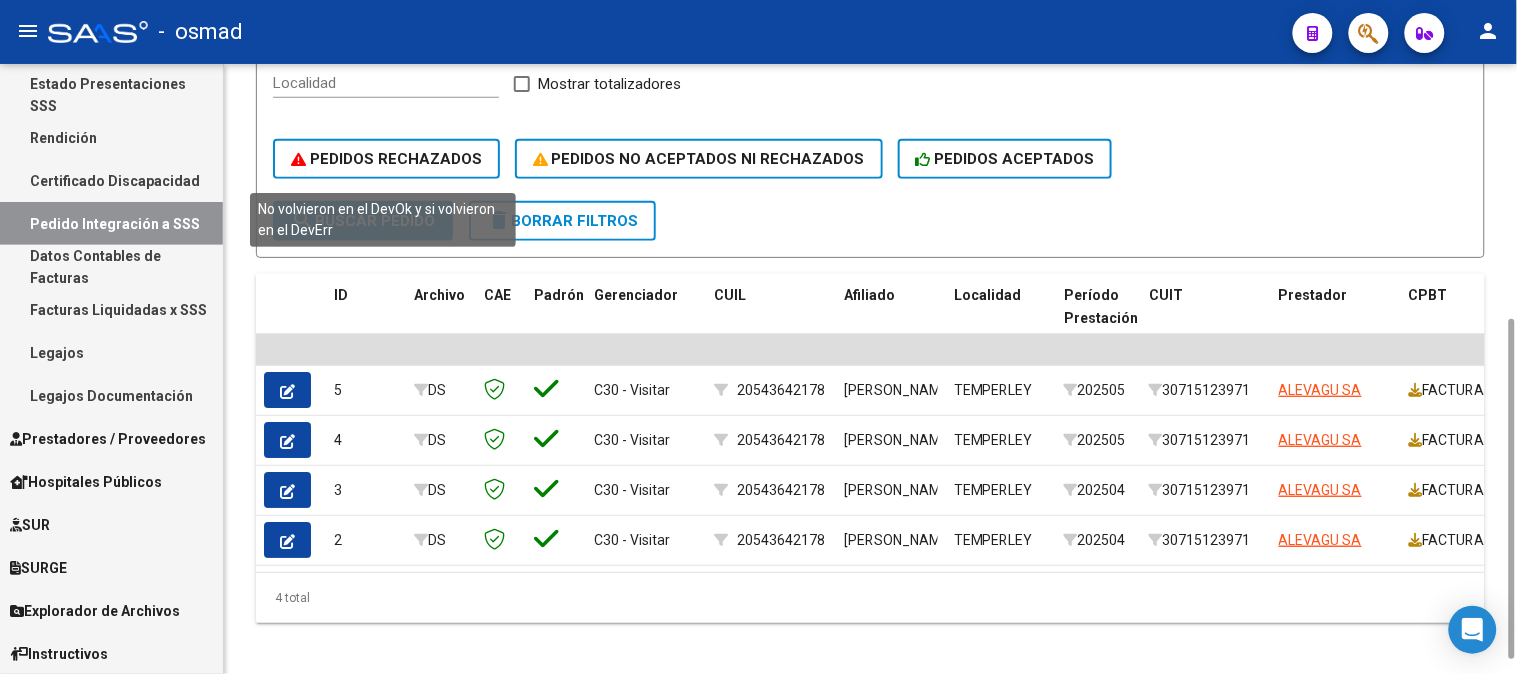click on "PEDIDOS RECHAZADOS" 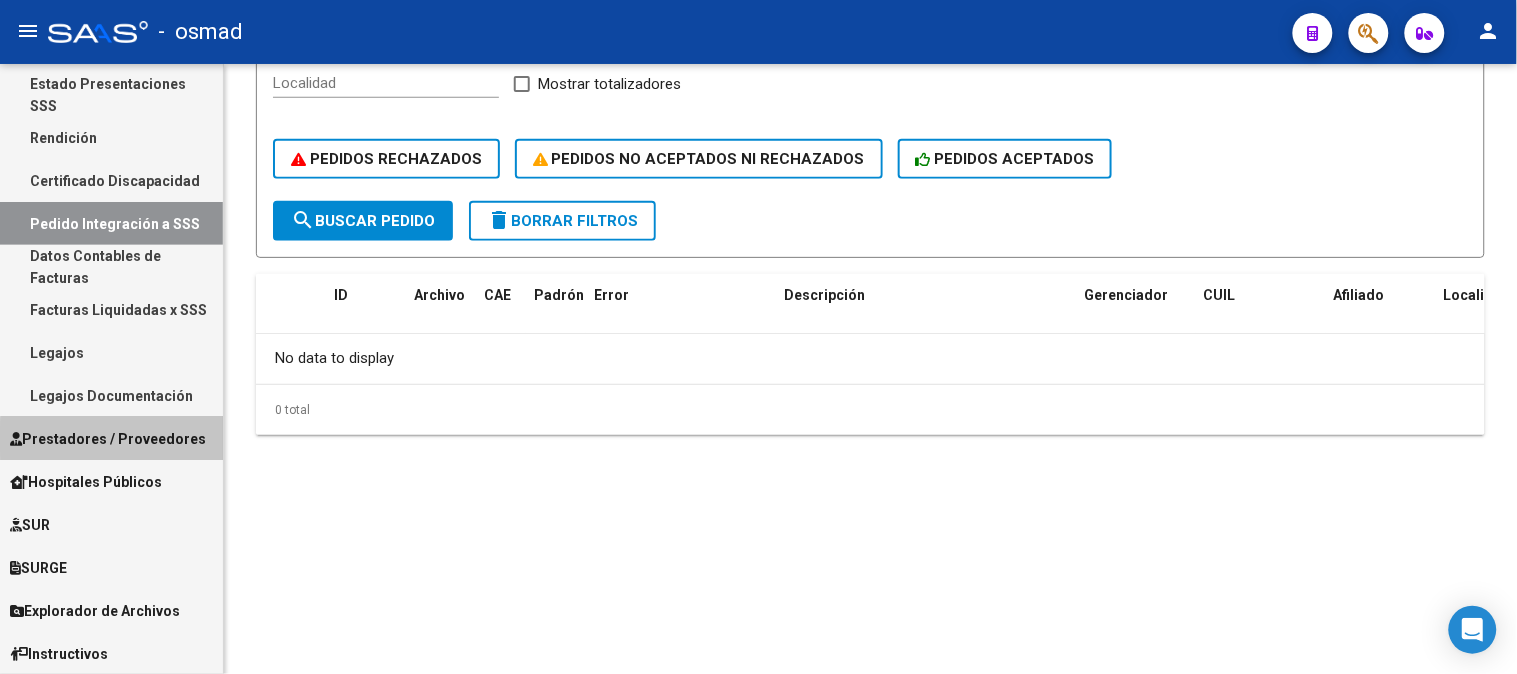 click on "Prestadores / Proveedores" at bounding box center (108, 439) 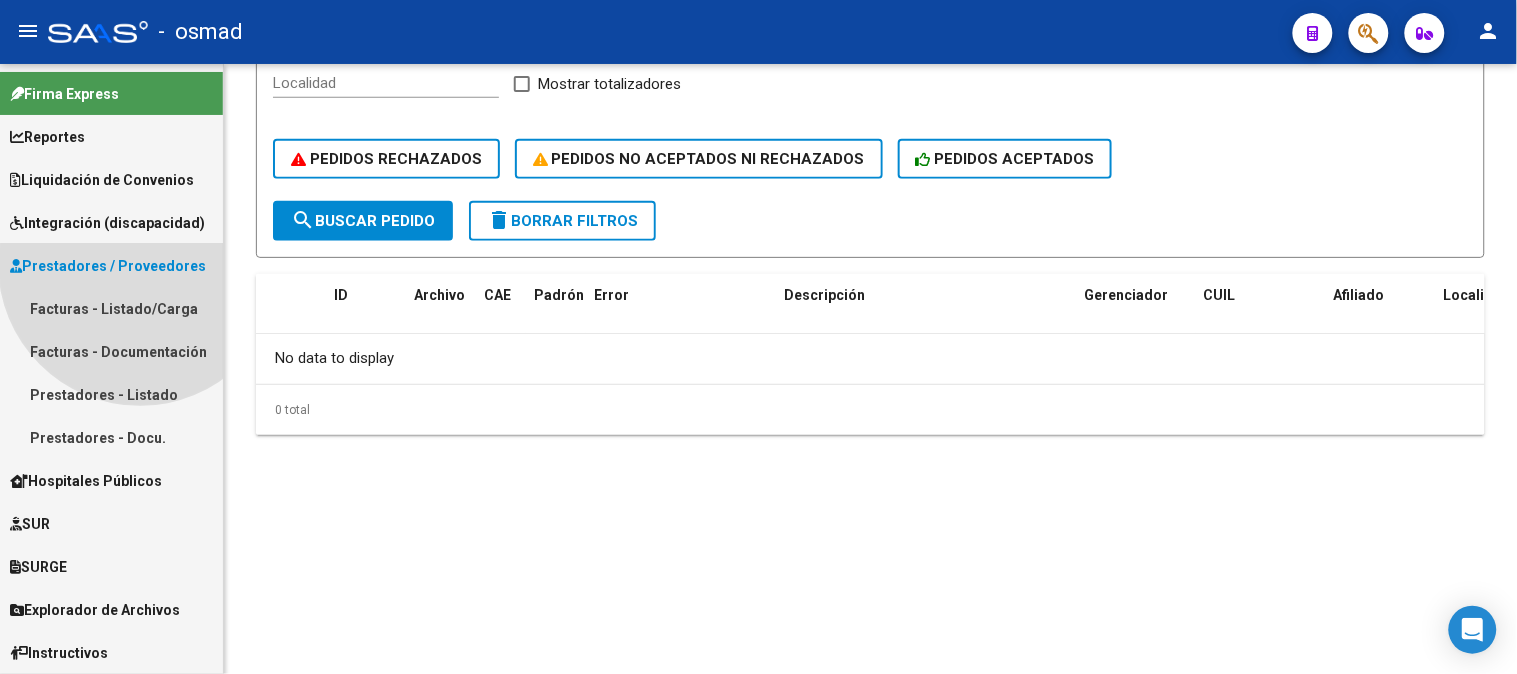 click on "Prestadores / Proveedores Facturas - Listado/Carga Facturas - Documentación Prestadores - Listado Prestadores - Docu." at bounding box center [111, 351] 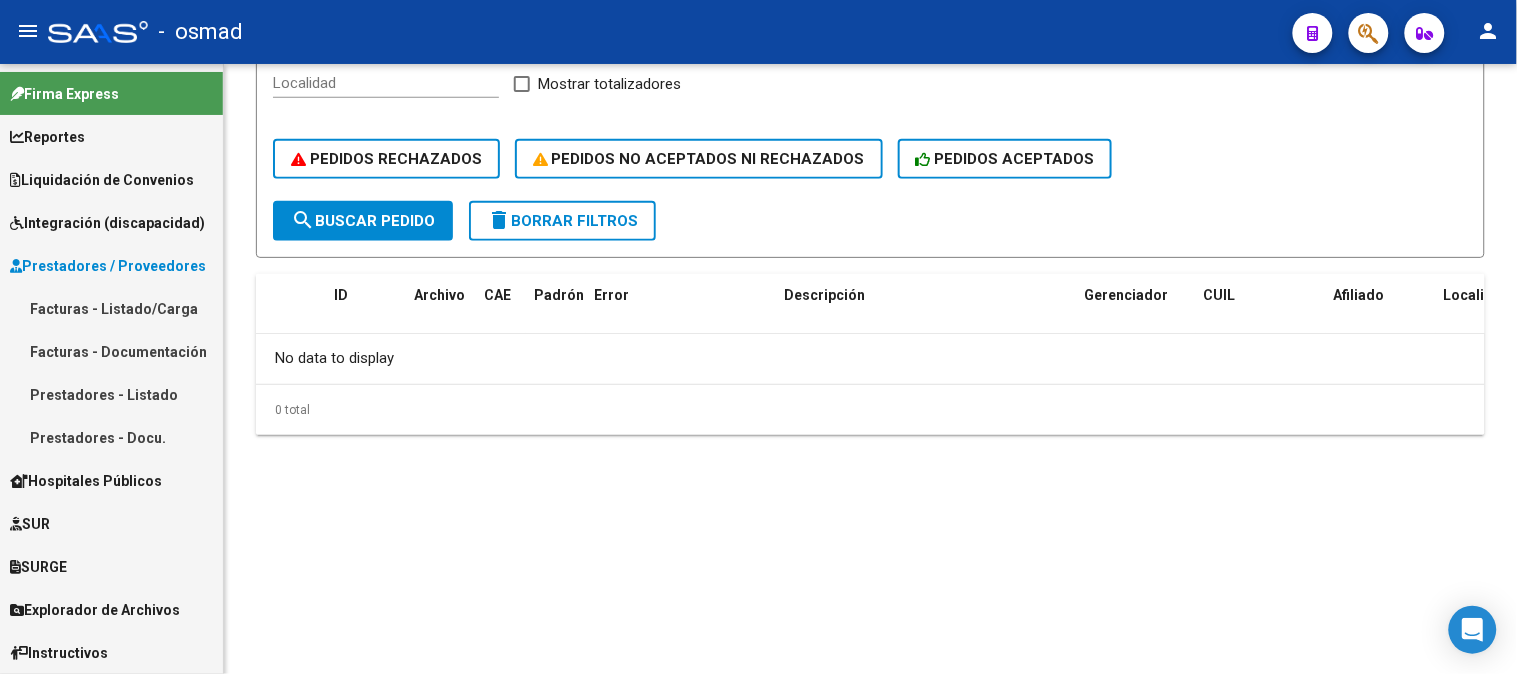 scroll, scrollTop: 0, scrollLeft: 0, axis: both 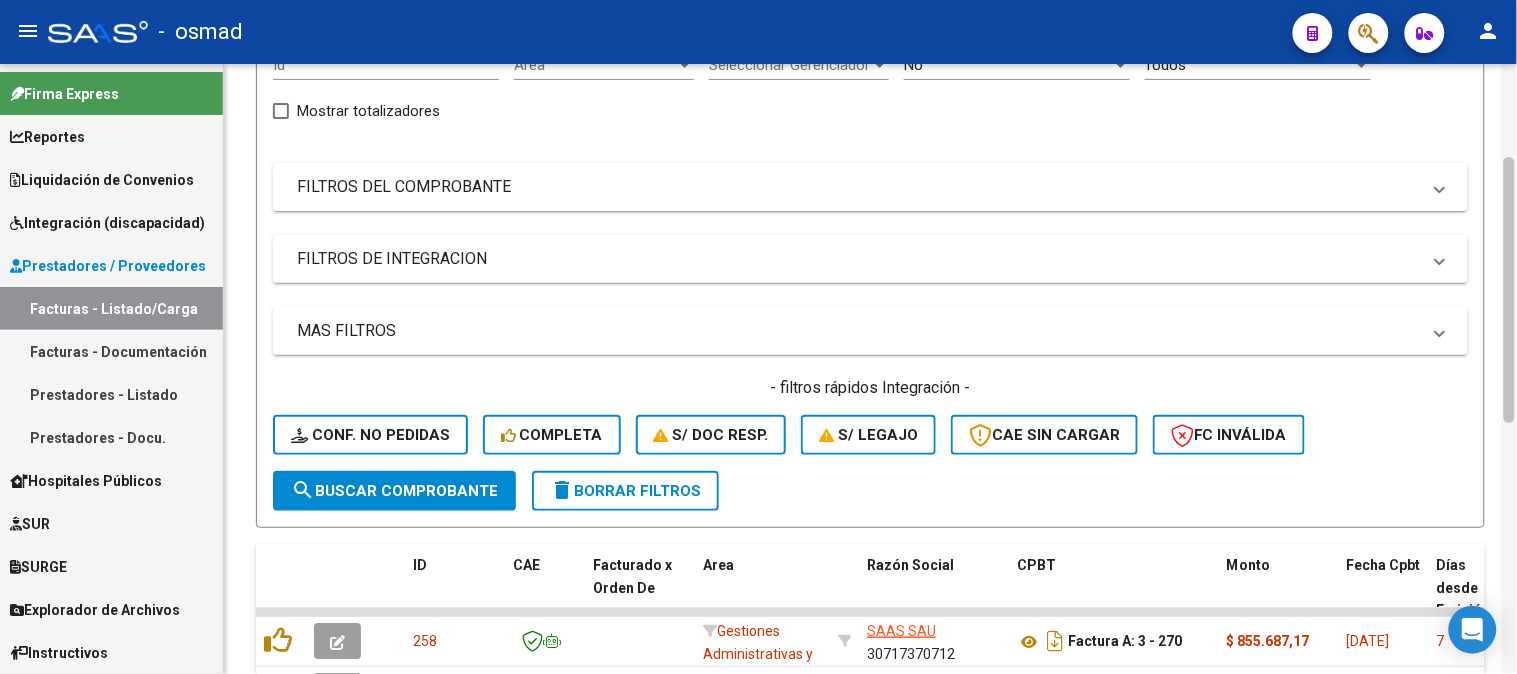 drag, startPoint x: 1512, startPoint y: 412, endPoint x: 1511, endPoint y: 196, distance: 216.00232 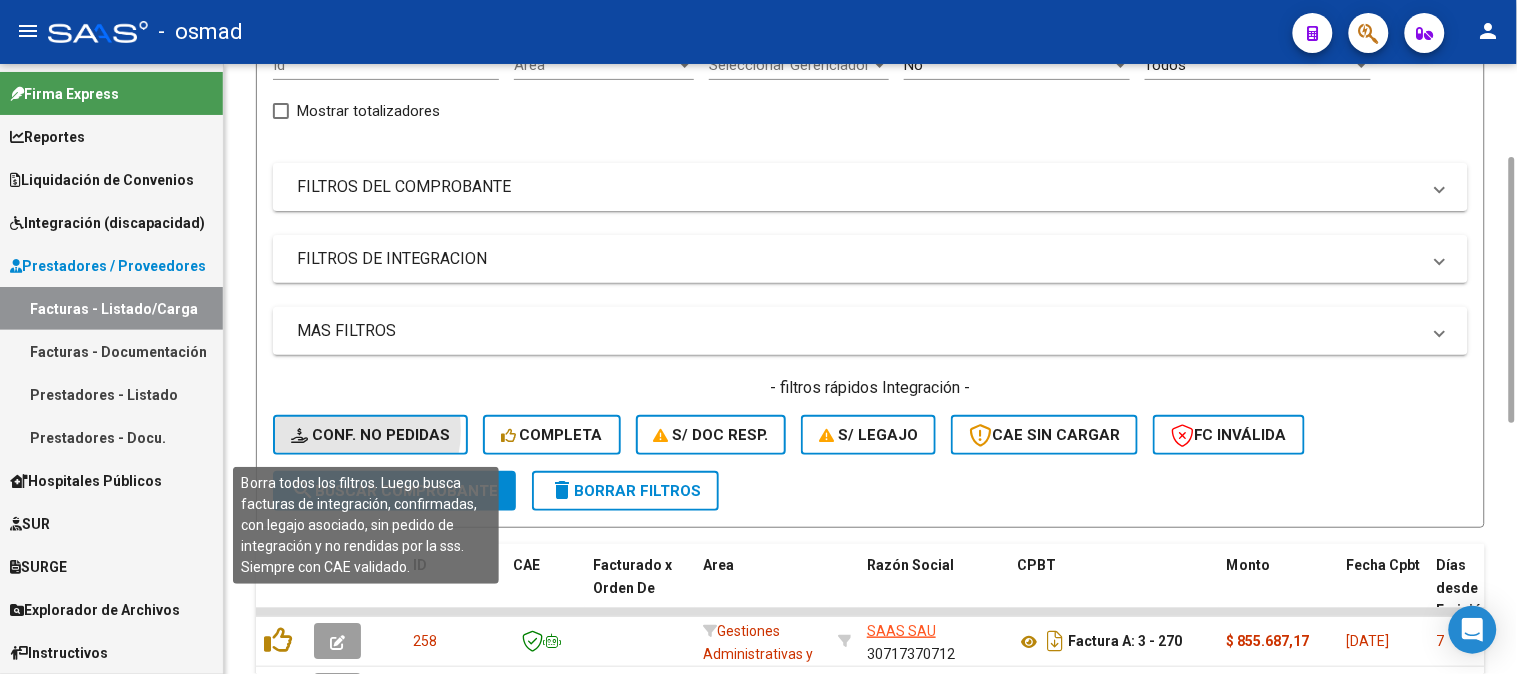 click on "Conf. no pedidas" 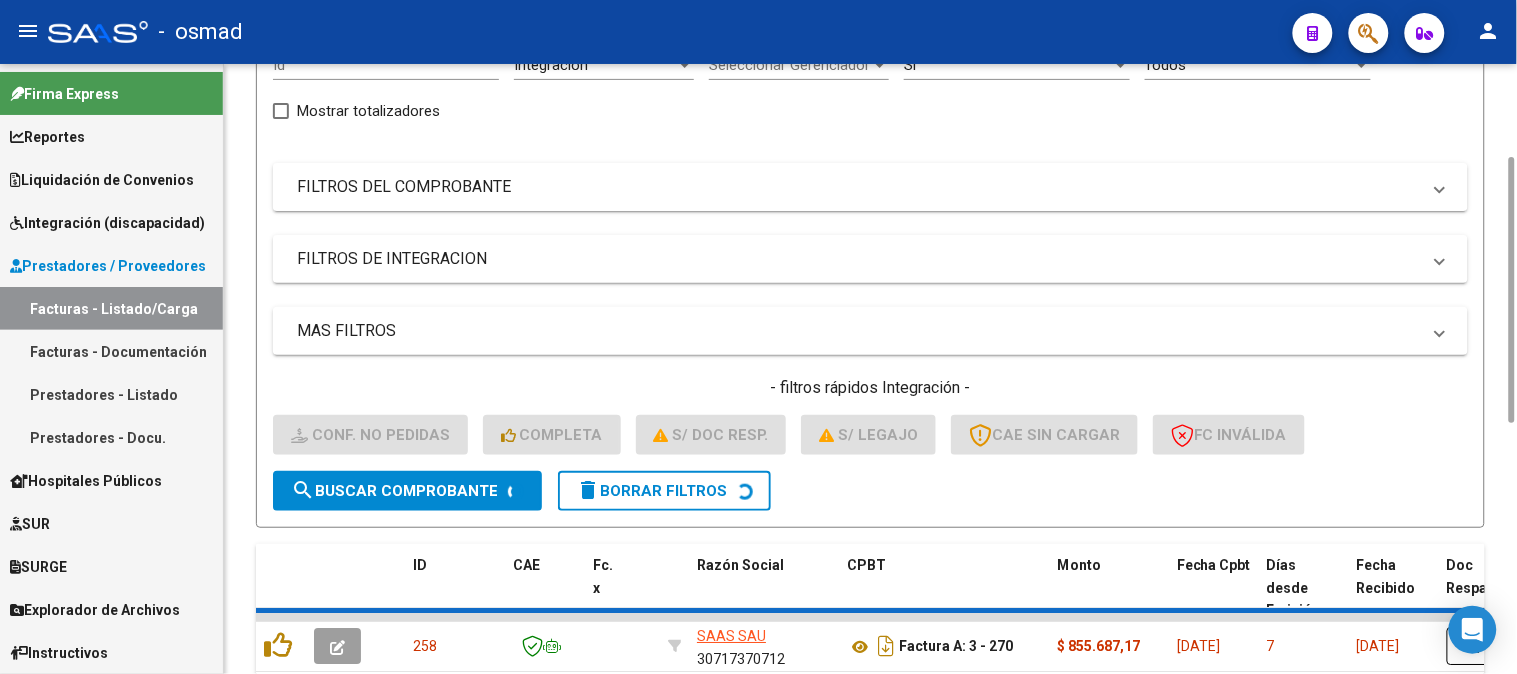 scroll, scrollTop: 658, scrollLeft: 0, axis: vertical 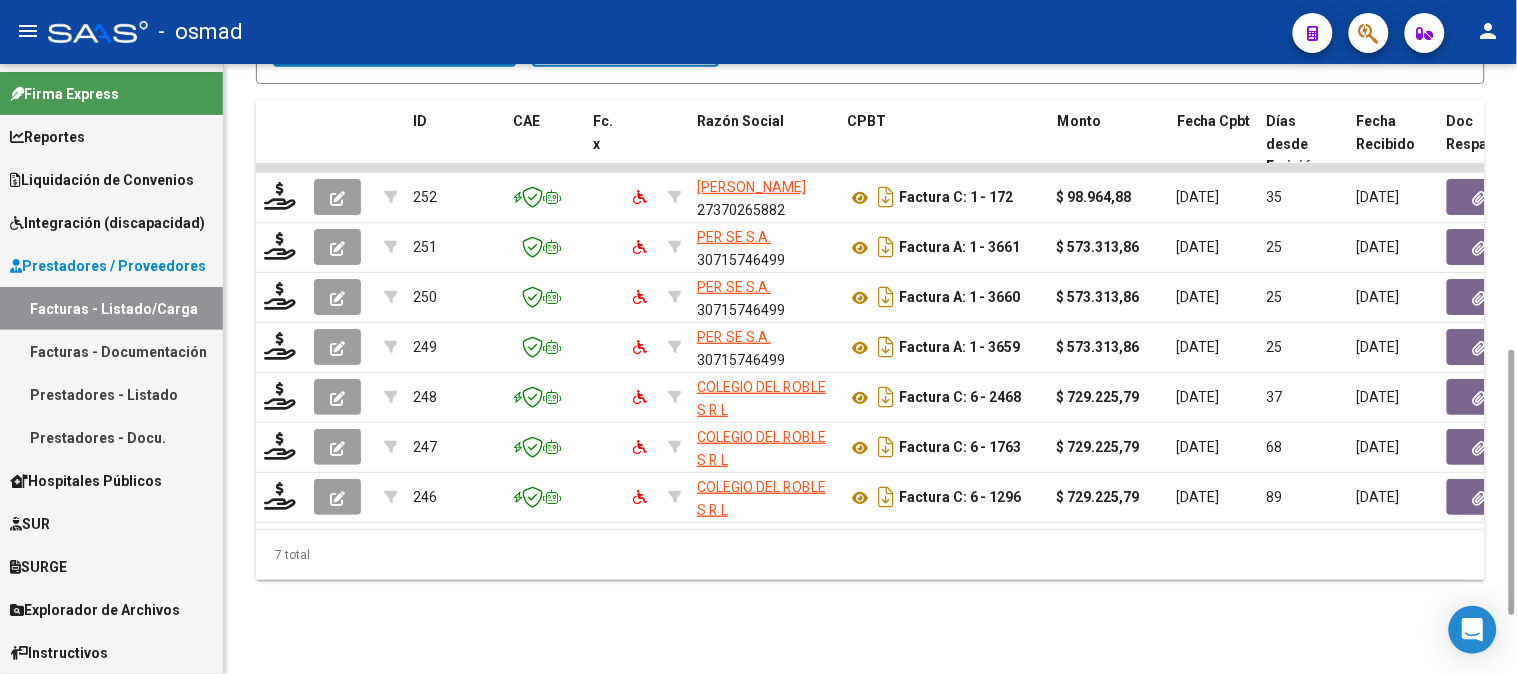click on "Video tutorial   PRESTADORES -> Listado de CPBTs Emitidos por Prestadores / Proveedores (alt+q)   Cargar Comprobante
Carga Masiva  cloud_download  CSV  cloud_download  EXCEL  cloud_download  Estandar   Descarga Masiva
Filtros Id Integración Area Seleccionar Gerenciador Seleccionar Gerenciador Si  Confirmado Todos  Cargado desde Masivo   Mostrar totalizadores   FILTROS DEL COMPROBANTE  Comprobante Tipo Comprobante Tipo Start date – Fec. Comprobante Desde / Hasta Días Emisión Desde(cant. días) Días Emisión Hasta(cant. días) CUIT / Razón Social Pto. Venta Nro. Comprobante Código SSS CAE Válido CAE Válido Todos  Cargado Módulo Hosp. Todos  Tiene facturacion Apócrifa Hospital Refes  FILTROS DE INTEGRACION  No  Cargado en Para Enviar SSS Período De Prestación Campos del Archivo de Rendición Devuelto x SSS (dr_envio) No  Rendido x SSS (dr_envio) Tipo de Registro Tipo de Registro Período Presentación Período [PERSON_NAME] del Legajo Asociado (preaprobación) Si   MAS FILTROS  – 2" 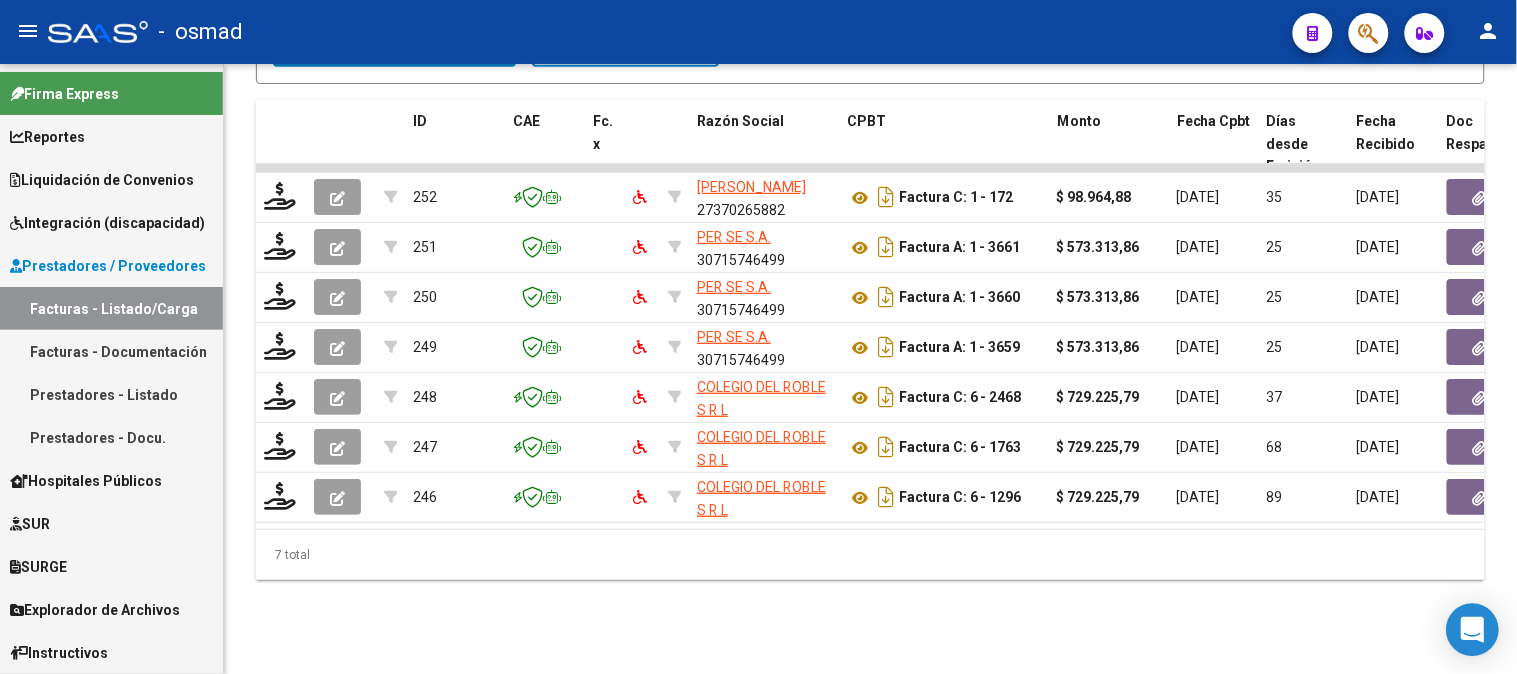 click 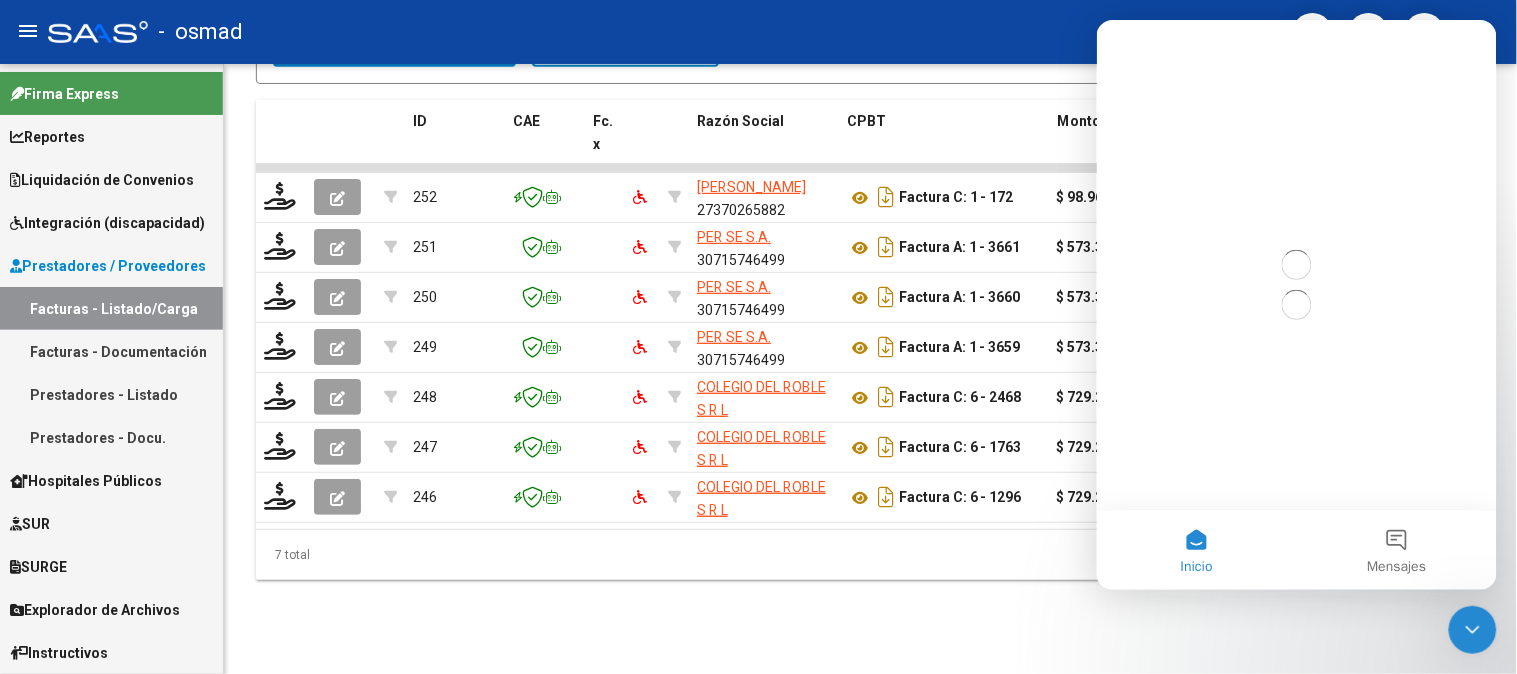 scroll, scrollTop: 0, scrollLeft: 0, axis: both 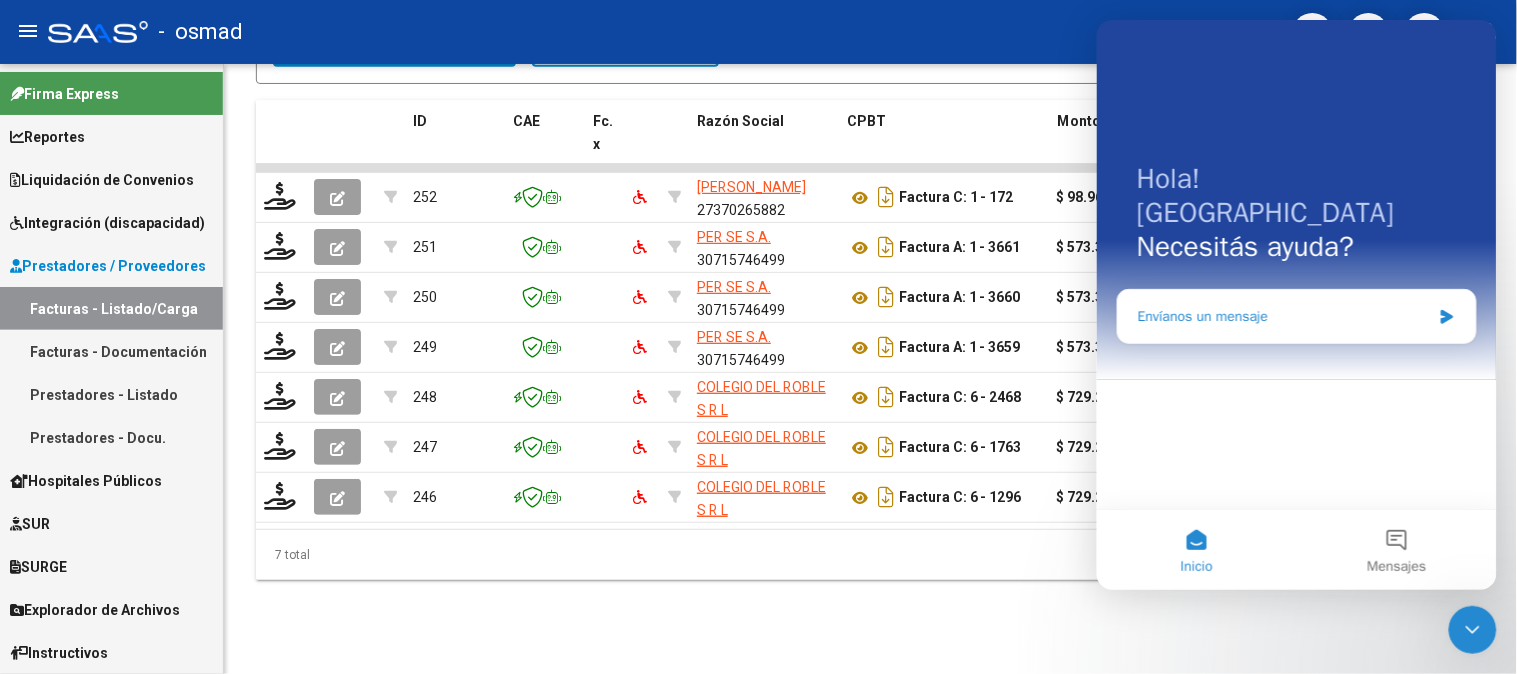 click on "Envíanos un mensaje" at bounding box center [1283, 315] 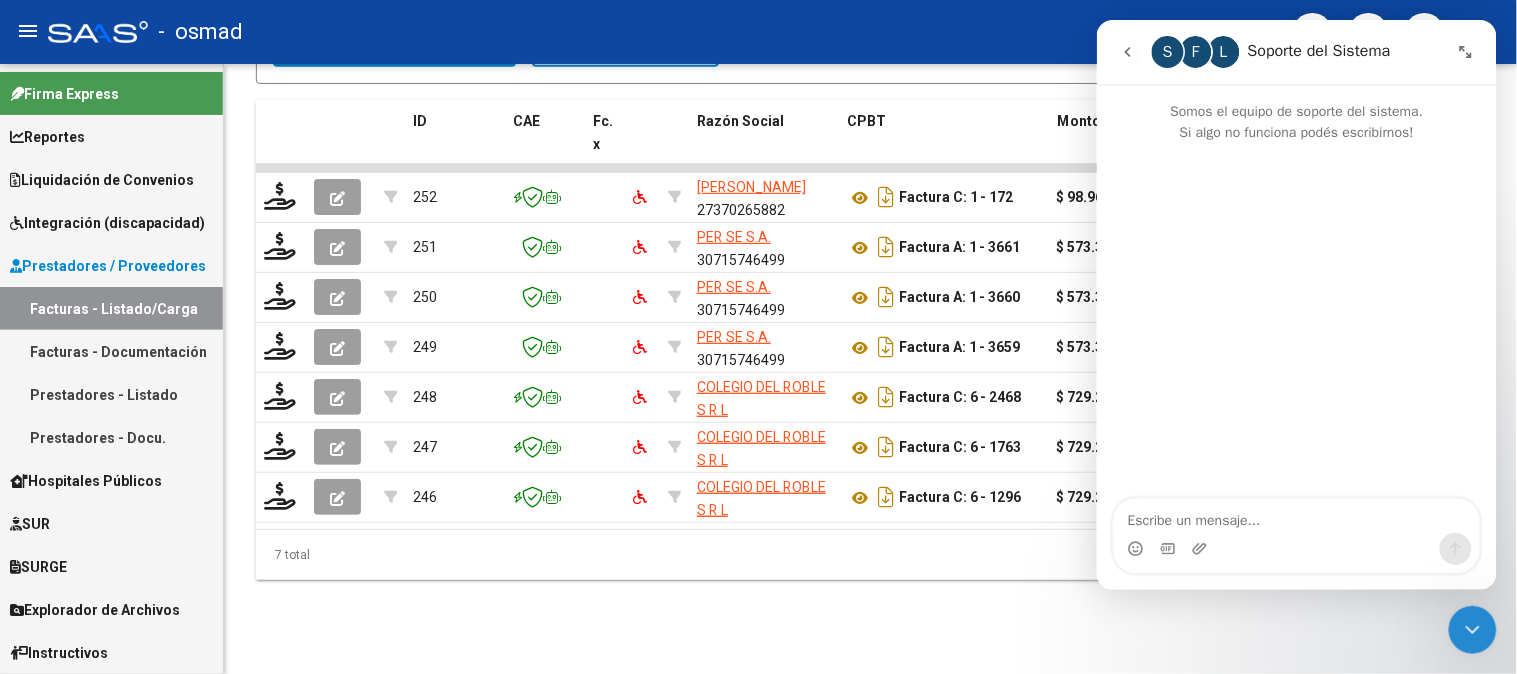 click at bounding box center [1296, 515] 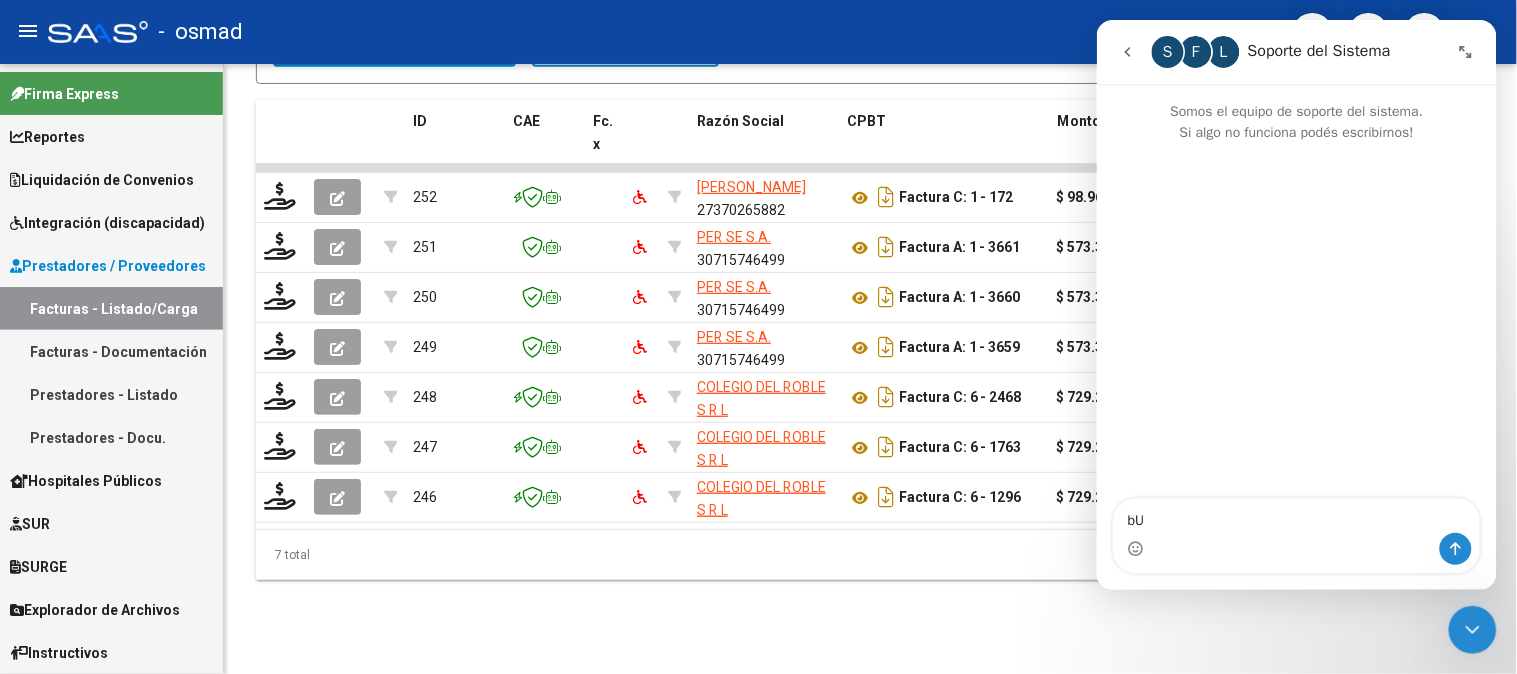 type on "b" 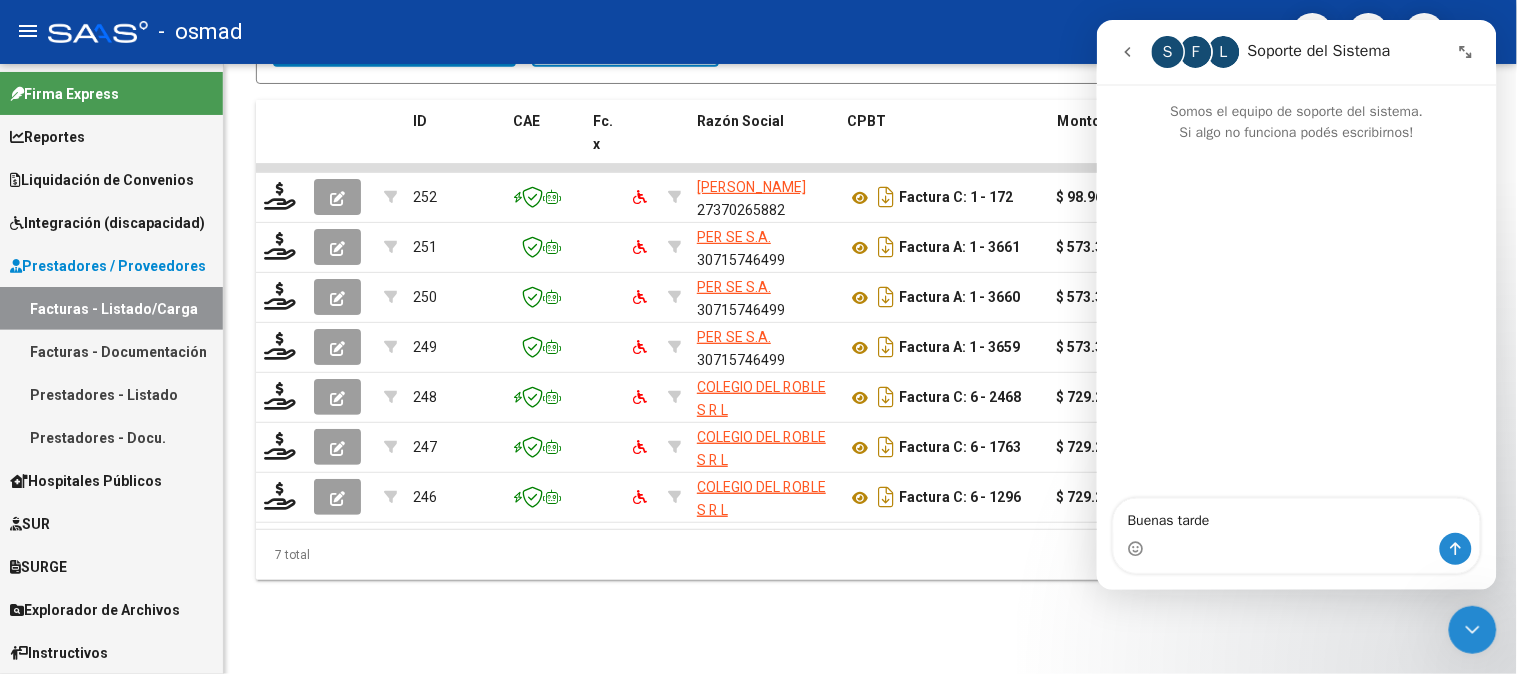 type on "Buenas tardes" 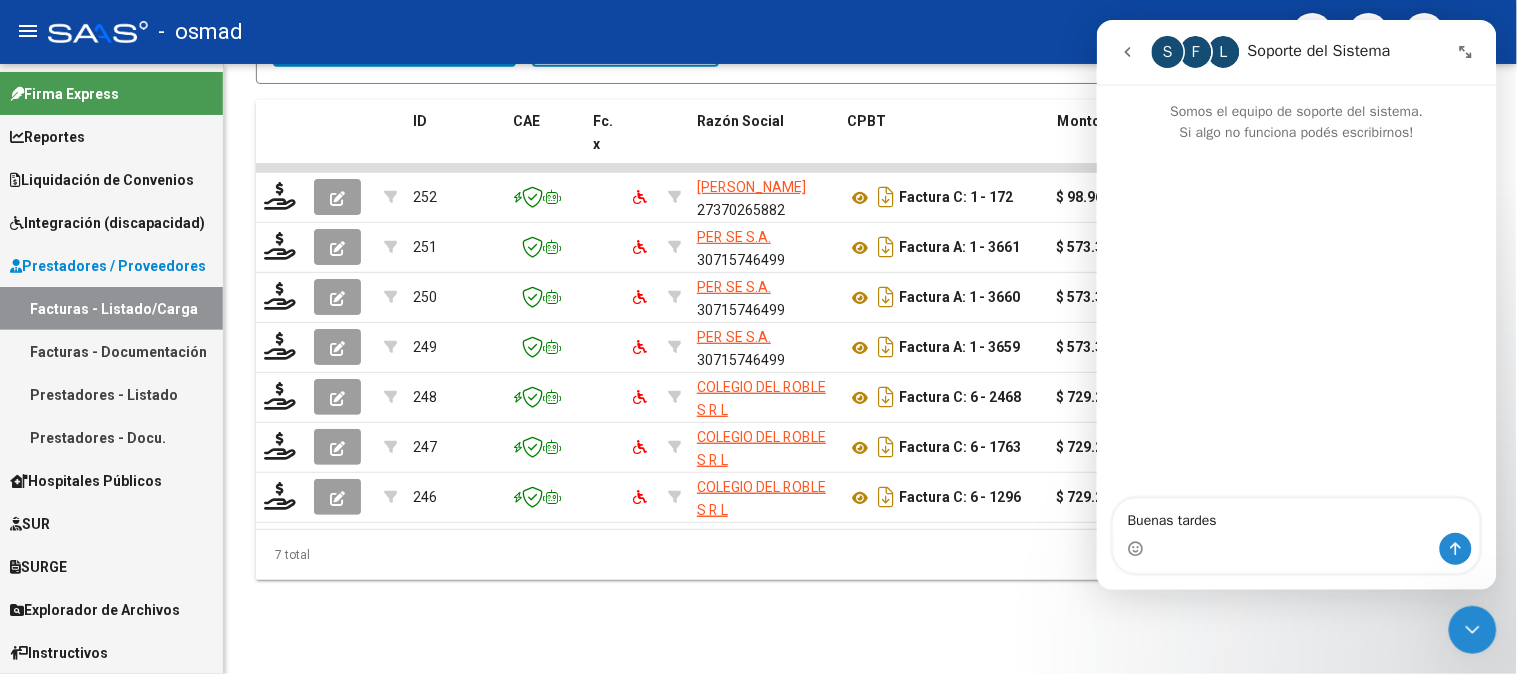 type 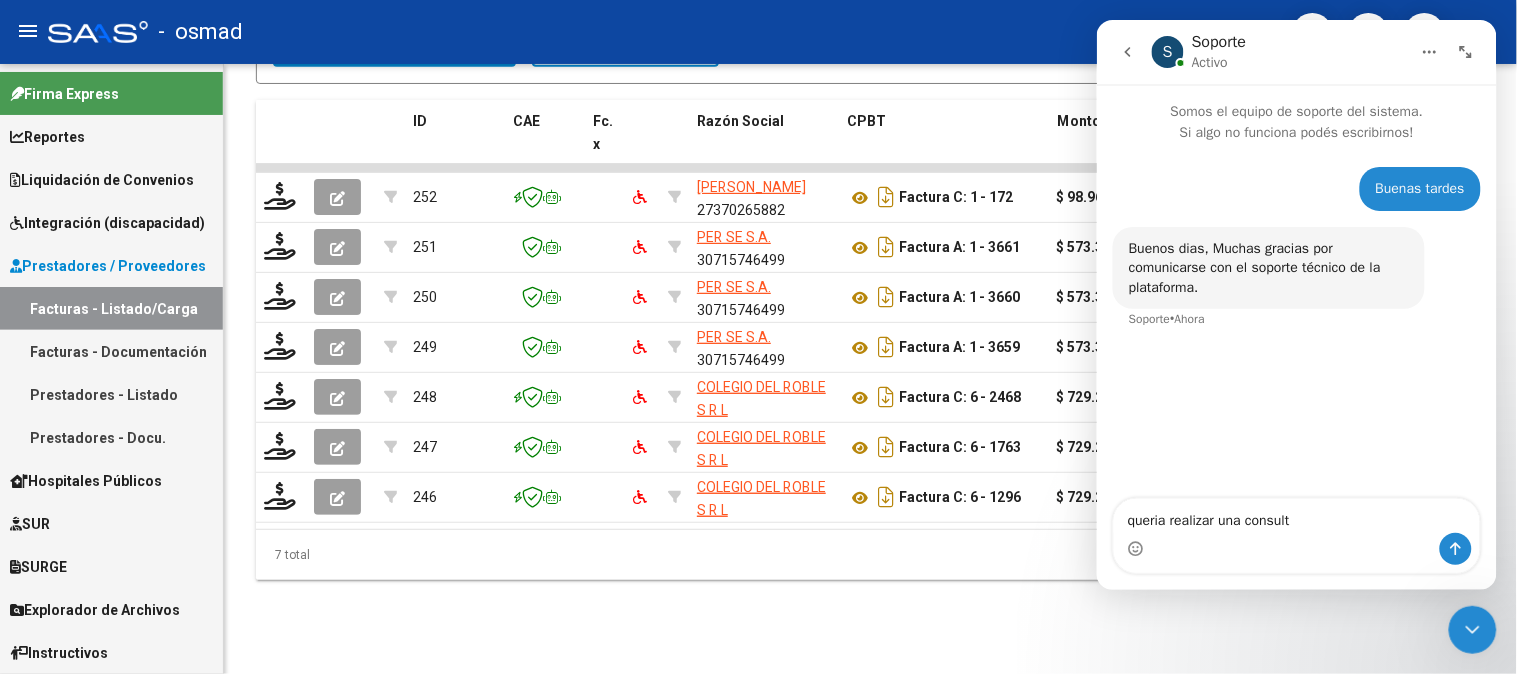 type on "queria realizar una consulta" 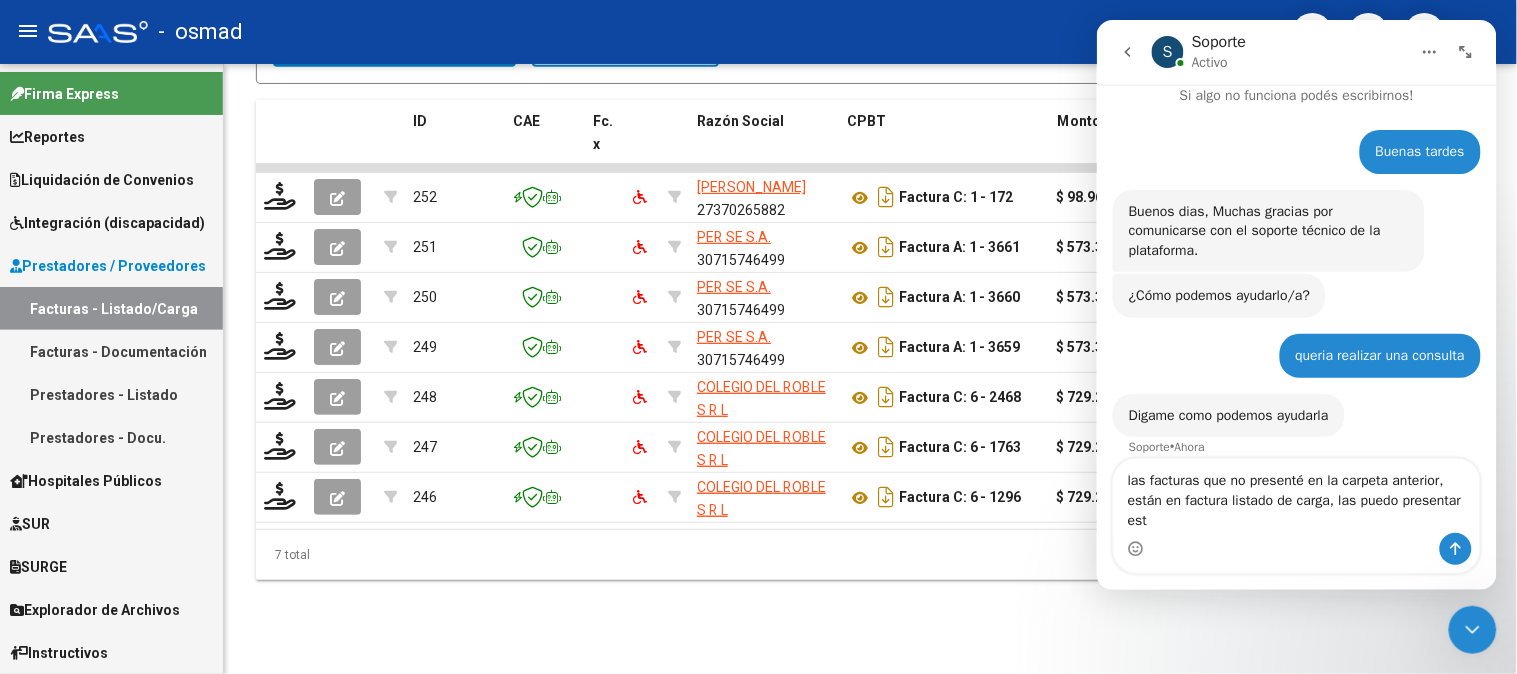 scroll, scrollTop: 57, scrollLeft: 0, axis: vertical 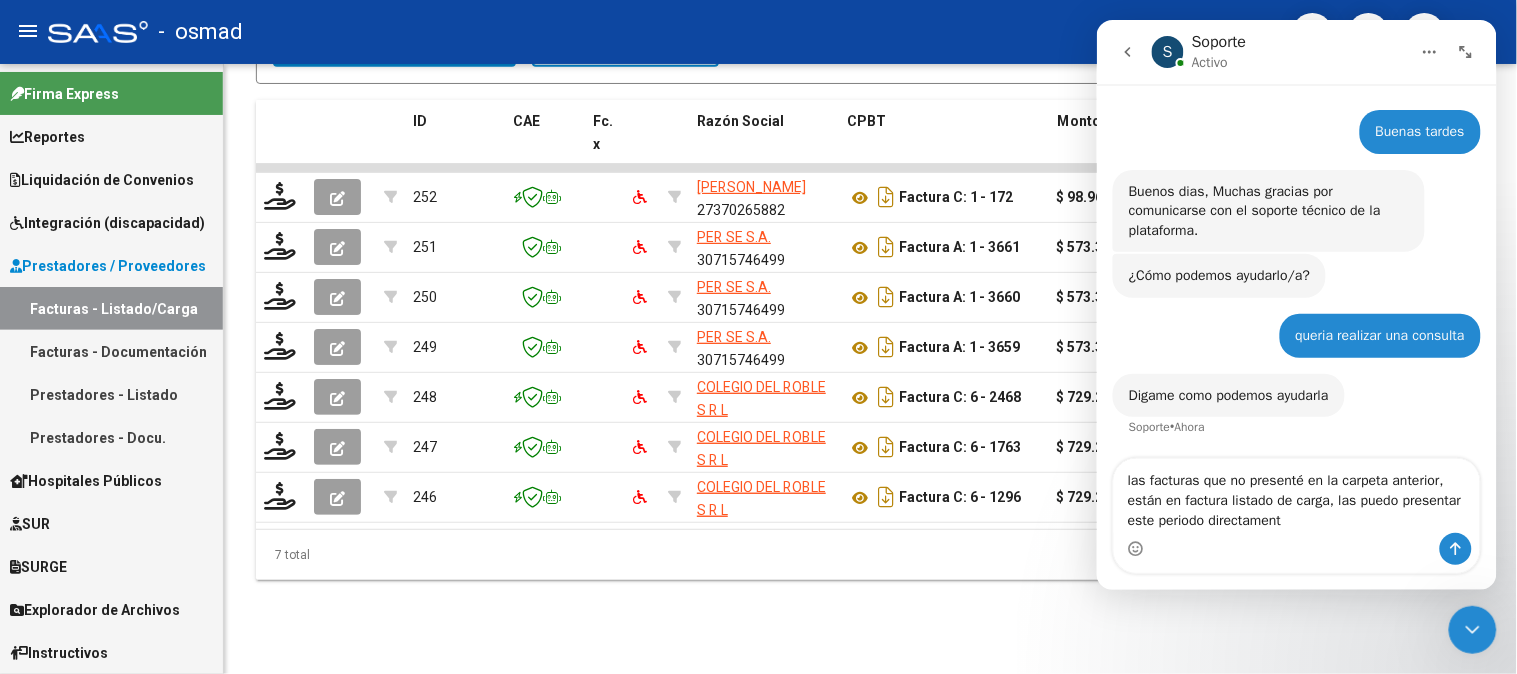 type on "las facturas que no presenté en la carpeta anterior, están en factura listado de carga, las puedo presentar este periodo directamente" 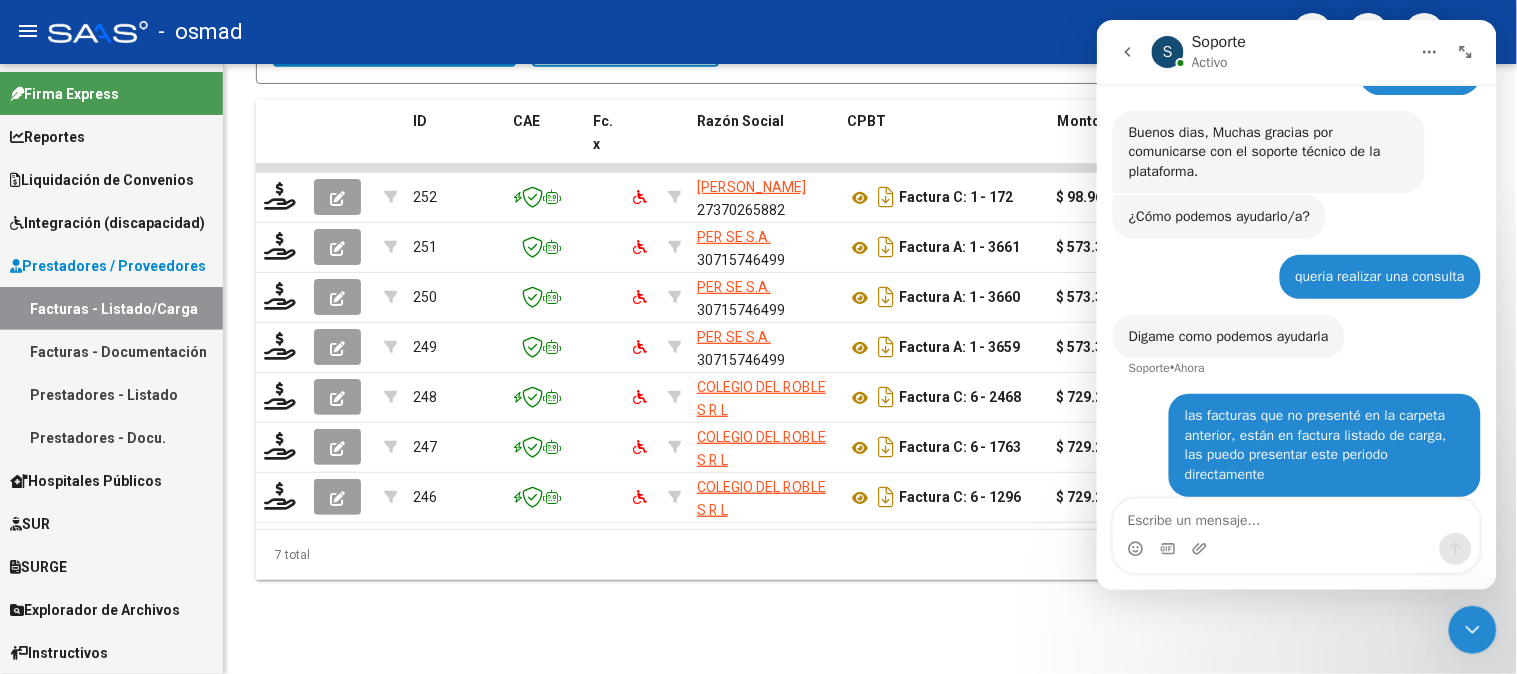 scroll, scrollTop: 115, scrollLeft: 0, axis: vertical 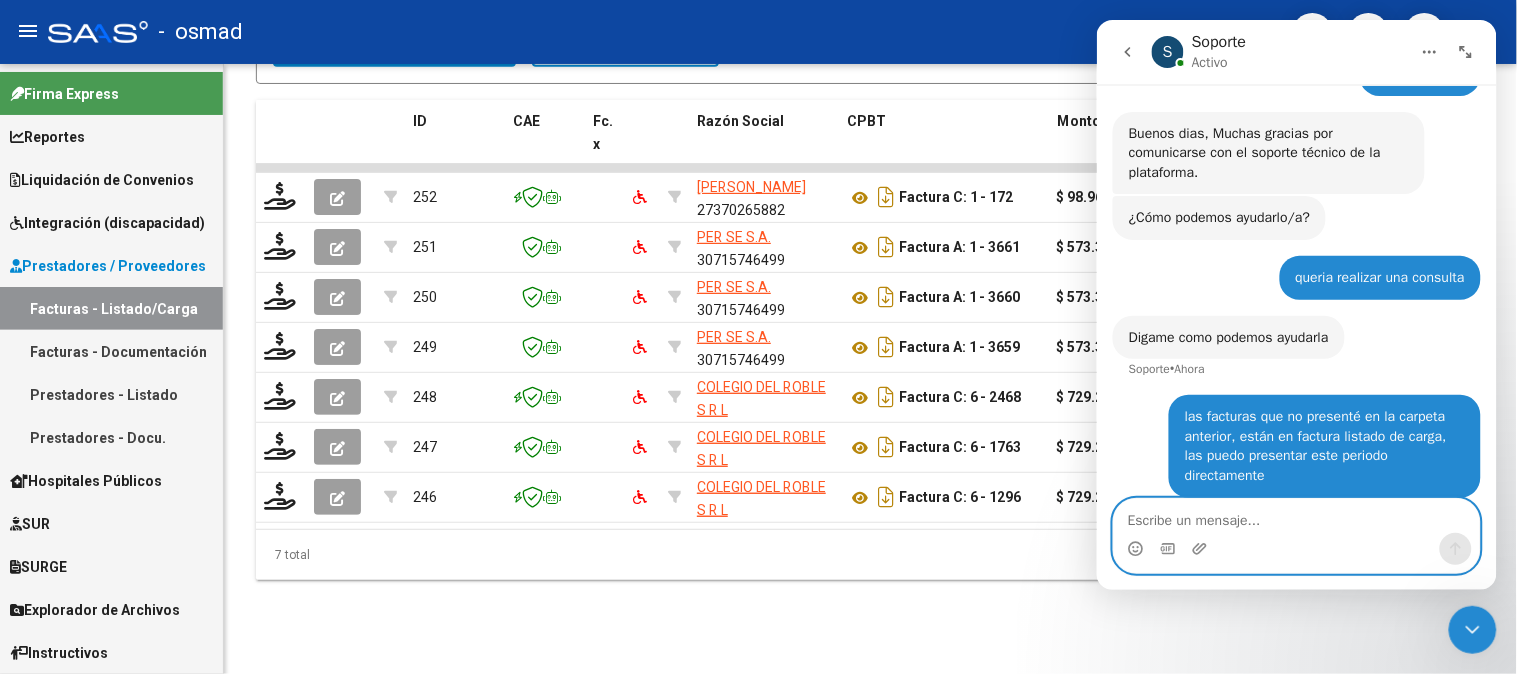 click at bounding box center (1296, 515) 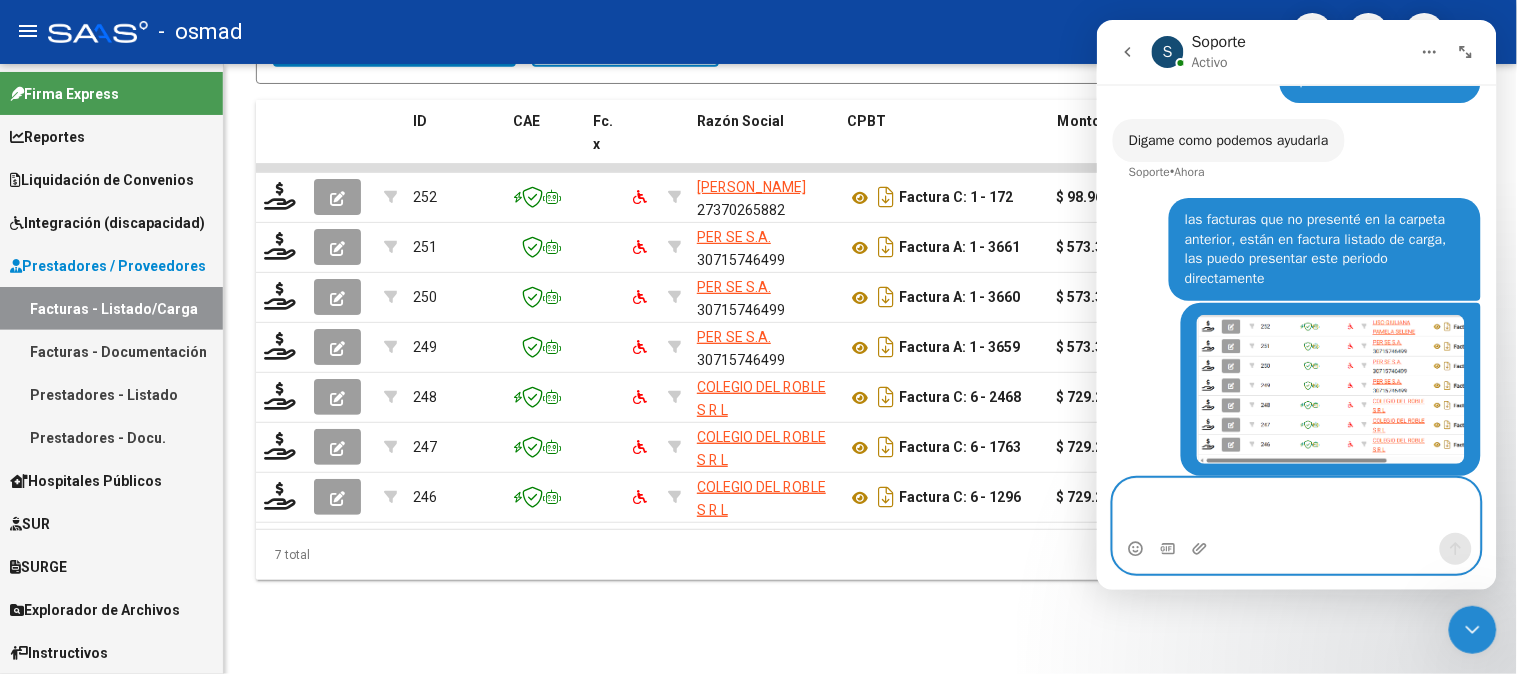 scroll, scrollTop: 311, scrollLeft: 0, axis: vertical 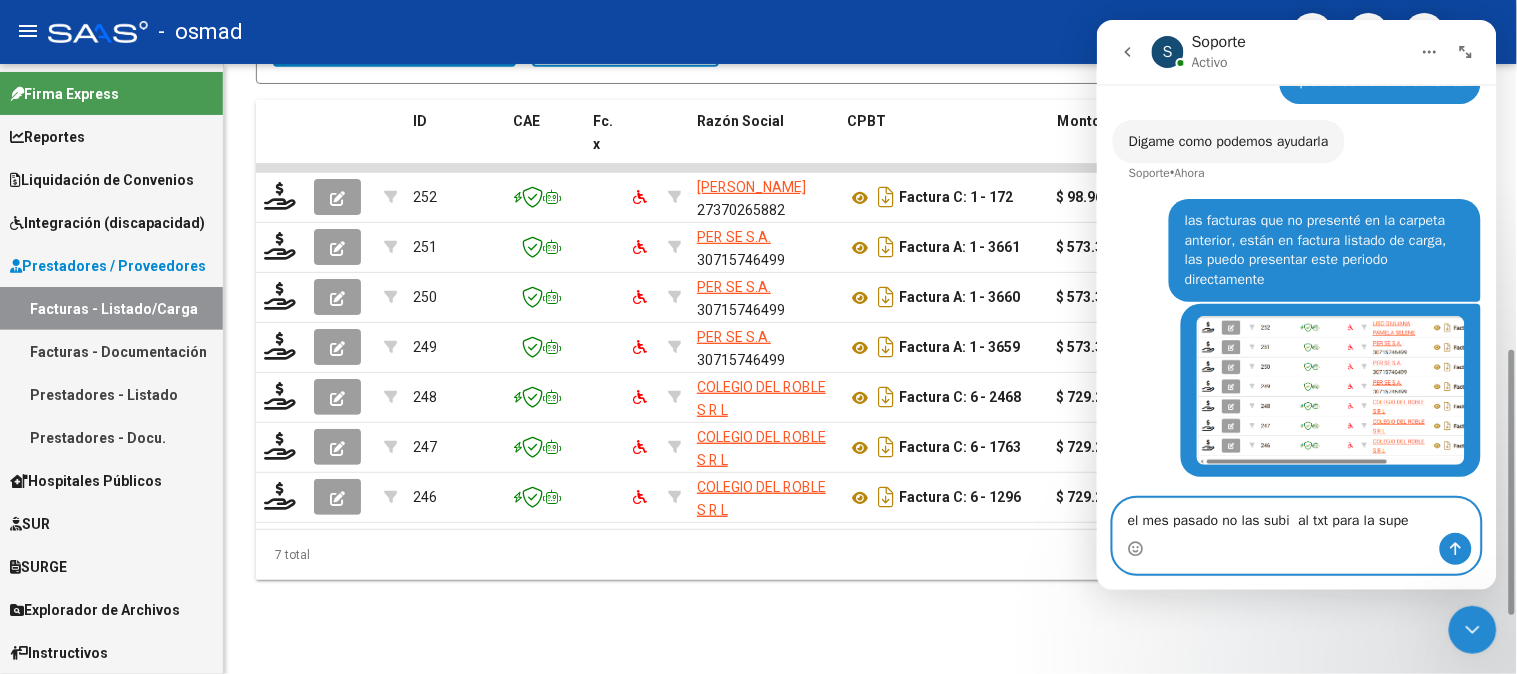 type on "el mes pasado no las subi  al txt para la super" 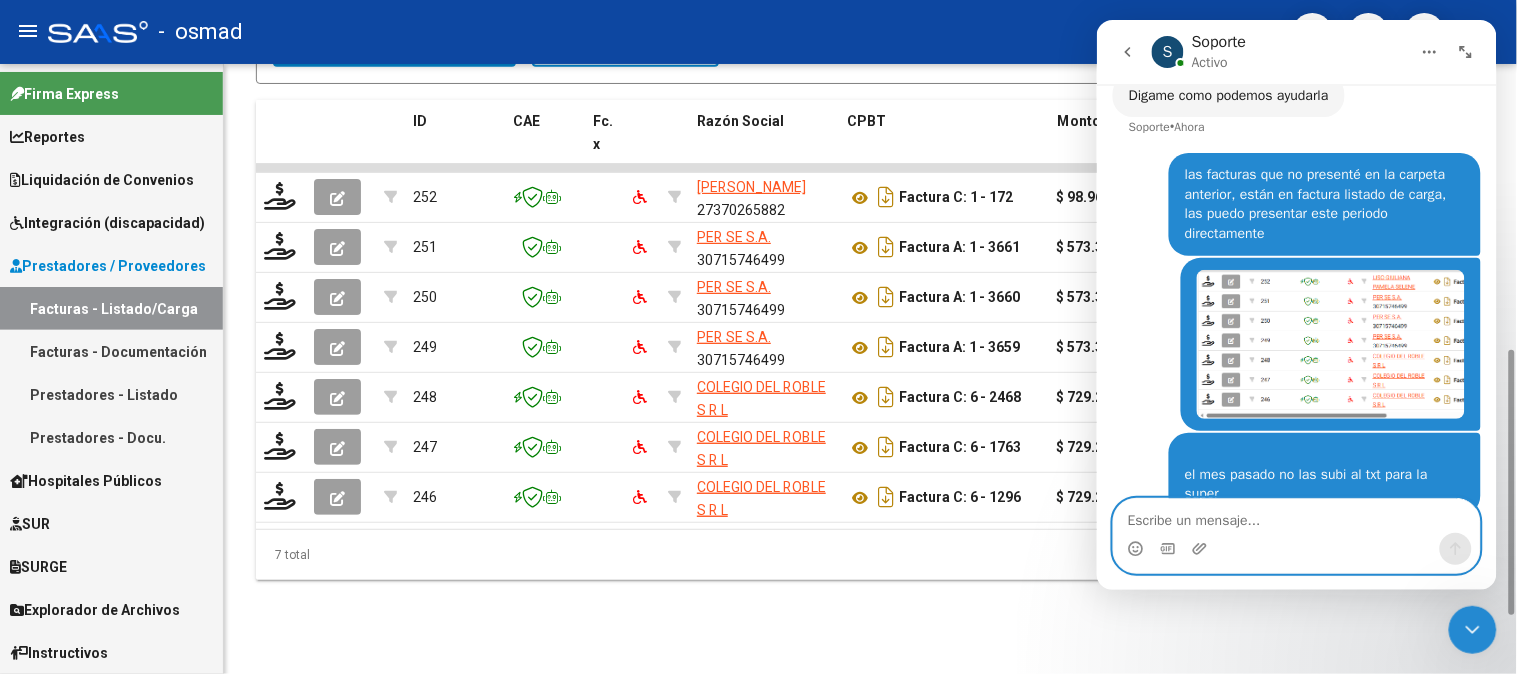 scroll, scrollTop: 356, scrollLeft: 0, axis: vertical 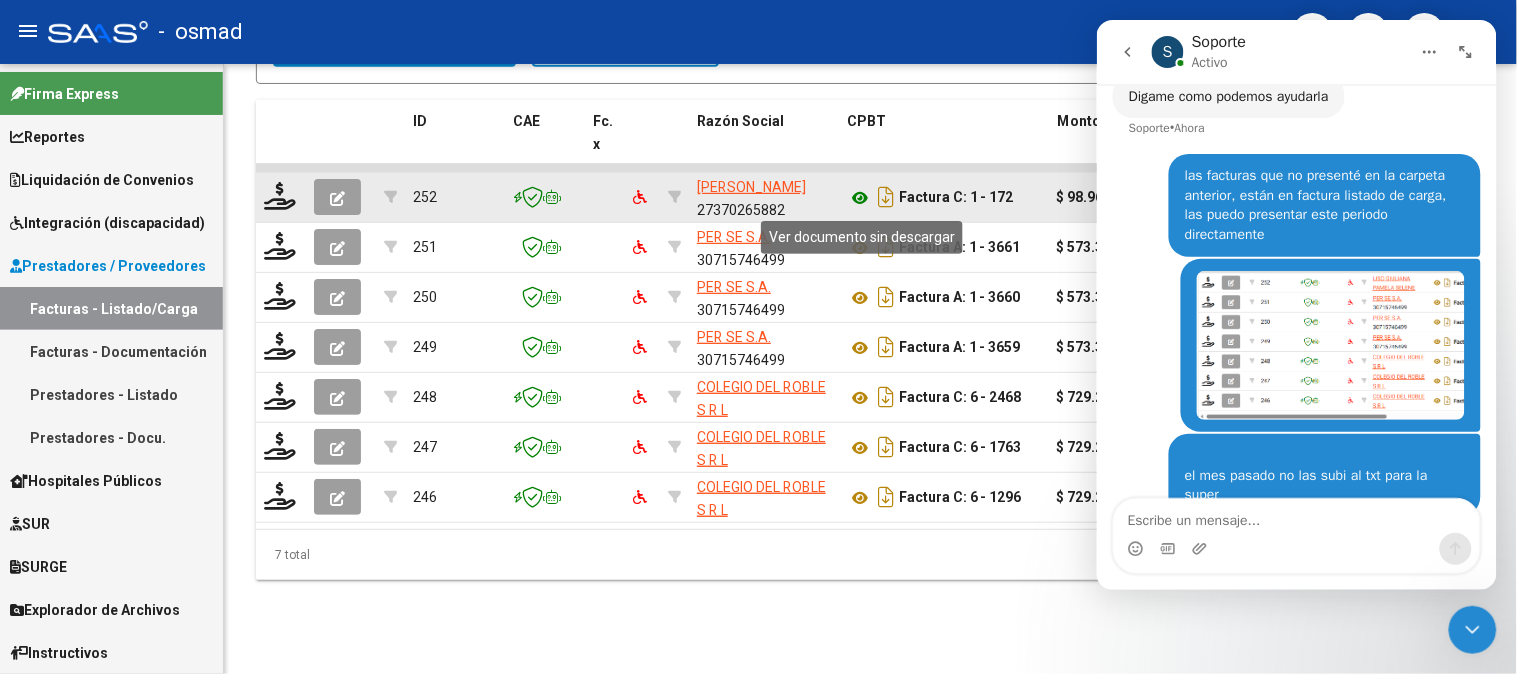 click 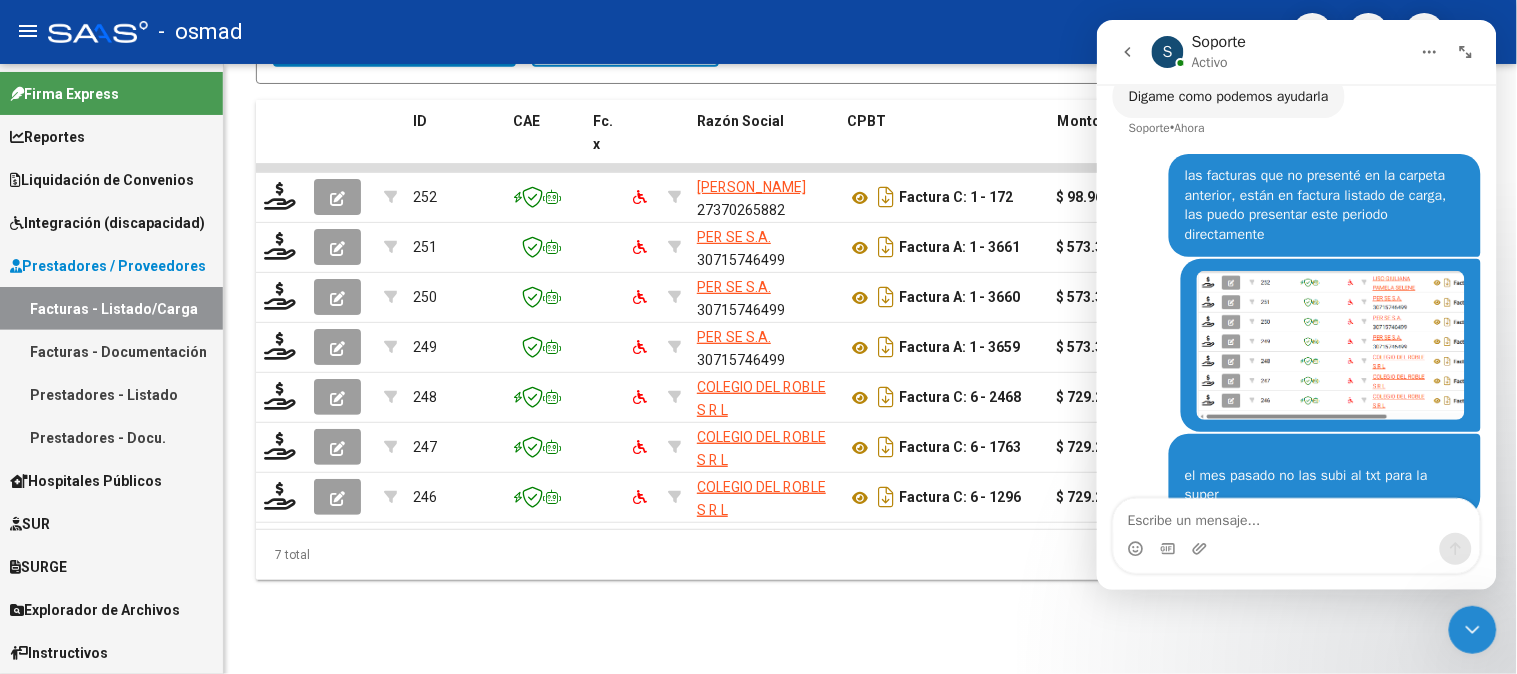 click on "Video tutorial   PRESTADORES -> Listado de CPBTs Emitidos por Prestadores / Proveedores (alt+q)   Cargar Comprobante
Carga Masiva  cloud_download  CSV  cloud_download  EXCEL  cloud_download  Estandar   Descarga Masiva
Filtros Id Integración Area Seleccionar Gerenciador Seleccionar Gerenciador Si  Confirmado Todos  Cargado desde Masivo   Mostrar totalizadores   FILTROS DEL COMPROBANTE  Comprobante Tipo Comprobante Tipo Start date – Fec. Comprobante Desde / Hasta Días Emisión Desde(cant. días) Días Emisión Hasta(cant. días) CUIT / Razón Social Pto. Venta Nro. Comprobante Código SSS CAE Válido CAE Válido Todos  Cargado Módulo Hosp. Todos  Tiene facturacion Apócrifa Hospital Refes  FILTROS DE INTEGRACION  No  Cargado en Para Enviar SSS Período De Prestación Campos del Archivo de Rendición Devuelto x SSS (dr_envio) No  Rendido x SSS (dr_envio) Tipo de Registro Tipo de Registro Período Presentación Período [PERSON_NAME] del Legajo Asociado (preaprobación) Si   MAS FILTROS  – 2" 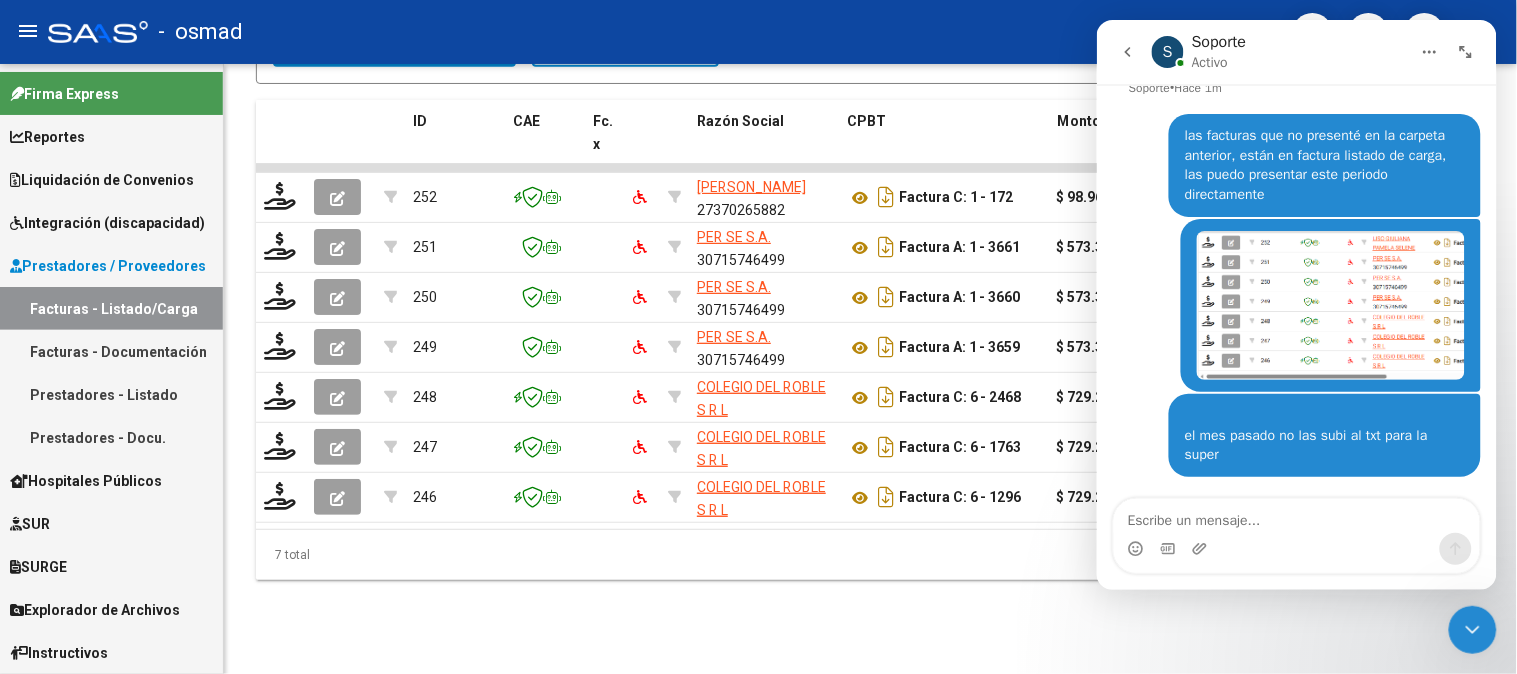 scroll, scrollTop: 357, scrollLeft: 0, axis: vertical 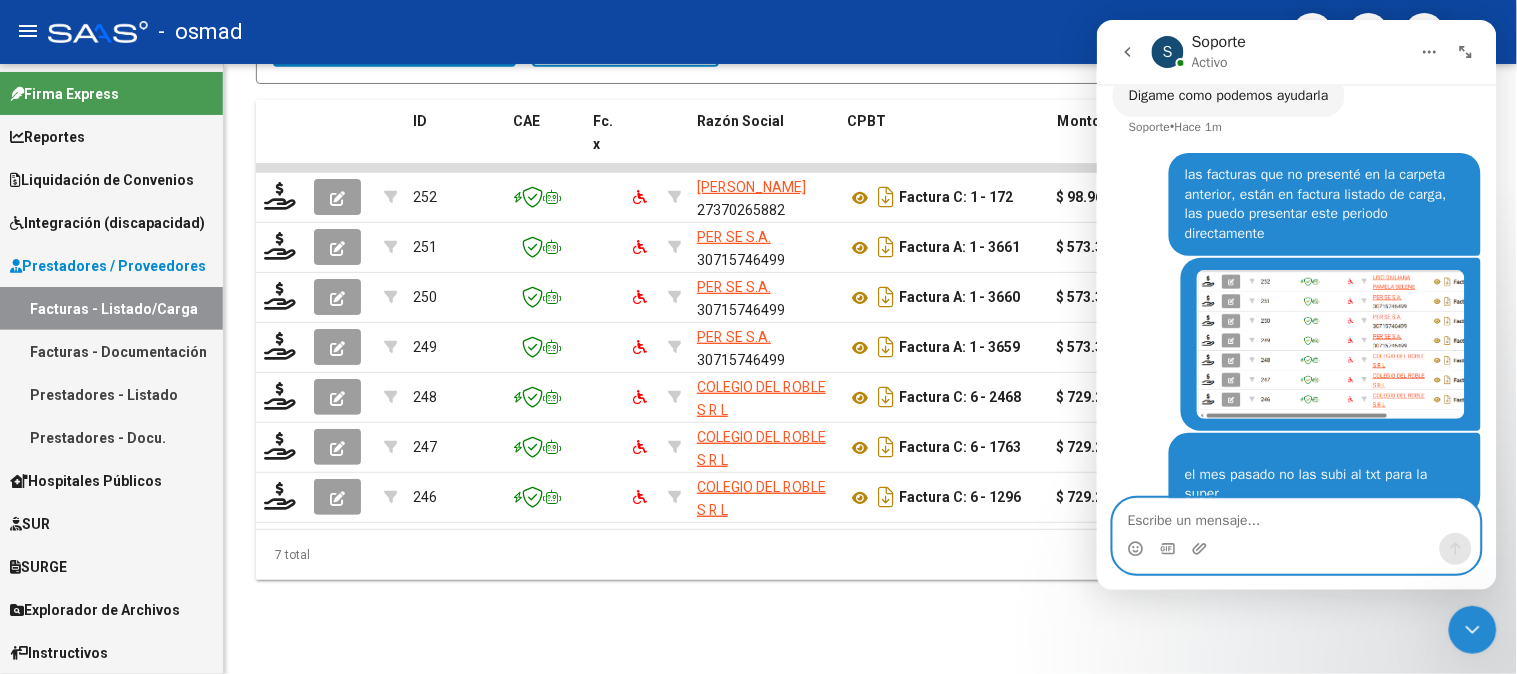 click at bounding box center (1296, 515) 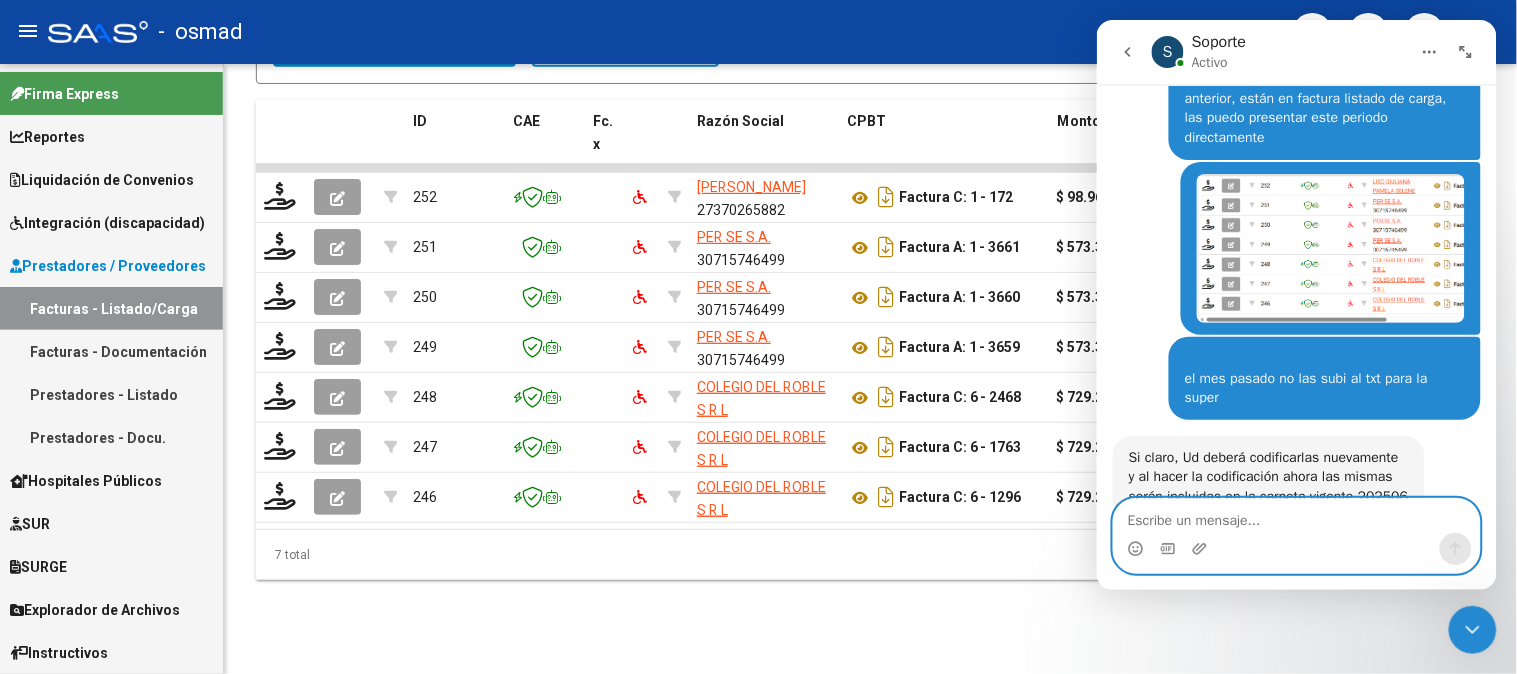 scroll, scrollTop: 455, scrollLeft: 0, axis: vertical 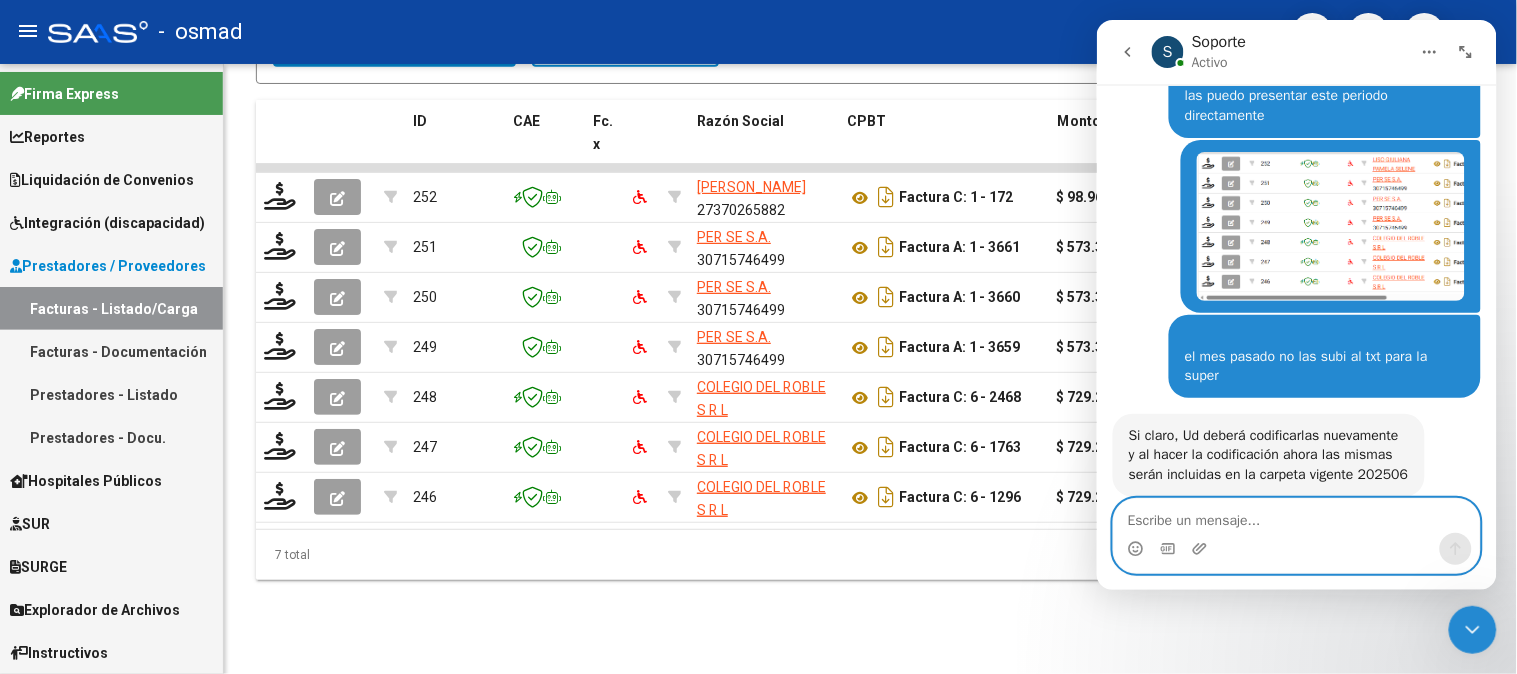 click at bounding box center [1296, 515] 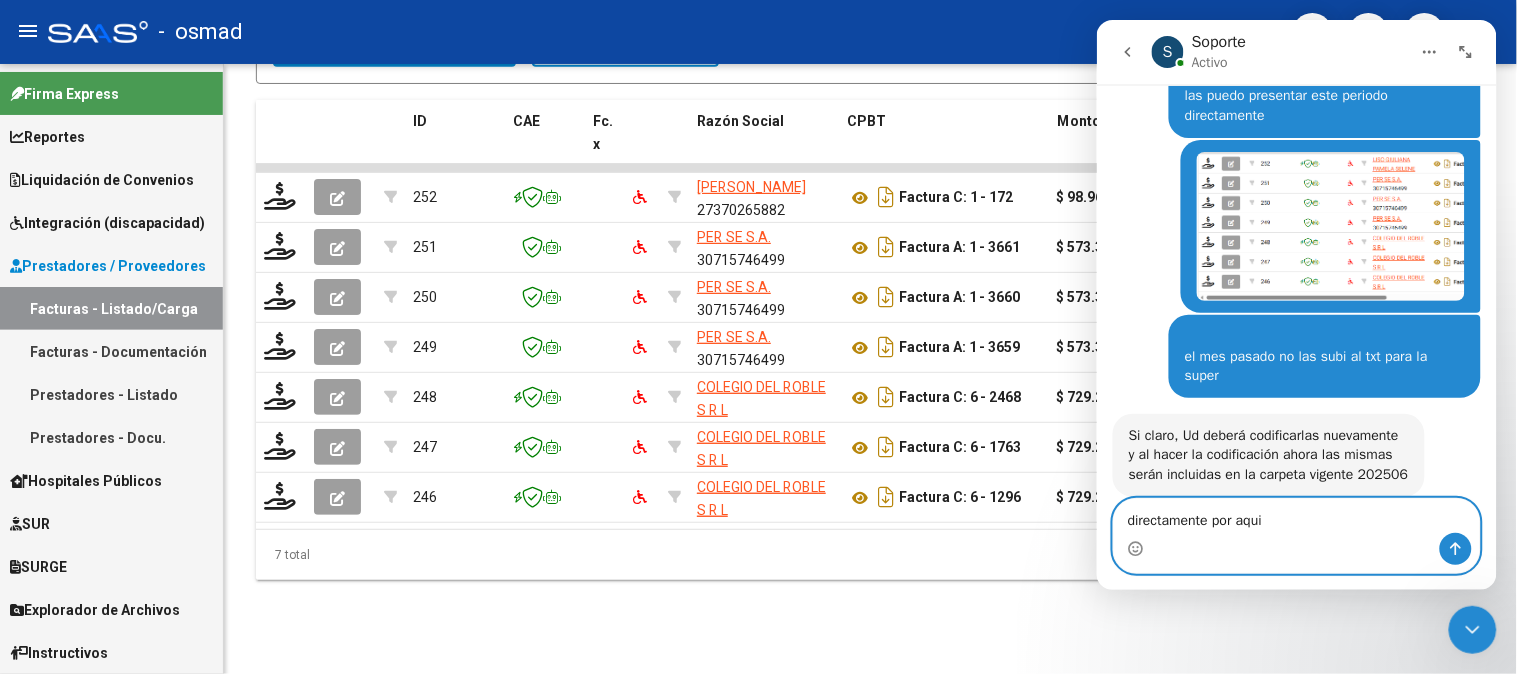 type on "directamente por aqui?" 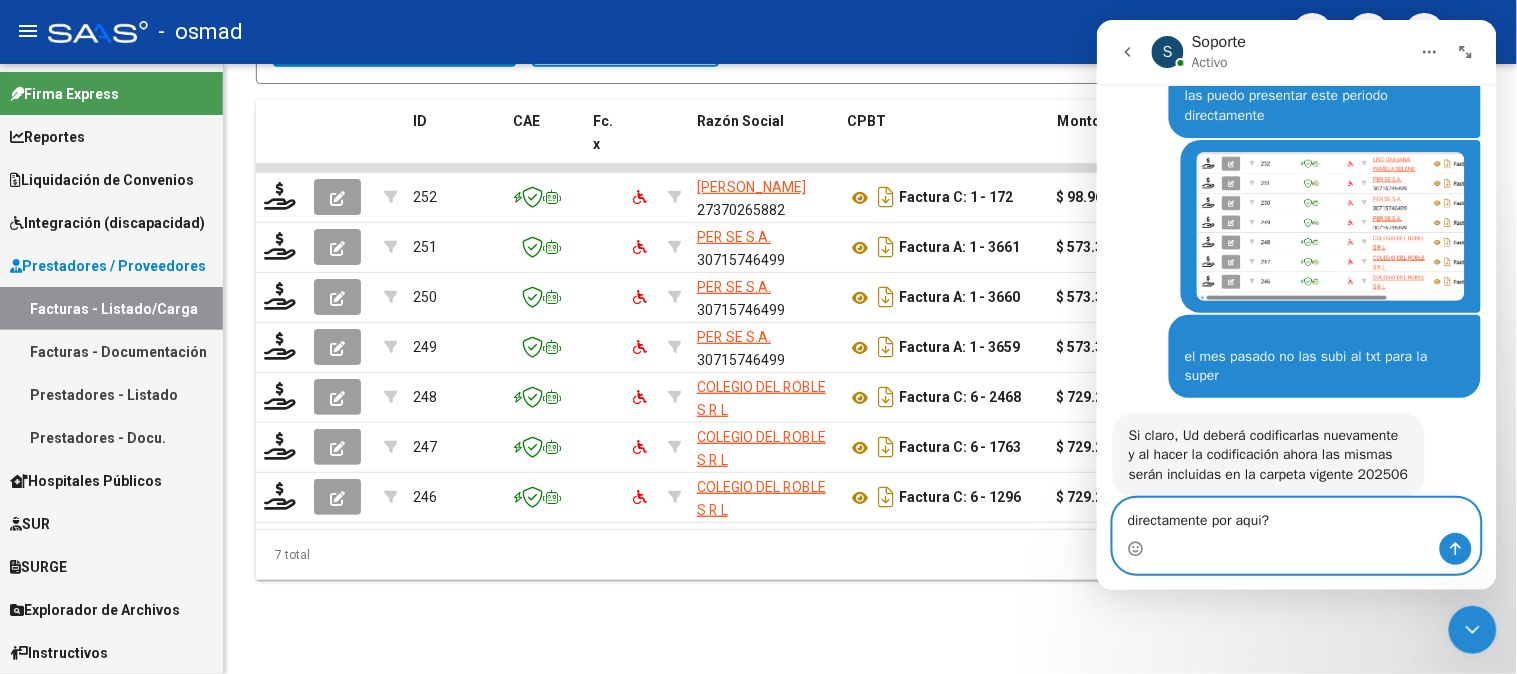 type 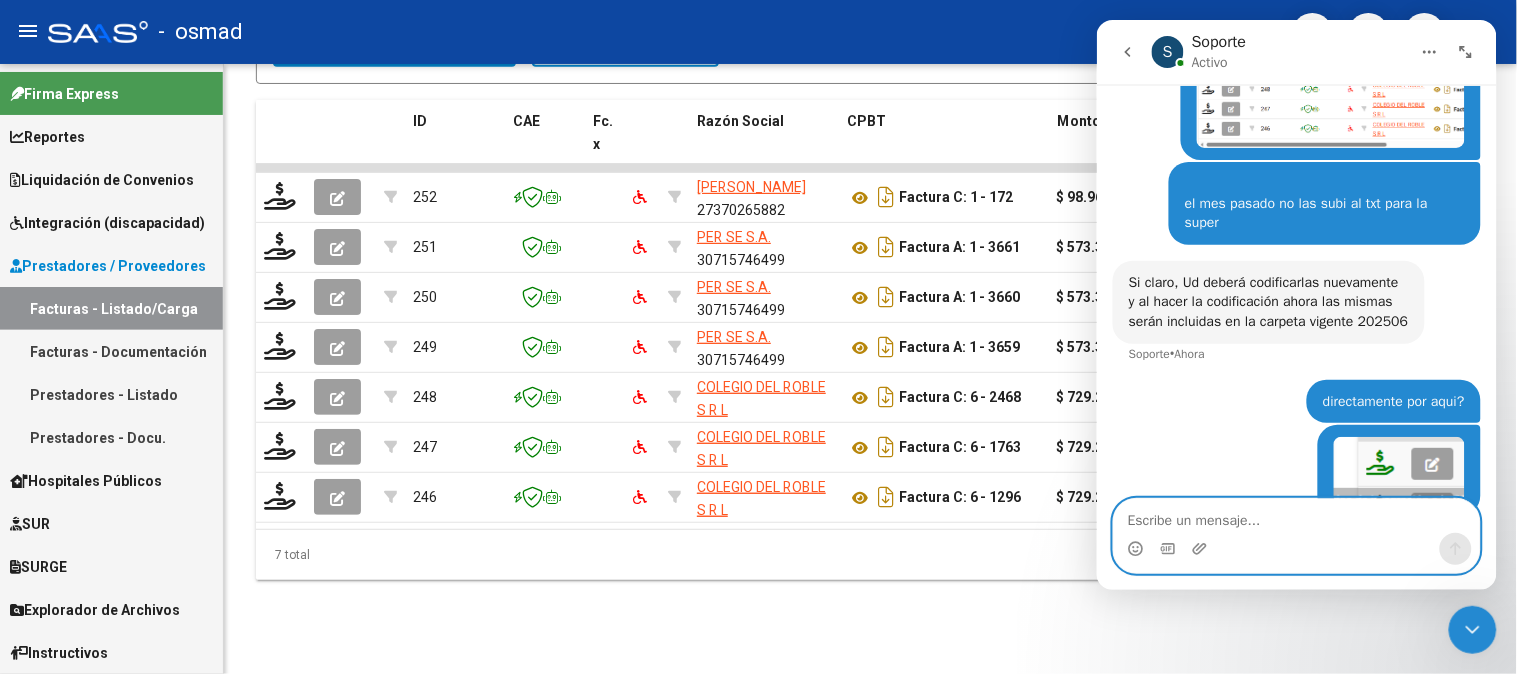scroll, scrollTop: 607, scrollLeft: 0, axis: vertical 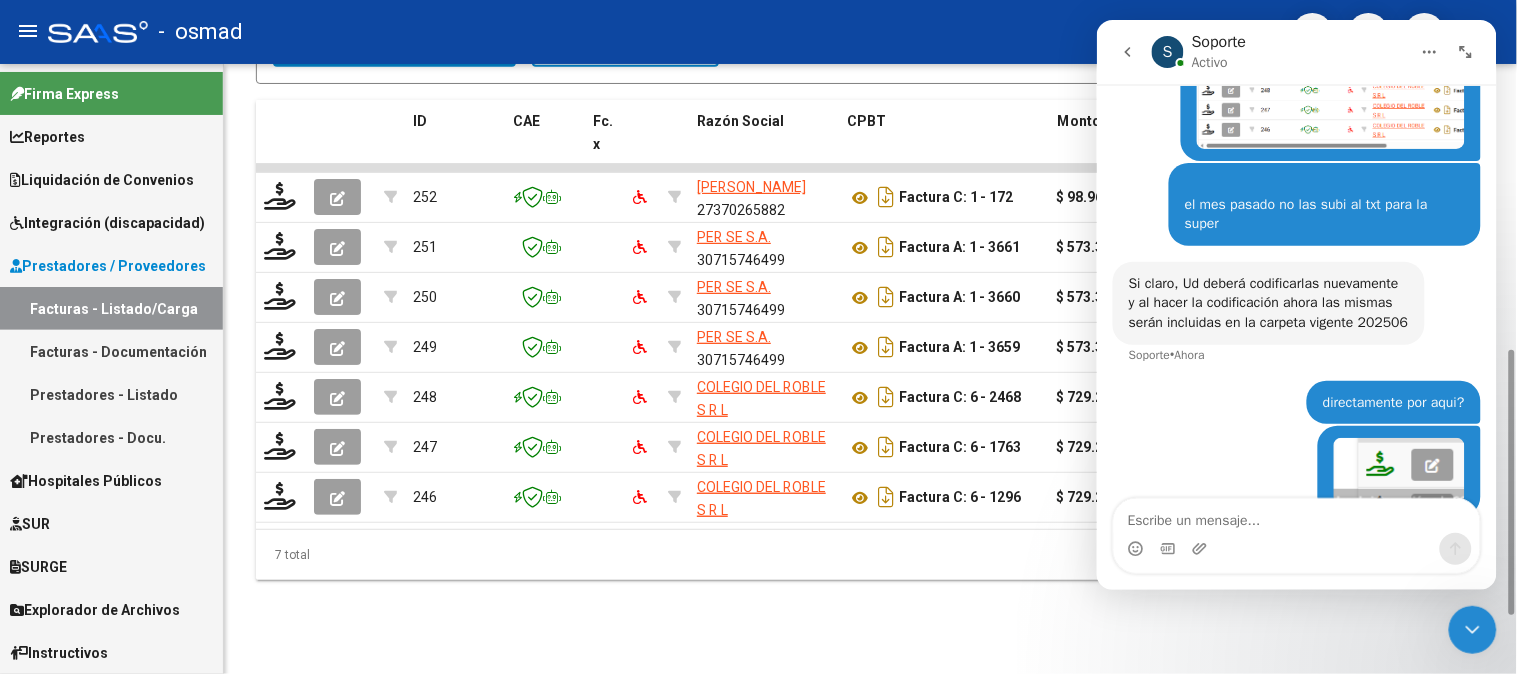 click on "Video tutorial   PRESTADORES -> Listado de CPBTs Emitidos por Prestadores / Proveedores (alt+q)   Cargar Comprobante
Carga Masiva  cloud_download  CSV  cloud_download  EXCEL  cloud_download  Estandar   Descarga Masiva
Filtros Id Integración Area Seleccionar Gerenciador Seleccionar Gerenciador Si  Confirmado Todos  Cargado desde Masivo   Mostrar totalizadores   FILTROS DEL COMPROBANTE  Comprobante Tipo Comprobante Tipo Start date – Fec. Comprobante Desde / Hasta Días Emisión Desde(cant. días) Días Emisión Hasta(cant. días) CUIT / Razón Social Pto. Venta Nro. Comprobante Código SSS CAE Válido CAE Válido Todos  Cargado Módulo Hosp. Todos  Tiene facturacion Apócrifa Hospital Refes  FILTROS DE INTEGRACION  No  Cargado en Para Enviar SSS Período De Prestación Campos del Archivo de Rendición Devuelto x SSS (dr_envio) No  Rendido x SSS (dr_envio) Tipo de Registro Tipo de Registro Período Presentación Período [PERSON_NAME] del Legajo Asociado (preaprobación) Si   MAS FILTROS  – 2" 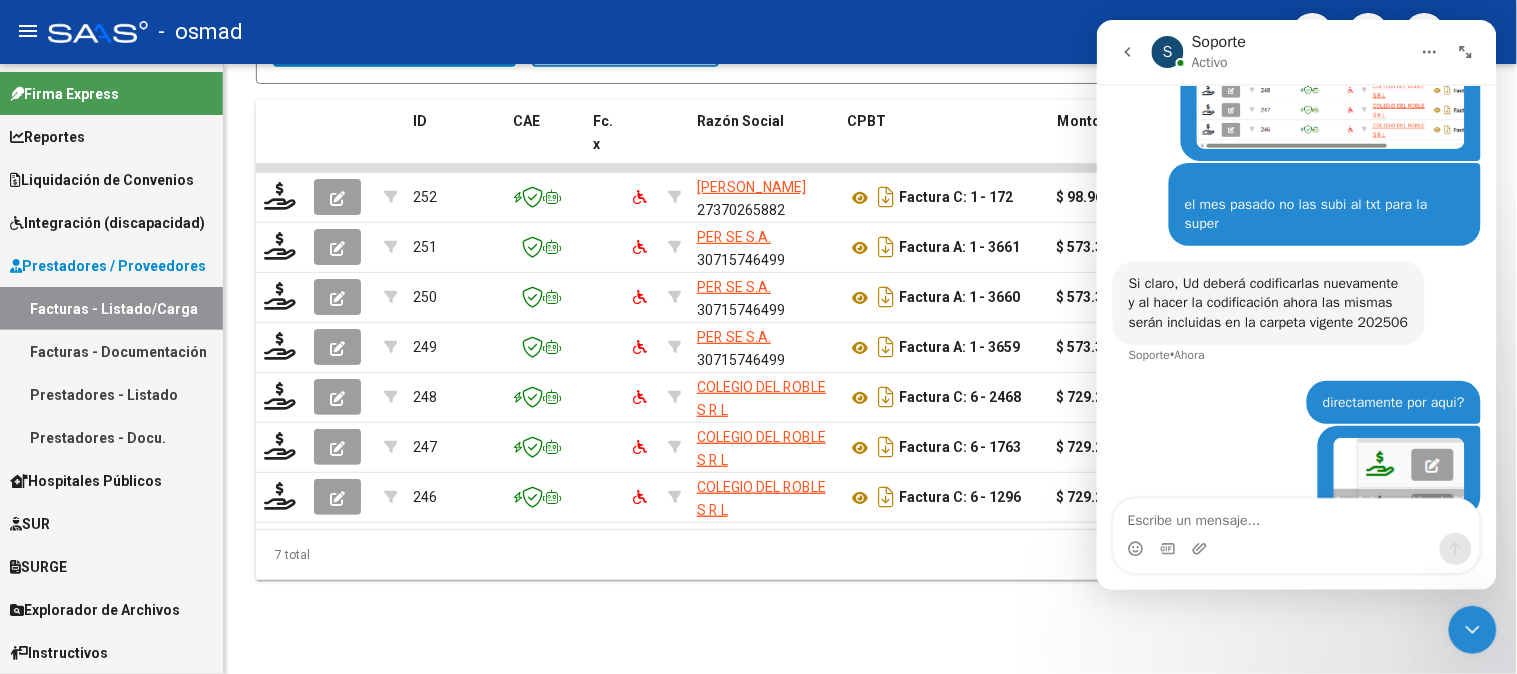 drag, startPoint x: 1467, startPoint y: 625, endPoint x: 2081, endPoint y: 1036, distance: 738.86194 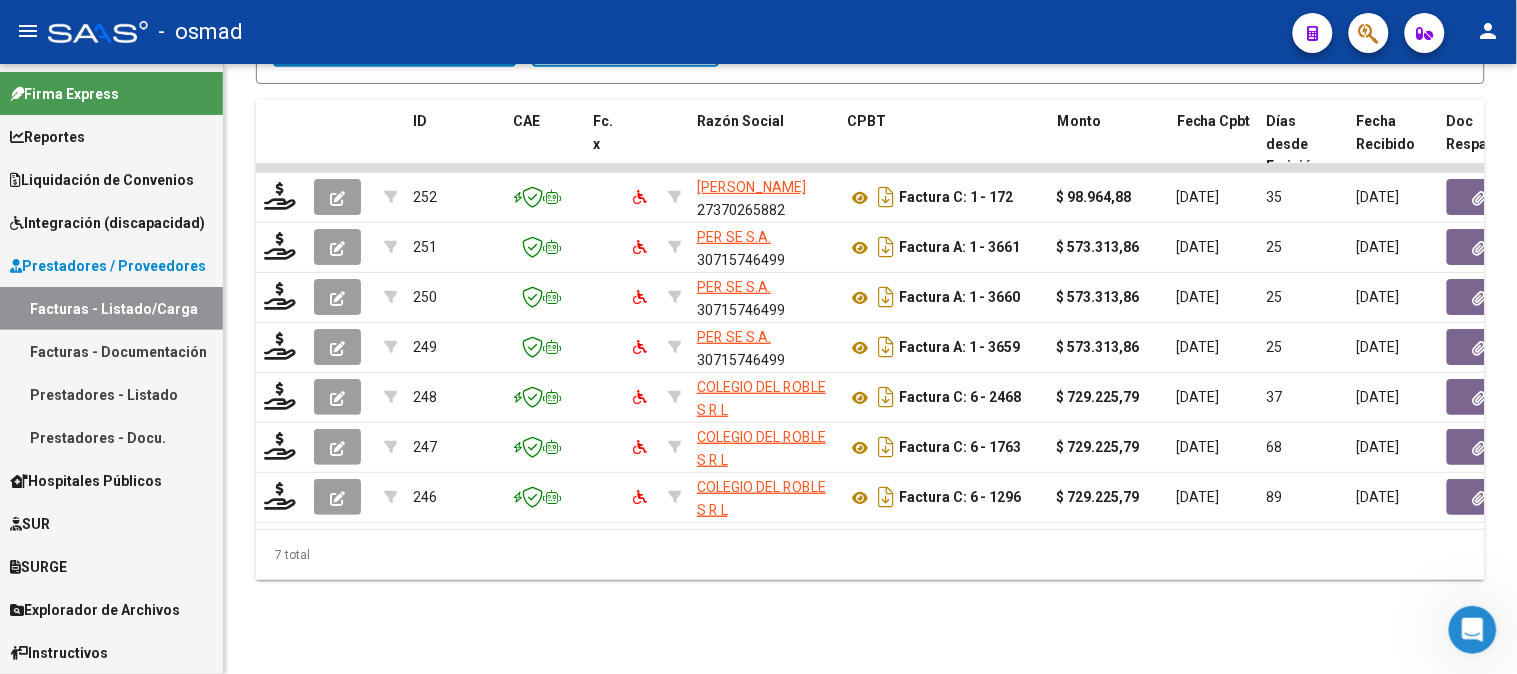 scroll, scrollTop: 0, scrollLeft: 0, axis: both 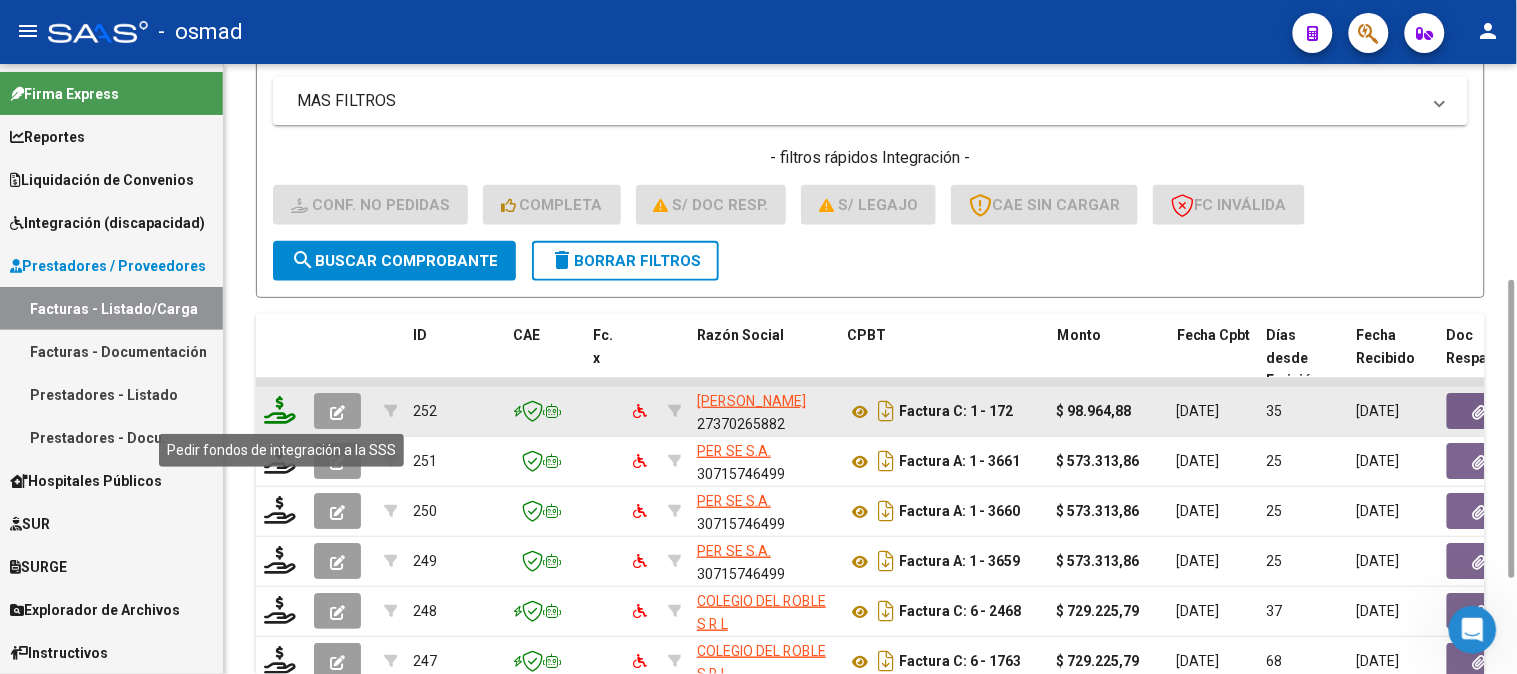click 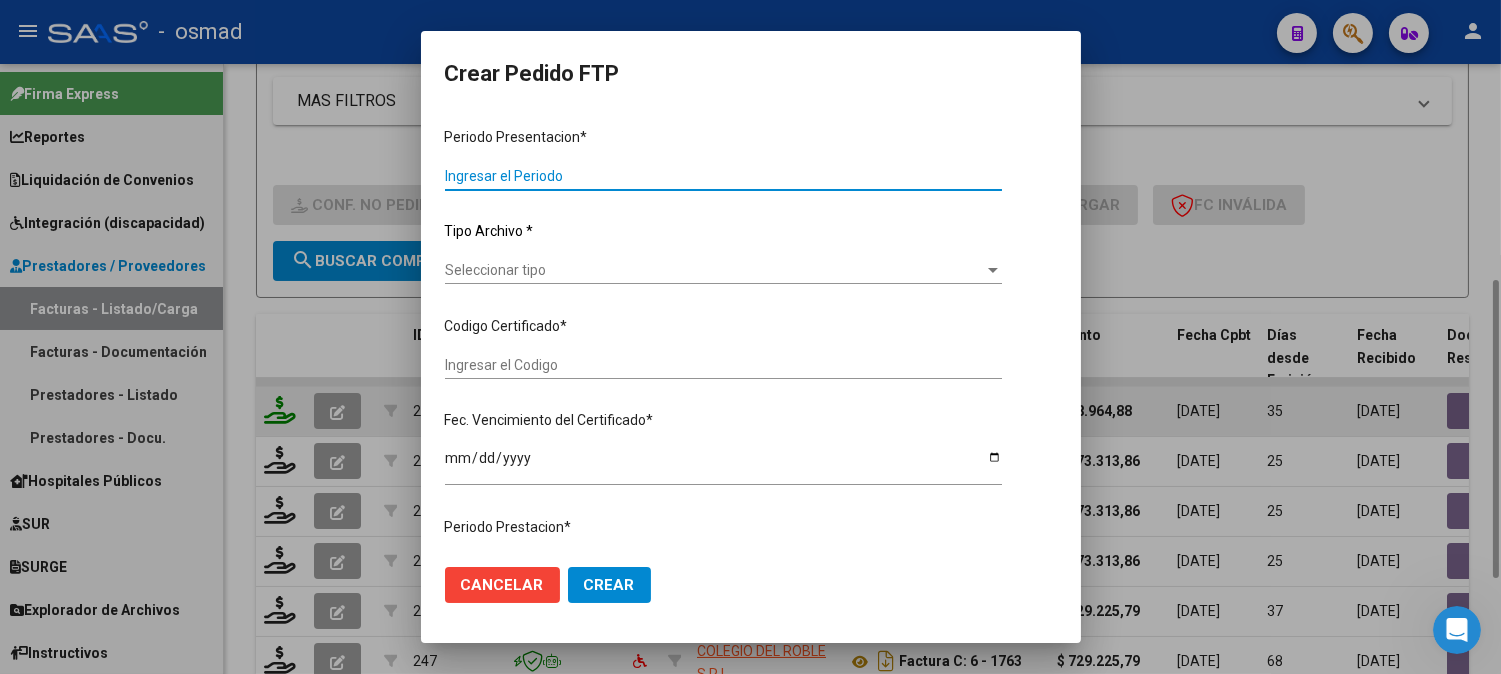 type on "202506" 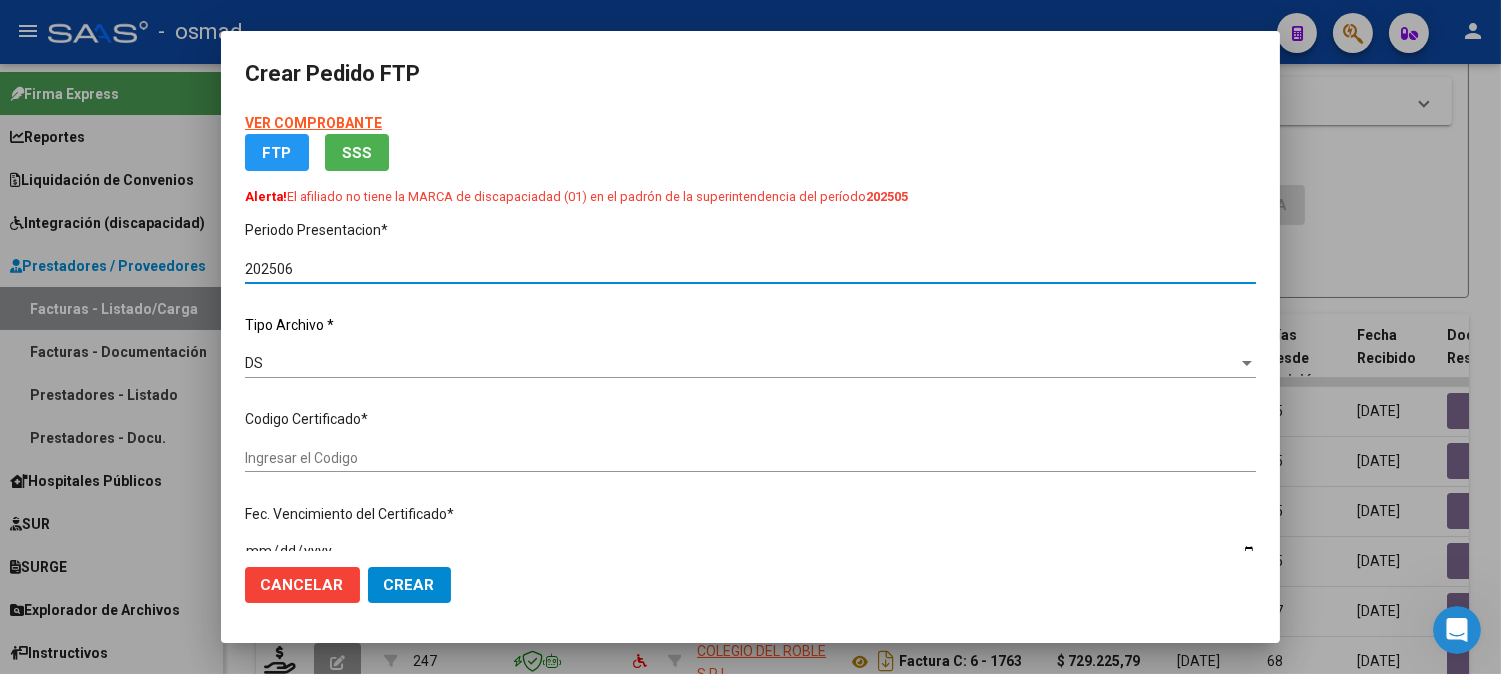type on "ARG02000577554992024060720290607BS436" 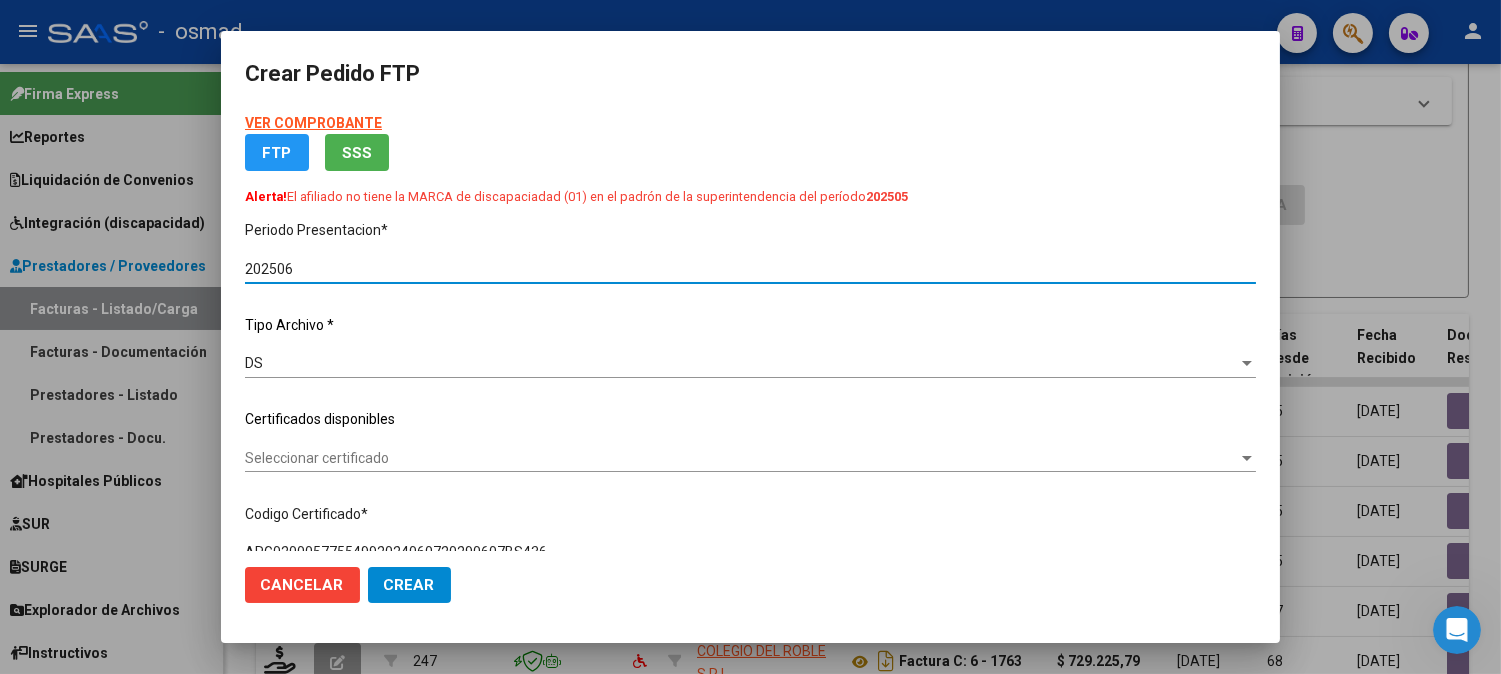 scroll, scrollTop: 685, scrollLeft: 0, axis: vertical 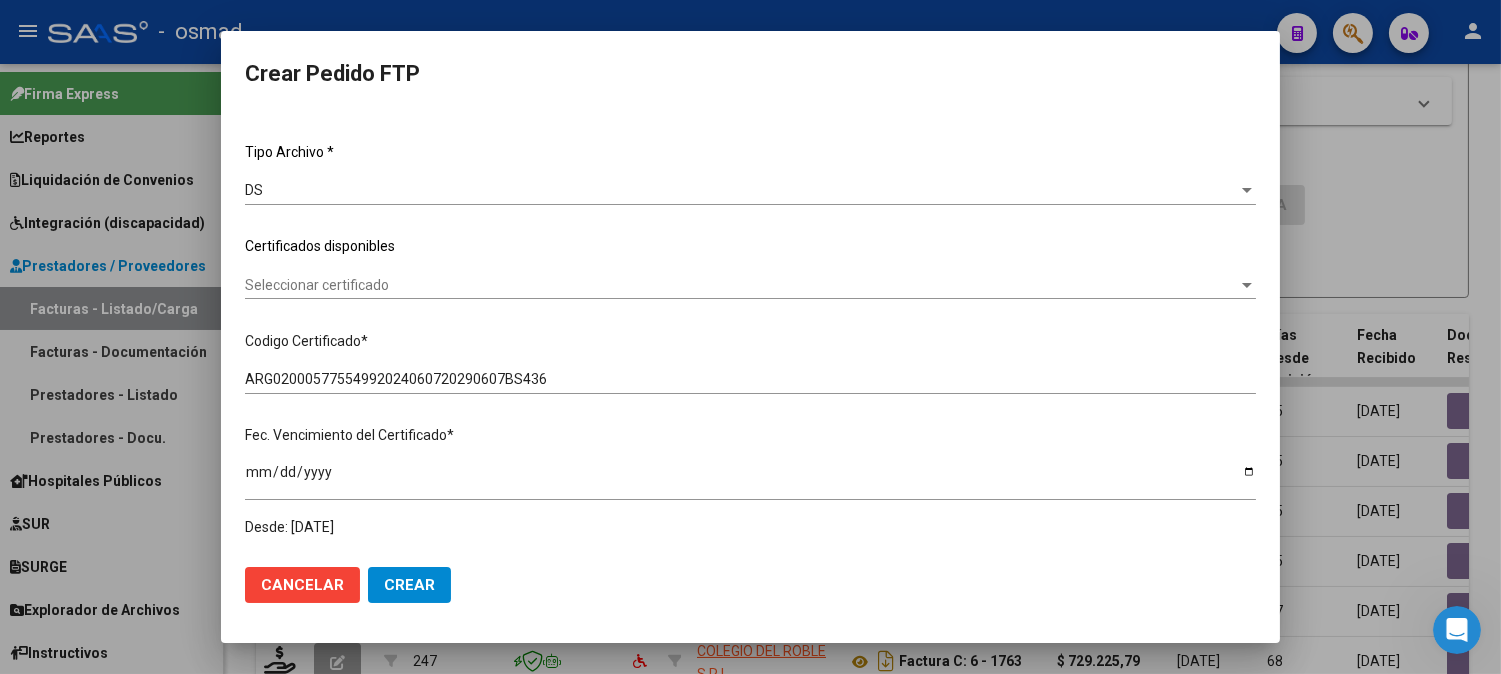 click on "Seleccionar certificado Seleccionar certificado" 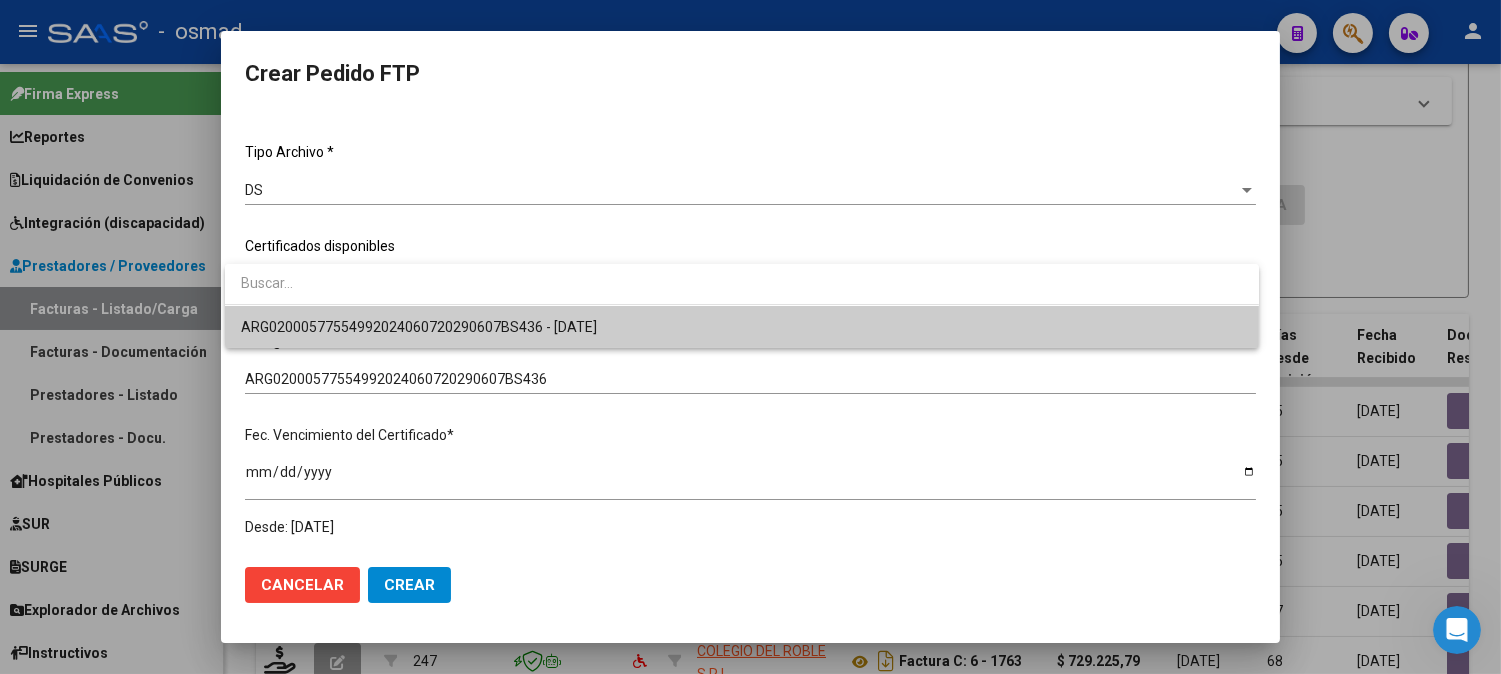 click on "ARG02000577554992024060720290607BS436 - [DATE]" at bounding box center [419, 327] 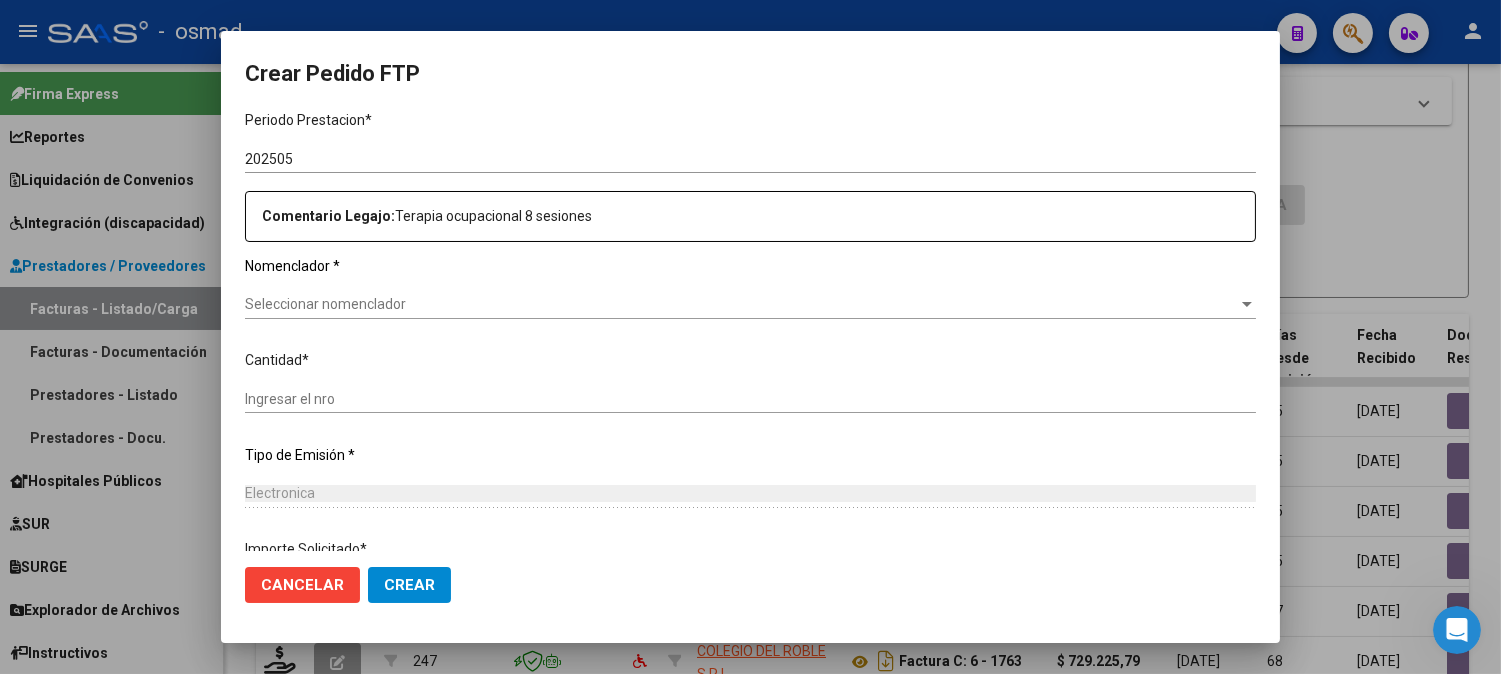 scroll, scrollTop: 666, scrollLeft: 0, axis: vertical 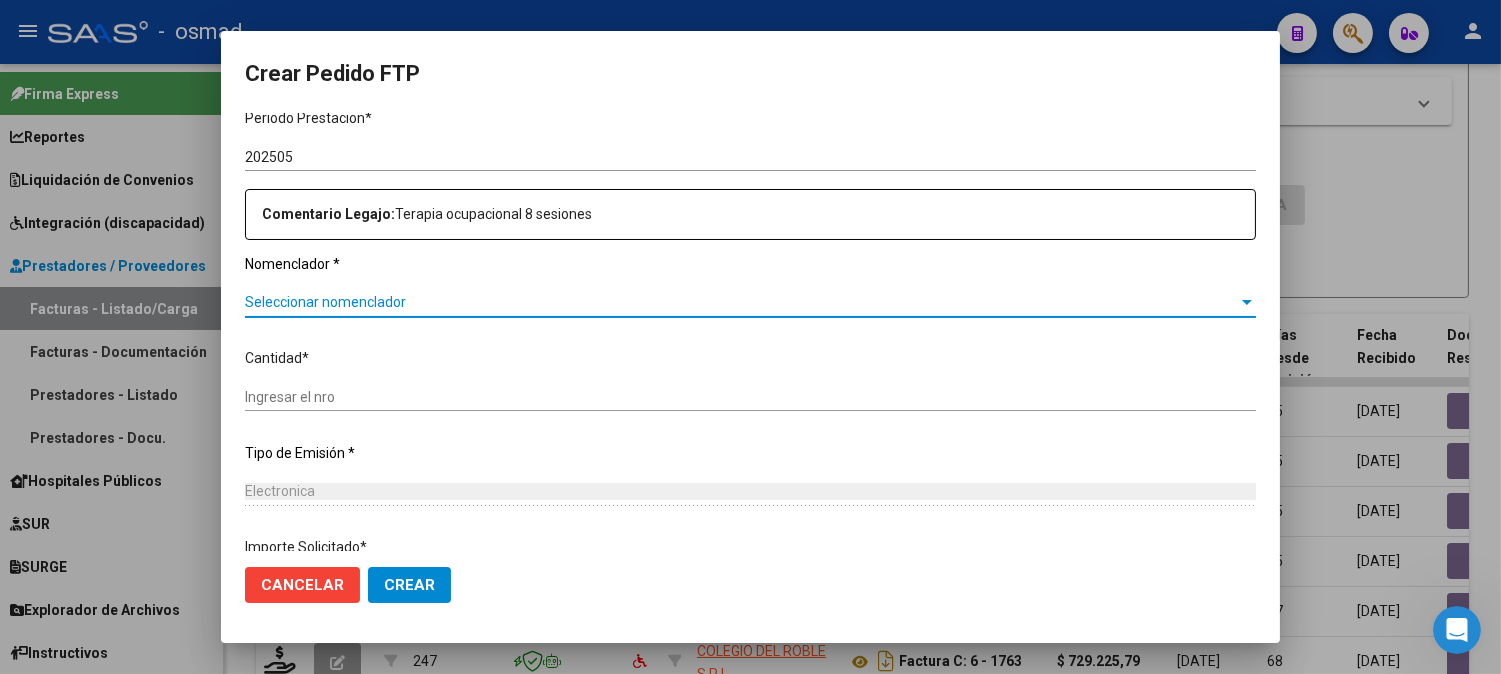 click on "Seleccionar nomenclador" at bounding box center (741, 302) 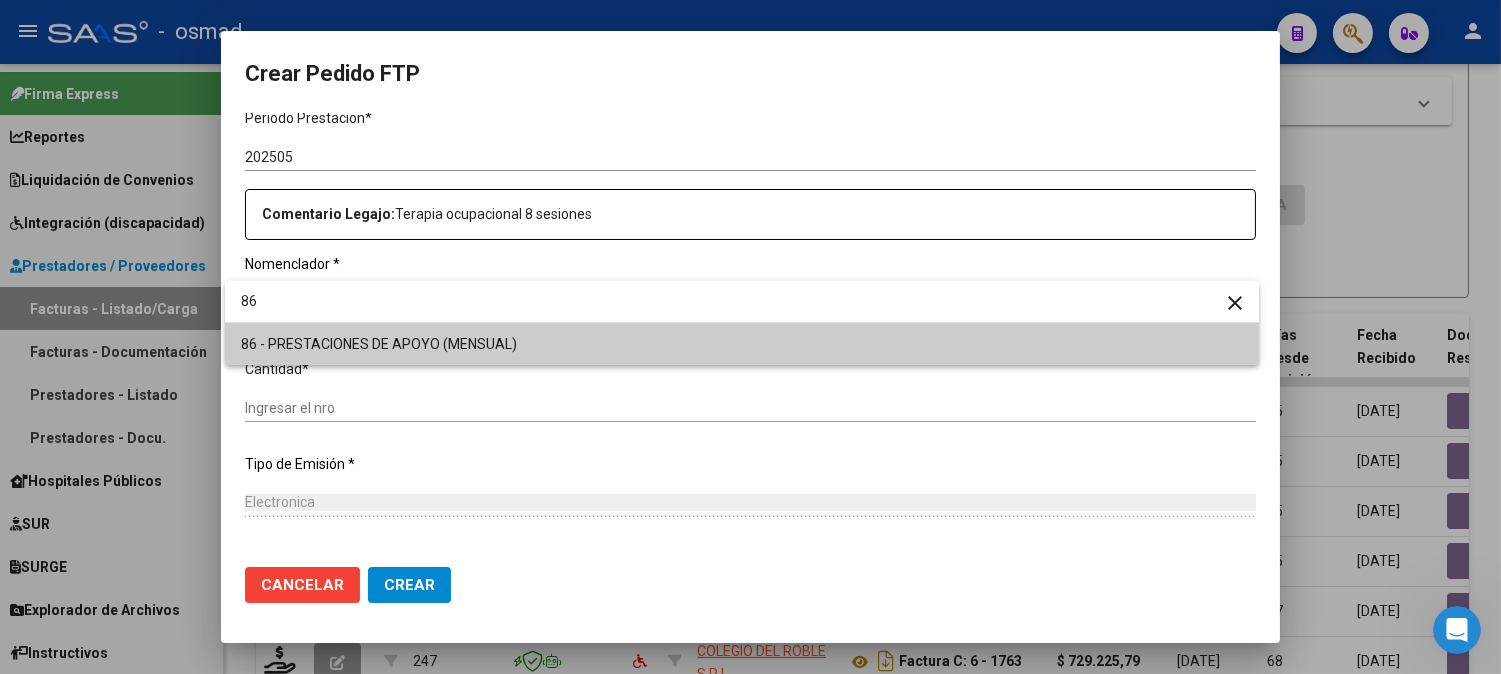 type on "86" 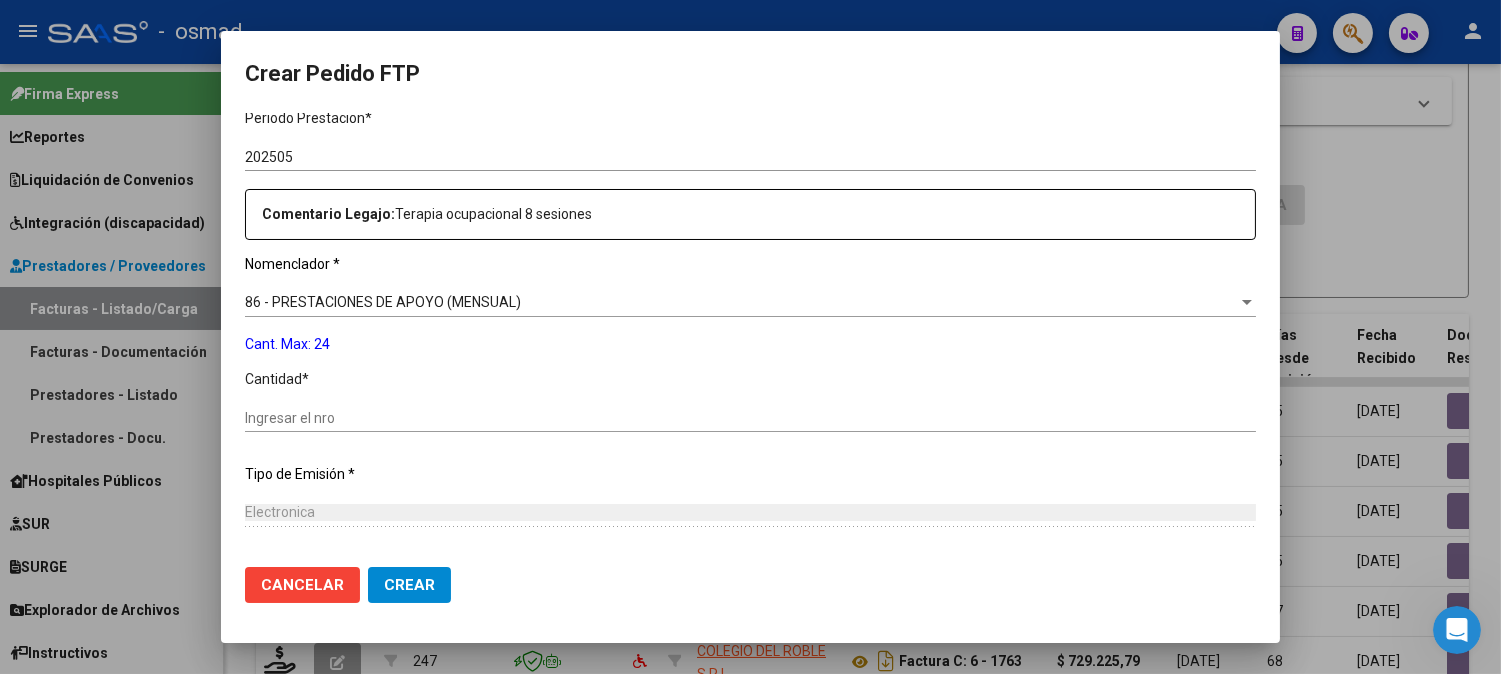 click on "Ingresar el nro" 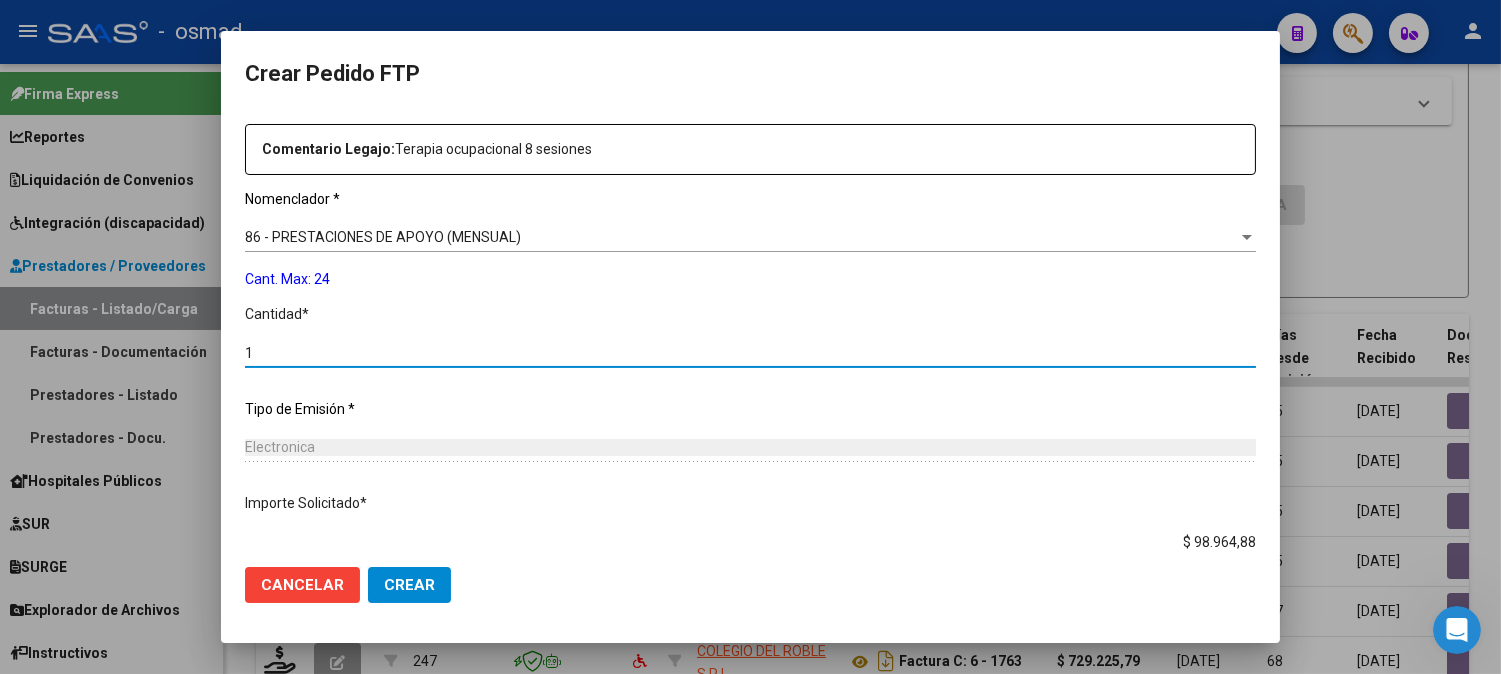 scroll, scrollTop: 777, scrollLeft: 0, axis: vertical 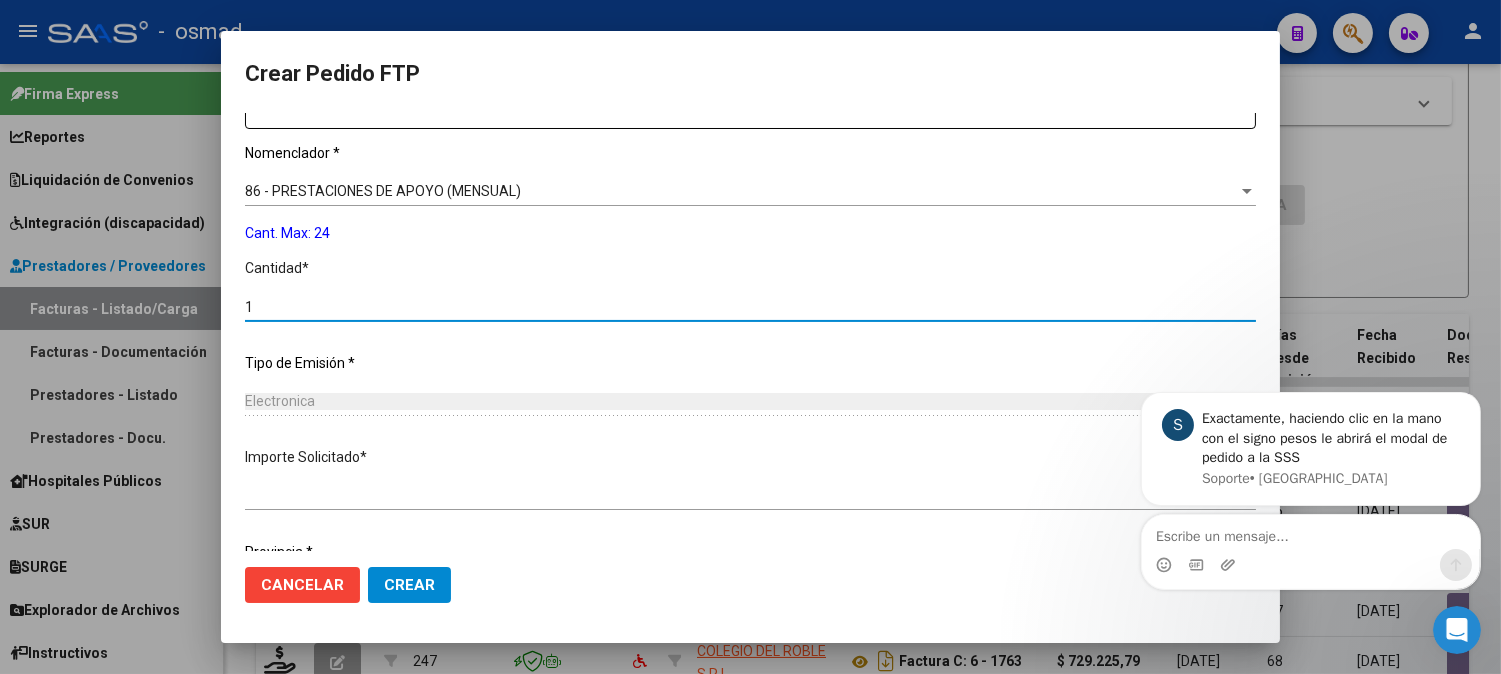type on "1" 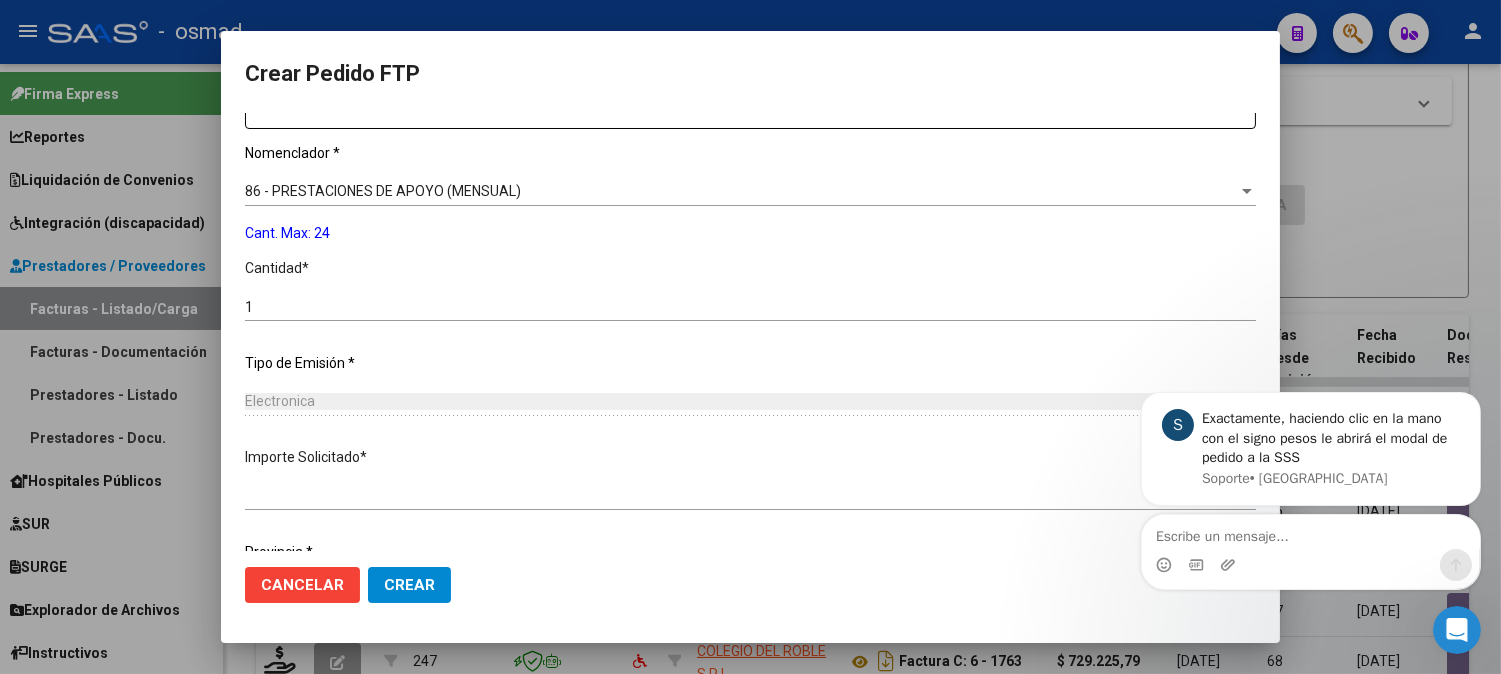 click on "Electronica" at bounding box center [750, 401] 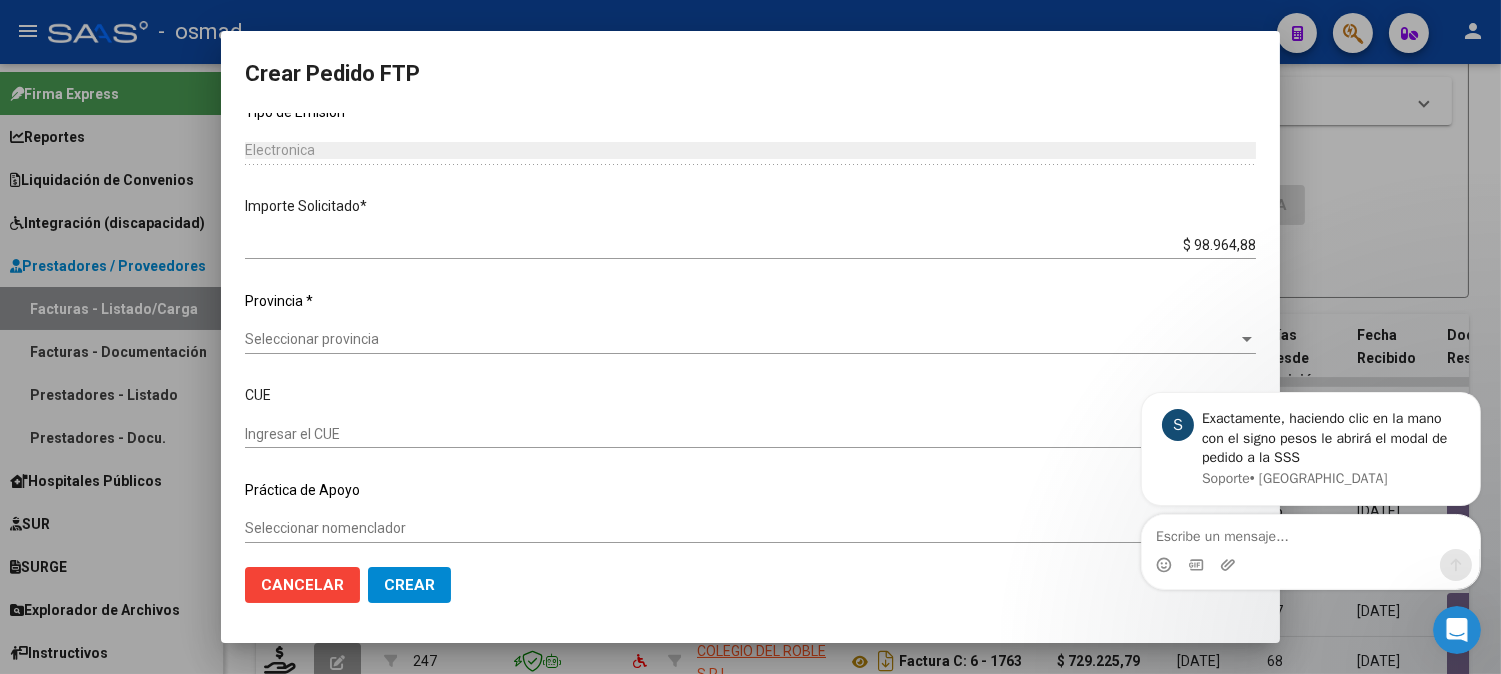 scroll, scrollTop: 1036, scrollLeft: 0, axis: vertical 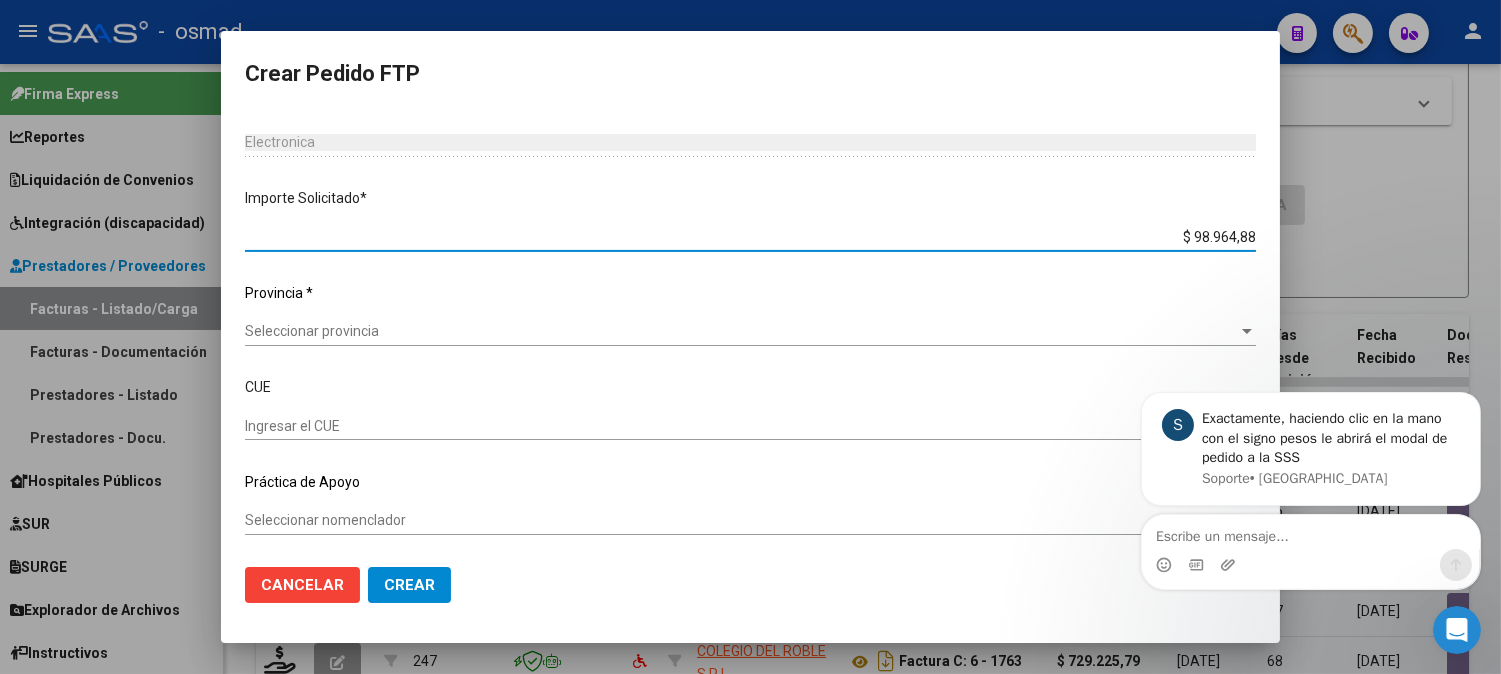 click on "$ 98.964,88" at bounding box center (750, 237) 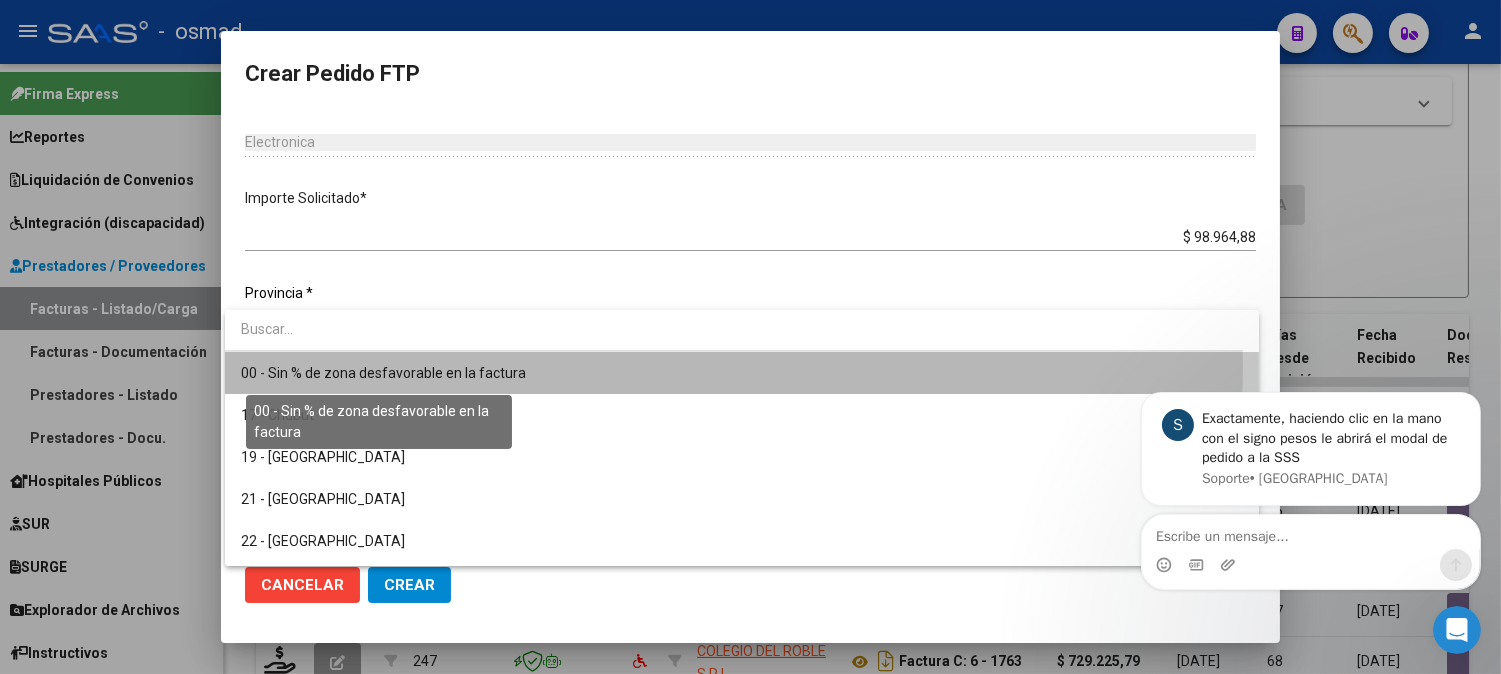 click on "00 - Sin % de zona desfavorable en la factura" at bounding box center [383, 373] 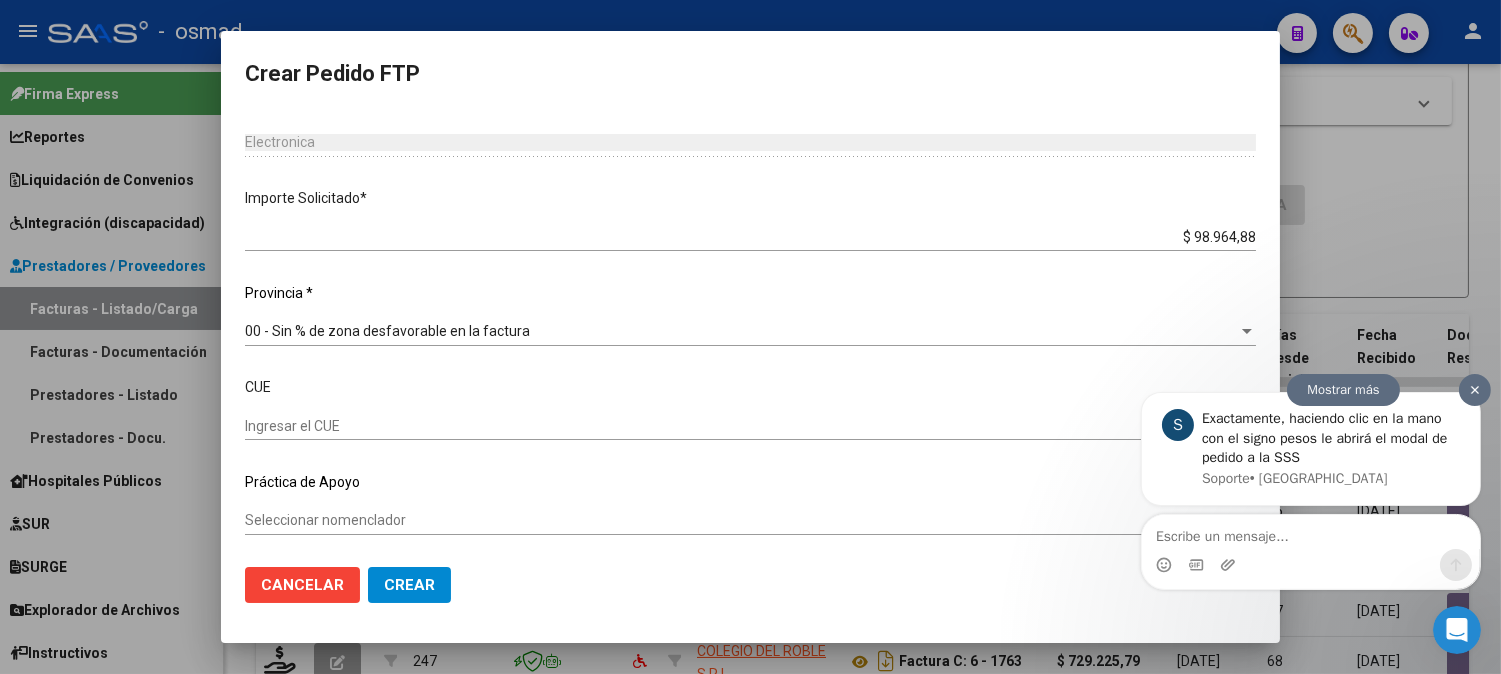 click at bounding box center (1474, 390) 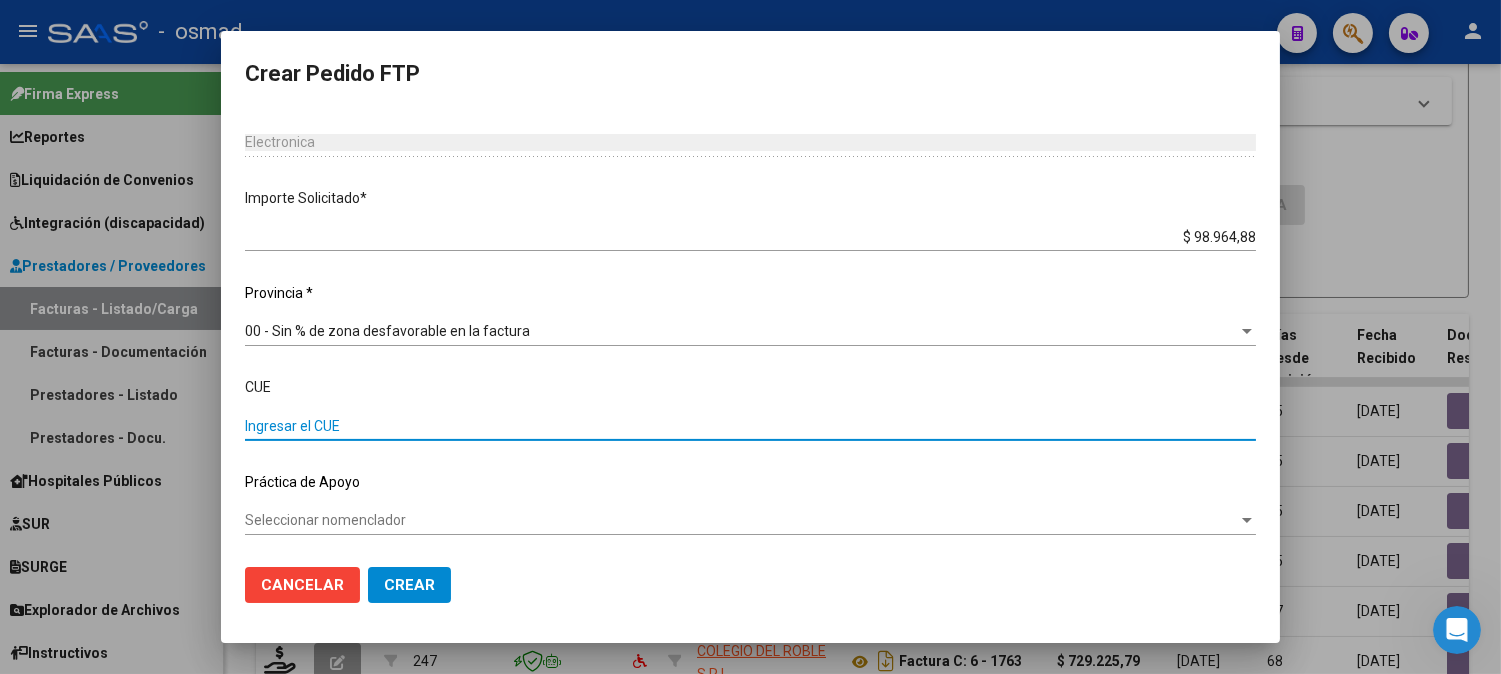click on "Ingresar el CUE" at bounding box center (750, 426) 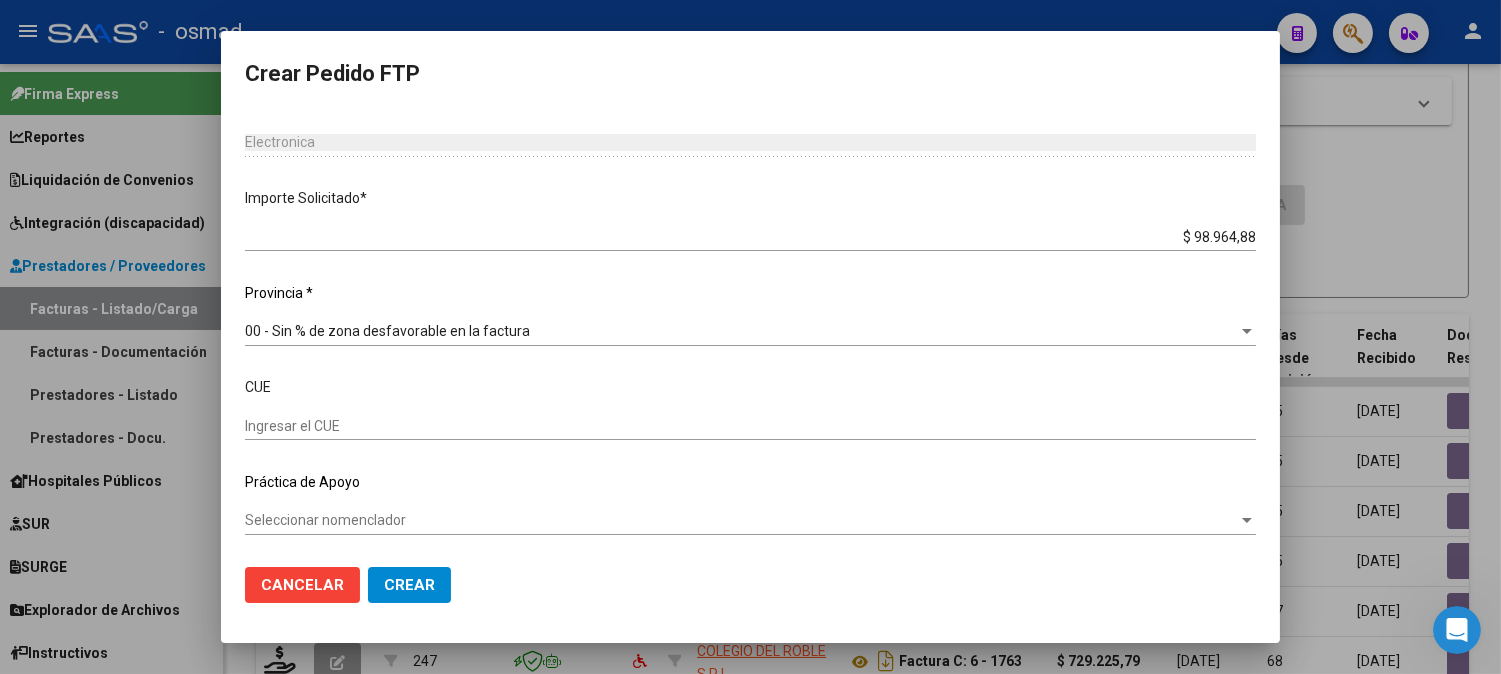 click on "Ingresar el CUE" 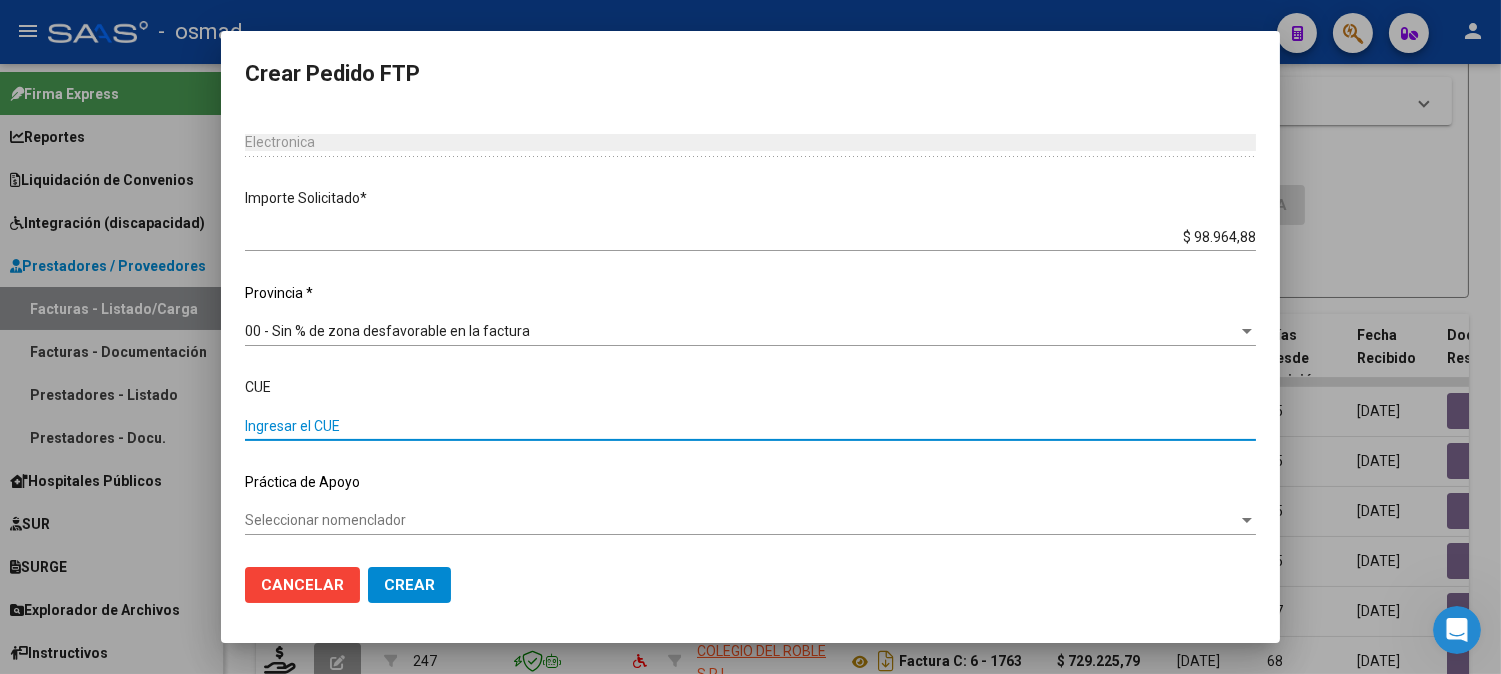 click on "Ingresar el CUE" at bounding box center (750, 426) 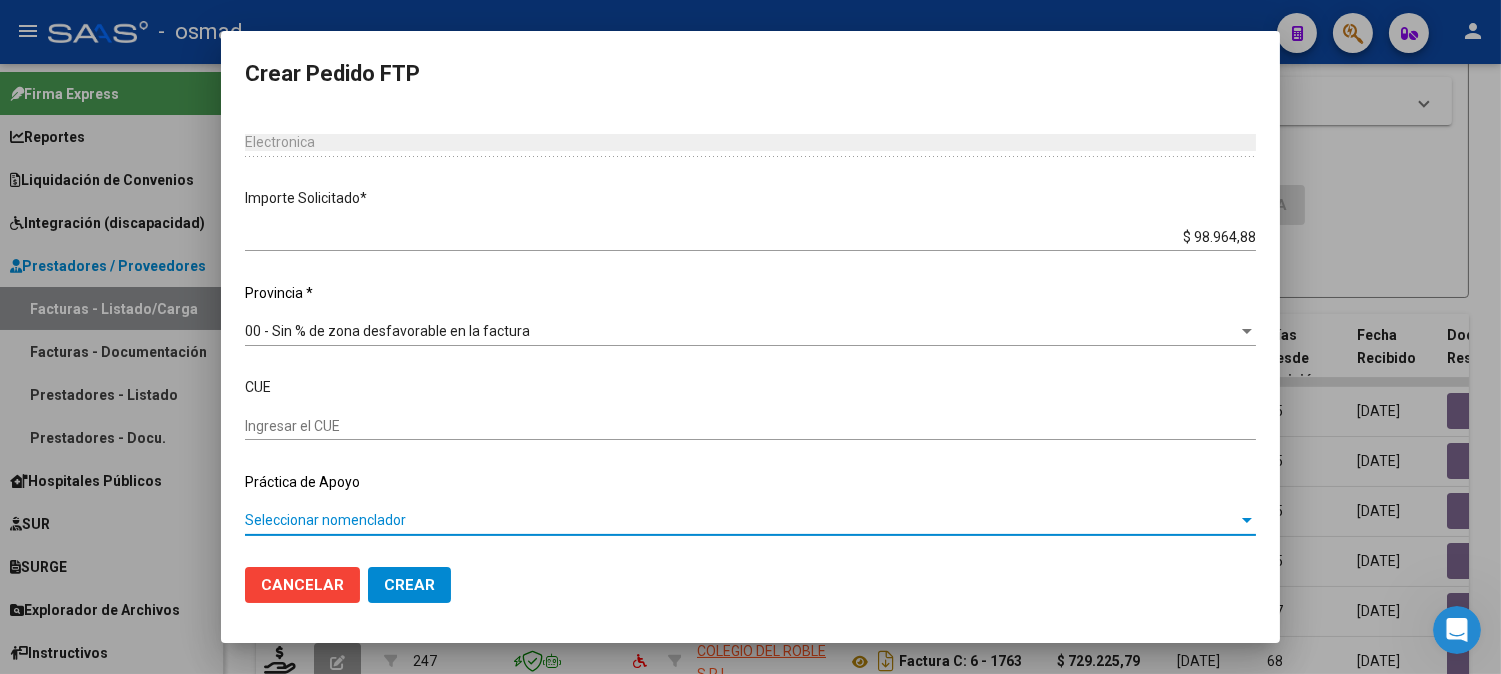 click on "Seleccionar nomenclador" at bounding box center [741, 520] 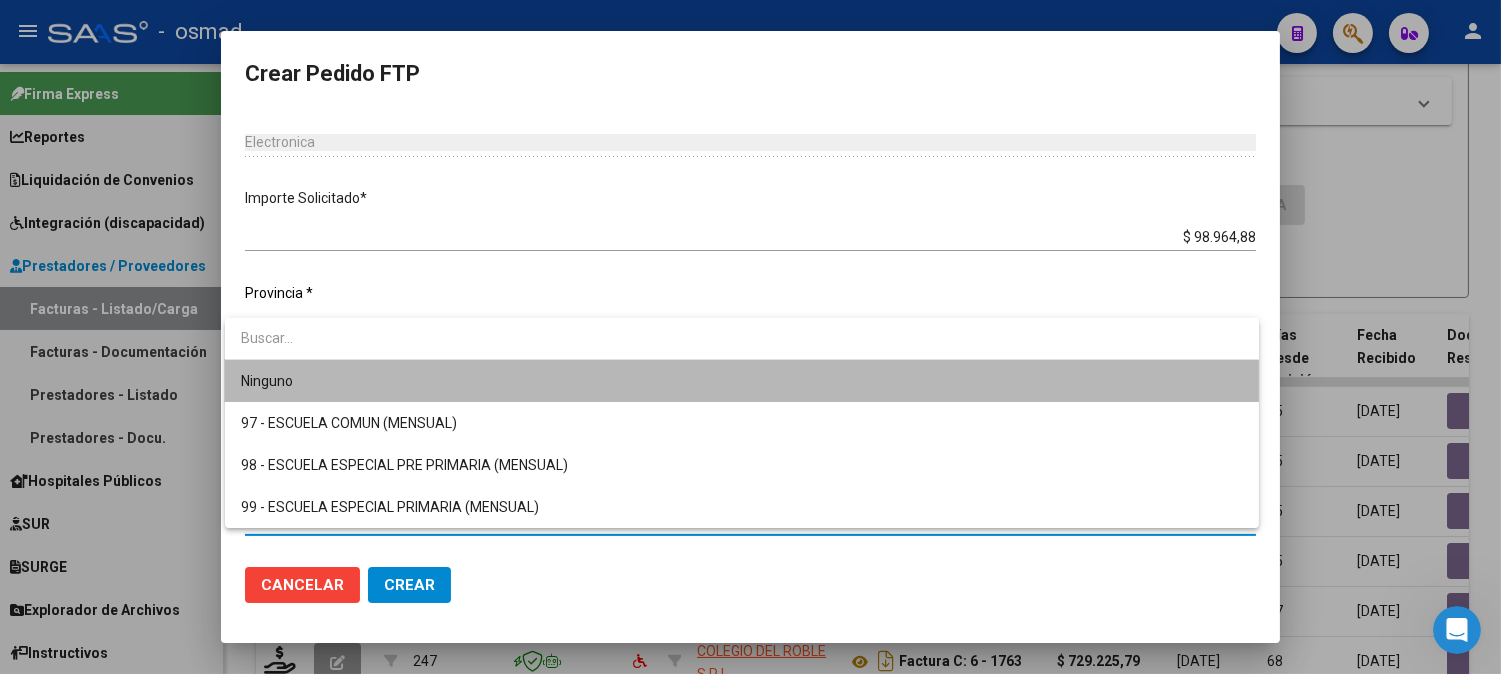 click on "Ninguno" at bounding box center (742, 381) 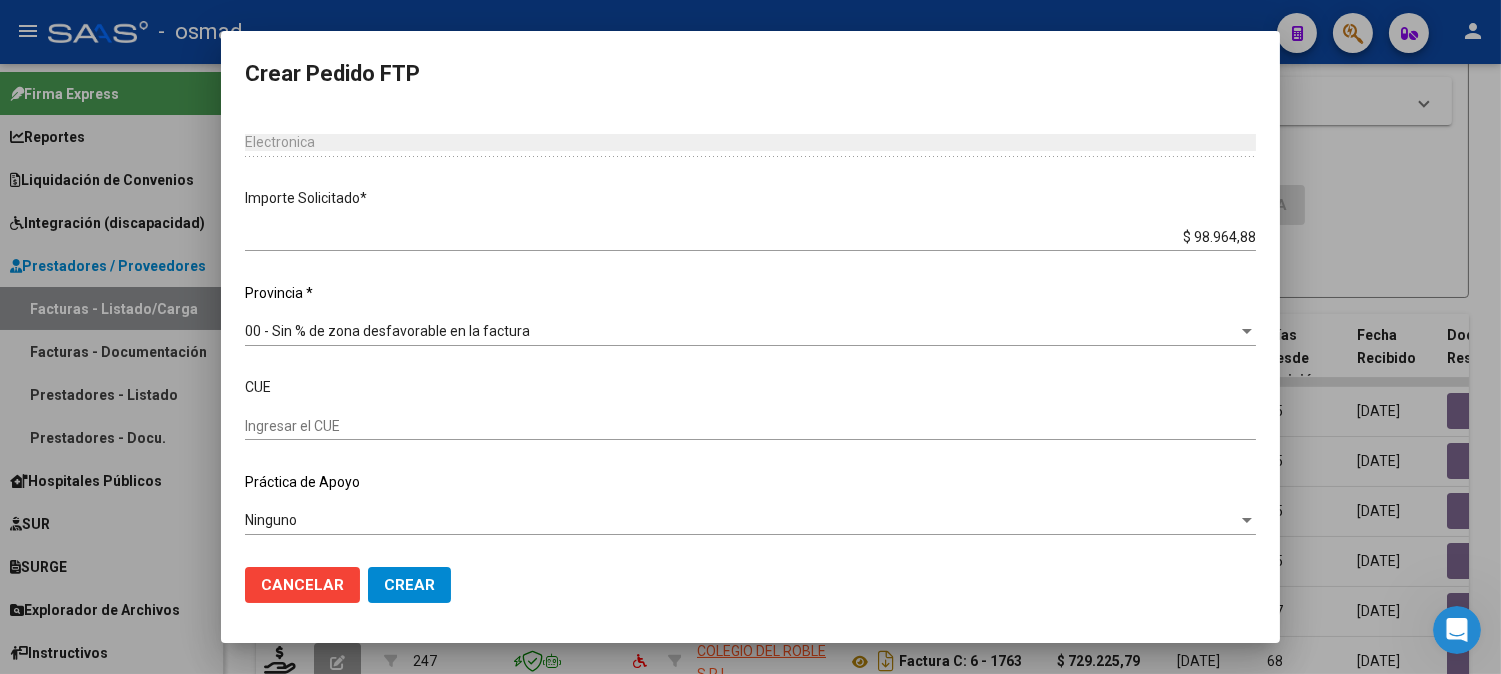 click on "Periodo Prestacion  *   202505 Ingresar el Periodo Prestacion  Comentario Legajo:    Terapia ocupacional 8 sesiones  Nomenclador * 86 - PRESTACIONES DE APOYO (MENSUAL) Seleccionar nomenclador Cant. Max: 24 Cantidad  *   1 Ingresar el nro   Tipo de Emisión * Electronica Seleccionar tipo Importe Solicitado  *   $ 98.964,88 Ingresar imp. solicitado   Provincia * 00 - Sin % de zona desfavorable en la factura Seleccionar provincia CUE    Ingresar el CUE   Práctica de Apoyo  Ninguno Seleccionar nomenclador" at bounding box center [750, 138] 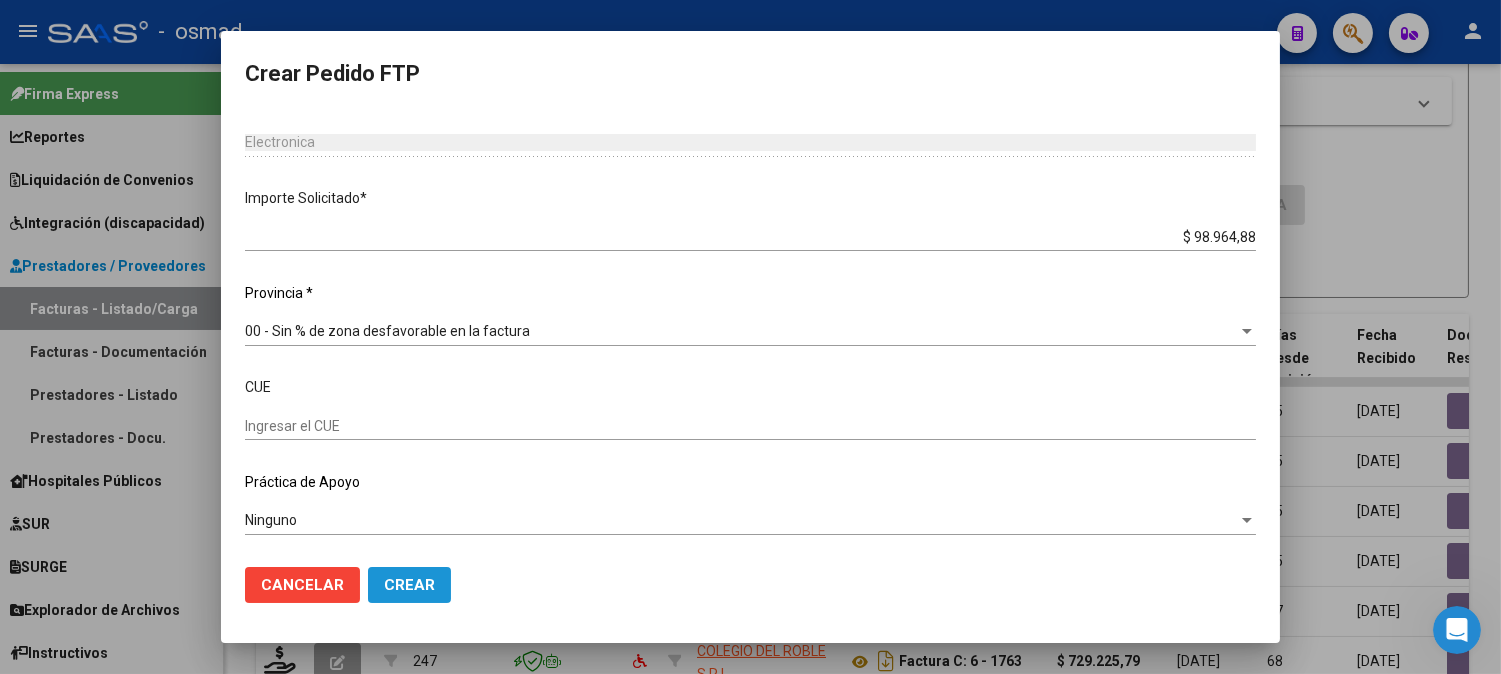 click on "Crear" 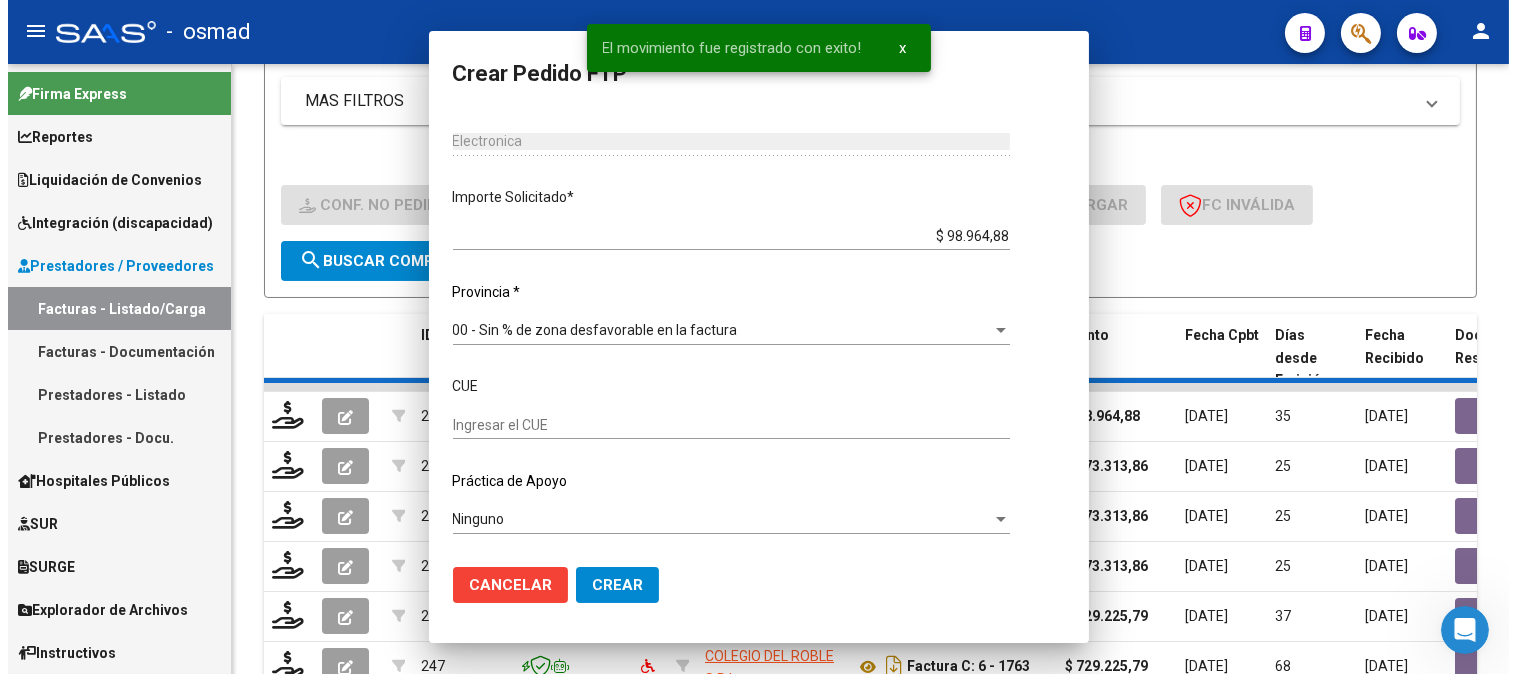 scroll, scrollTop: 0, scrollLeft: 0, axis: both 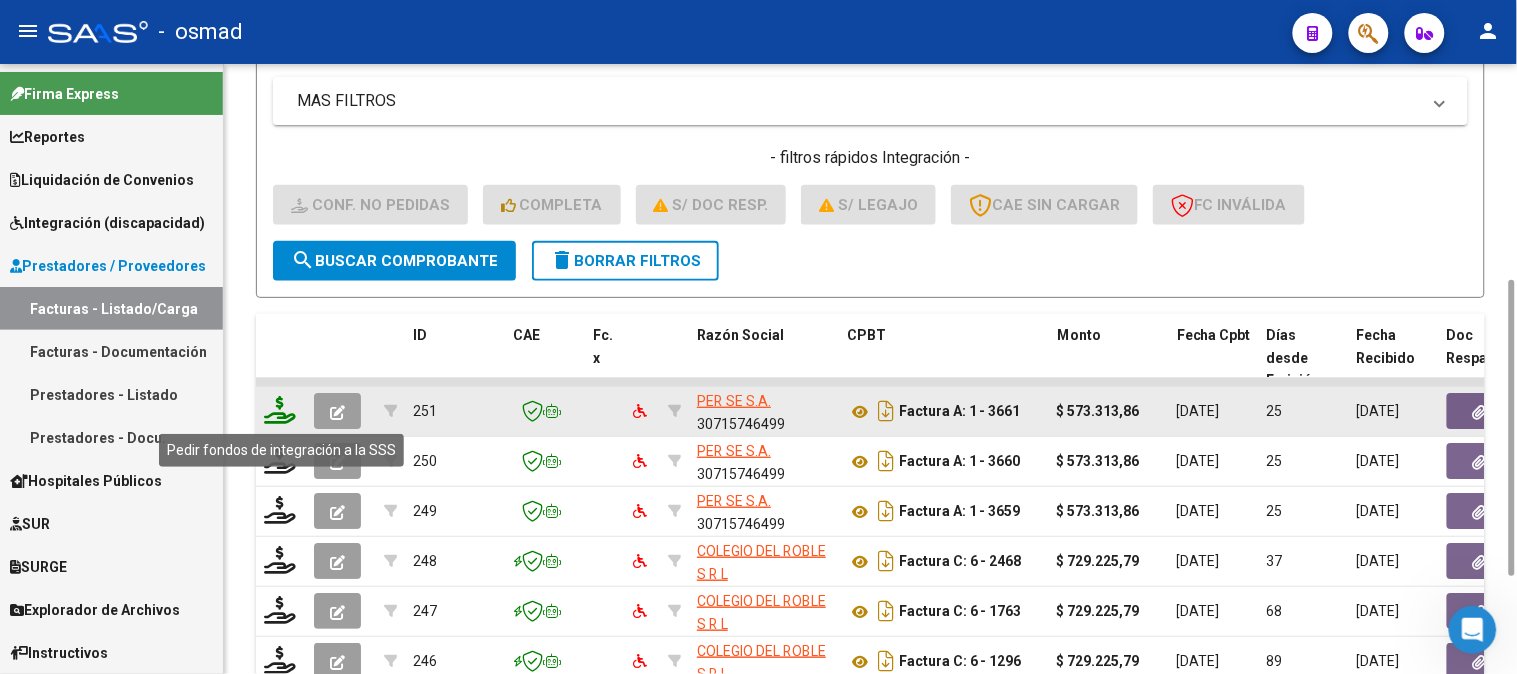 click 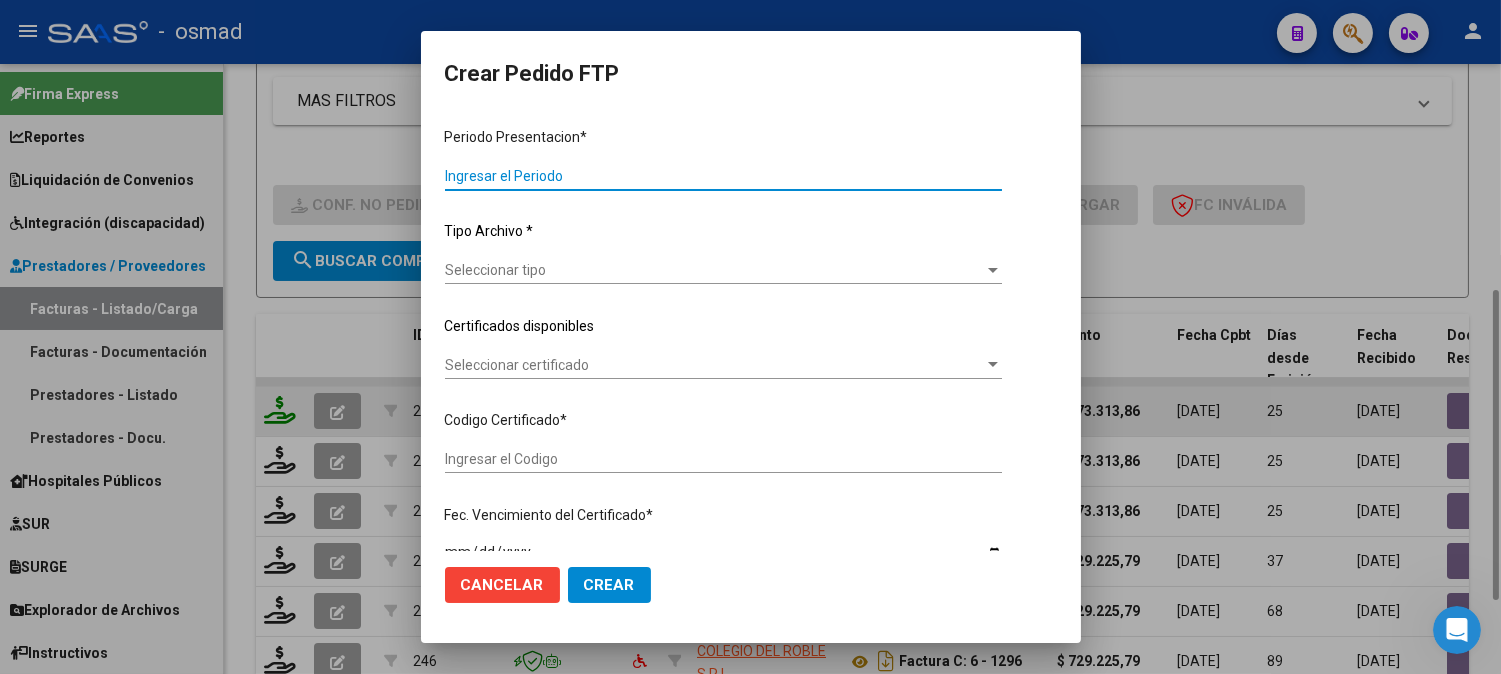 type on "202506" 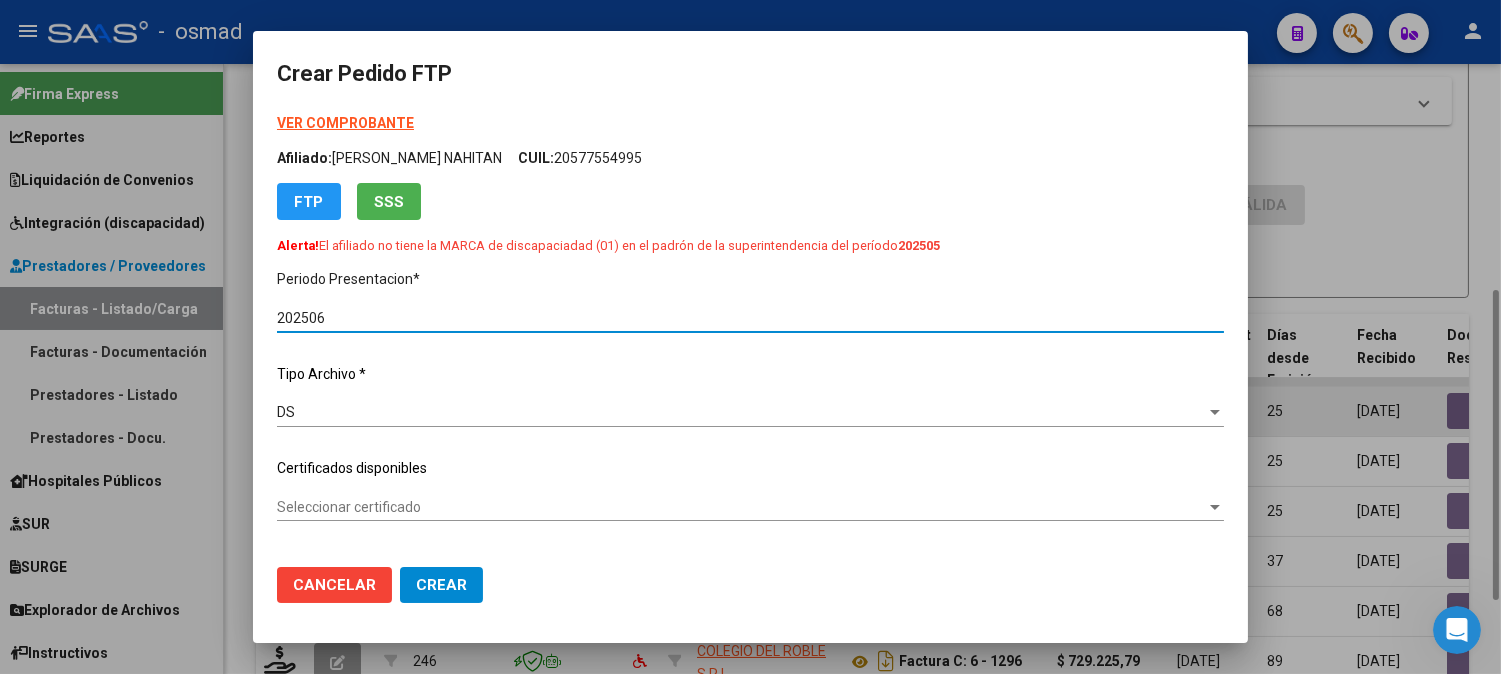 type on "ARG02000577554992024060720290607BS436" 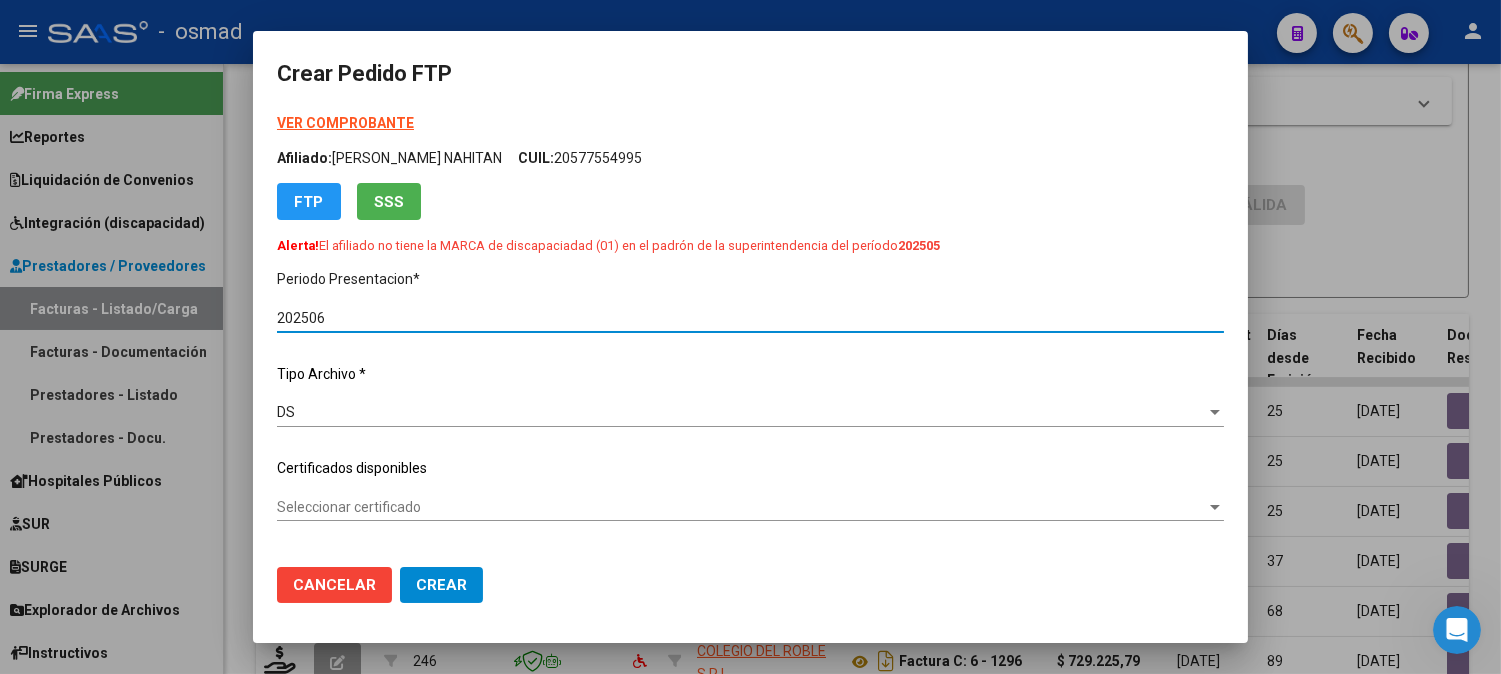 click at bounding box center (750, 337) 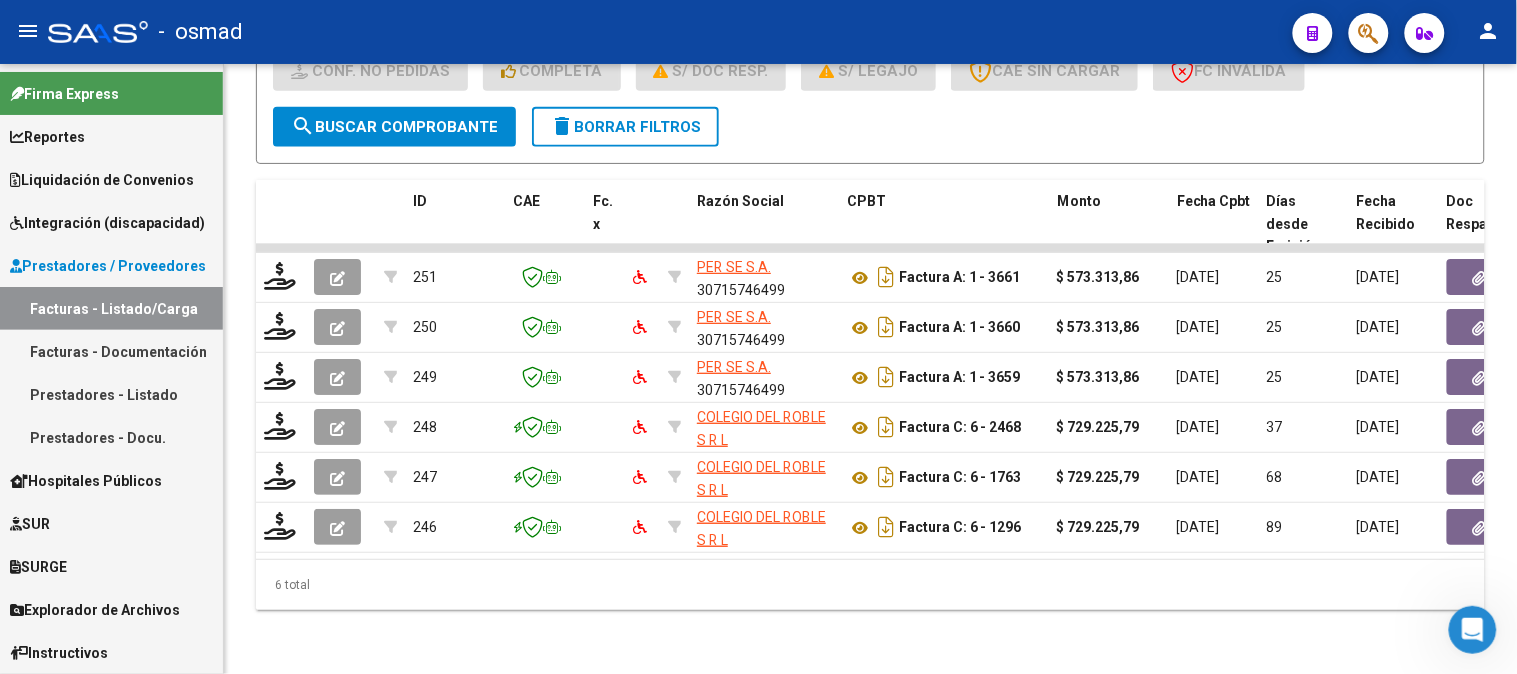 scroll, scrollTop: 147, scrollLeft: 0, axis: vertical 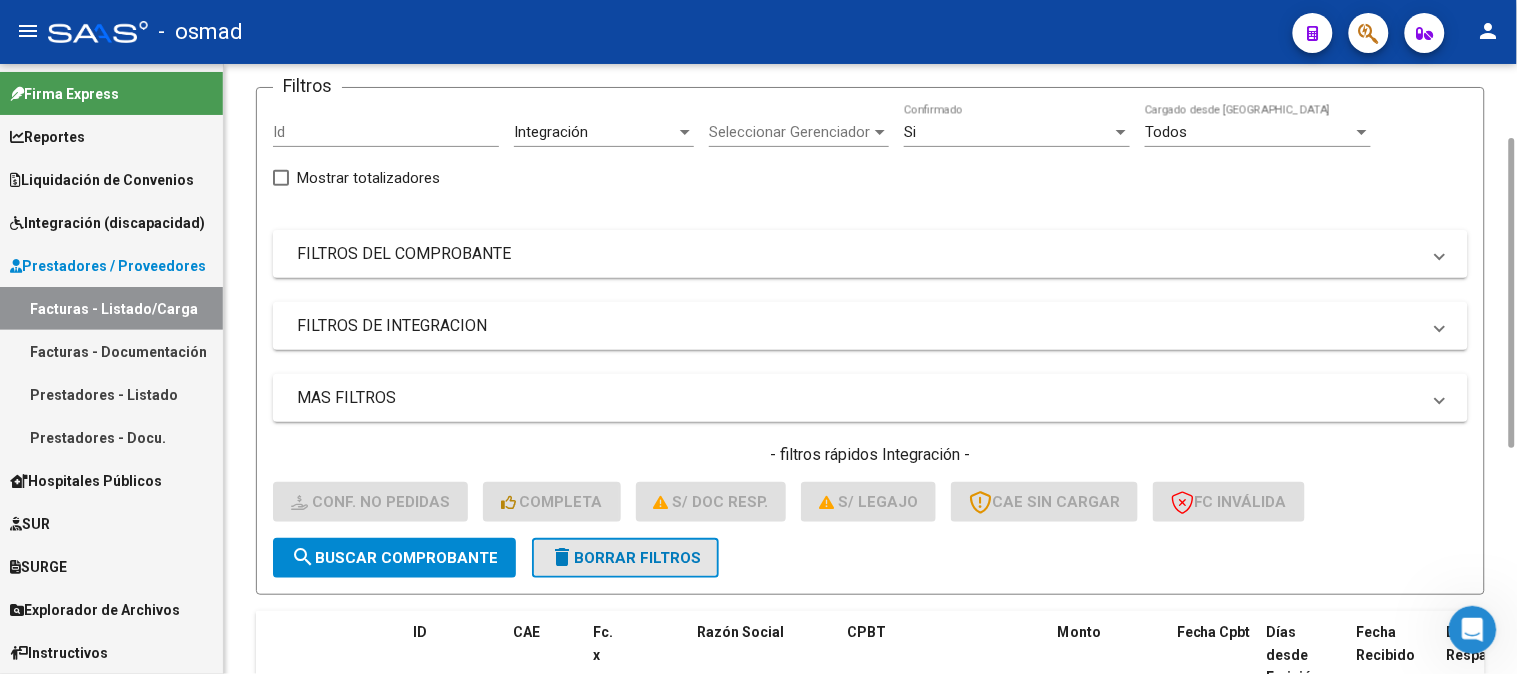 click on "delete  Borrar Filtros" 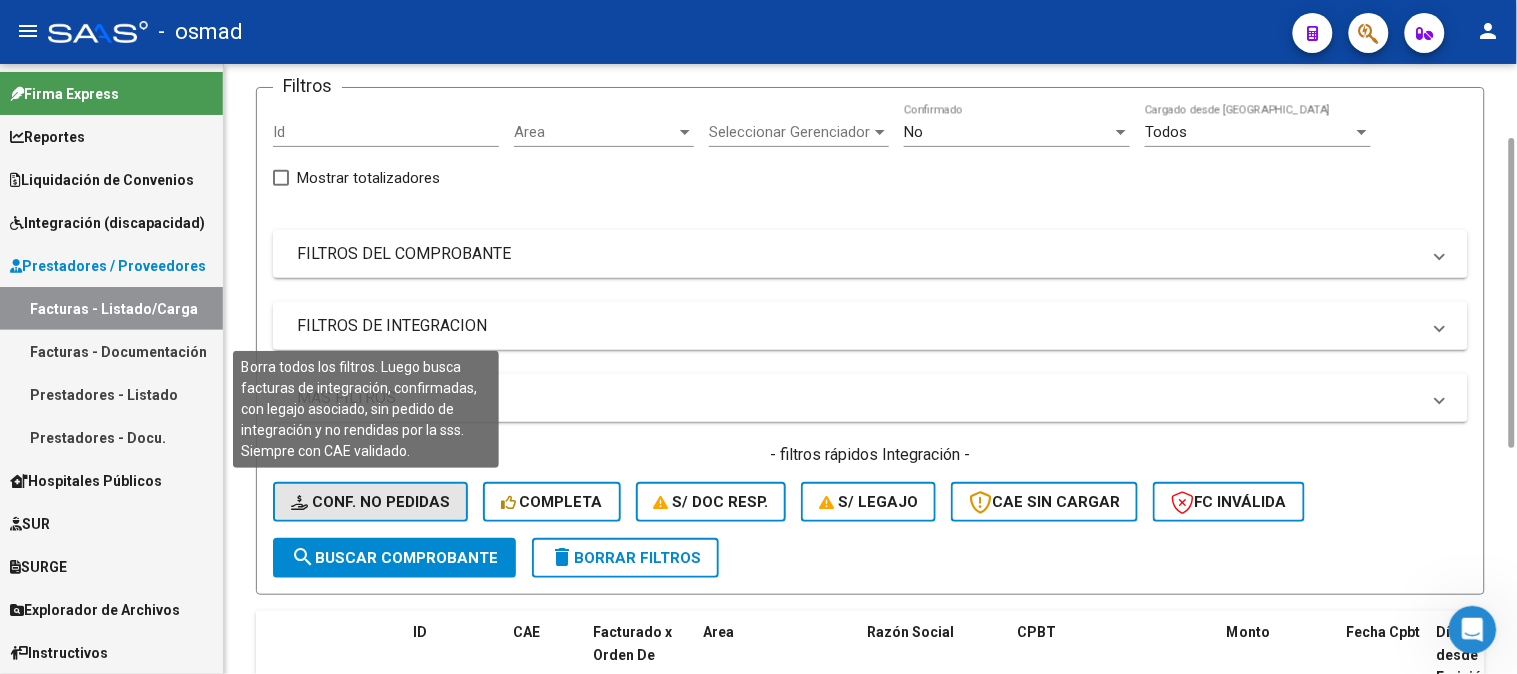 click on "Conf. no pedidas" 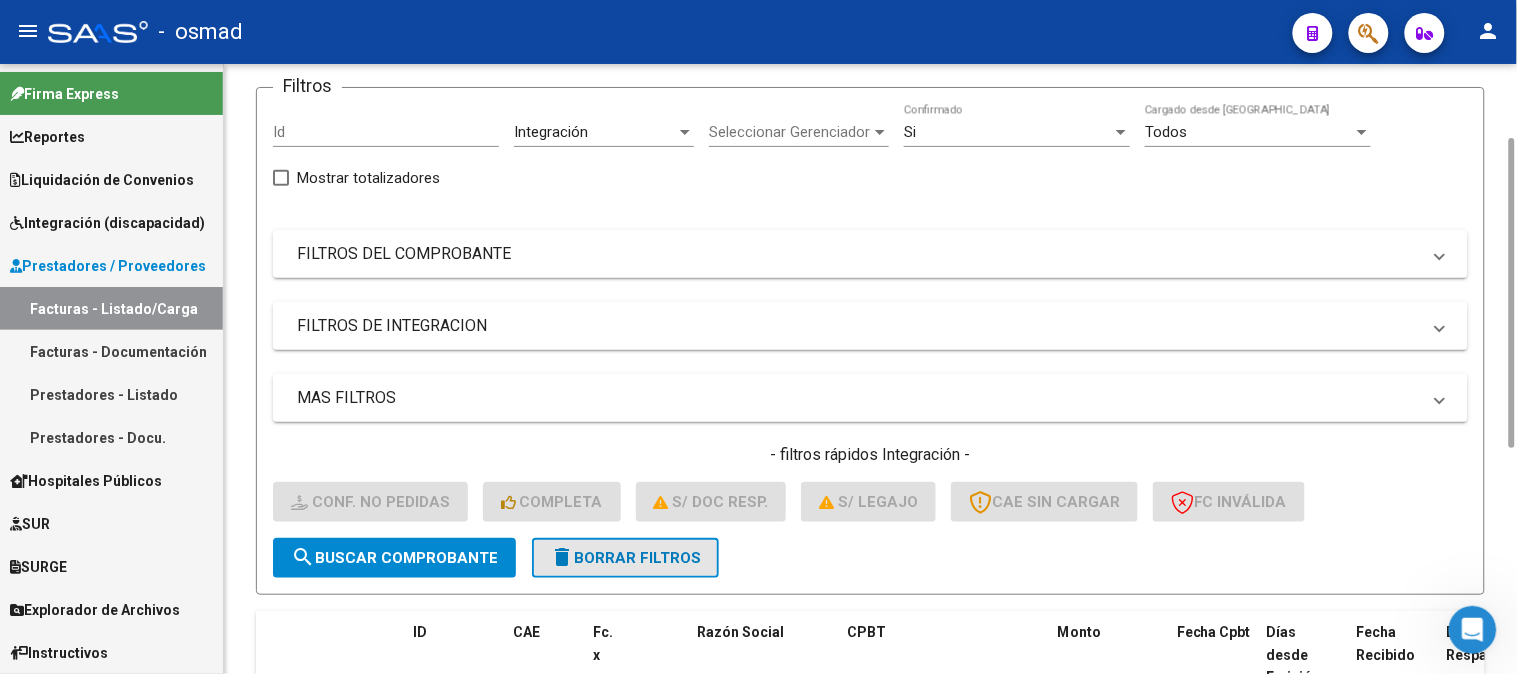 click on "delete  Borrar Filtros" 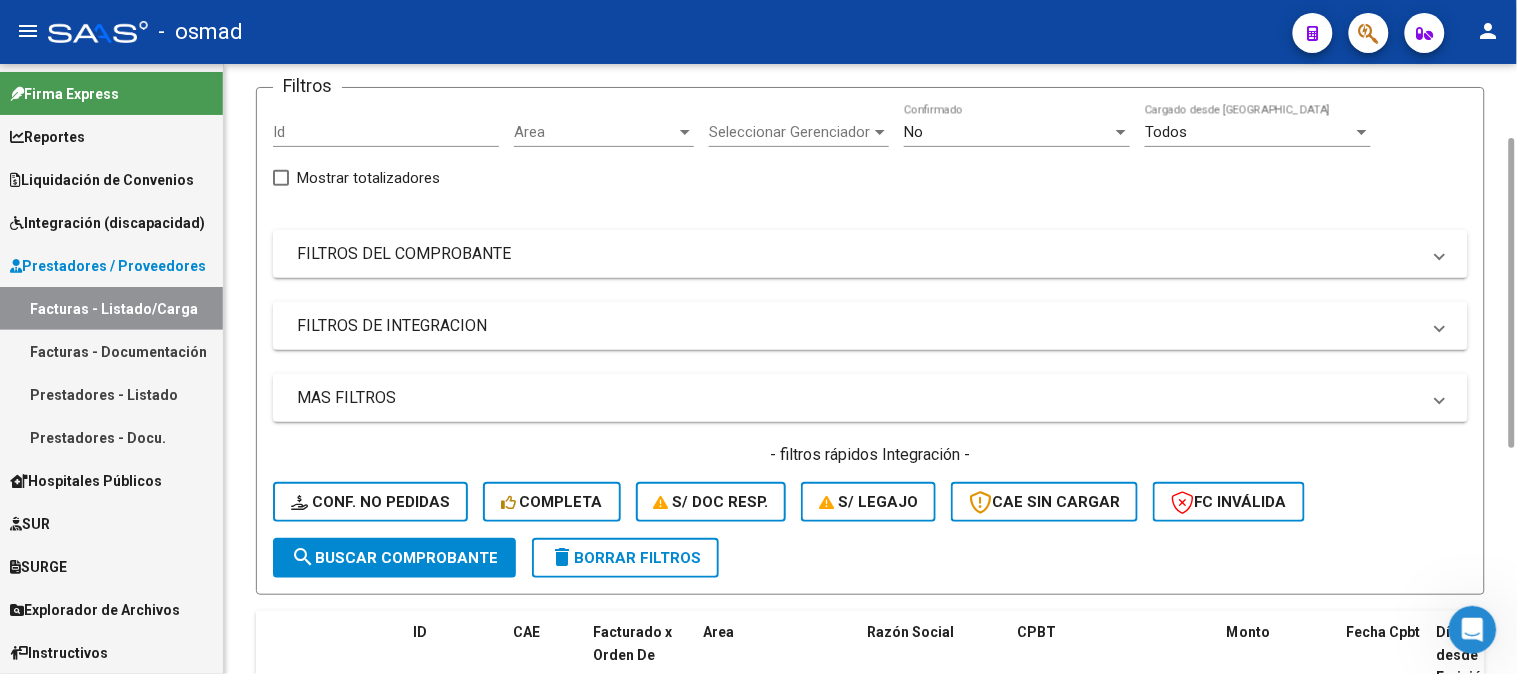 click on "delete  Borrar Filtros" 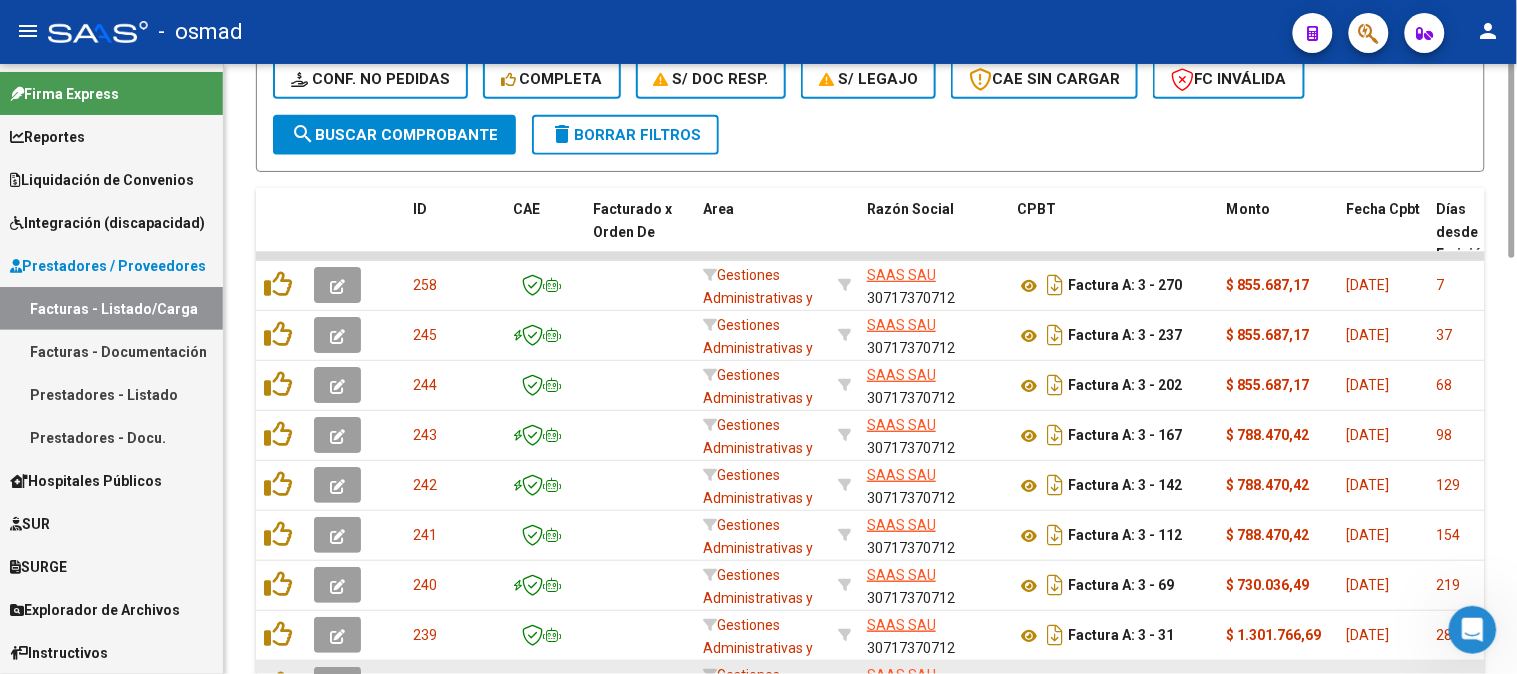 scroll, scrollTop: 347, scrollLeft: 0, axis: vertical 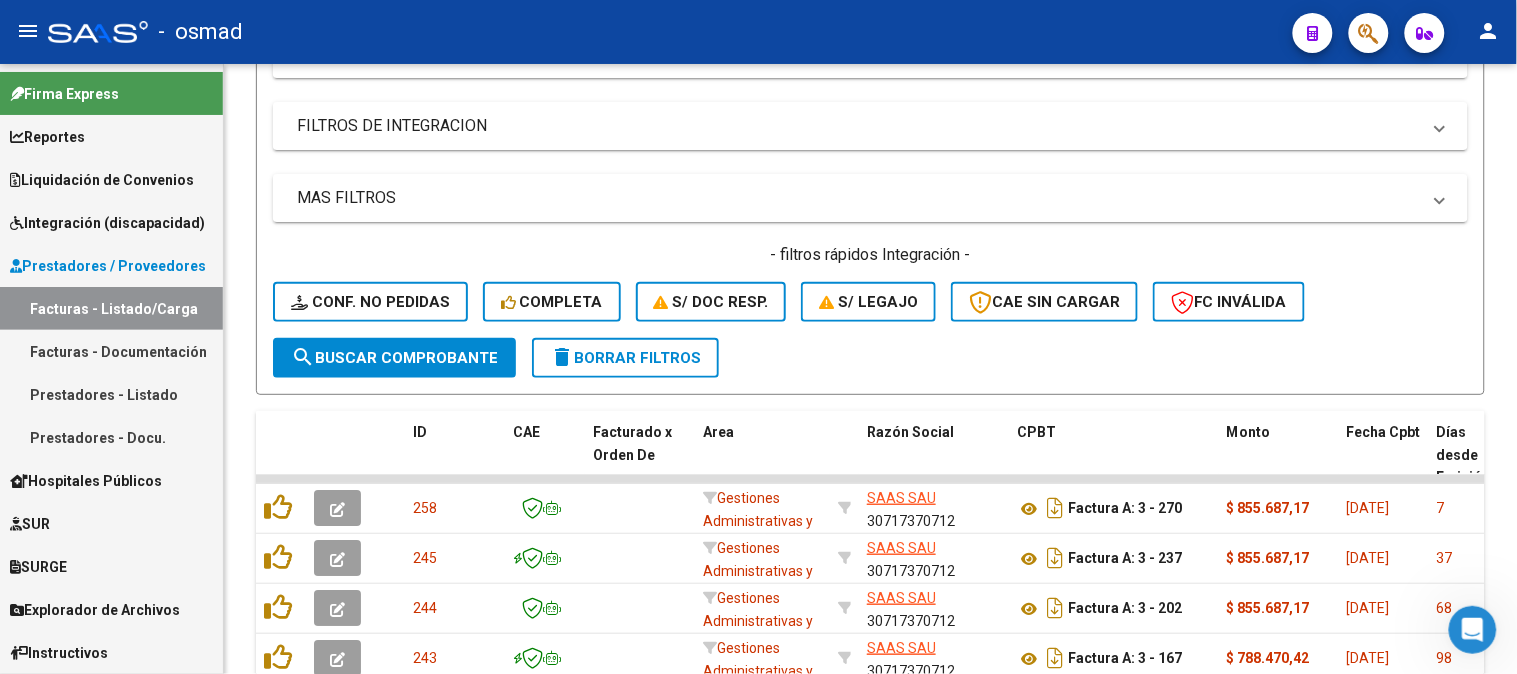 click on "Facturas - Listado/Carga" at bounding box center (111, 308) 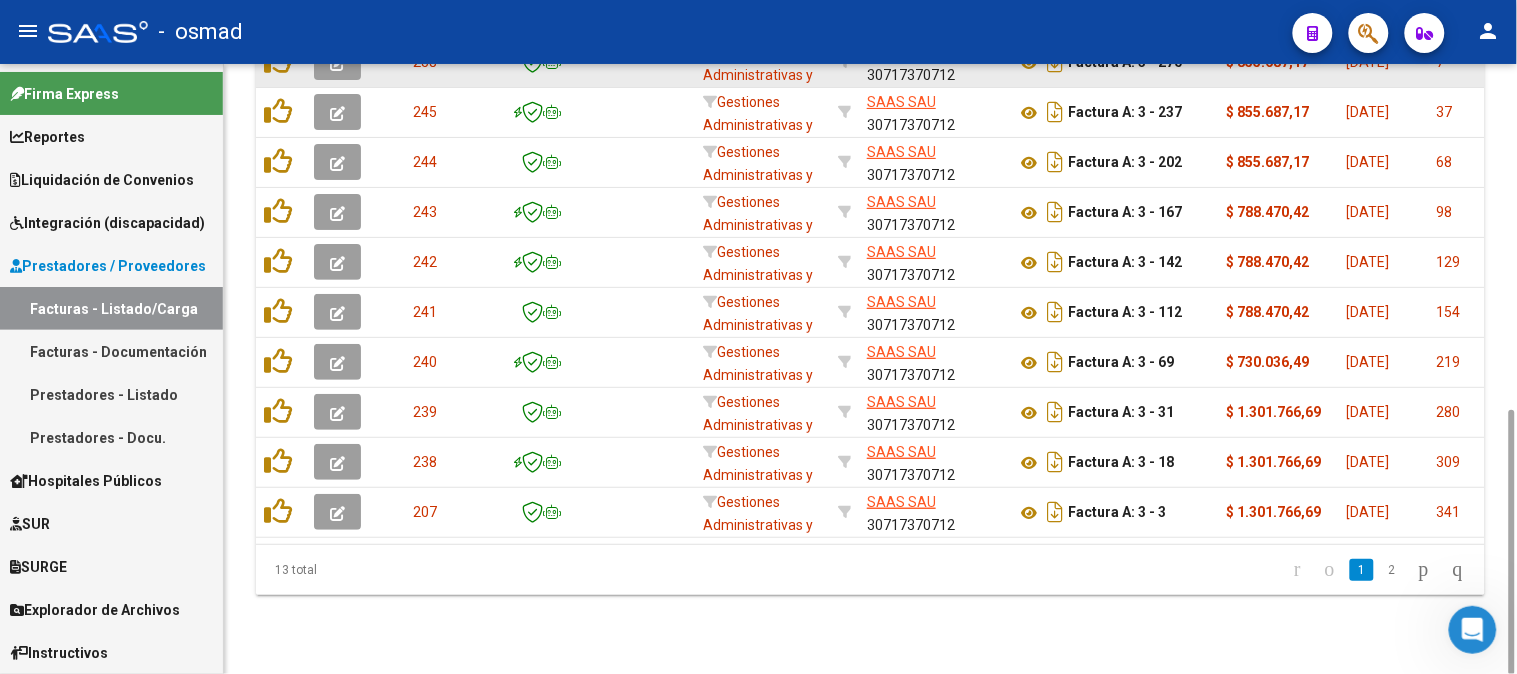 scroll, scrollTop: 348, scrollLeft: 0, axis: vertical 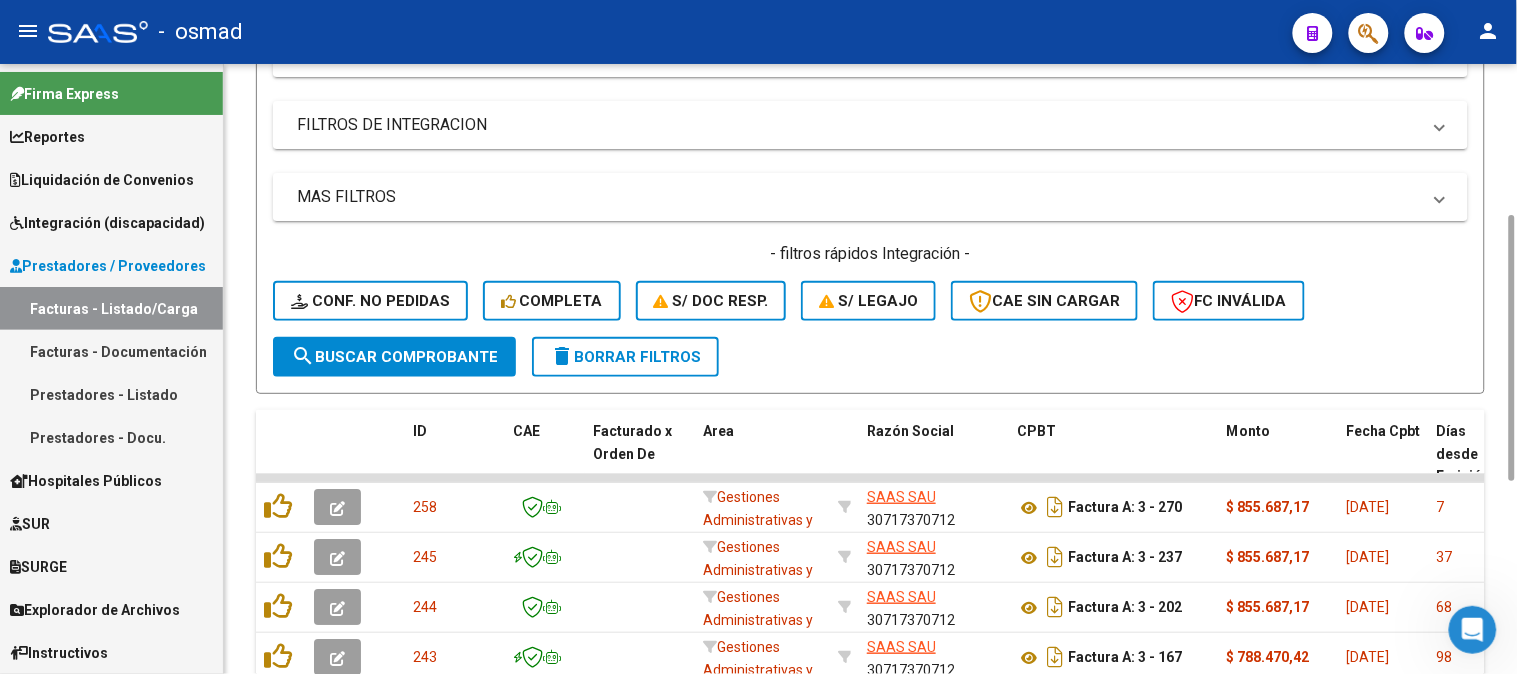 click on "delete  Borrar Filtros" 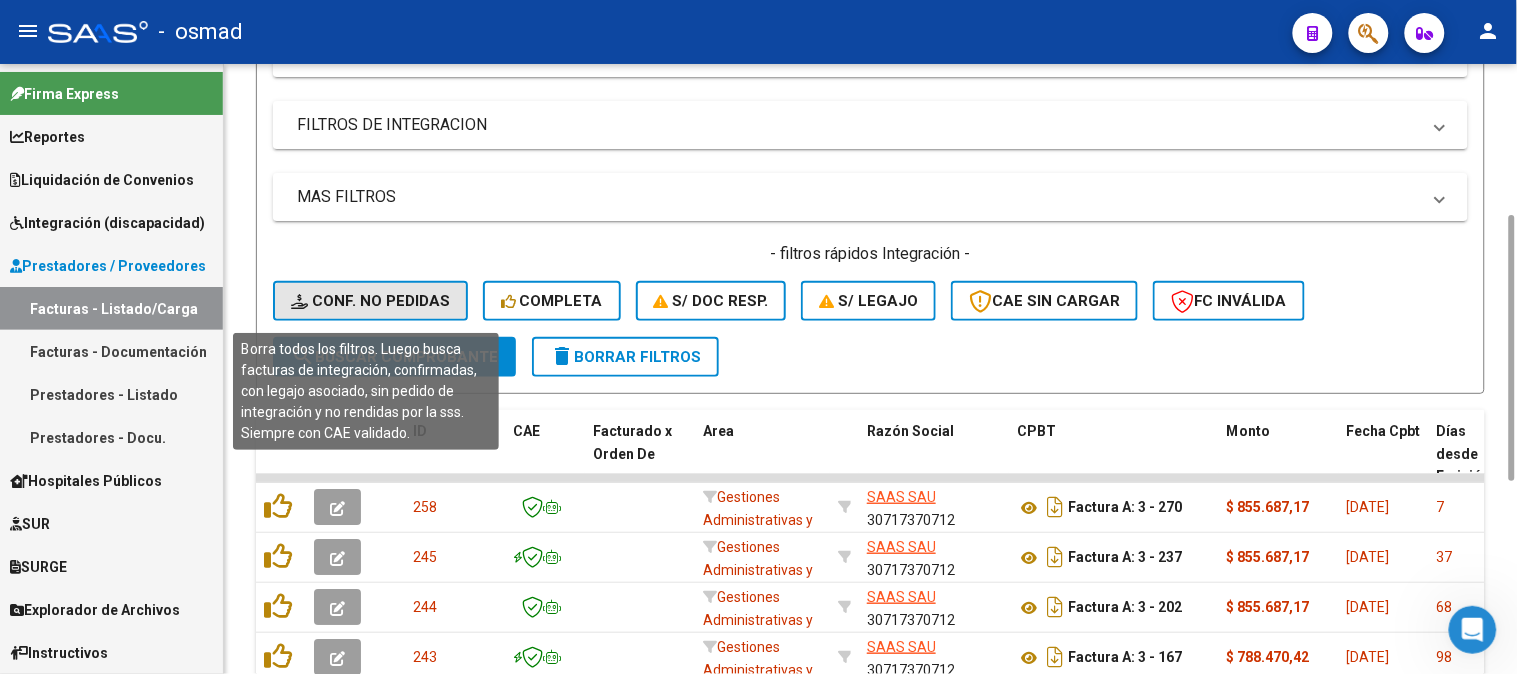 click on "Conf. no pedidas" 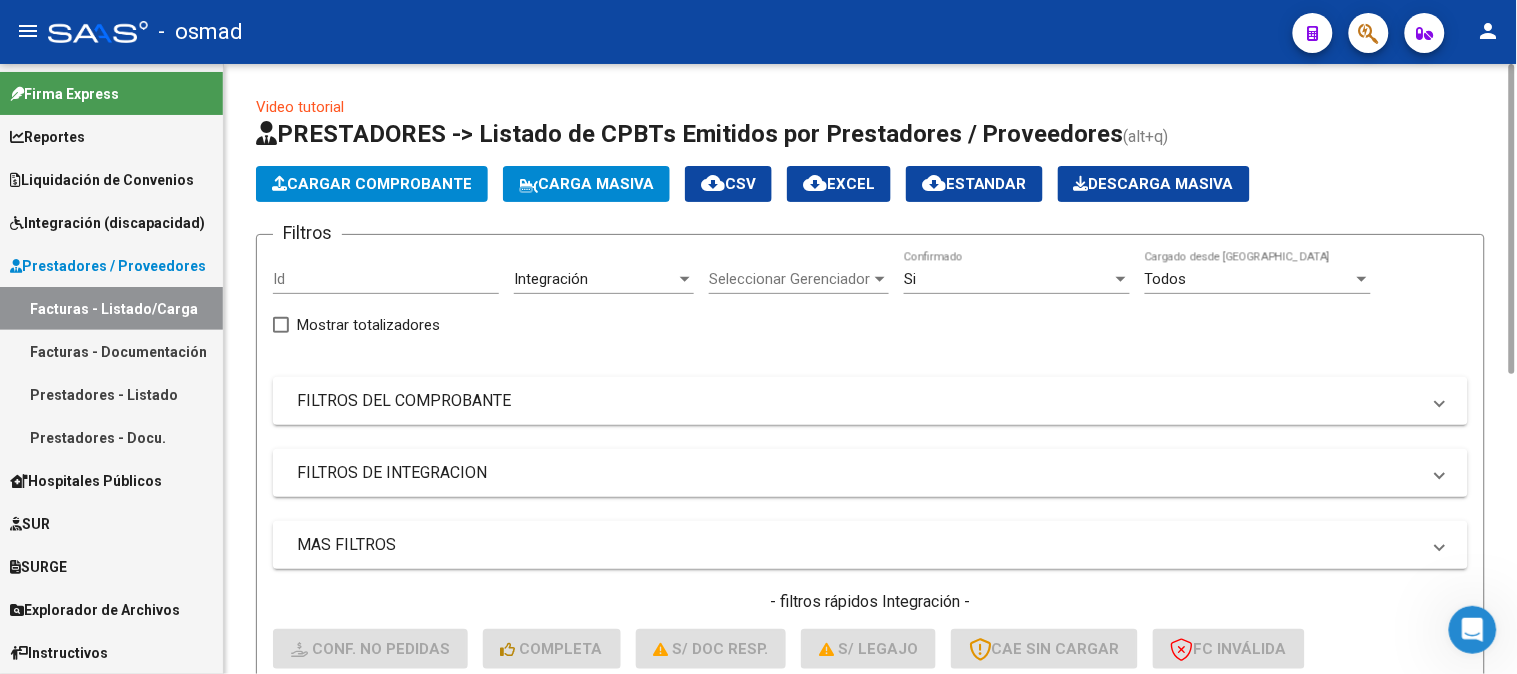 scroll, scrollTop: 444, scrollLeft: 0, axis: vertical 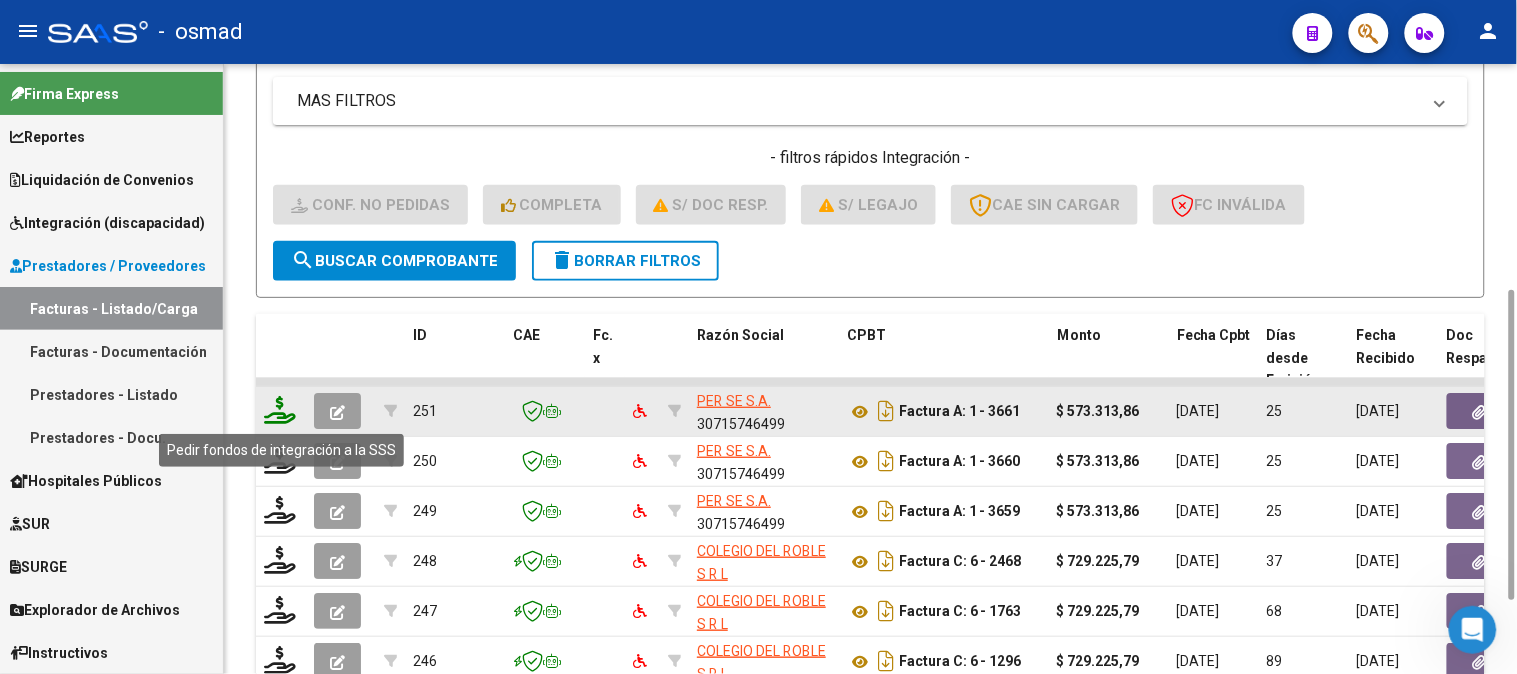 click 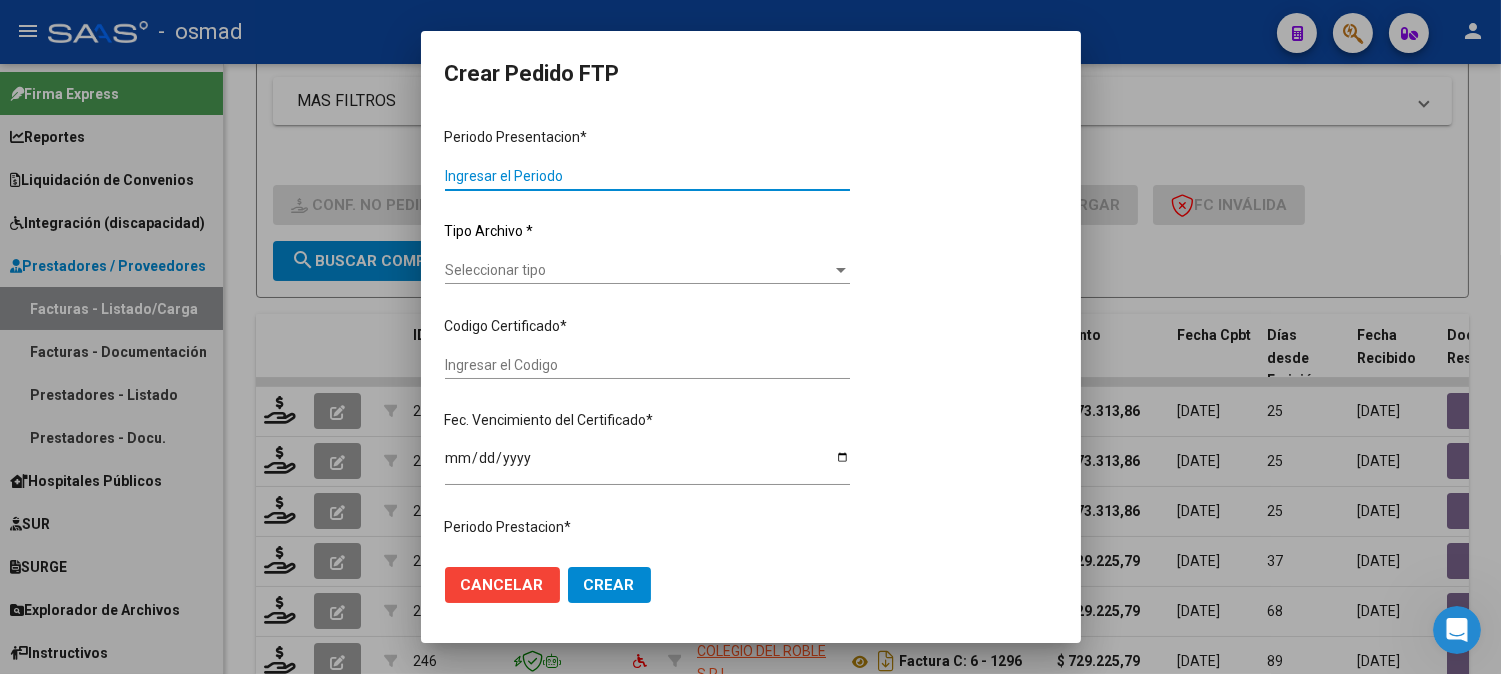 type on "202506" 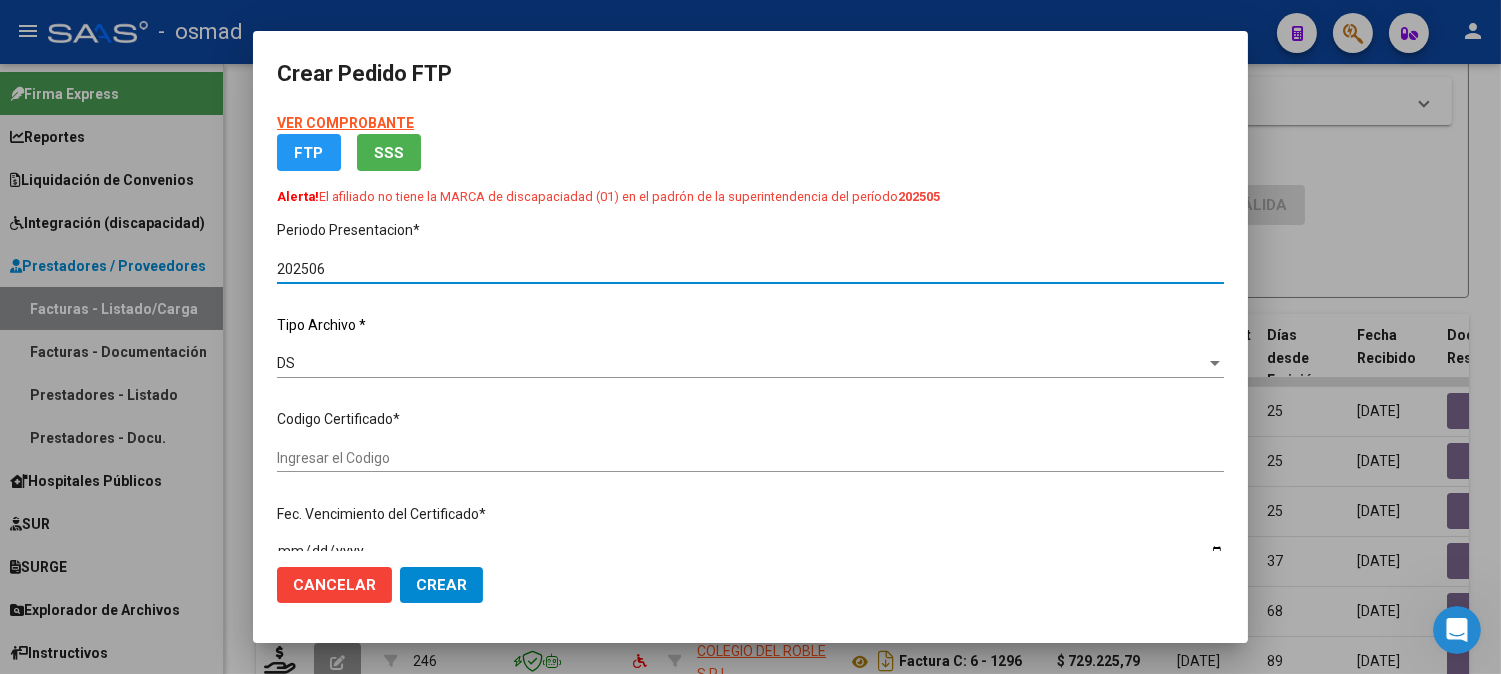 type on "ARG02000577554992024060720290607BS436" 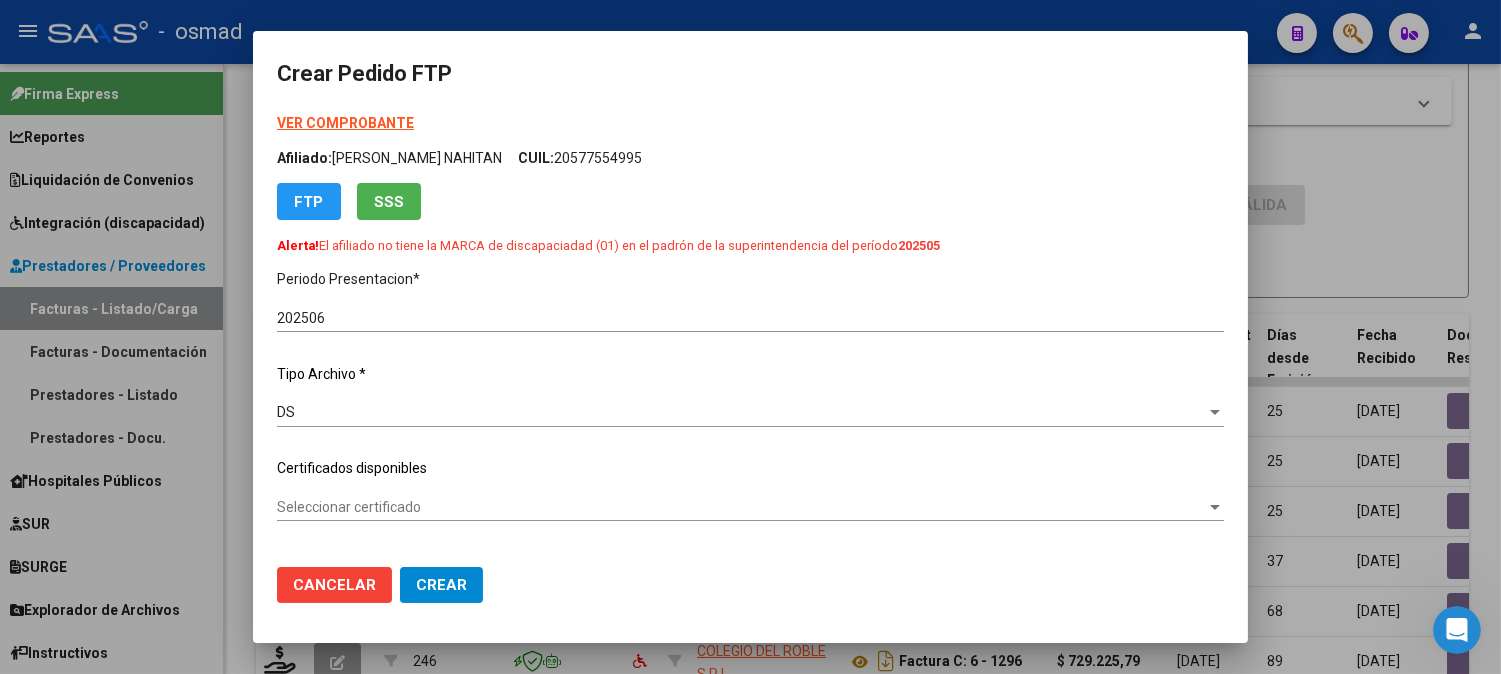 click at bounding box center [750, 337] 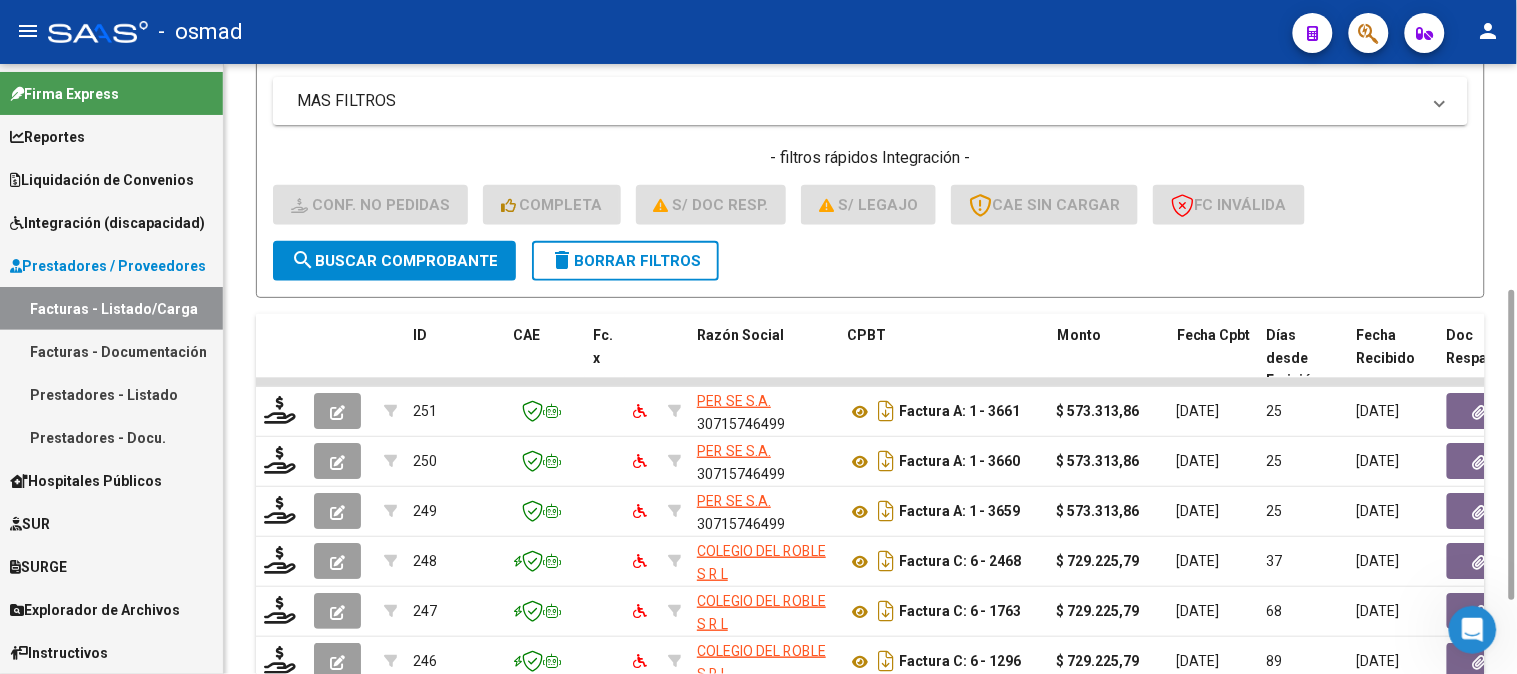 scroll, scrollTop: 0, scrollLeft: 0, axis: both 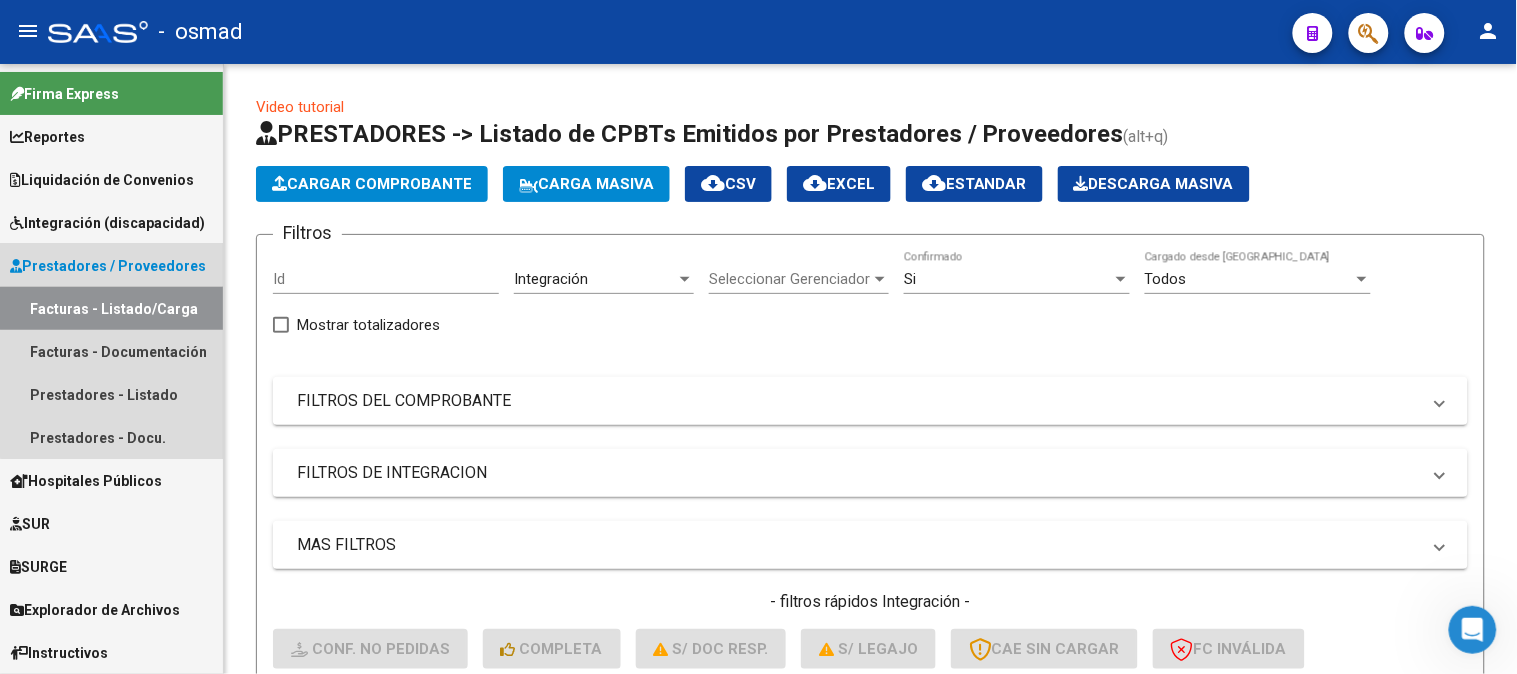 click on "Facturas - Listado/Carga" at bounding box center [111, 308] 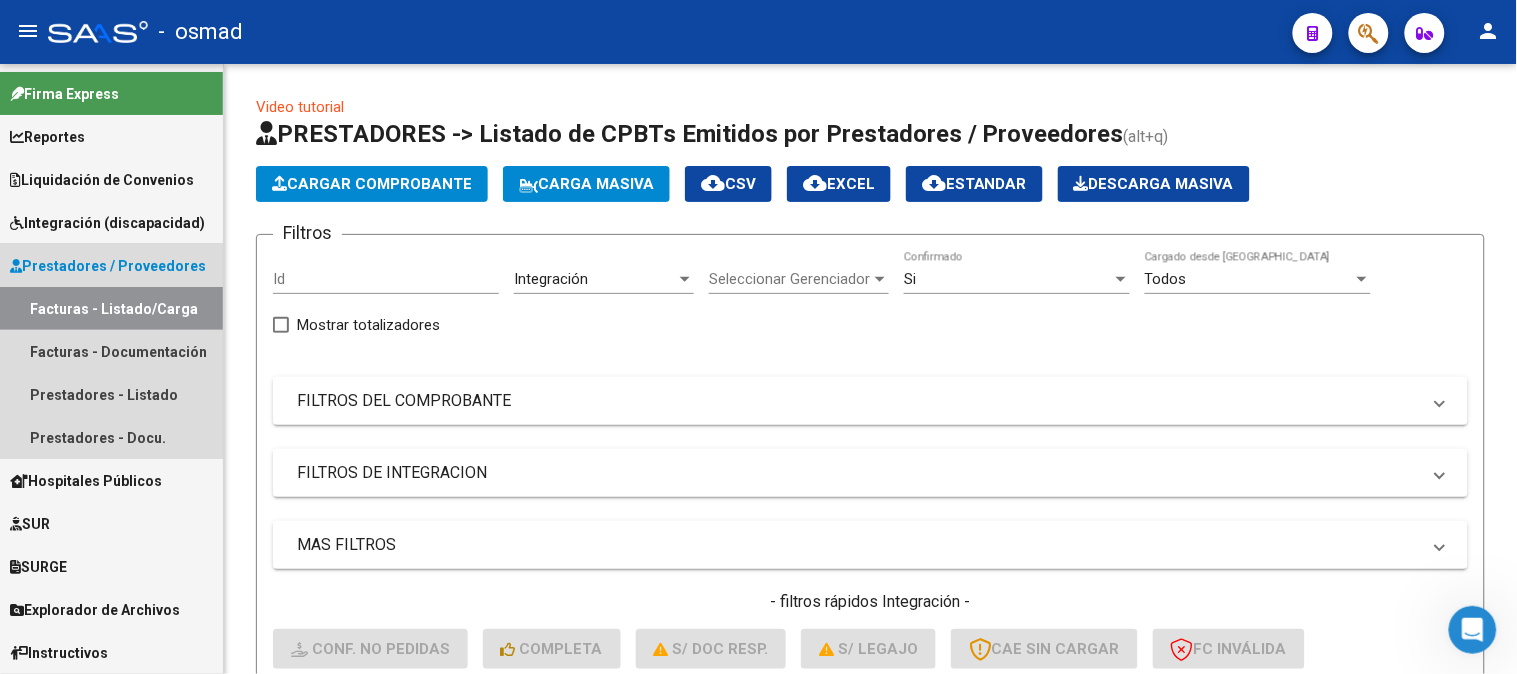 click on "Prestadores / Proveedores" at bounding box center (108, 266) 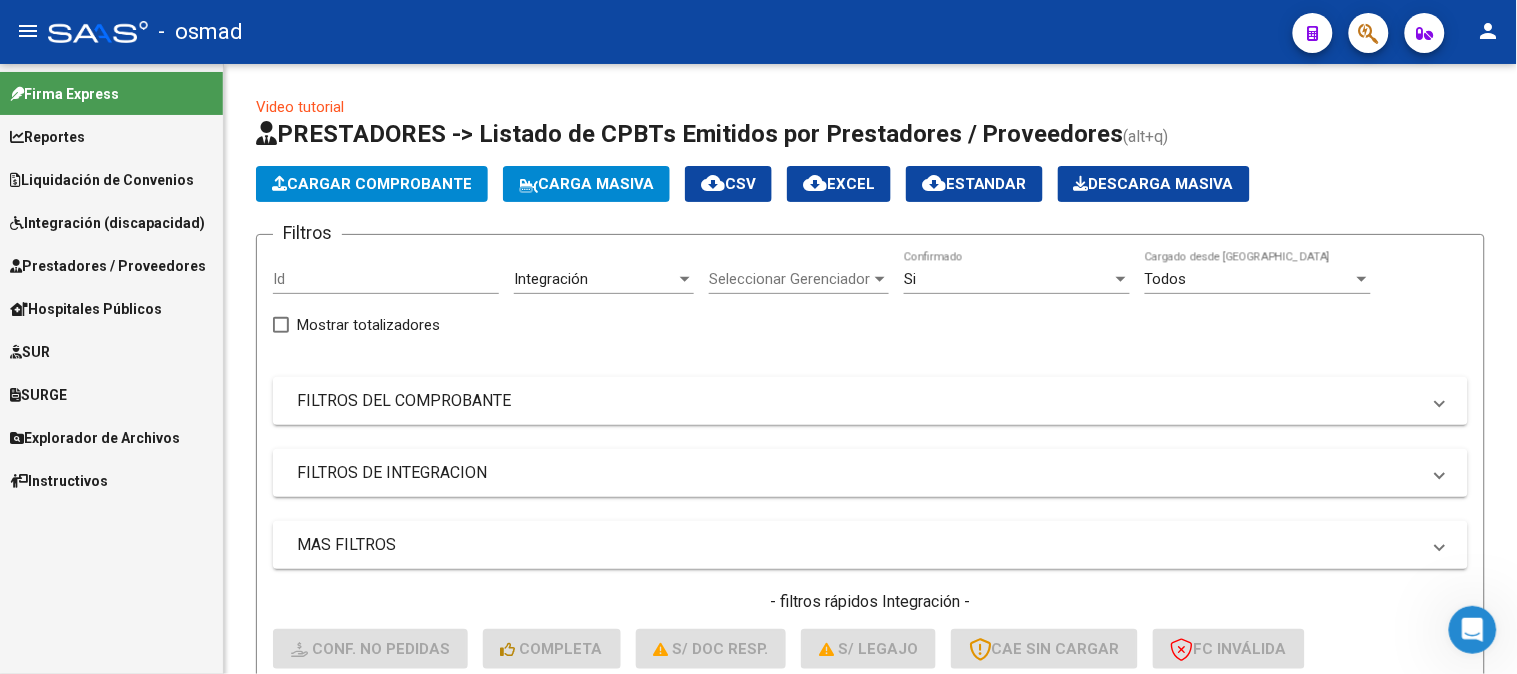 click on "Liquidación de Convenios" at bounding box center [102, 180] 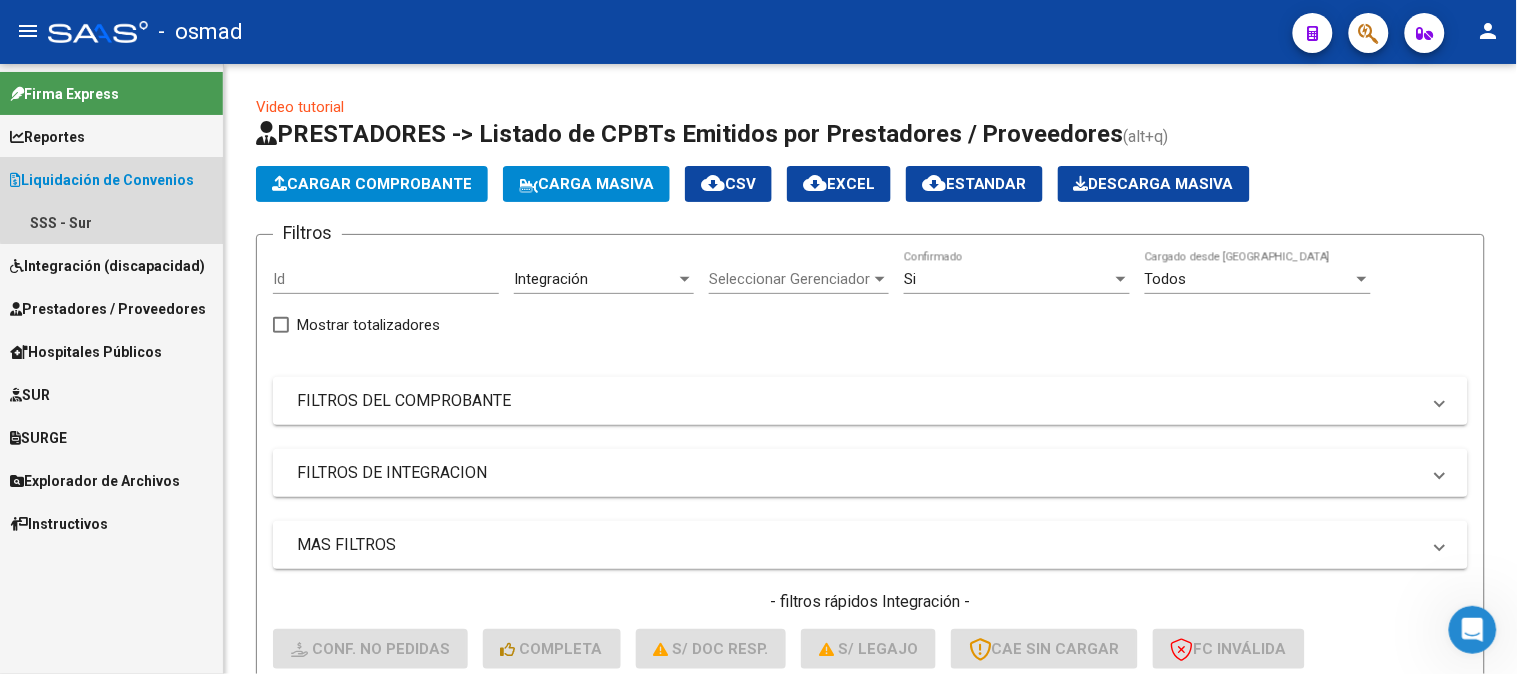 click on "Liquidación de Convenios" at bounding box center [102, 180] 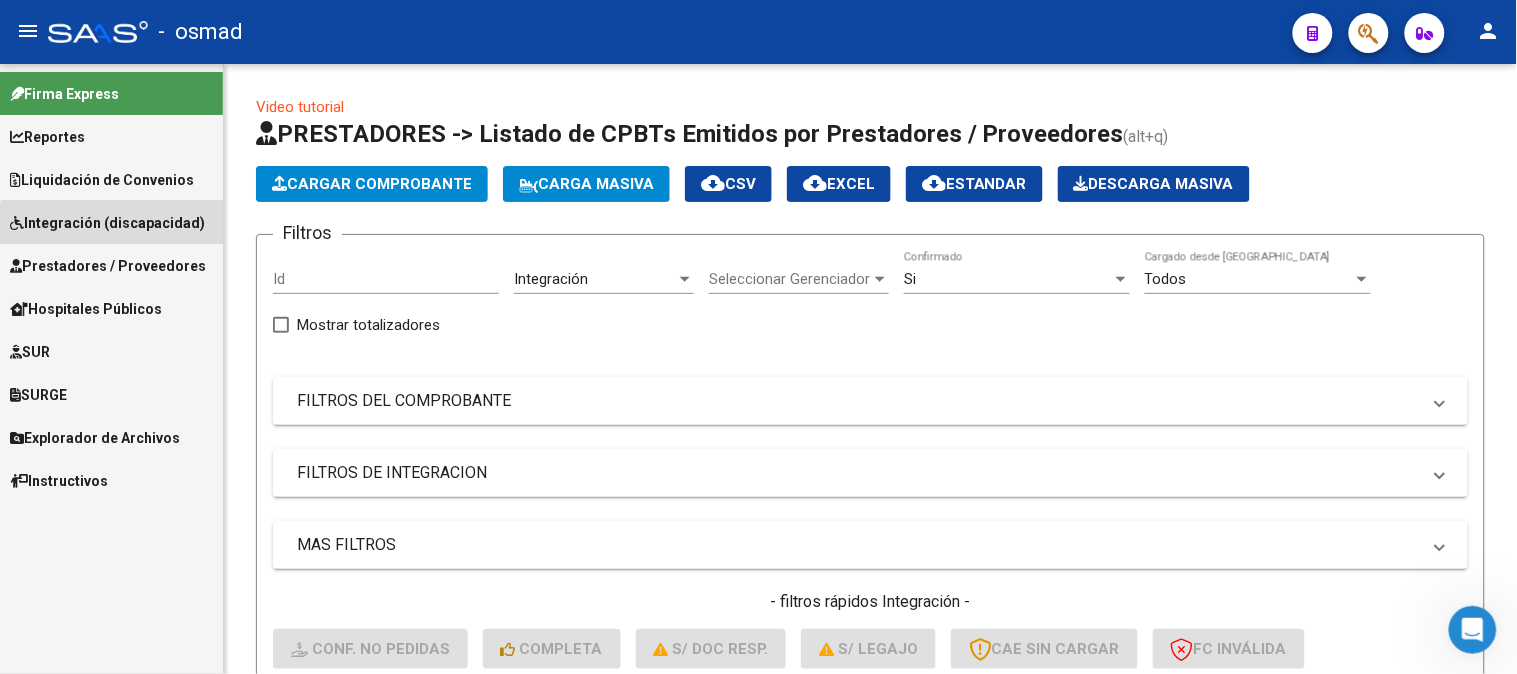 click on "Integración (discapacidad)" at bounding box center [111, 222] 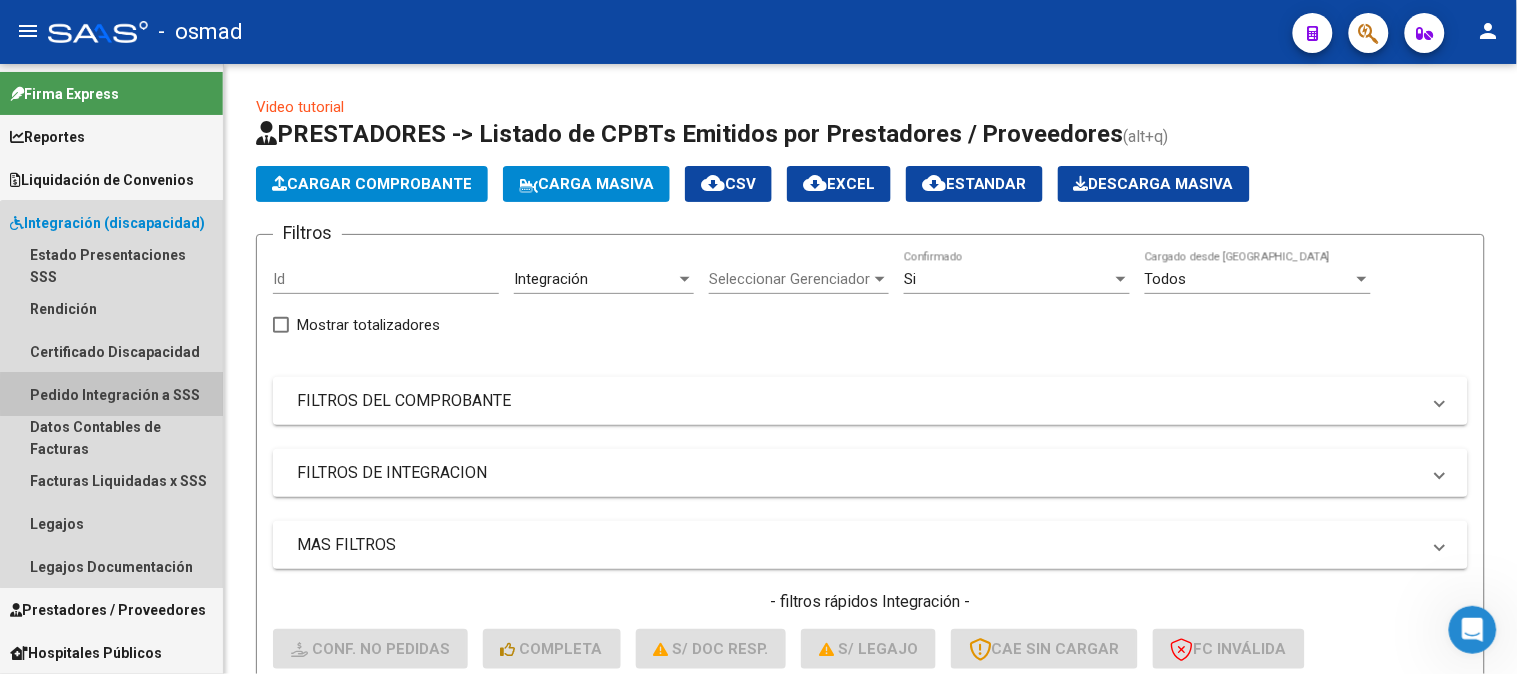 click on "Pedido Integración a SSS" at bounding box center [111, 394] 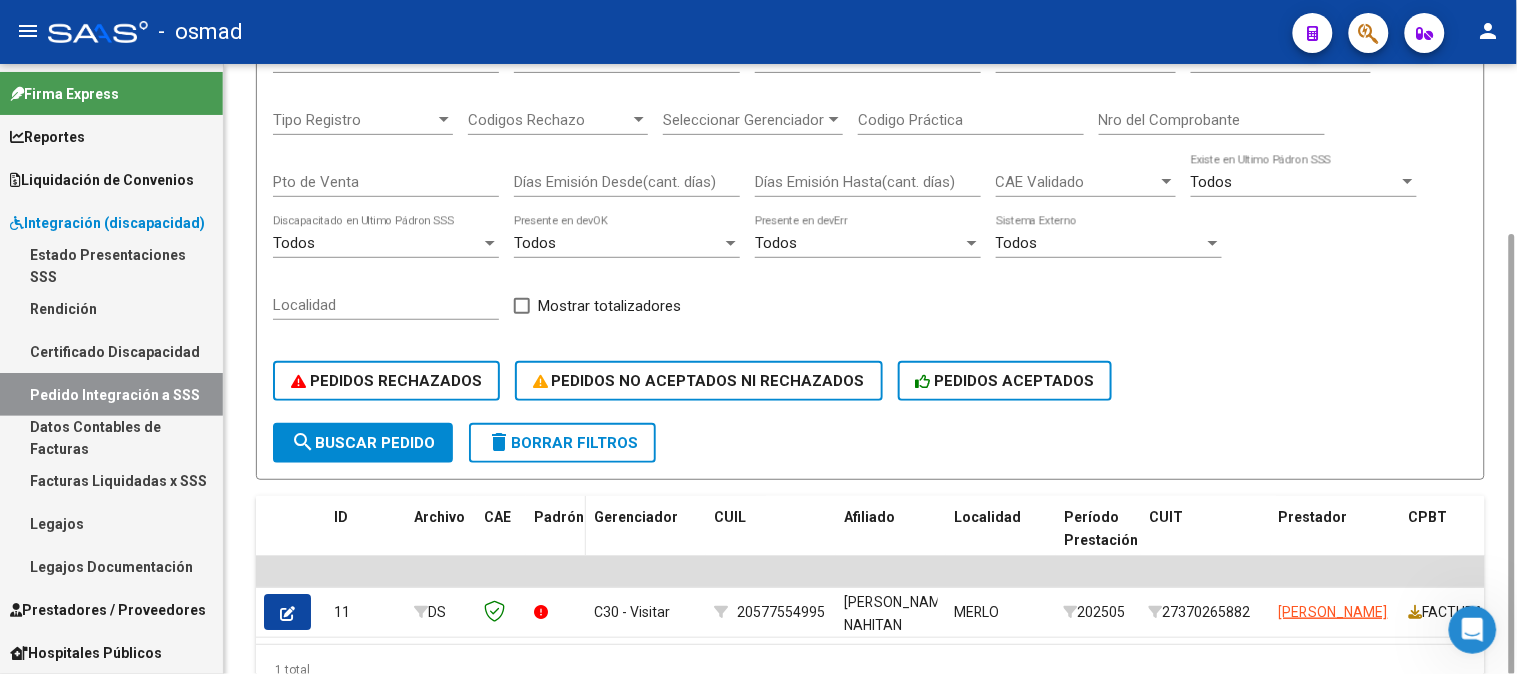 scroll, scrollTop: 334, scrollLeft: 0, axis: vertical 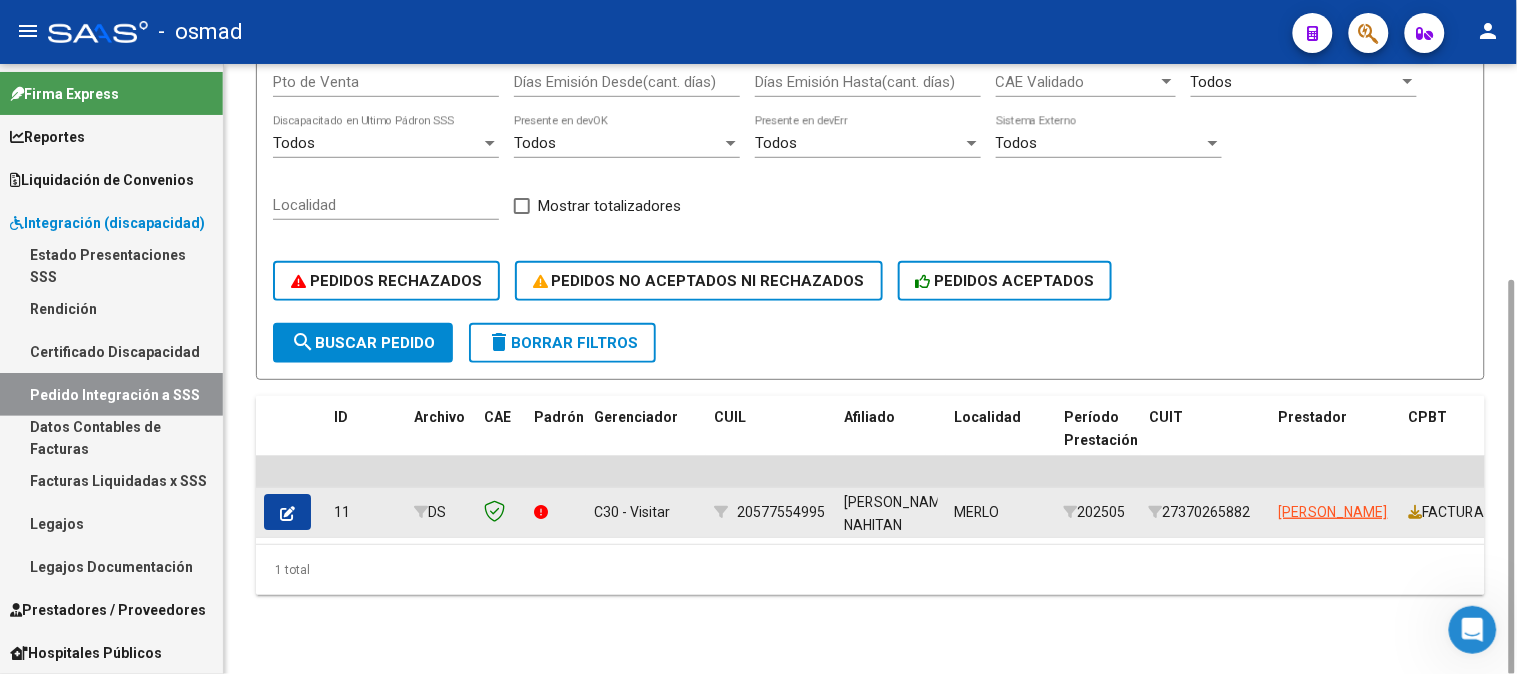 click 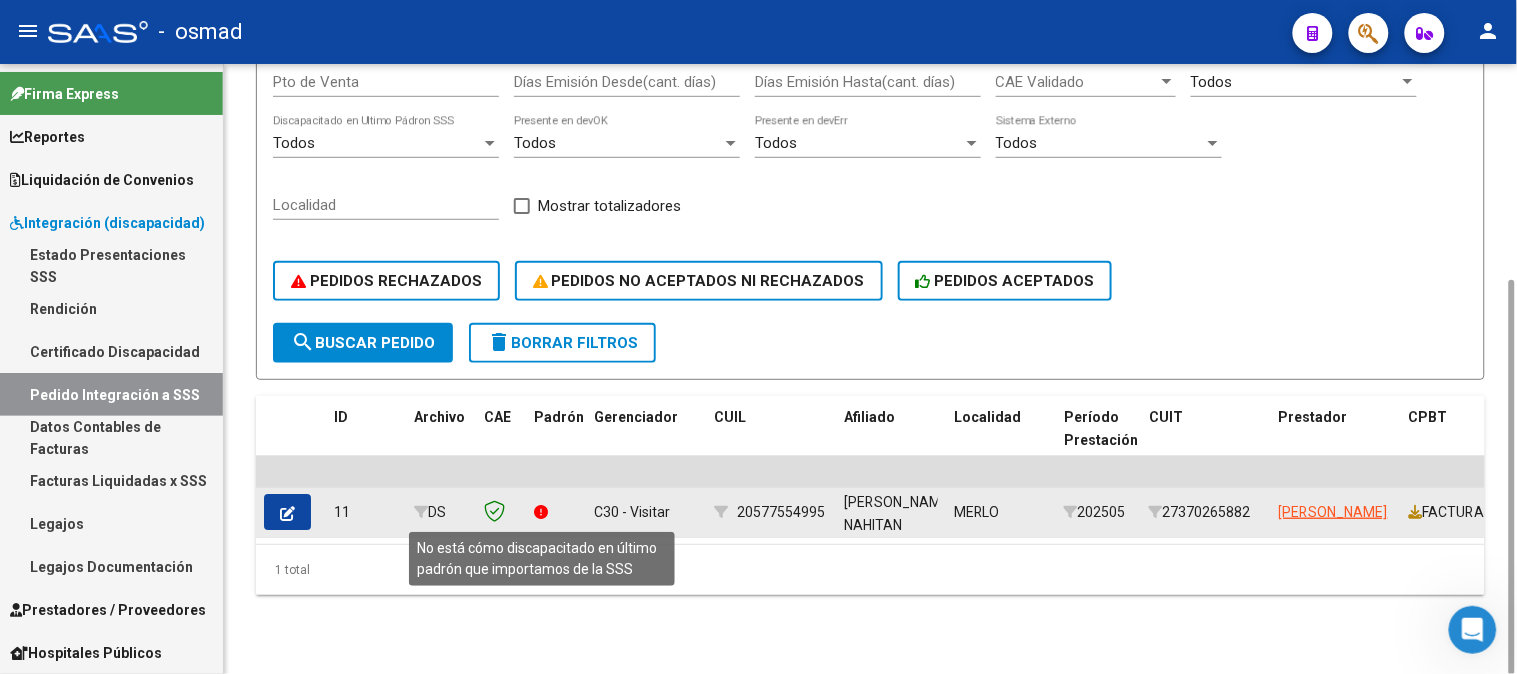 click 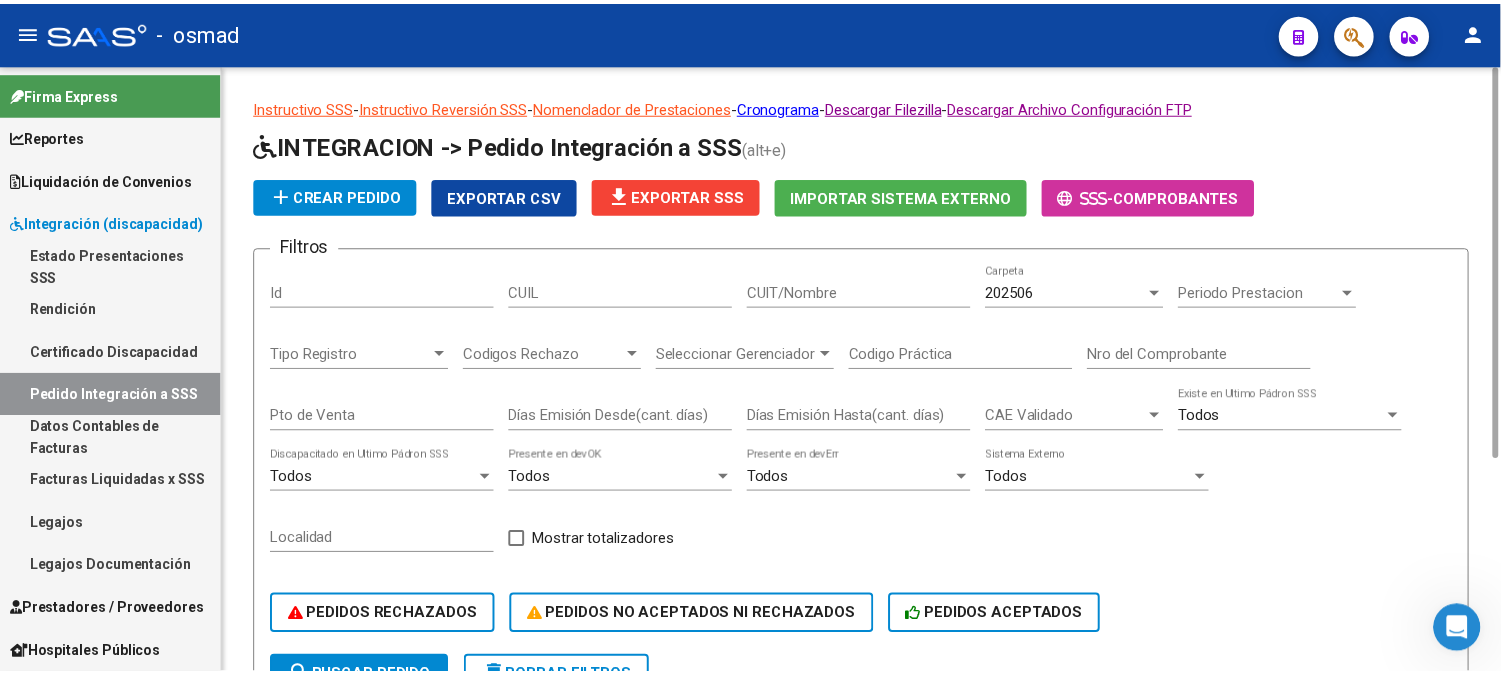 scroll, scrollTop: 334, scrollLeft: 0, axis: vertical 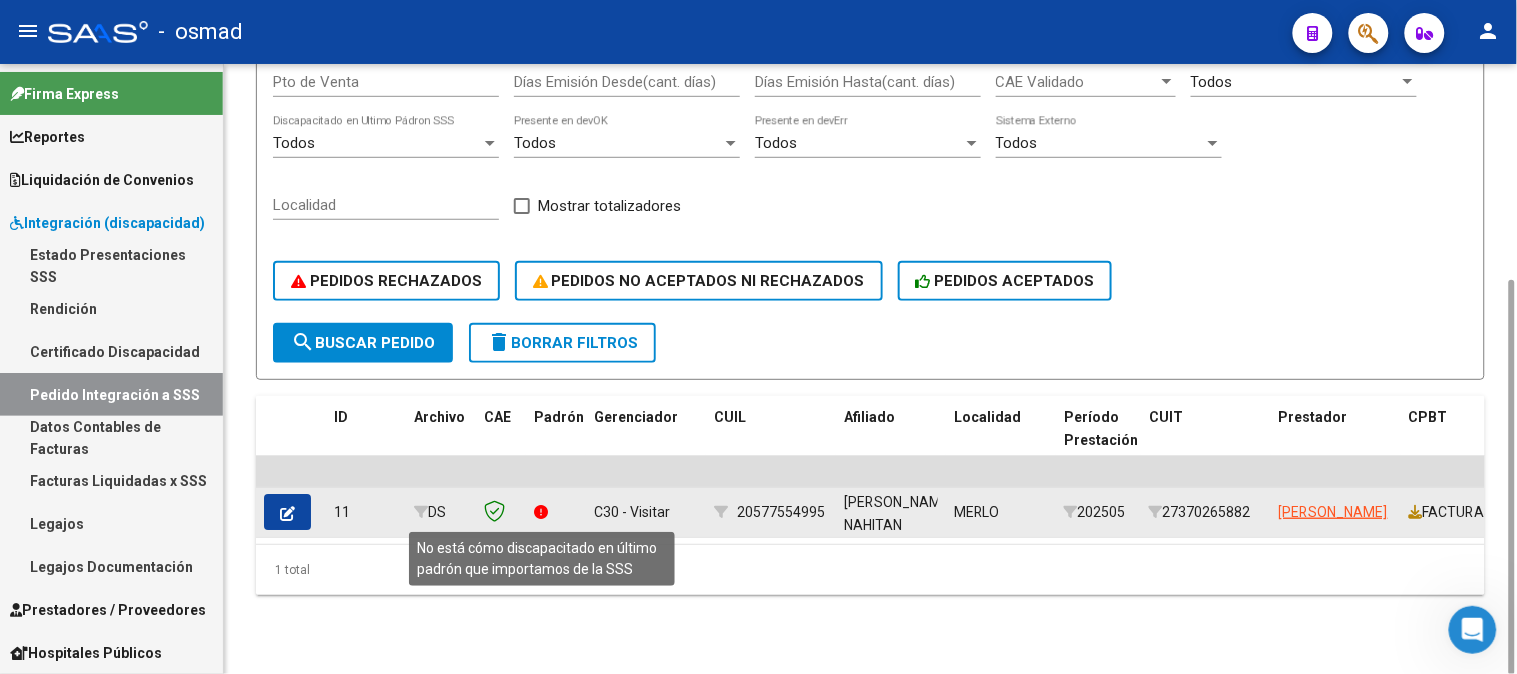click 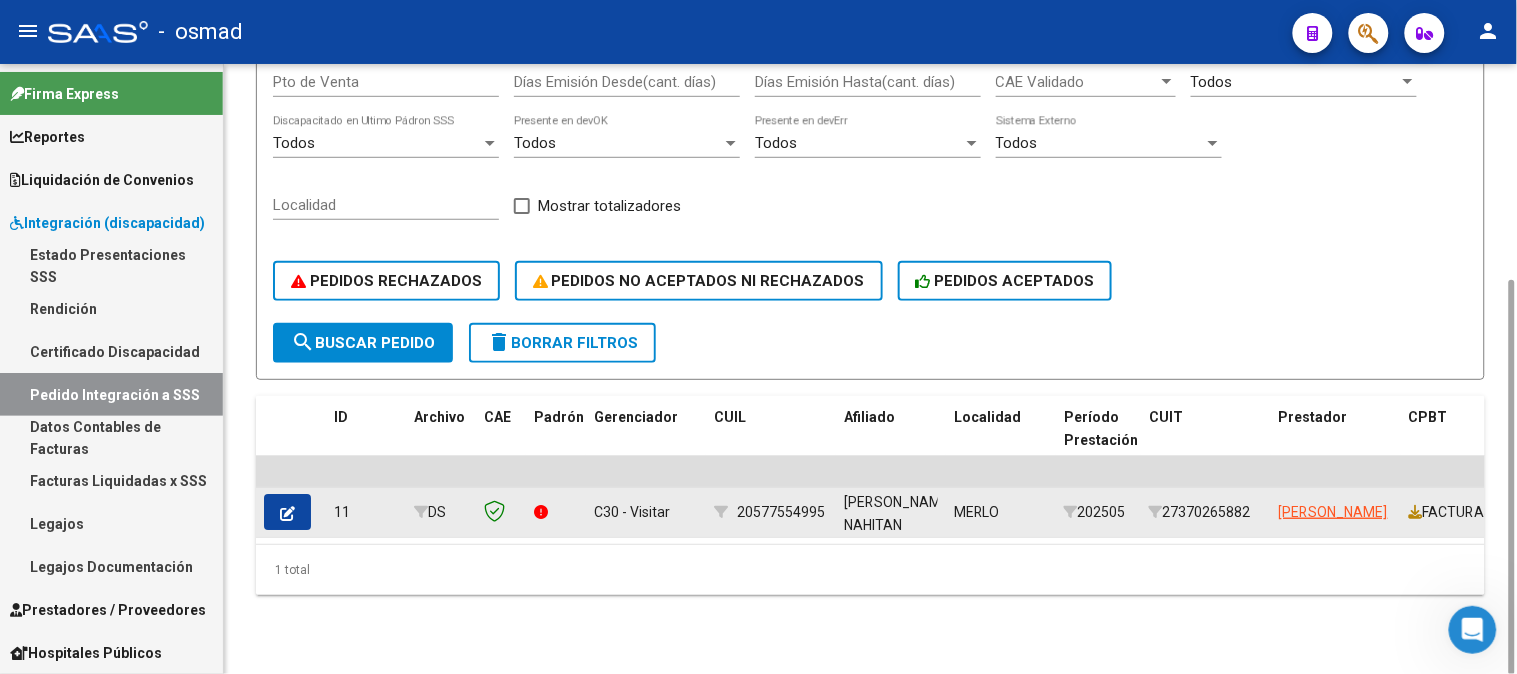 click 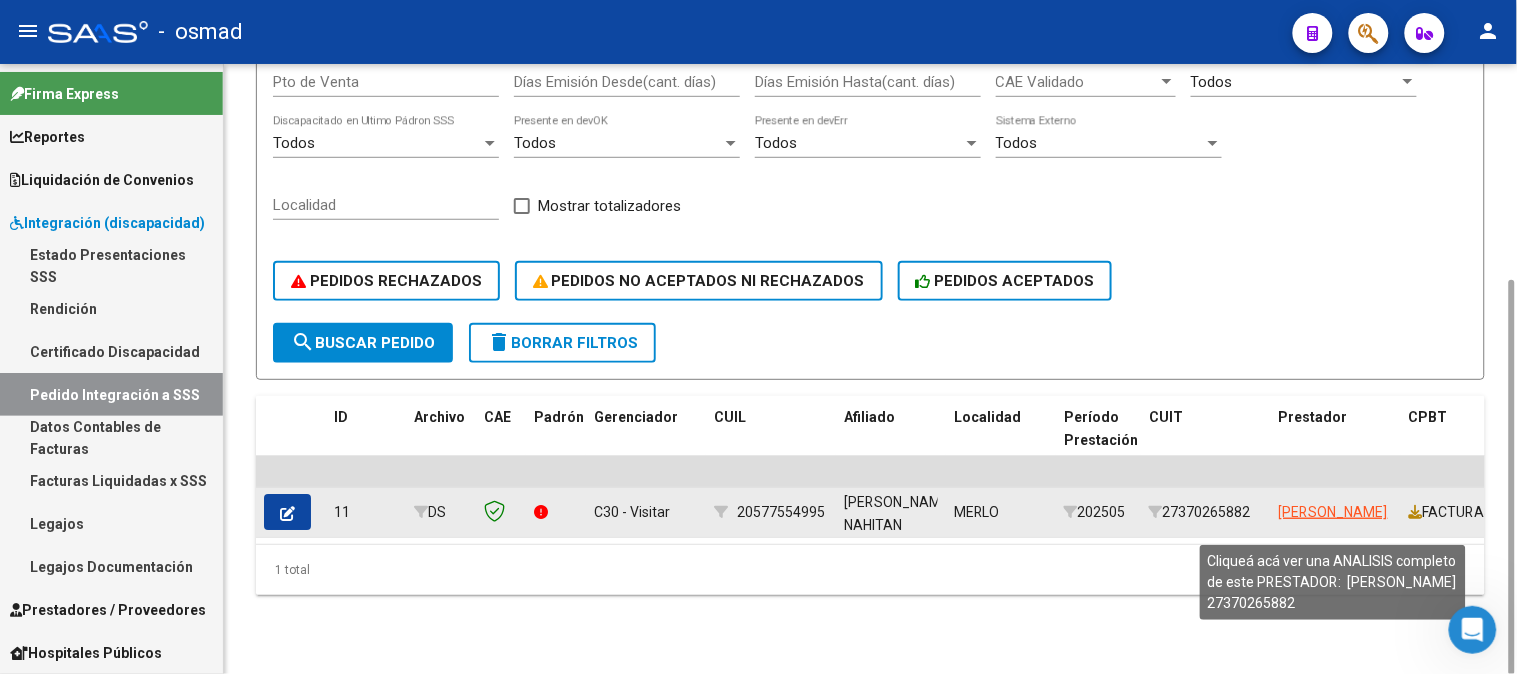 click on "[PERSON_NAME]" 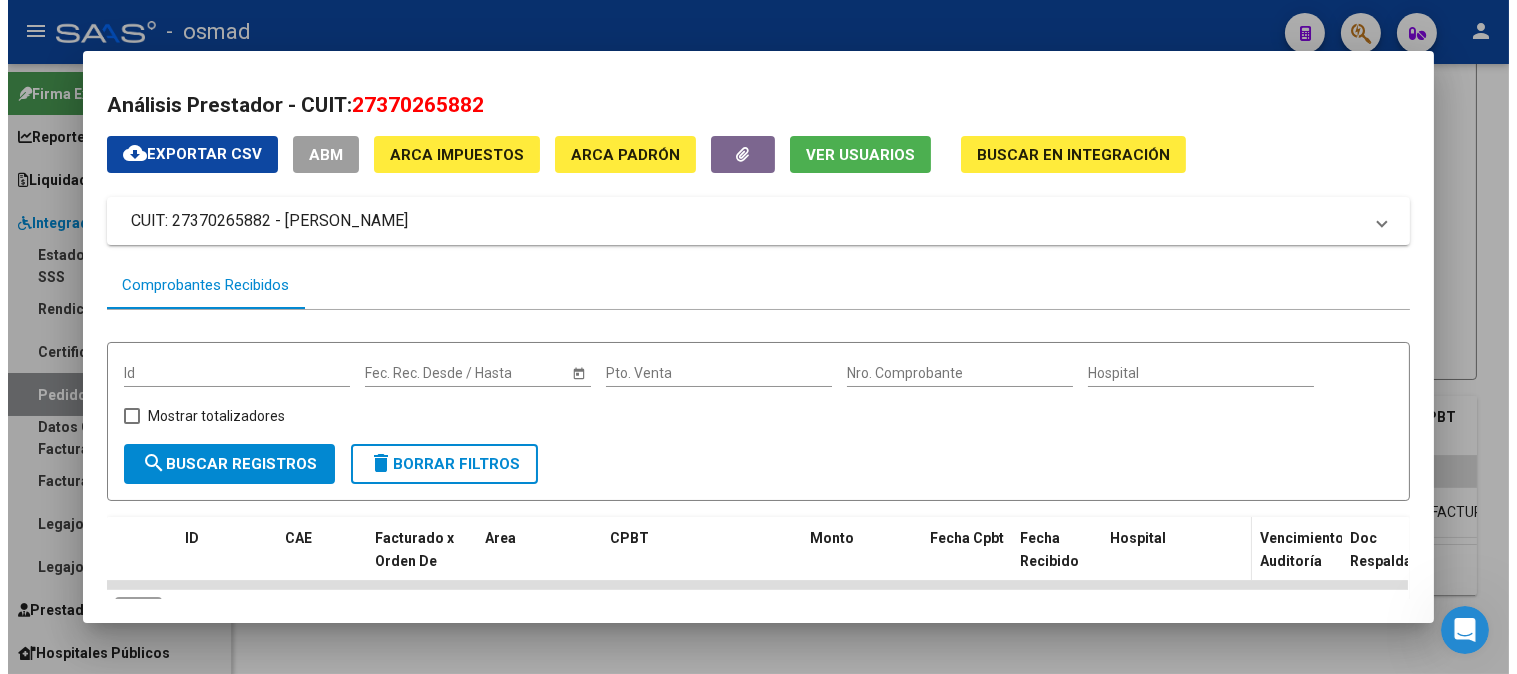 scroll, scrollTop: 0, scrollLeft: 0, axis: both 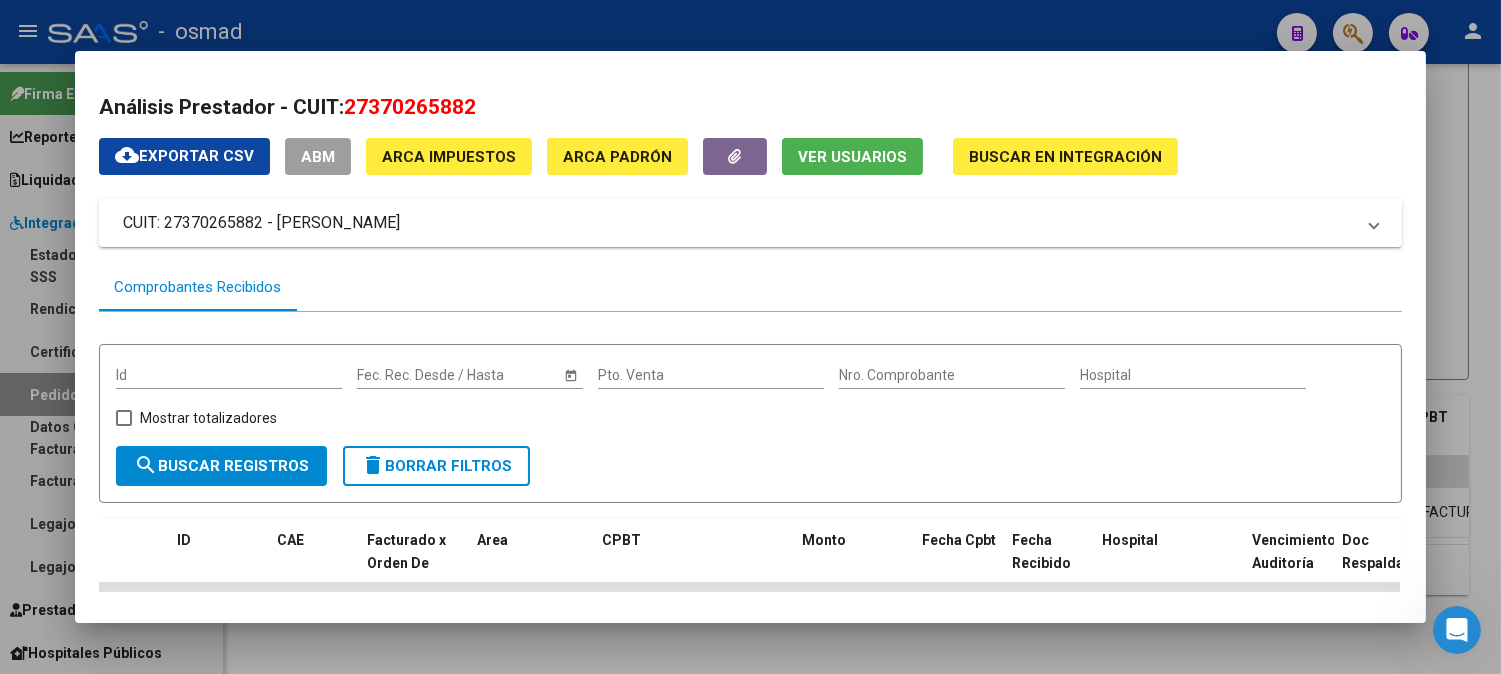 click at bounding box center (750, 337) 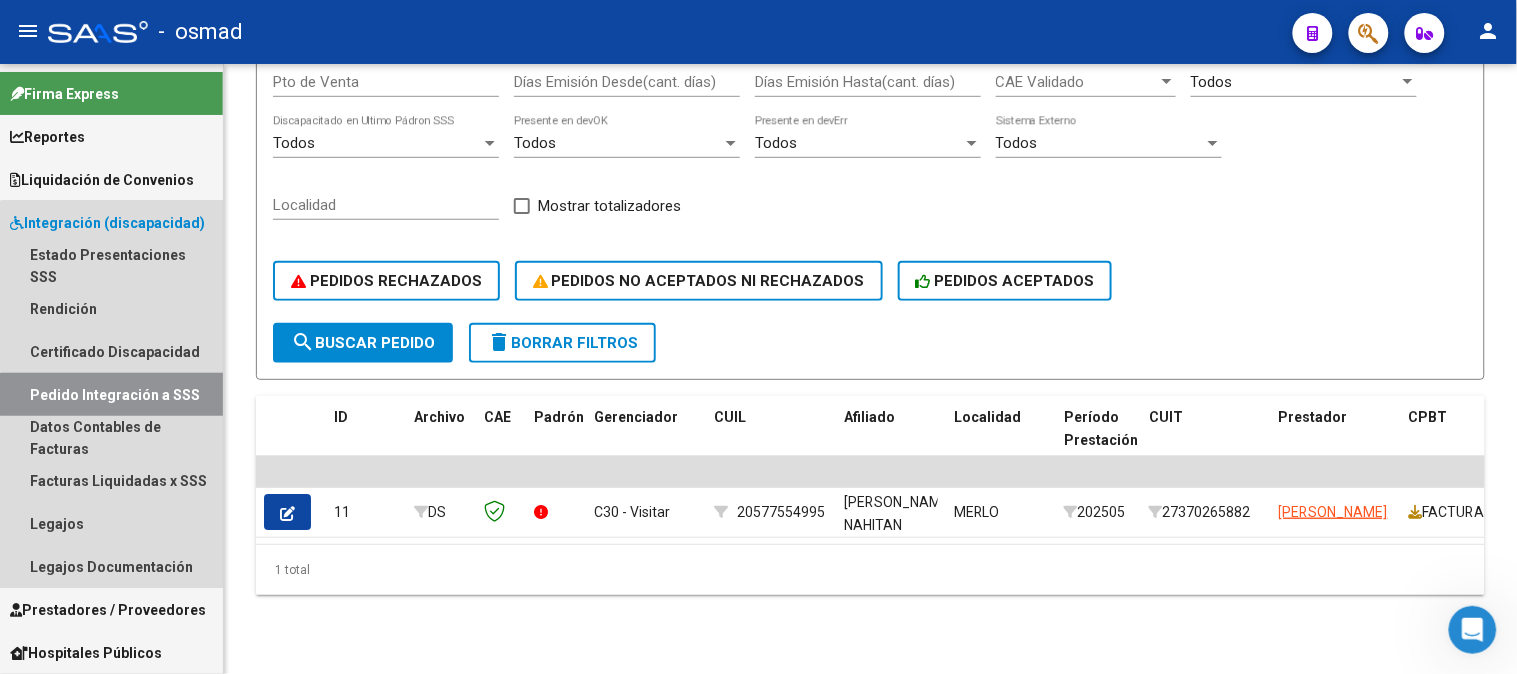 click on "Pedido Integración a SSS" at bounding box center [111, 394] 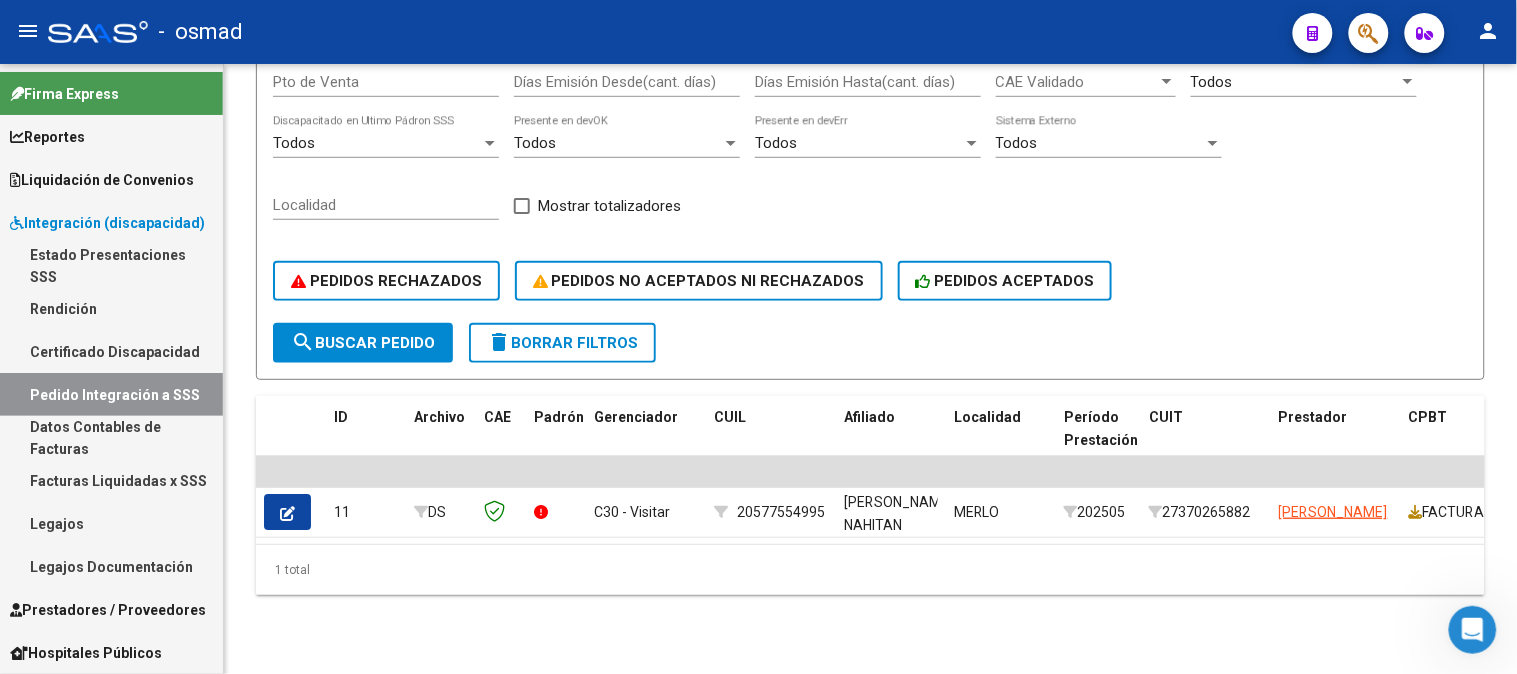 click on "Reportes" at bounding box center (111, 136) 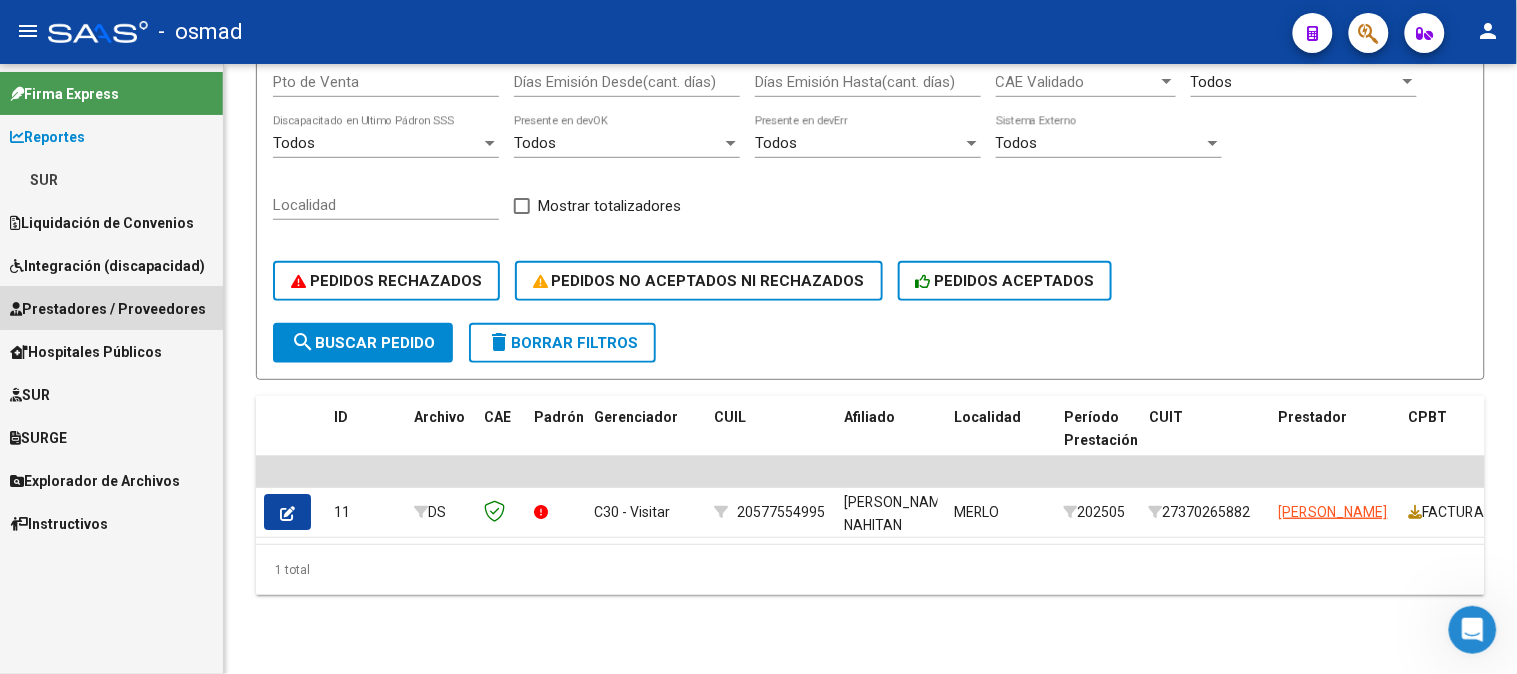 click on "Prestadores / Proveedores" at bounding box center [108, 309] 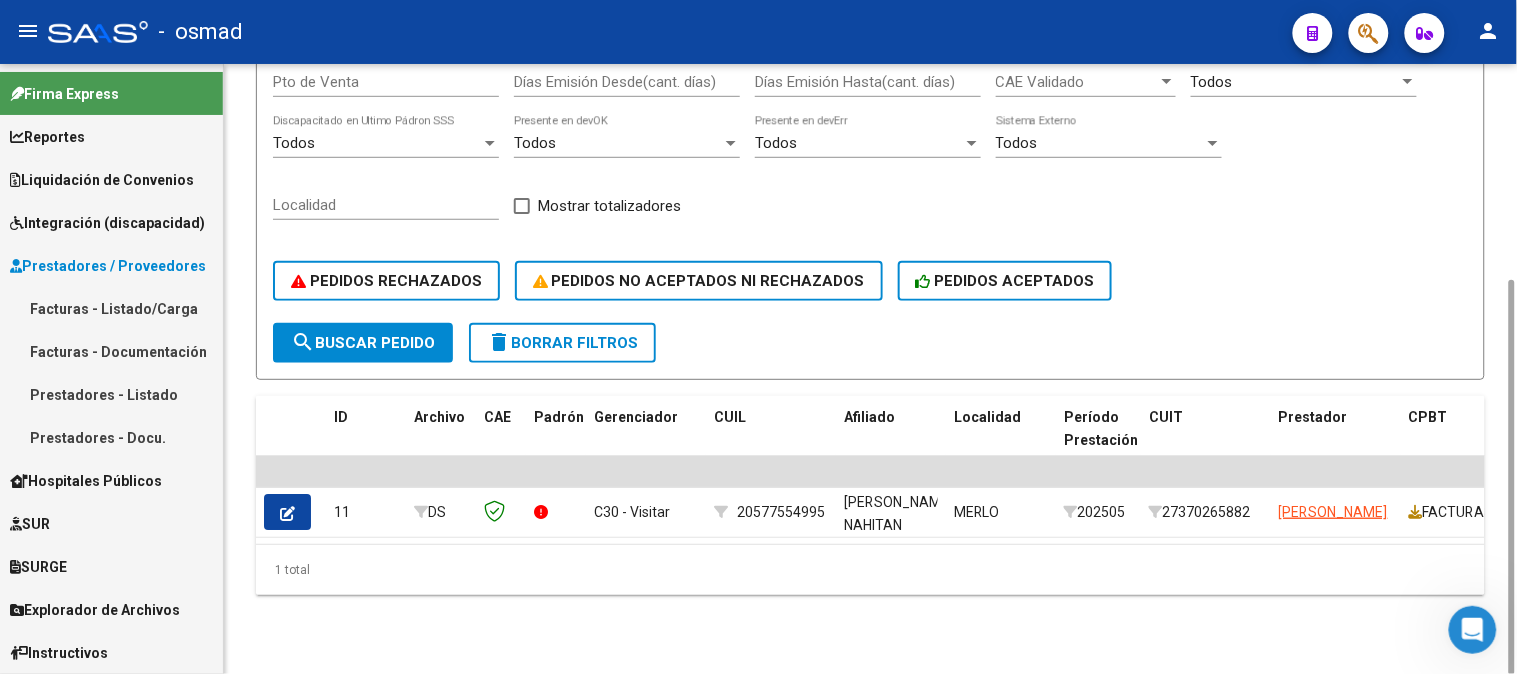 click on "Instructivo SSS  -  Instructivo Reversión SSS   -  Nomenclador de Prestaciones  -  Cronograma  -  Descargar Filezilla  -  Descargar Archivo Configuración FTP  INTEGRACION -> Pedido Integración a SSS  (alt+e) add  Crear Pedido
Exportar CSV  file_download  Exportar SSS
Importar Sistema Externo     -  Comprobantes Filtros Id CUIL CUIT/Nombre 202506 Carpeta Periodo Prestacion Periodo Prestacion Tipo Registro Tipo Registro Codigos Rechazo Codigos Rechazo Seleccionar Gerenciador Seleccionar Gerenciador Codigo Práctica Nro del Comprobante Pto de Venta Días Emisión Desde(cant. días) Días Emisión Hasta(cant. días) CAE Validado CAE Validado Todos  Existe en Ultimo Pádron SSS Todos  Discapacitado en Ultimo Pádron SSS Todos  Presente en devOK Todos  Presente en devErr Todos  Sistema Externo Localidad    Mostrar totalizadores    PEDIDOS RECHAZADOS    PEDIDOS NO ACEPTADOS NI RECHAZADOS    PEDIDOS ACEPTADOS search  Buscar Pedido  delete  Borrar Filtros  ID Archivo CAE Padrón Gerenciador CUIL Afiliado |" 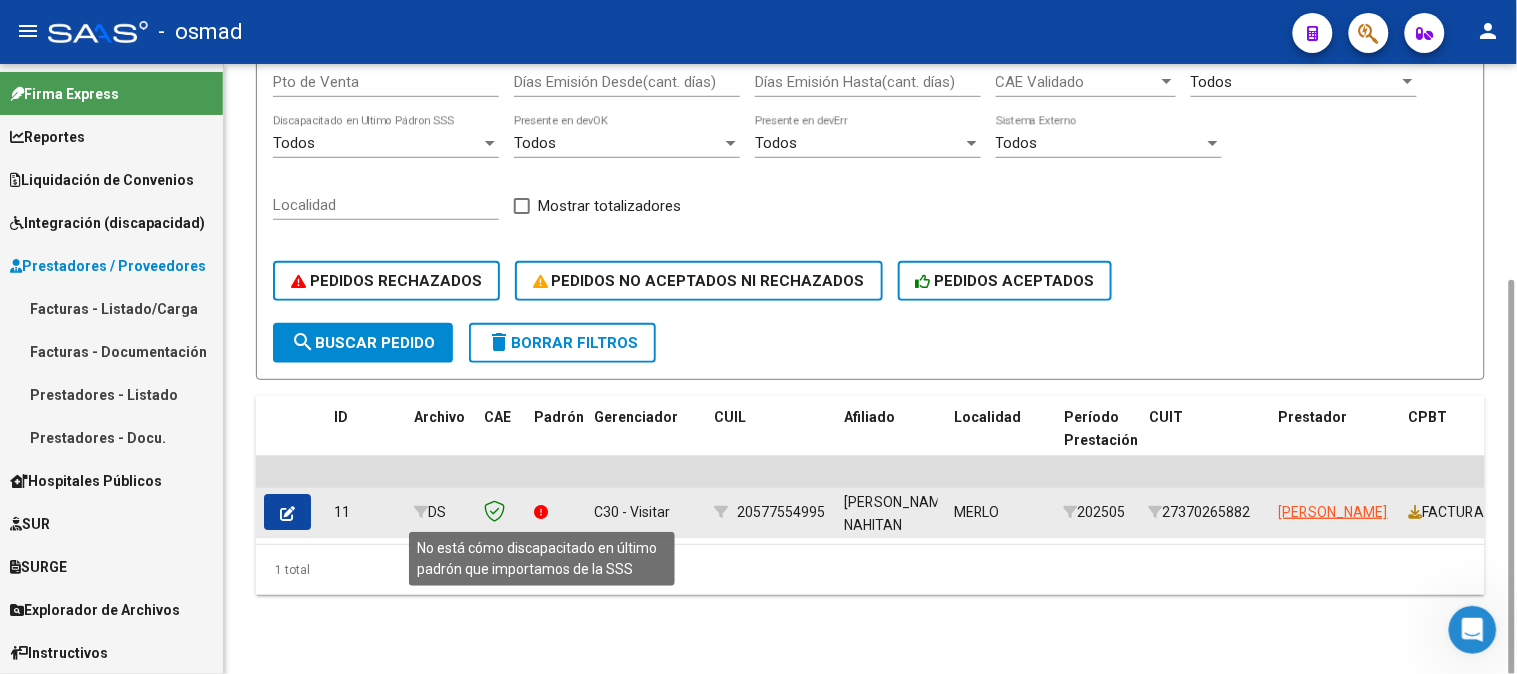 click 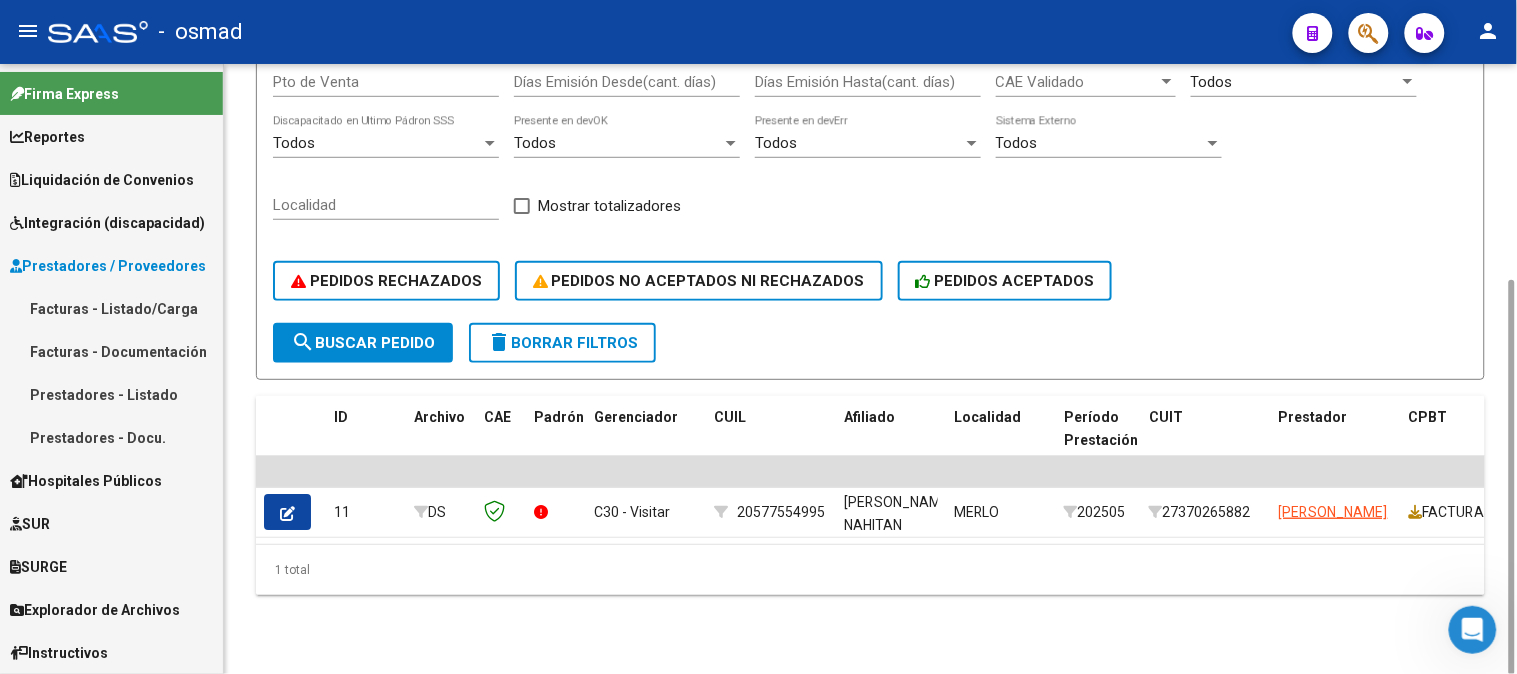 click on "1 total" 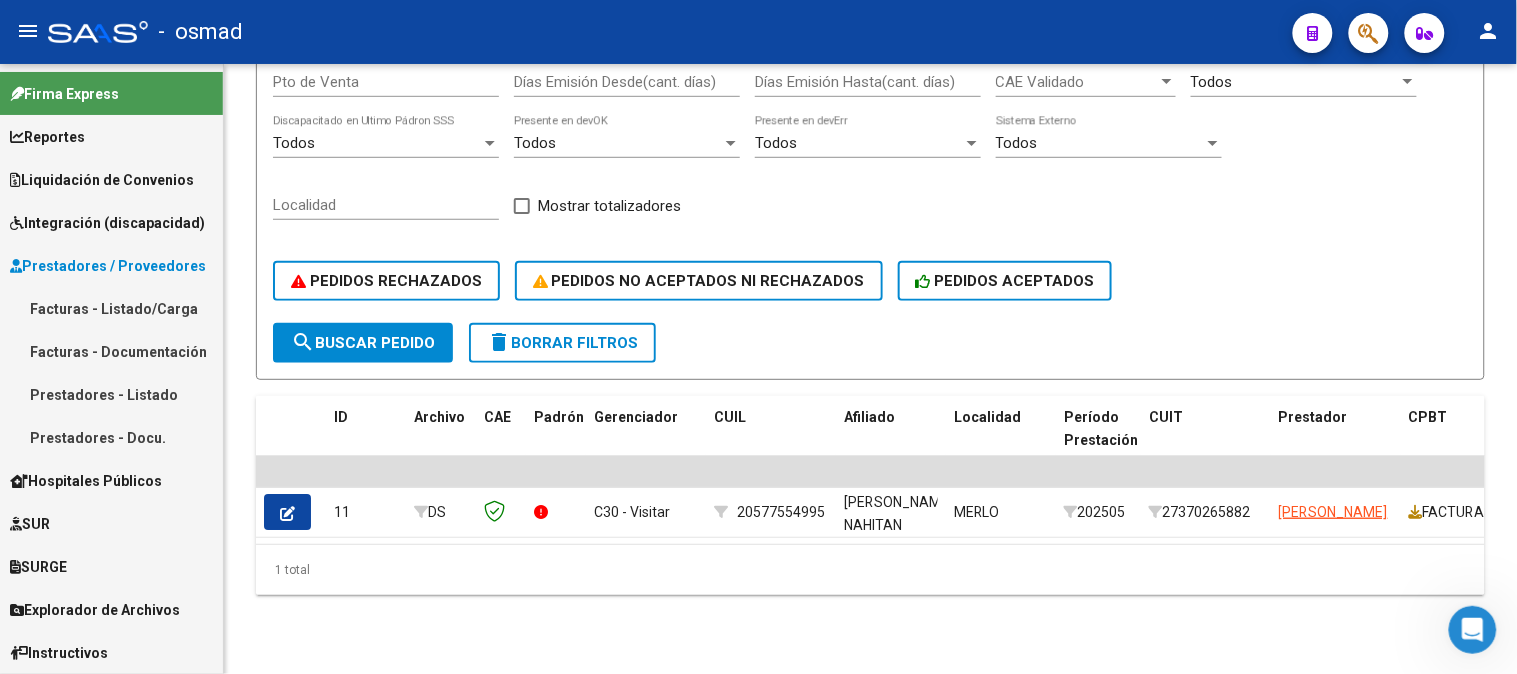 click on "Facturas - Listado/Carga" at bounding box center [111, 308] 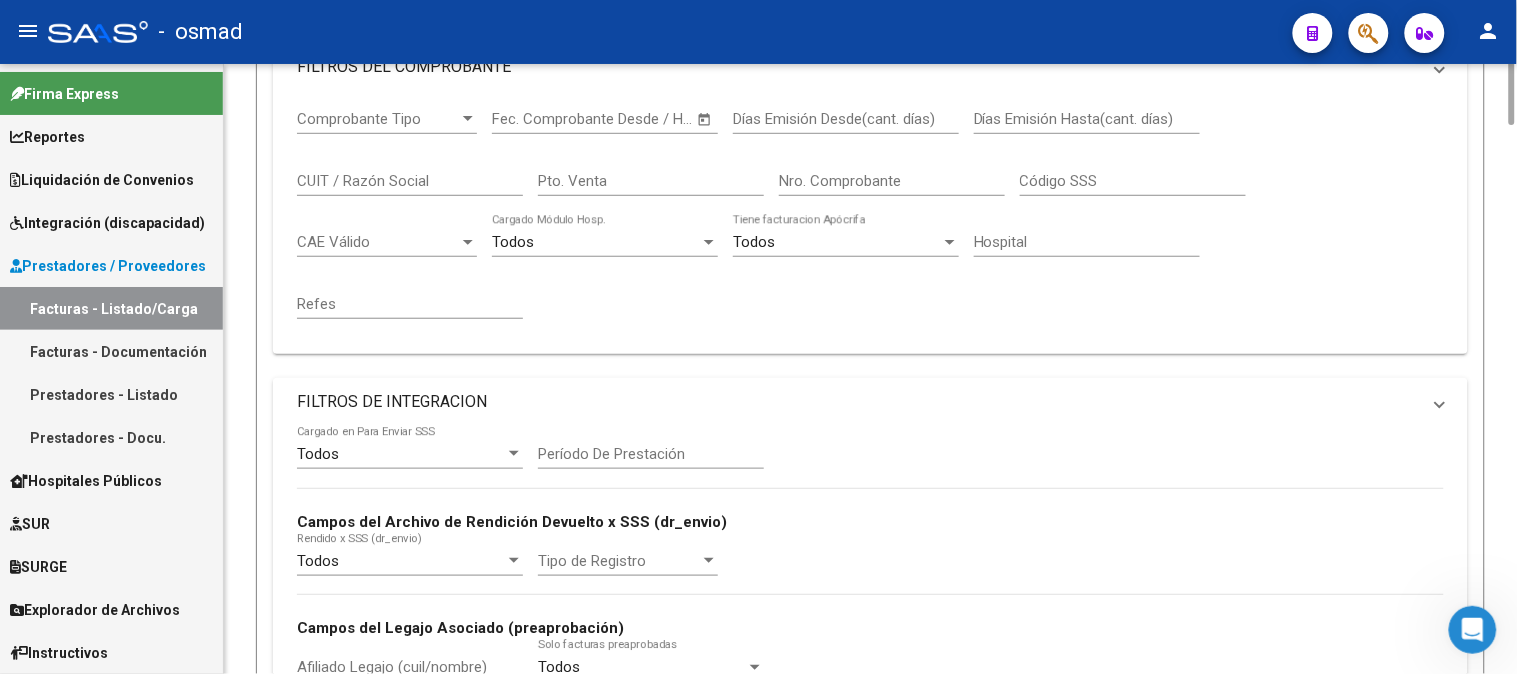 scroll, scrollTop: 0, scrollLeft: 0, axis: both 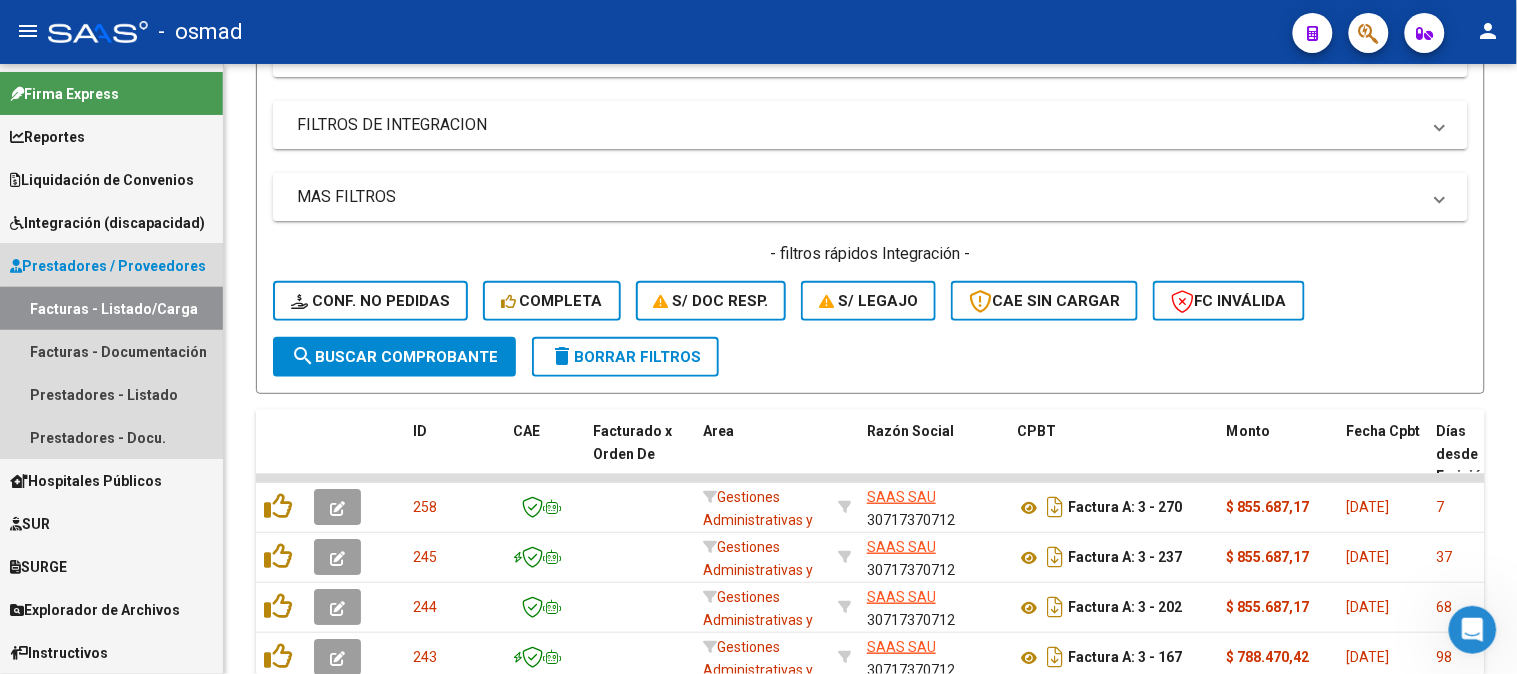 click on "Facturas - Listado/Carga" at bounding box center [111, 308] 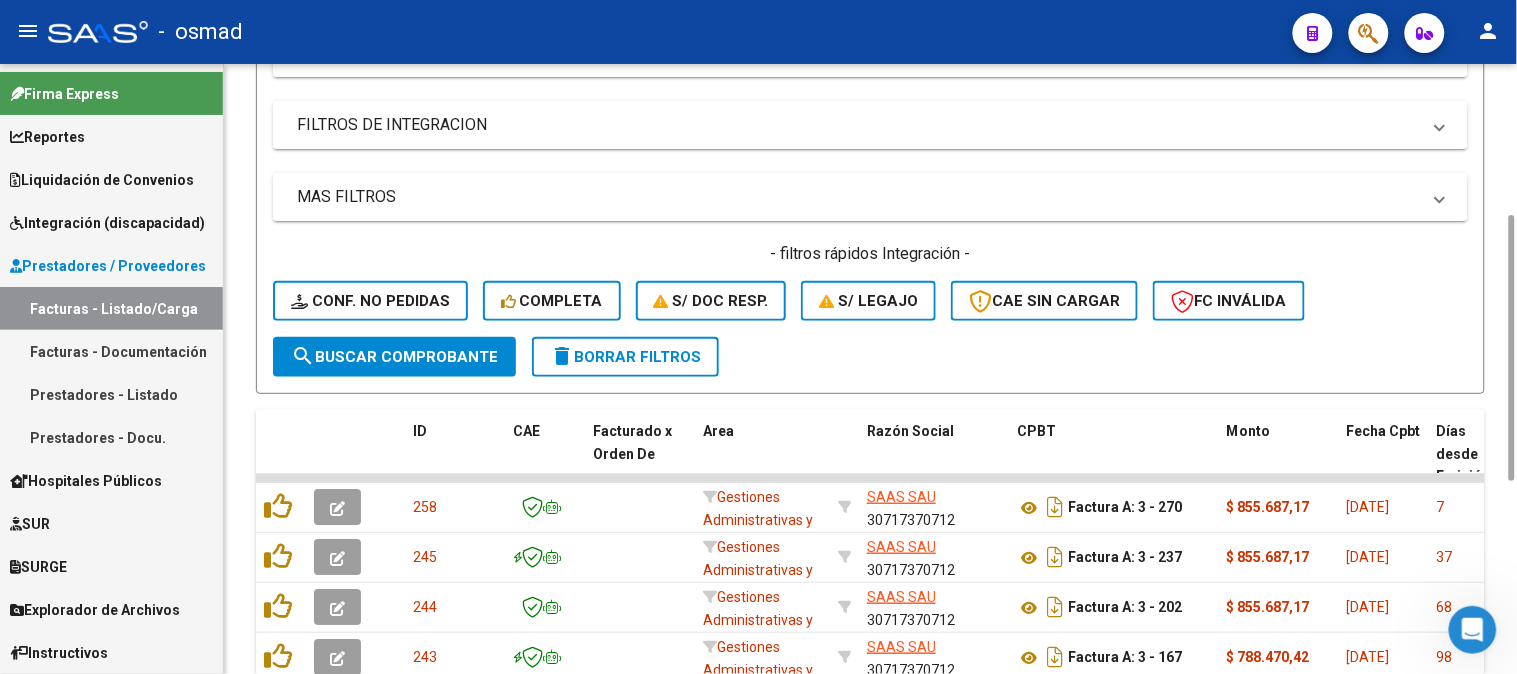 scroll, scrollTop: 571, scrollLeft: 0, axis: vertical 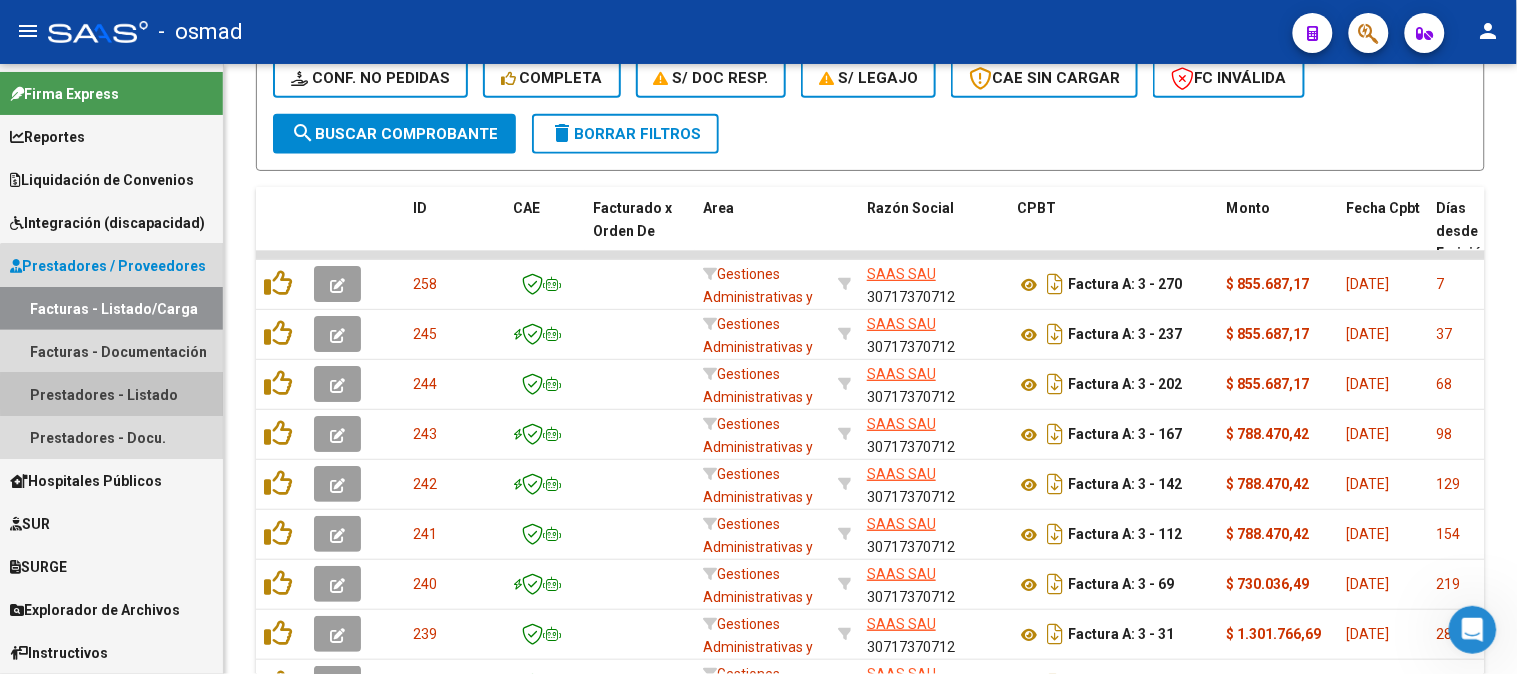 click on "Prestadores - Listado" at bounding box center [111, 394] 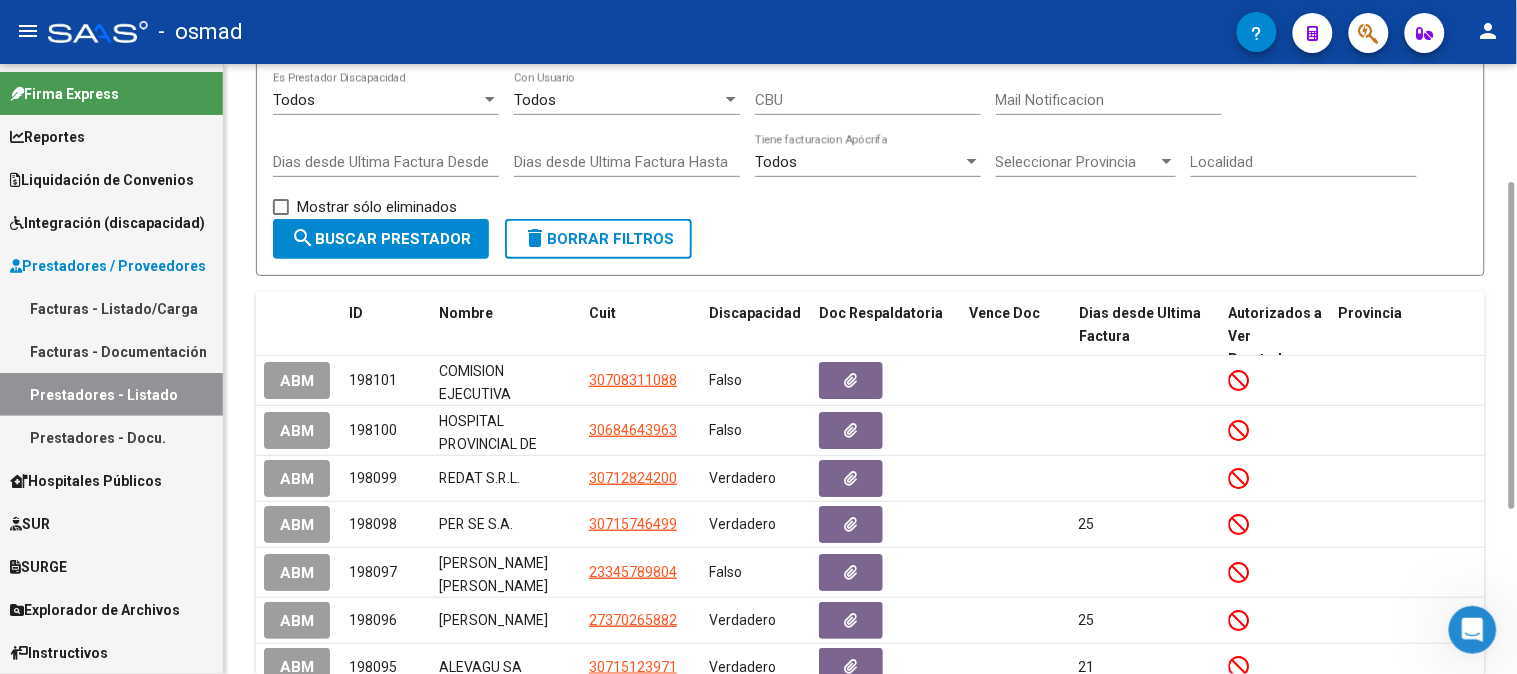 scroll, scrollTop: 444, scrollLeft: 0, axis: vertical 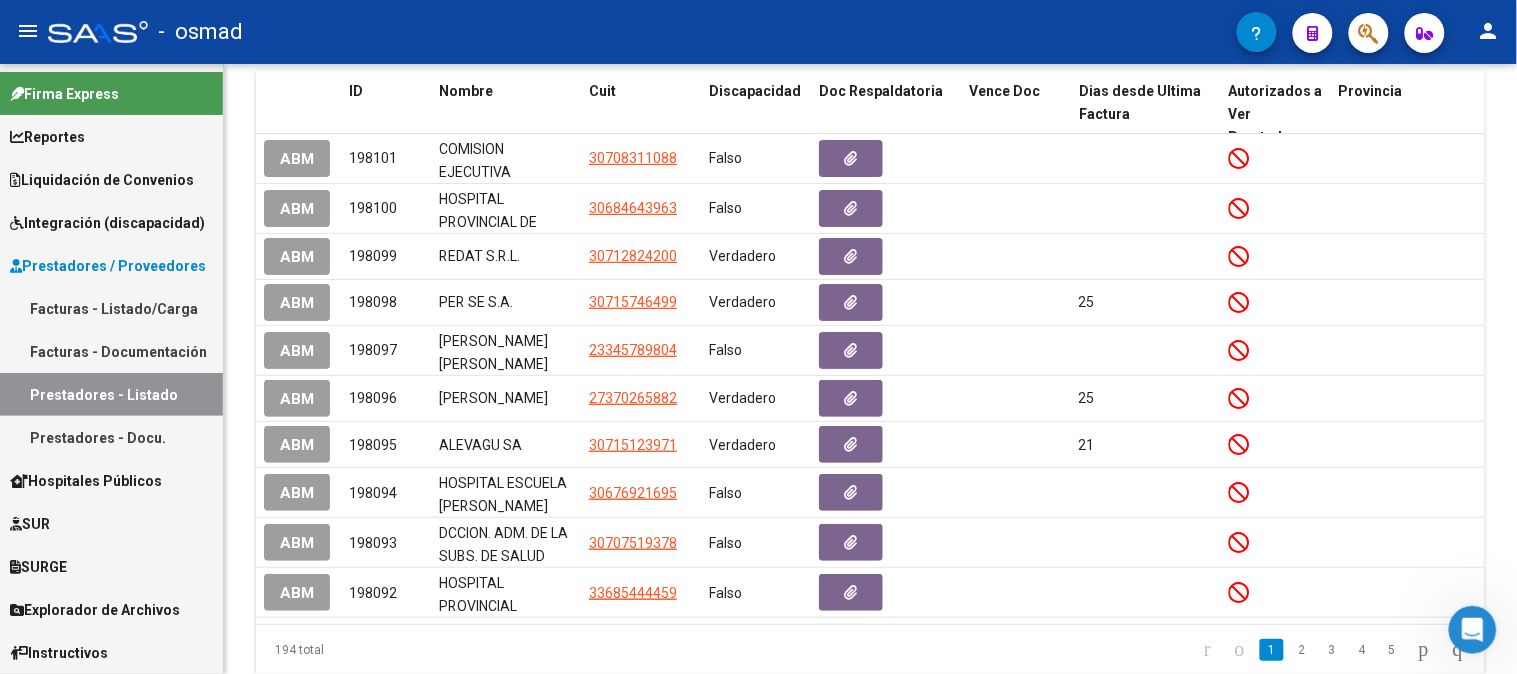 click on "Prestadores - Docu." at bounding box center (111, 437) 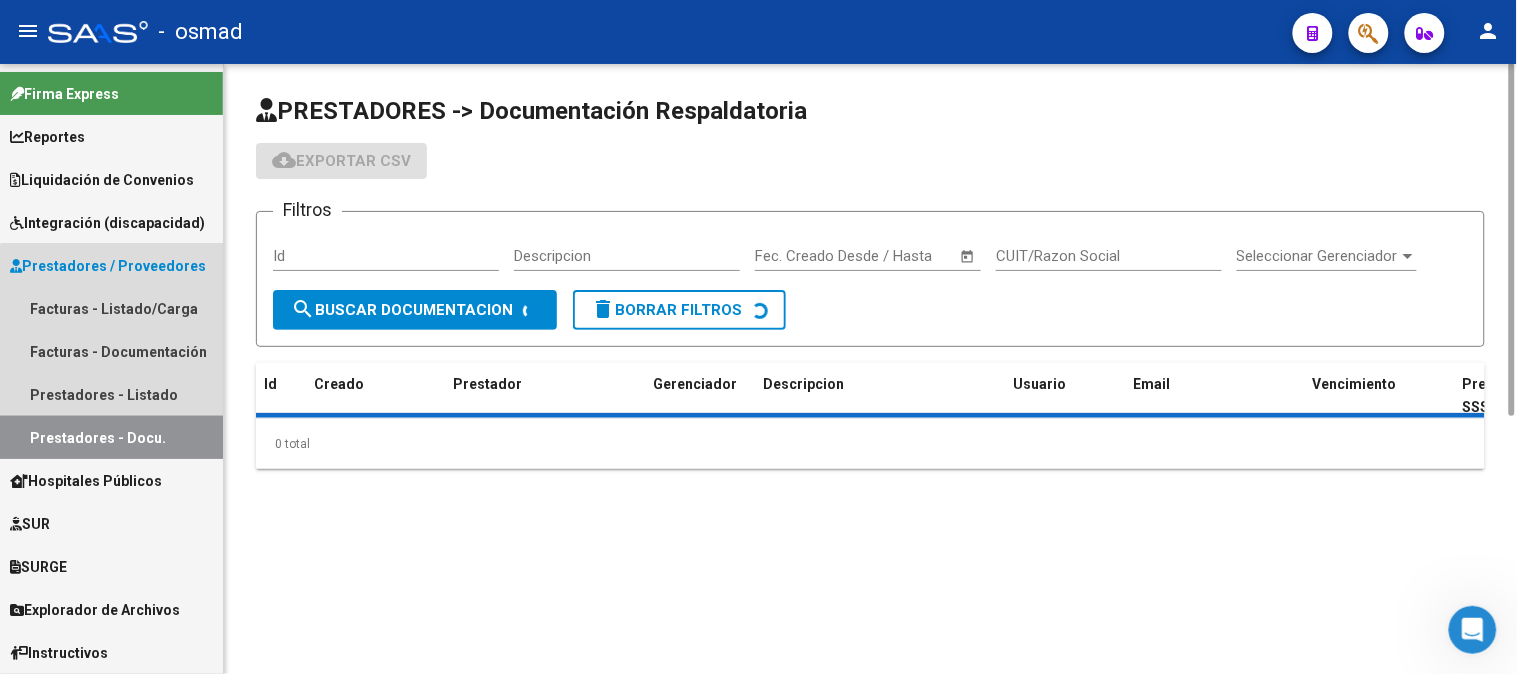 scroll, scrollTop: 0, scrollLeft: 0, axis: both 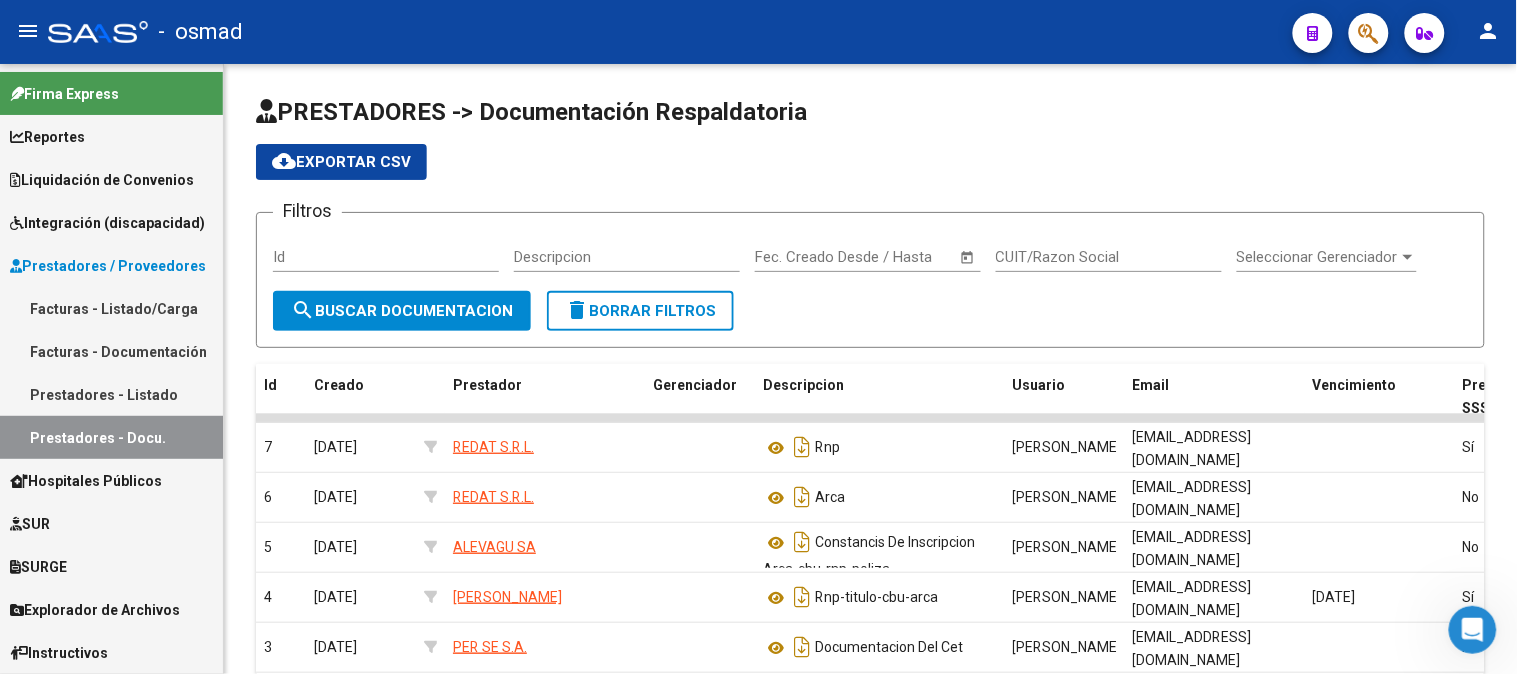 click at bounding box center [1472, 629] 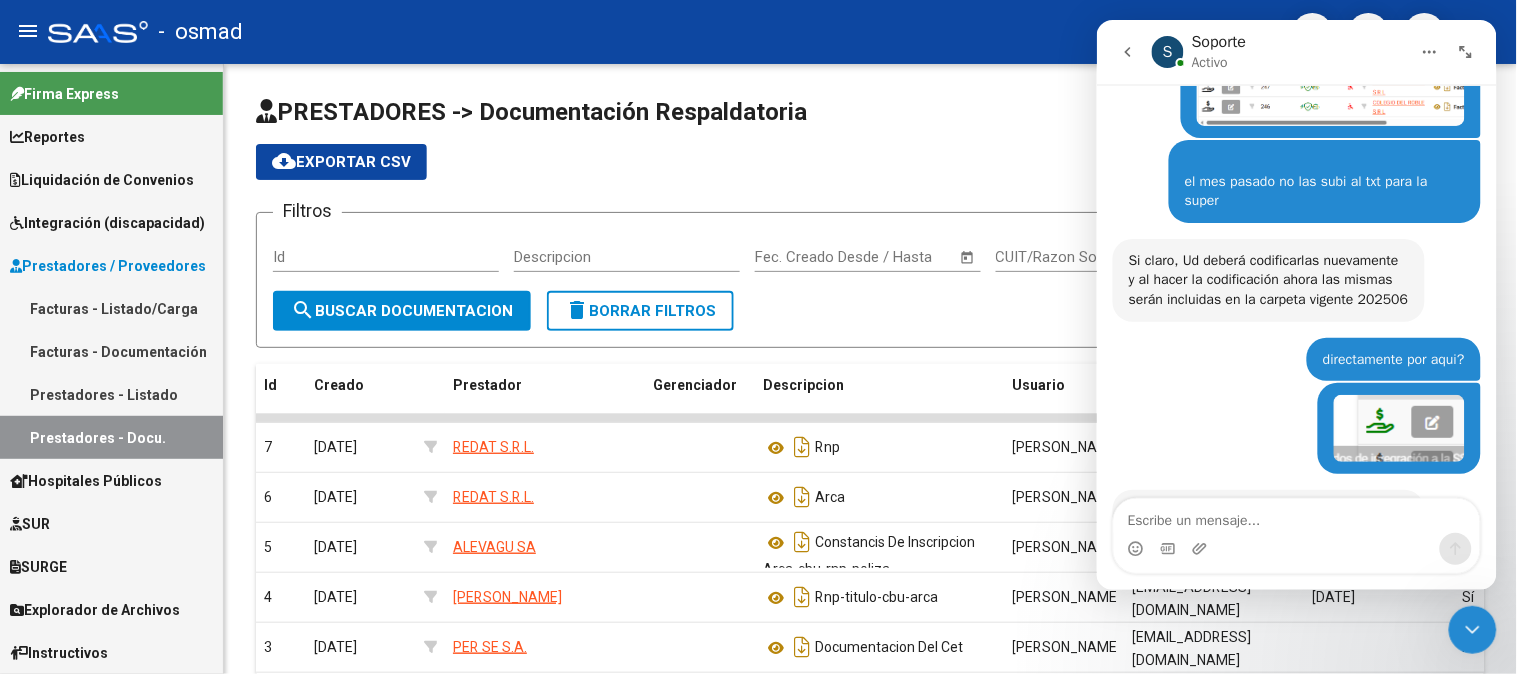 scroll, scrollTop: 485, scrollLeft: 0, axis: vertical 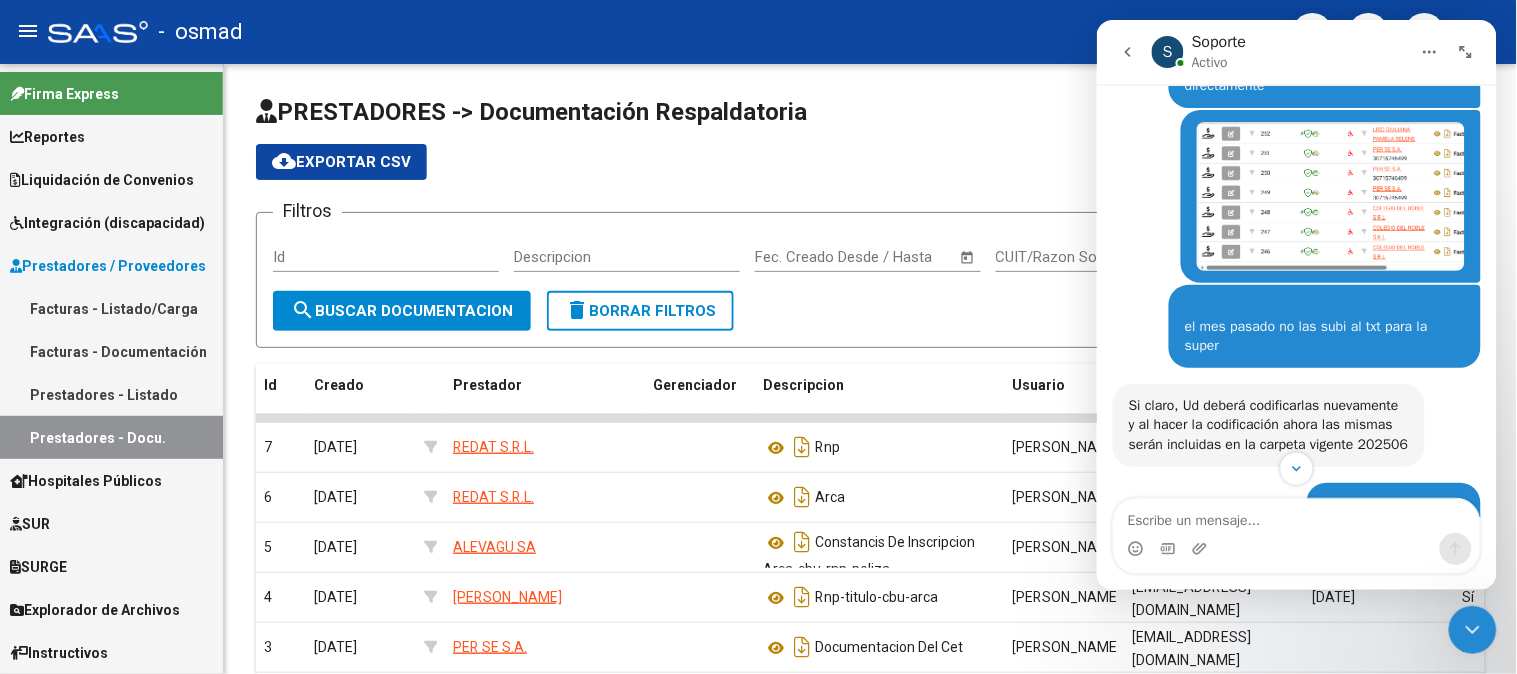 click at bounding box center [1330, 196] 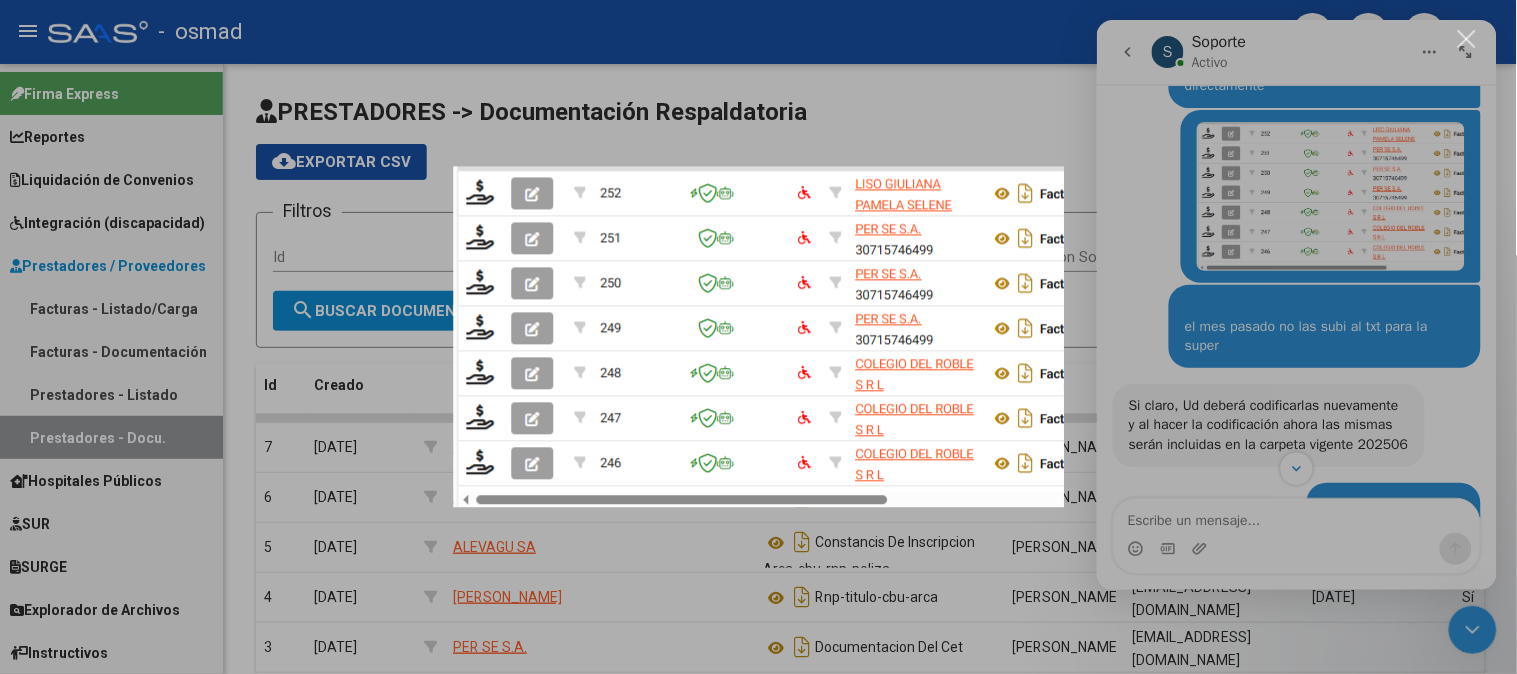scroll, scrollTop: 0, scrollLeft: 0, axis: both 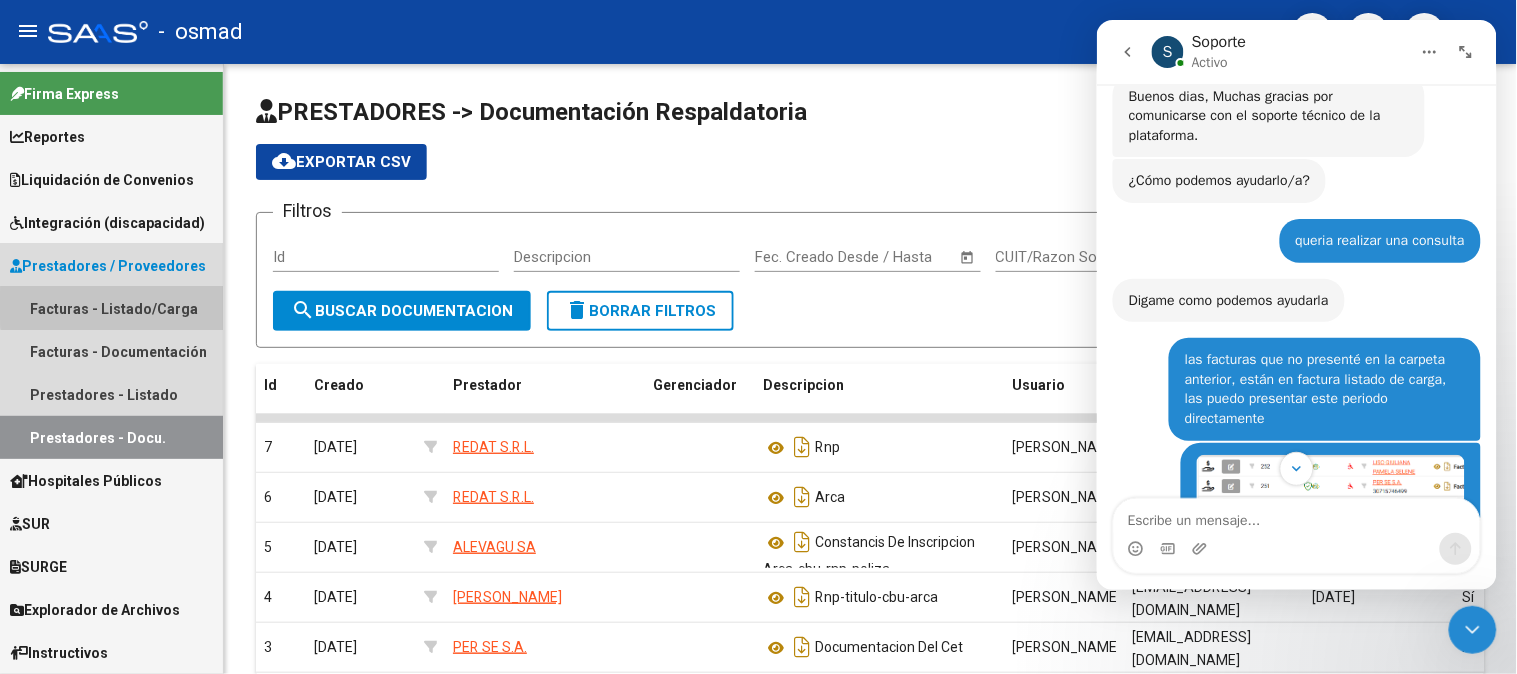 click on "Facturas - Listado/Carga" at bounding box center (111, 308) 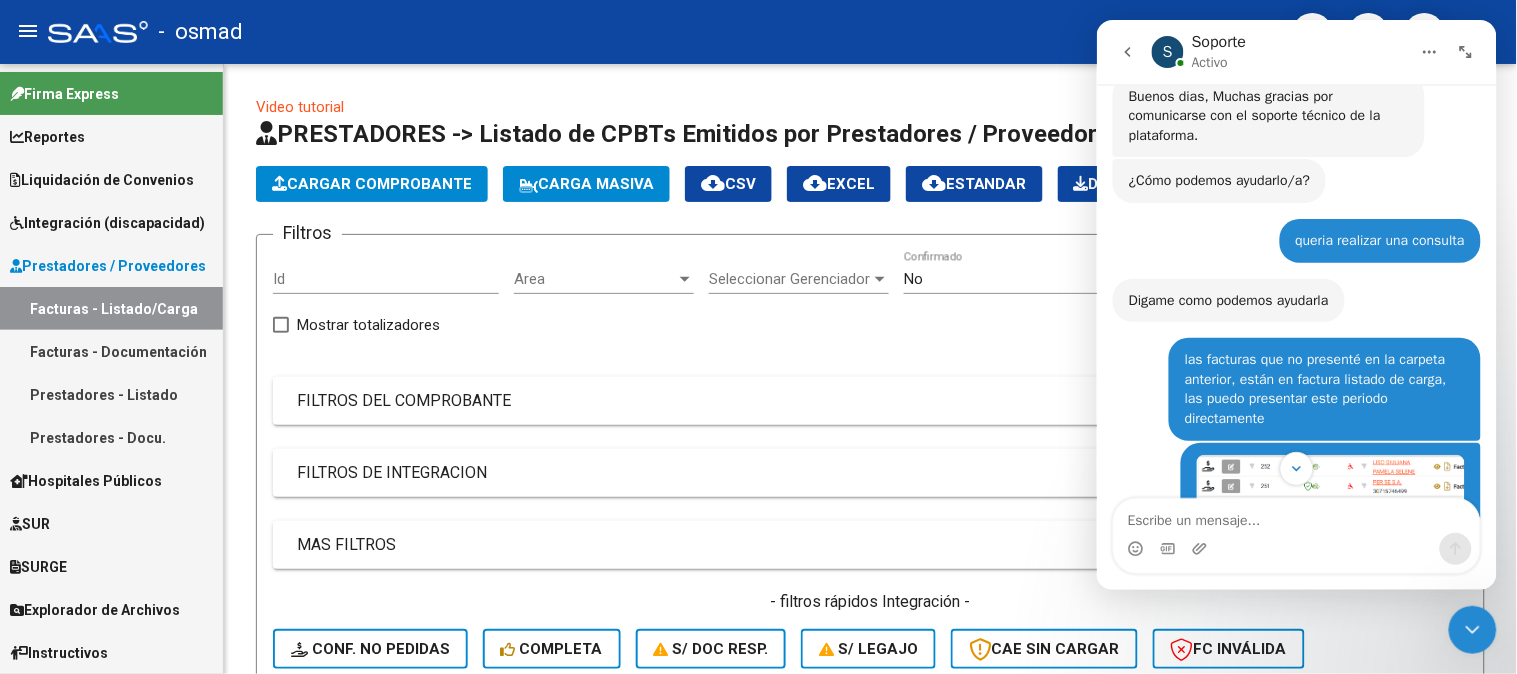 click 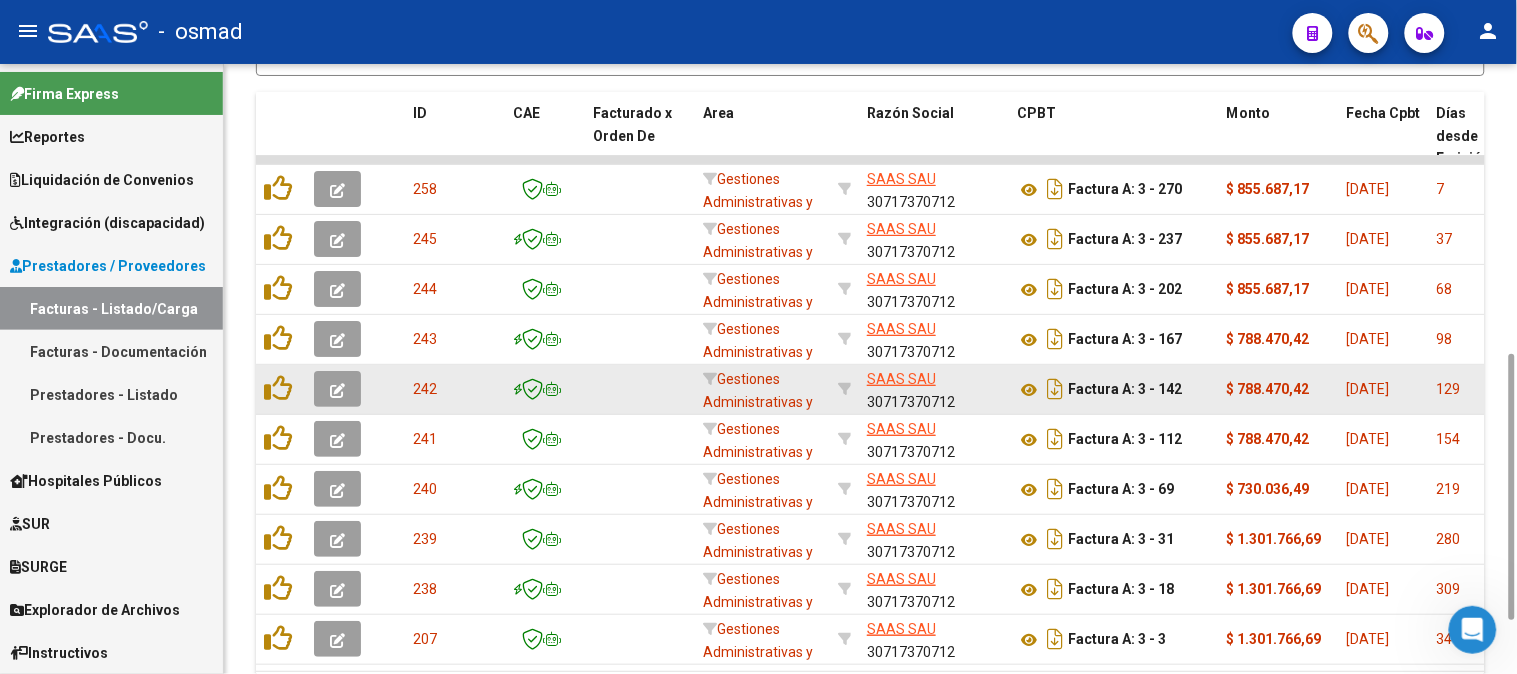 scroll, scrollTop: 444, scrollLeft: 0, axis: vertical 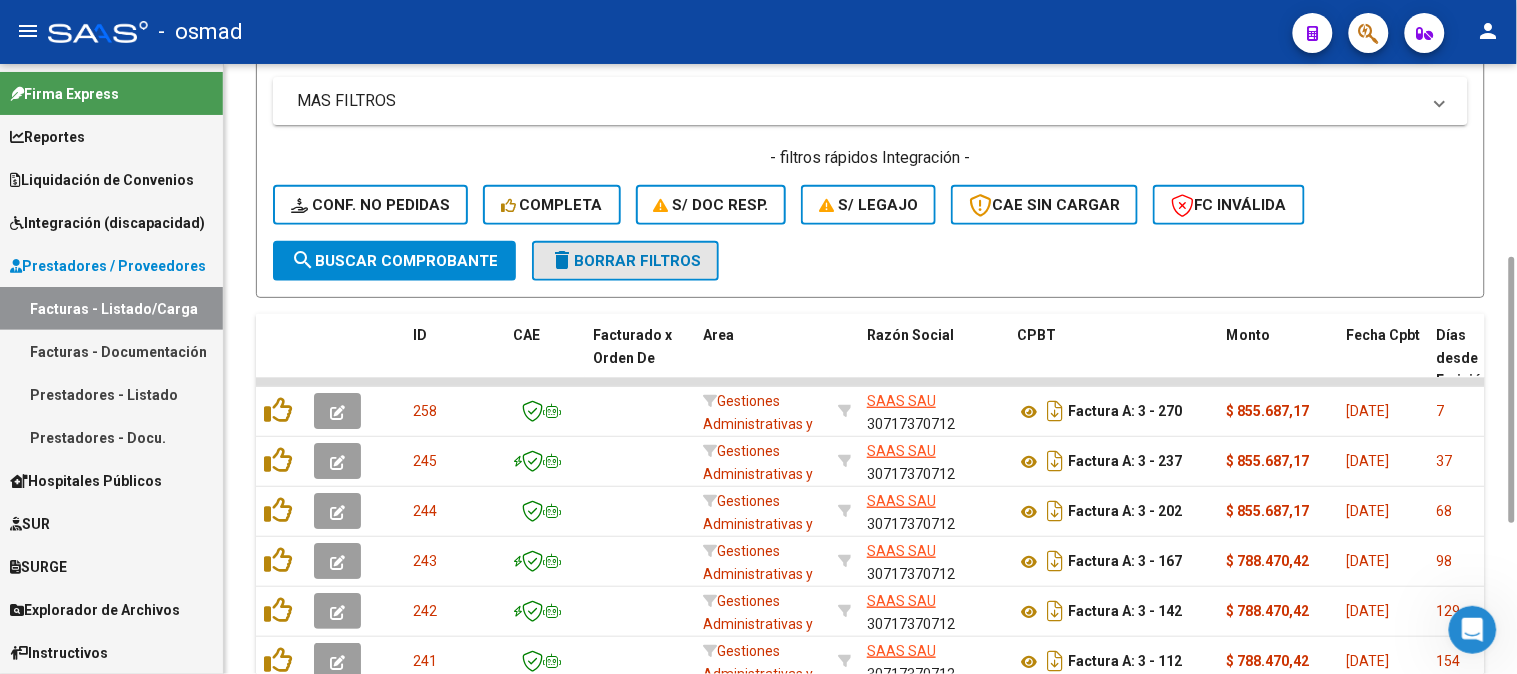 click on "delete  Borrar Filtros" 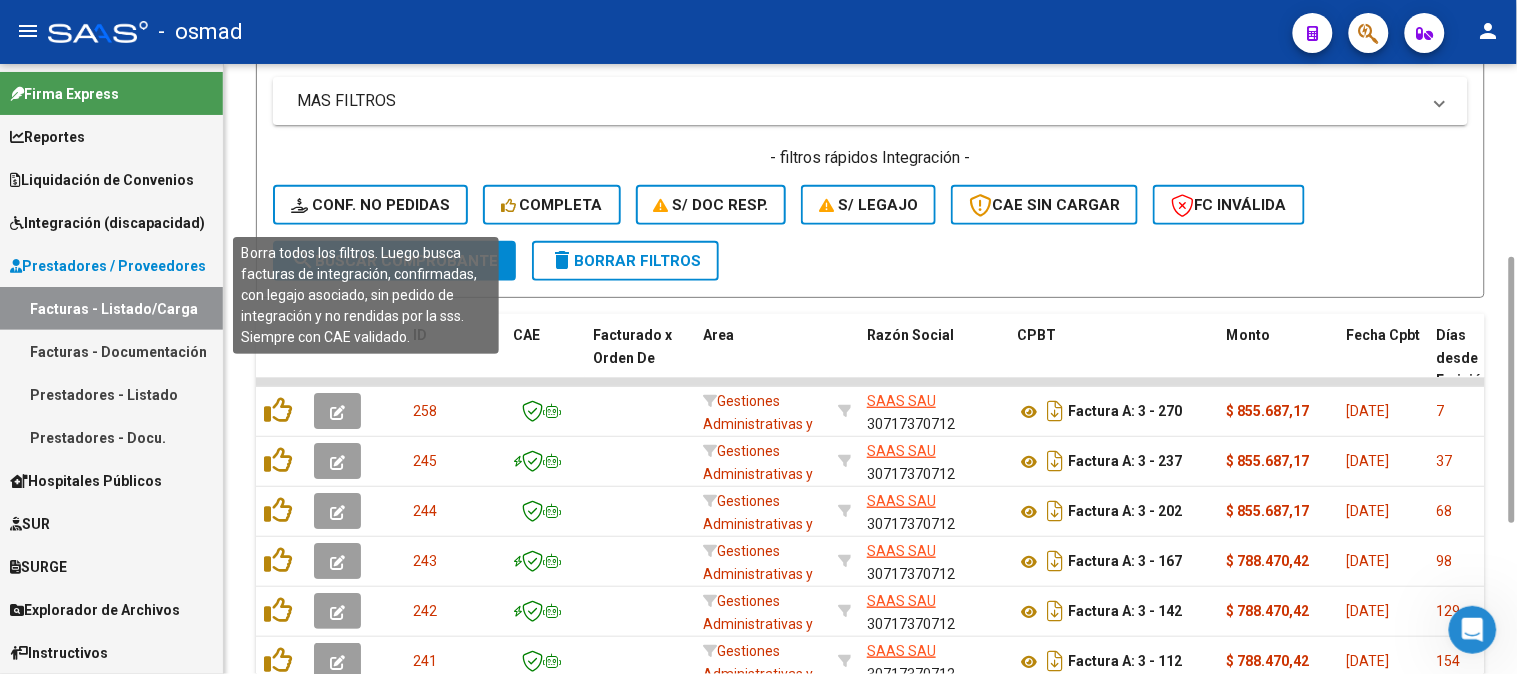click on "Conf. no pedidas" 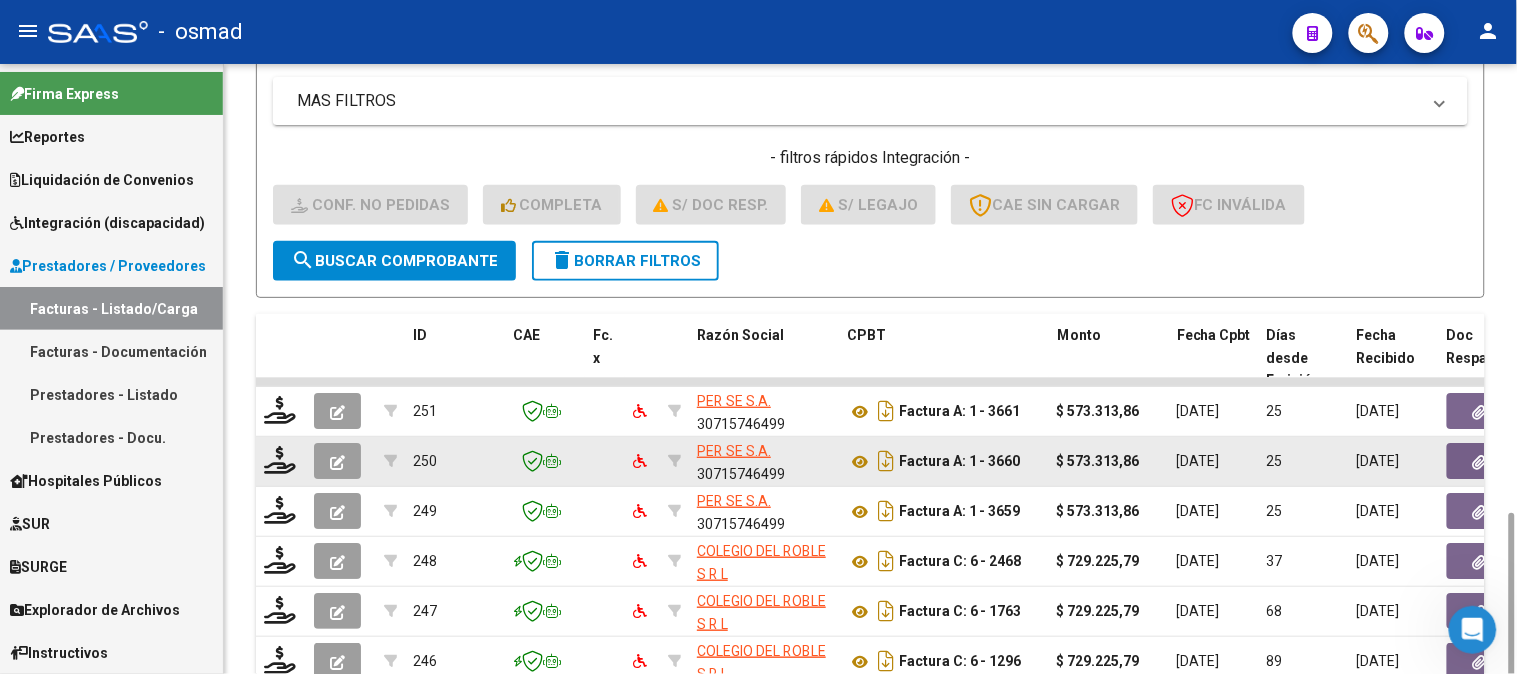 scroll, scrollTop: 592, scrollLeft: 0, axis: vertical 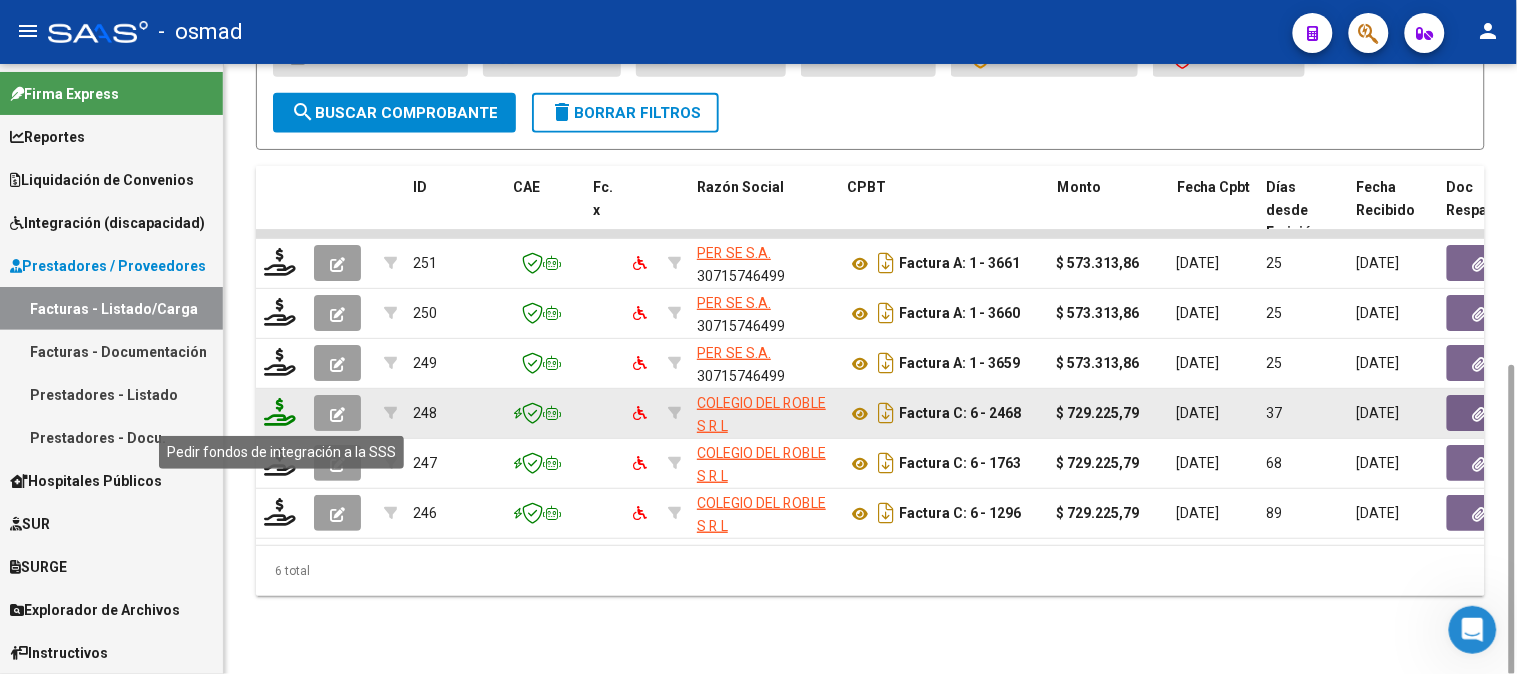 click 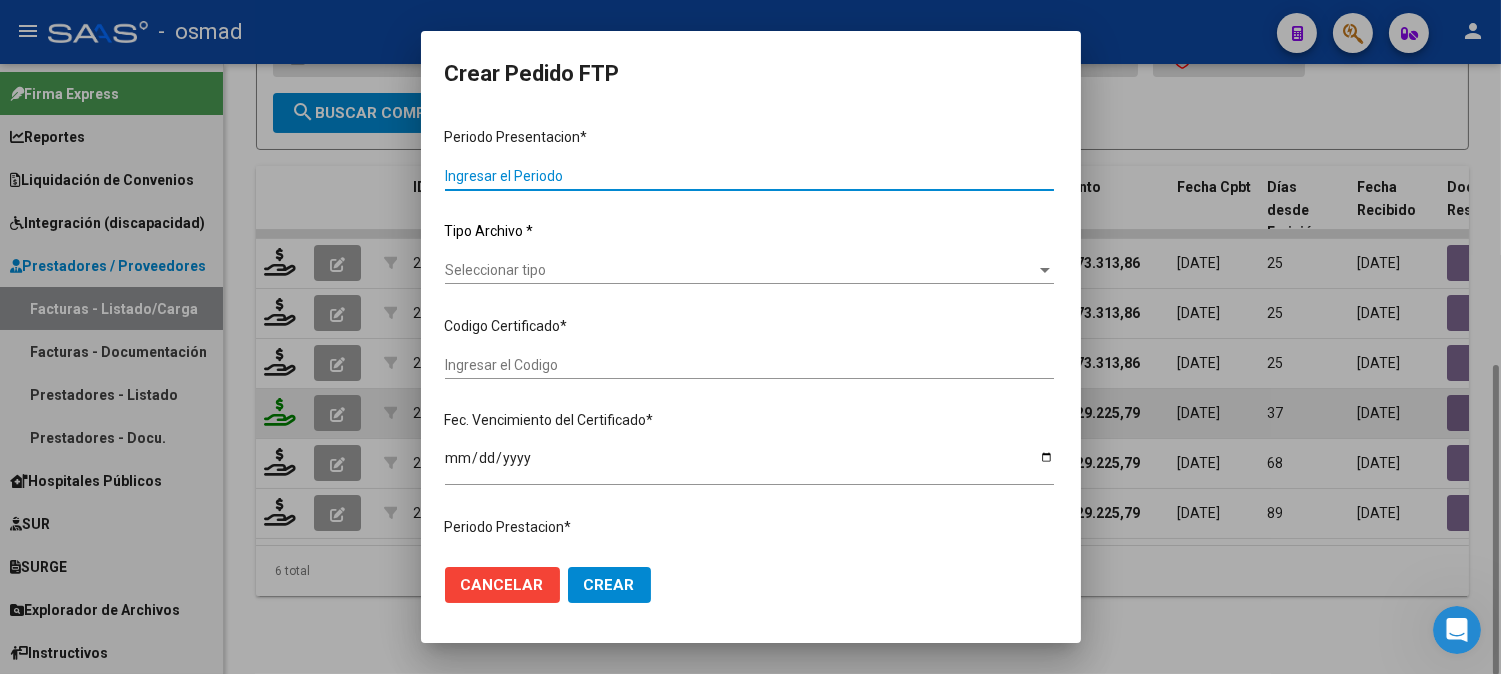 type on "202506" 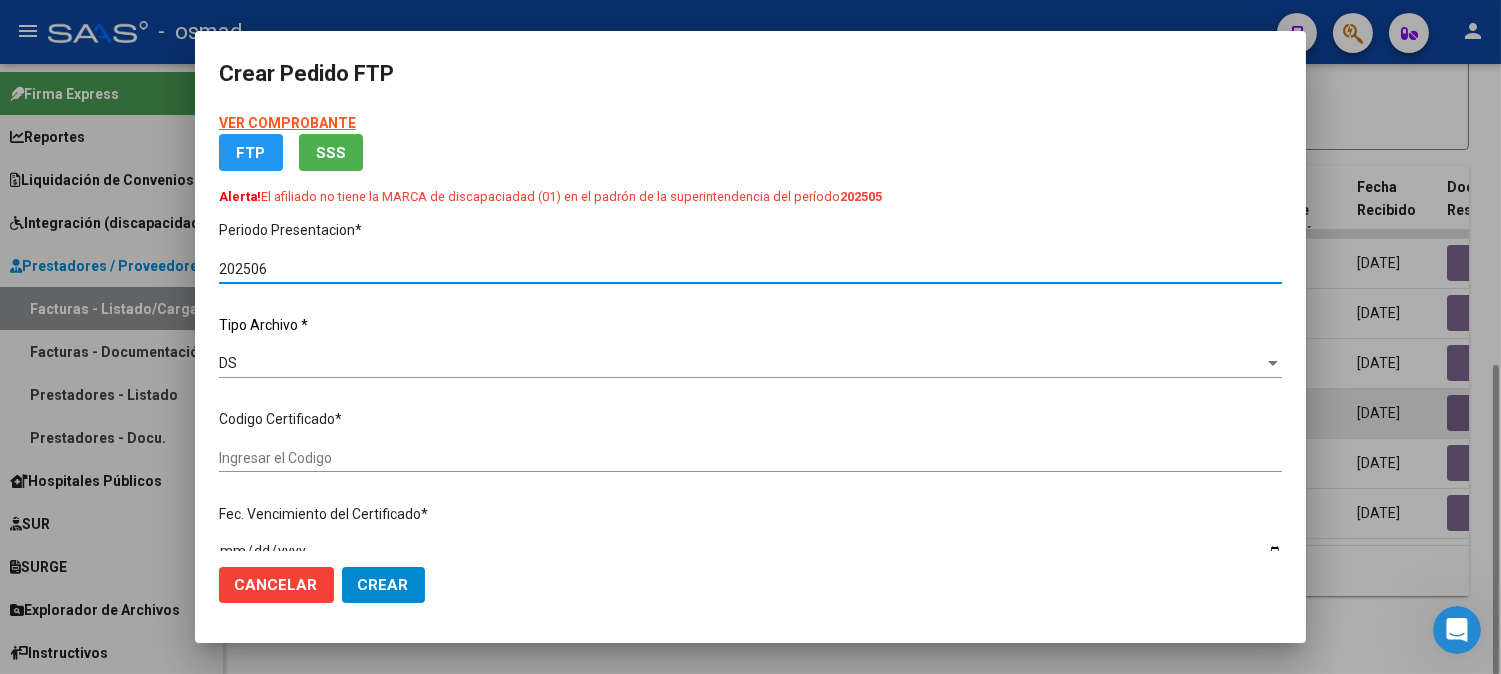 type on "ARG010005321938020230713-20280713BS413" 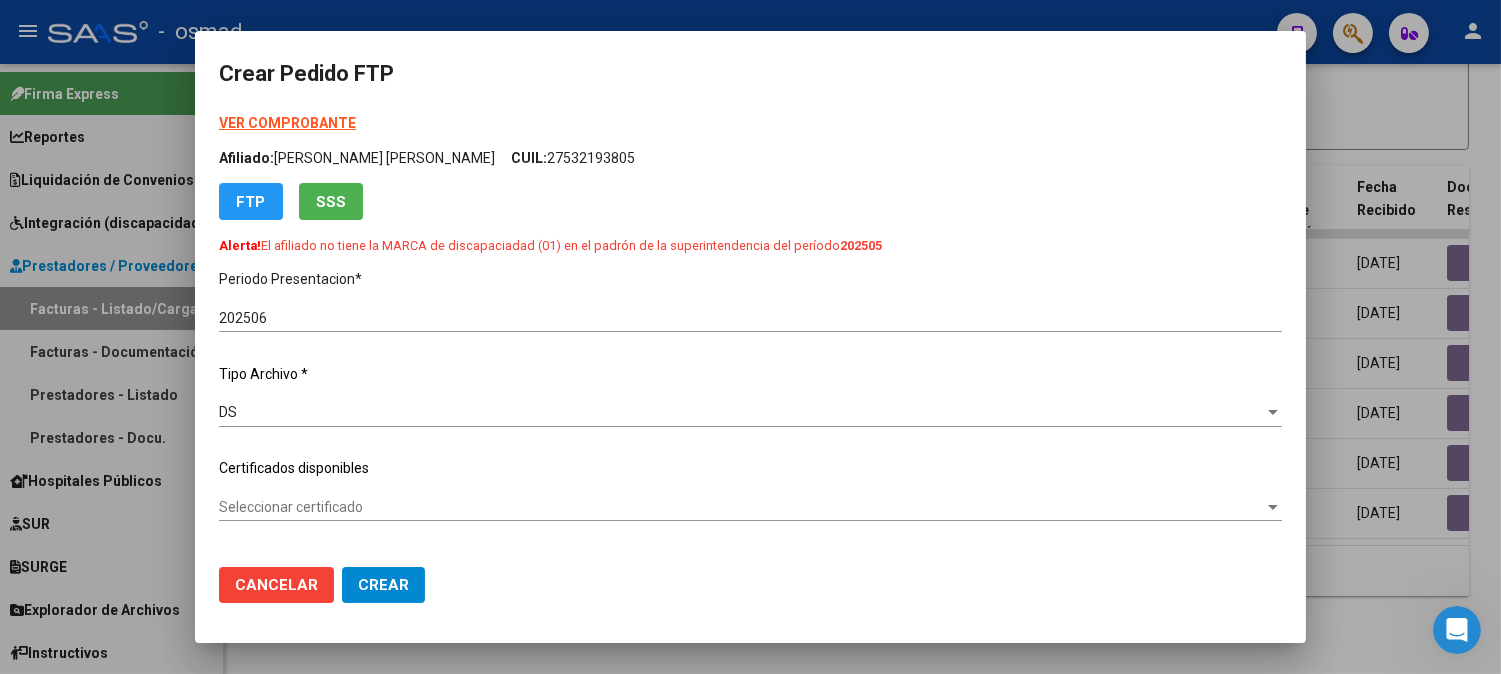 click at bounding box center [750, 337] 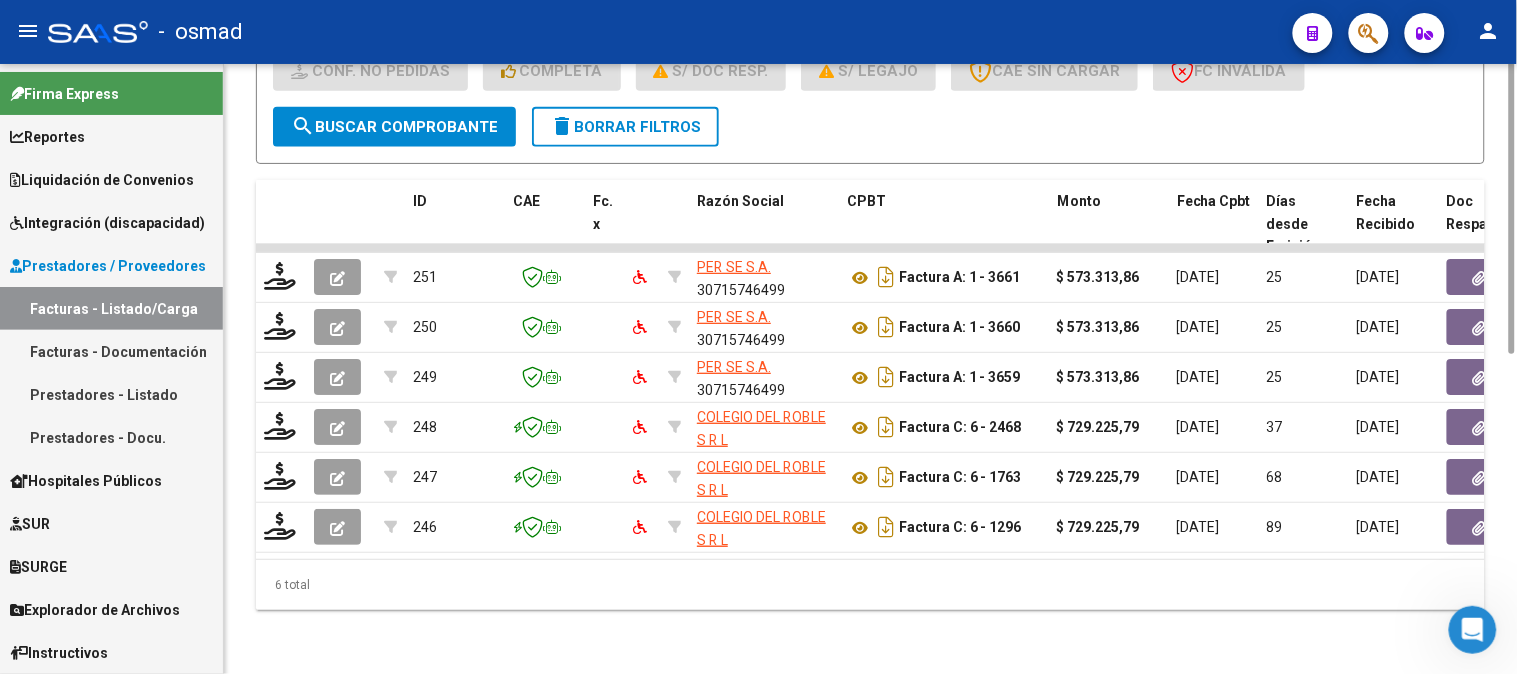 scroll, scrollTop: 0, scrollLeft: 0, axis: both 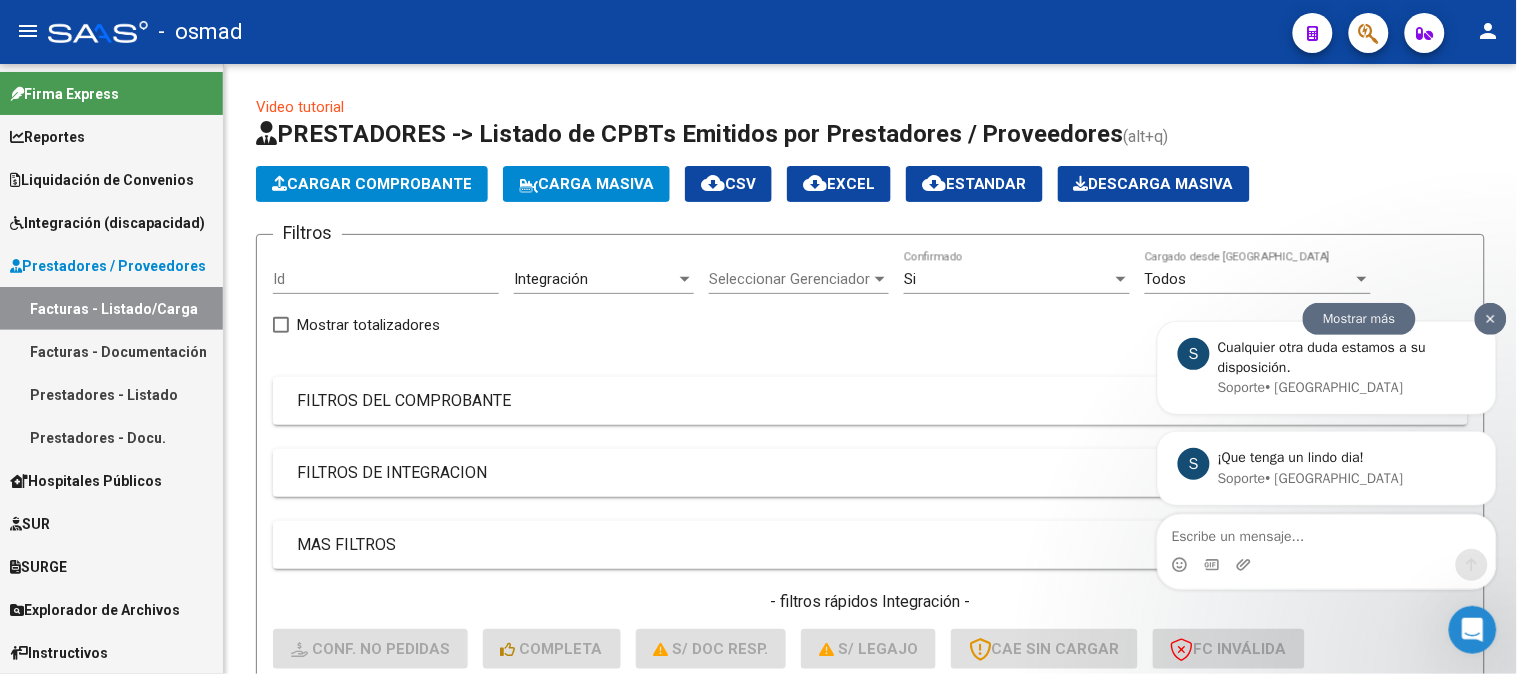 click at bounding box center (1490, 318) 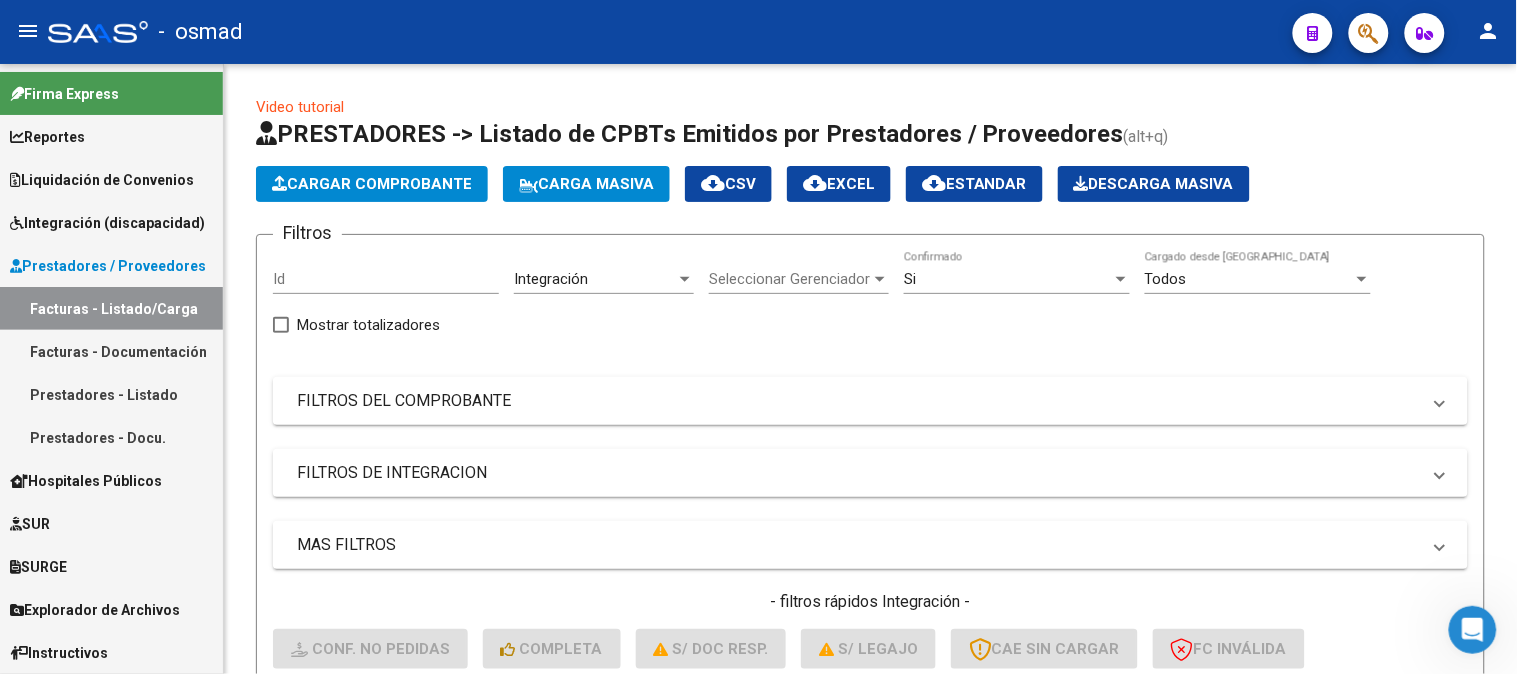 scroll, scrollTop: 594, scrollLeft: 0, axis: vertical 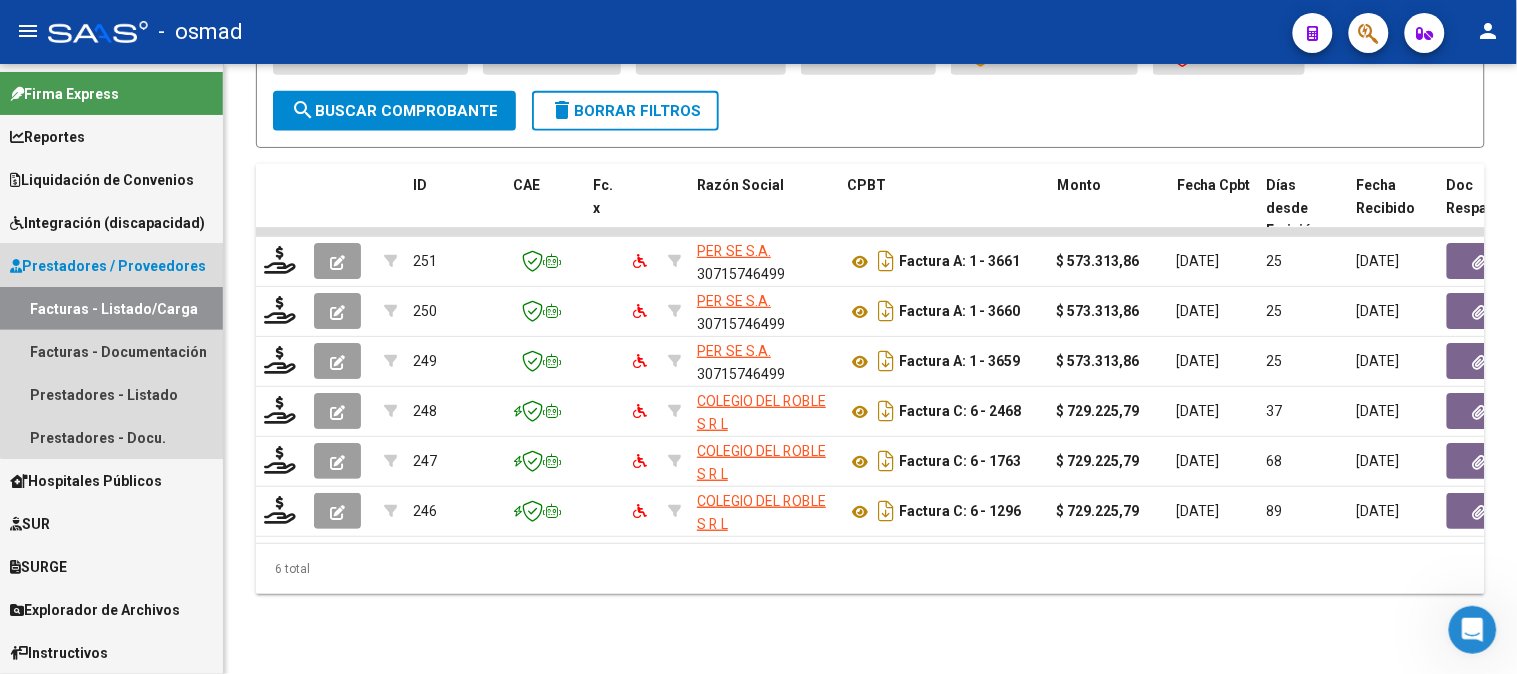 click on "Prestadores / Proveedores" at bounding box center [108, 266] 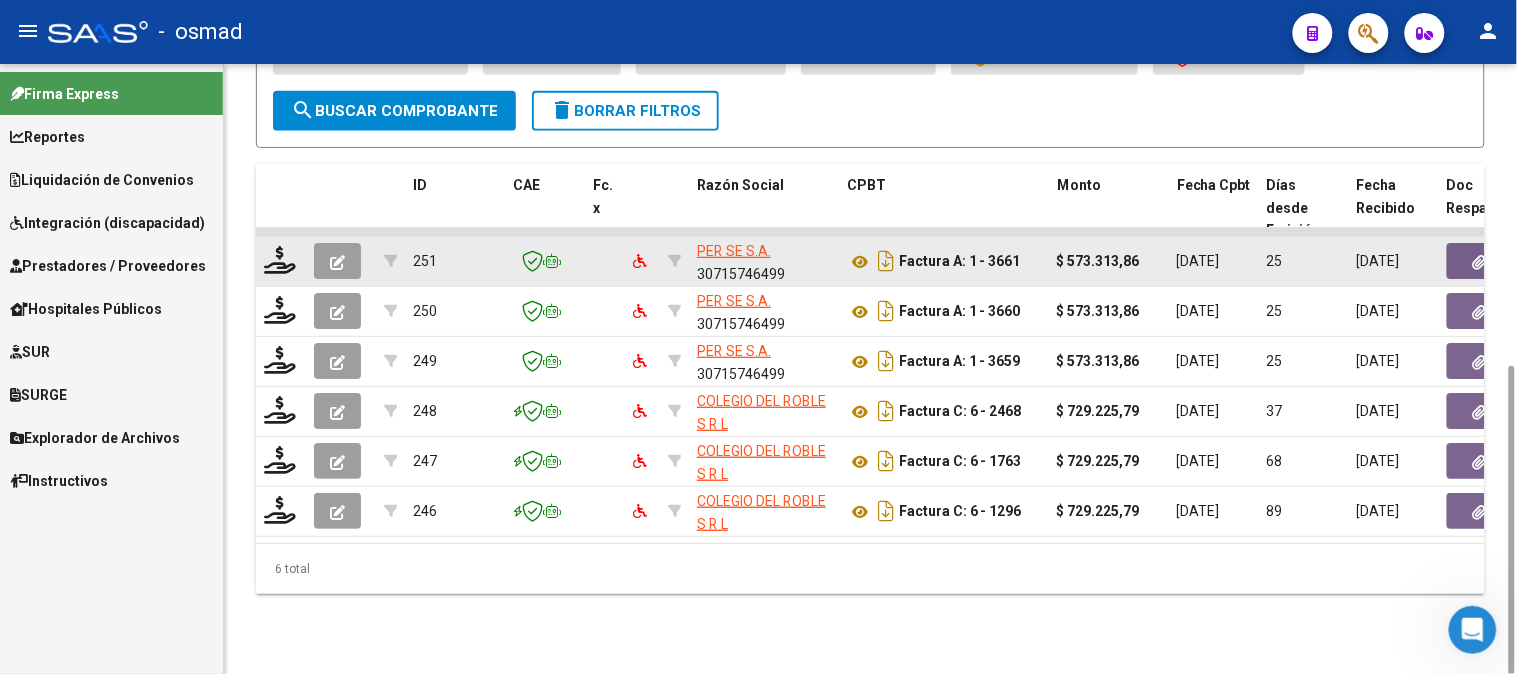 scroll, scrollTop: 0, scrollLeft: 0, axis: both 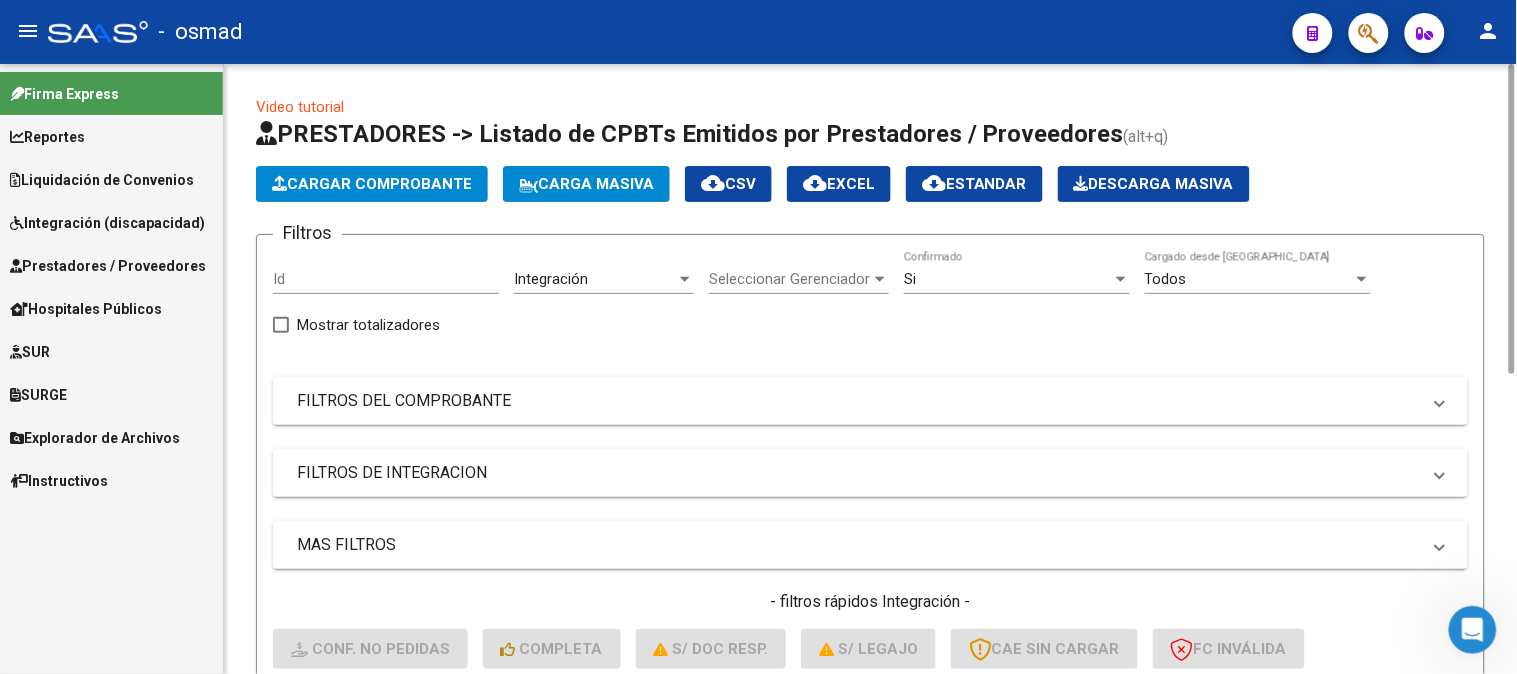 click on "Cargar Comprobante" 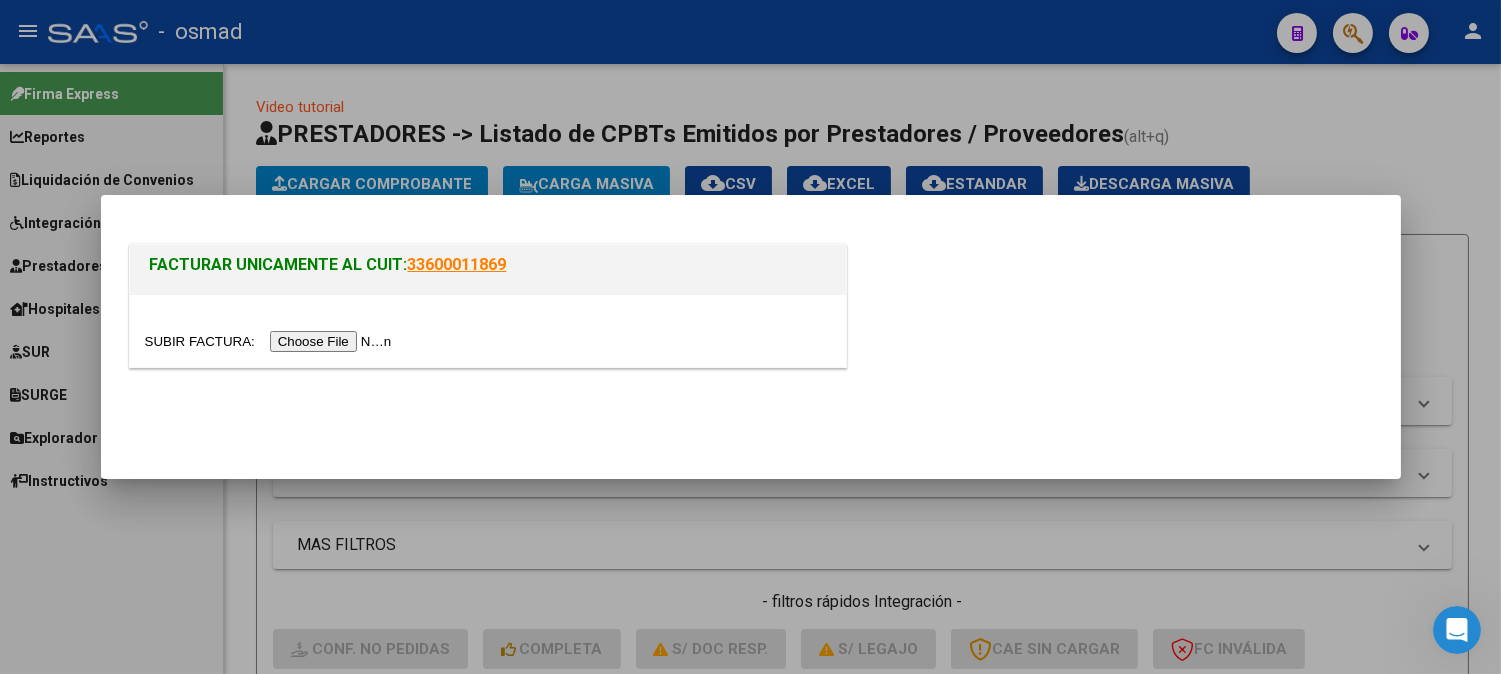 click at bounding box center [750, 337] 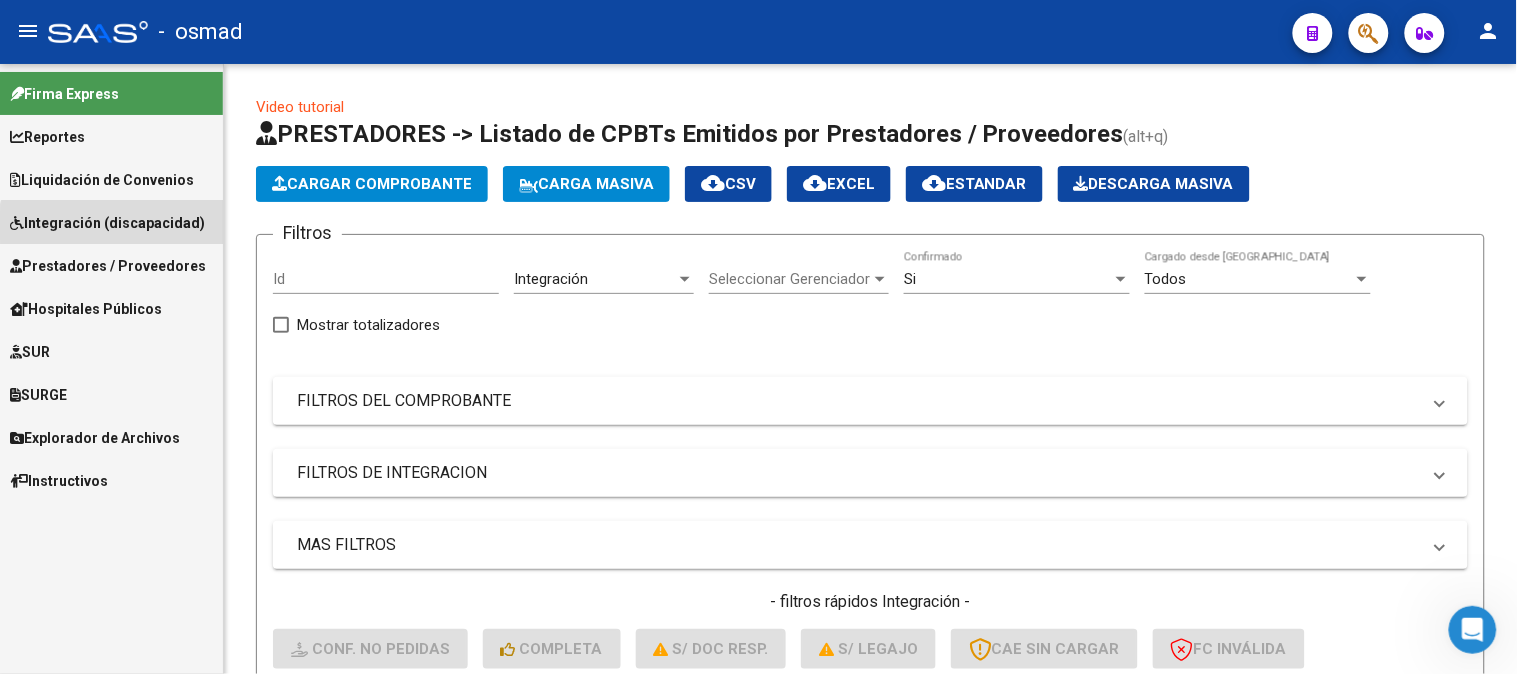 click on "Integración (discapacidad)" at bounding box center [107, 223] 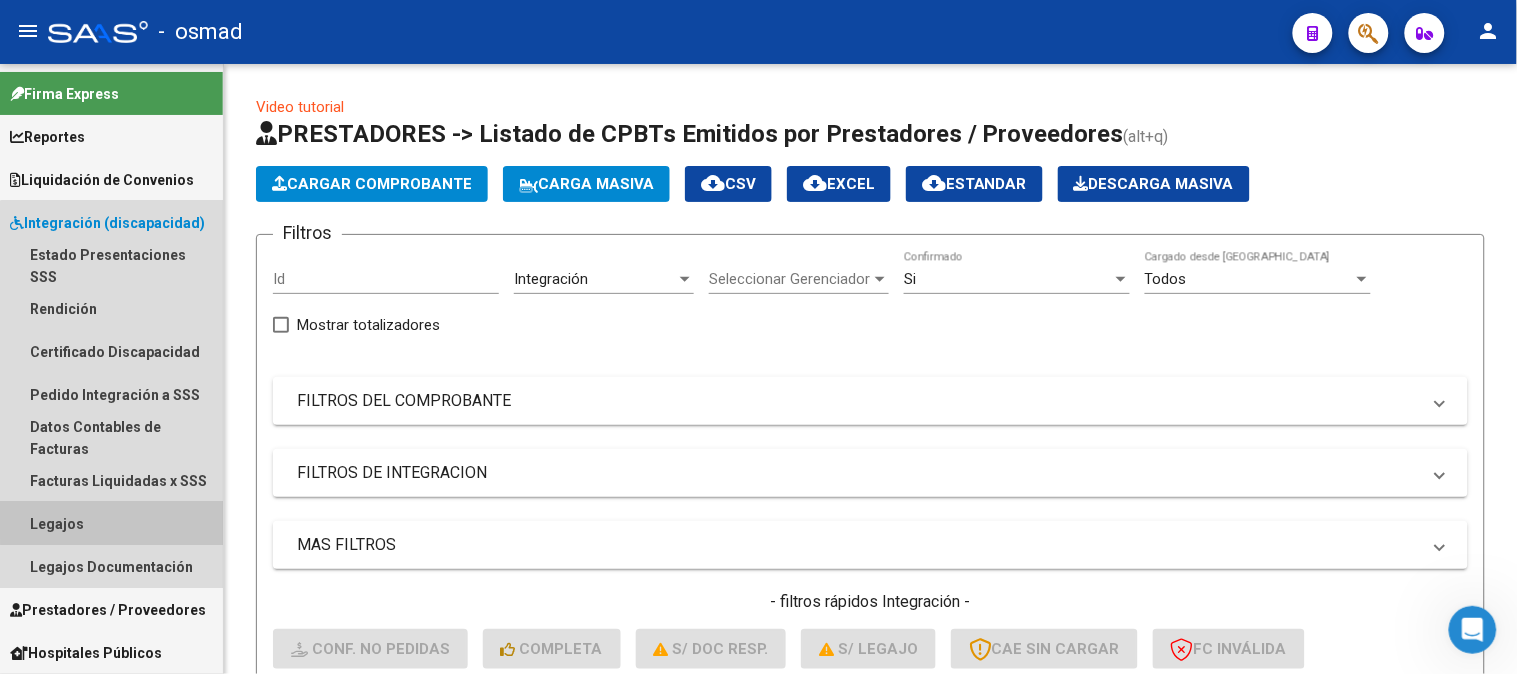 click on "Legajos" at bounding box center [111, 523] 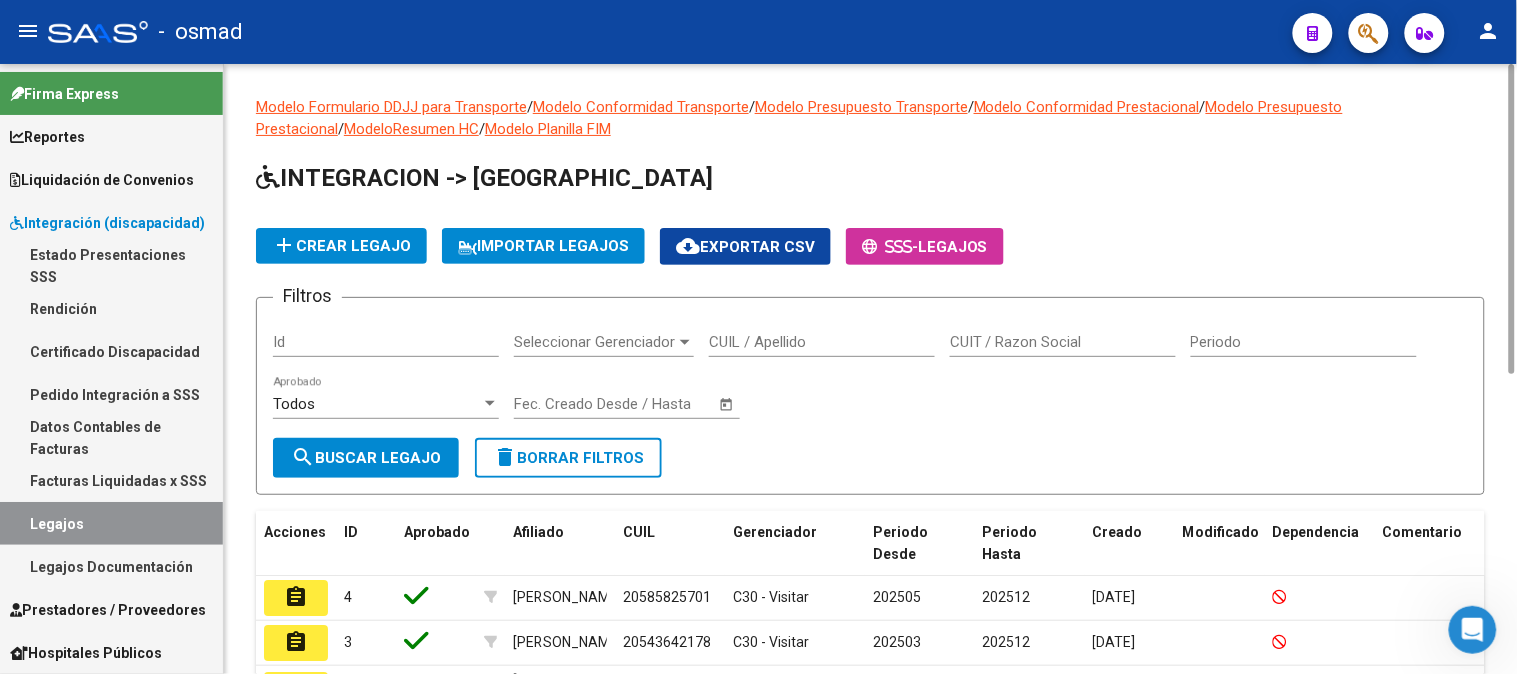 scroll, scrollTop: 238, scrollLeft: 0, axis: vertical 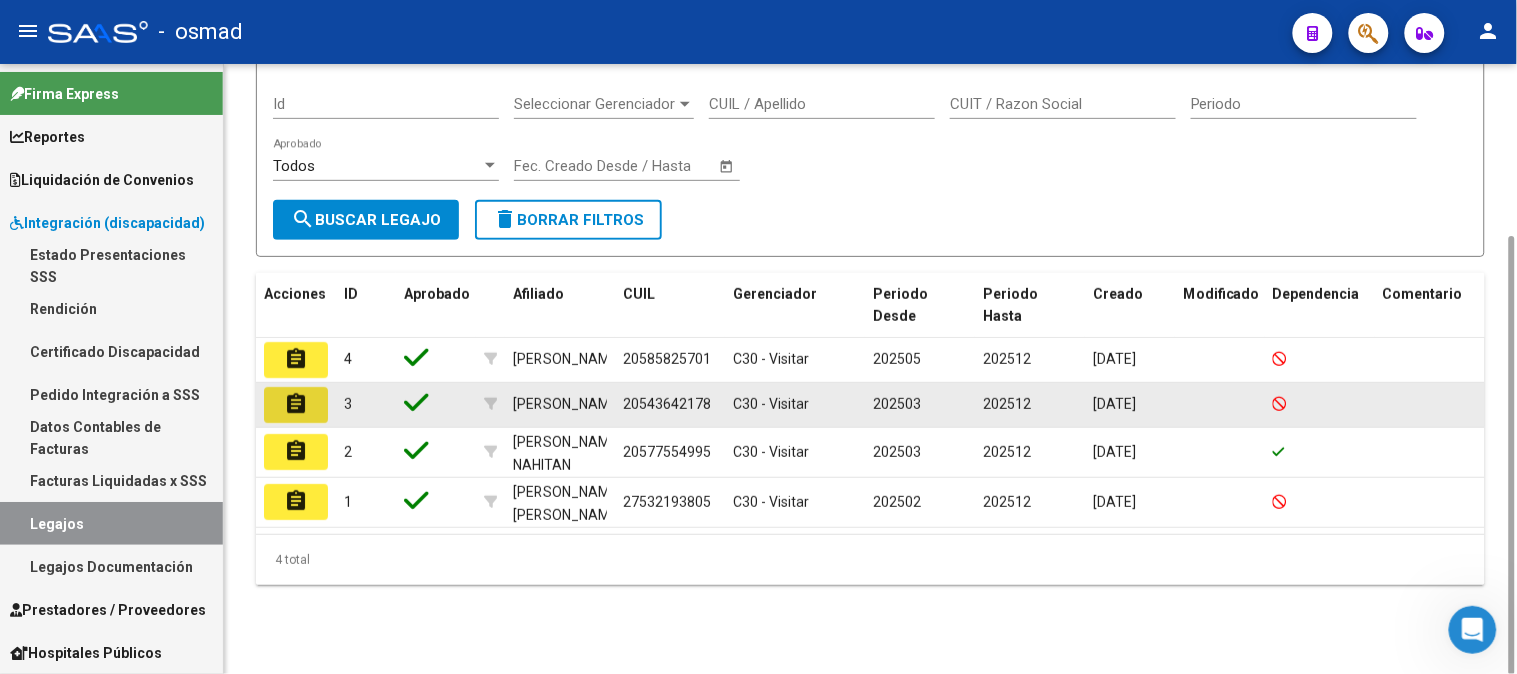 click on "assignment" 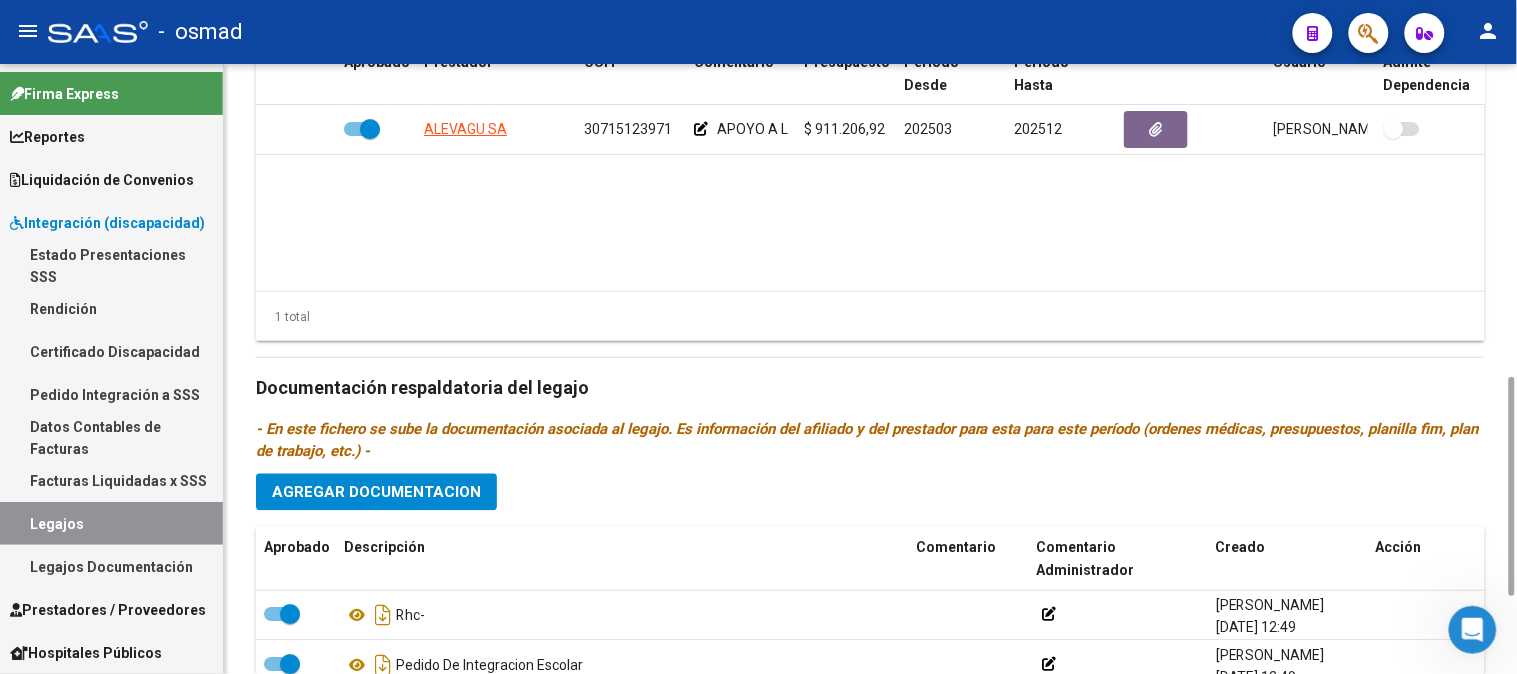 scroll, scrollTop: 0, scrollLeft: 0, axis: both 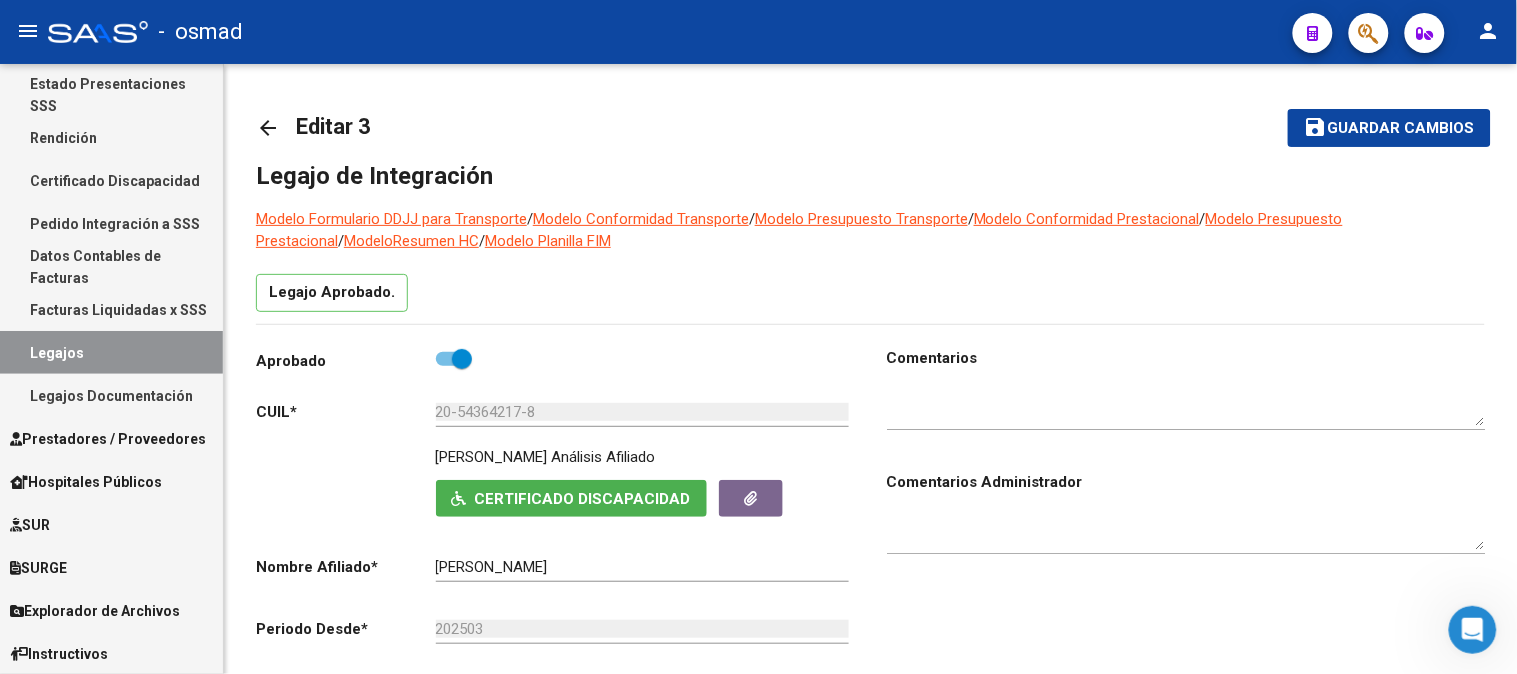 click on "Prestadores / Proveedores" at bounding box center (108, 439) 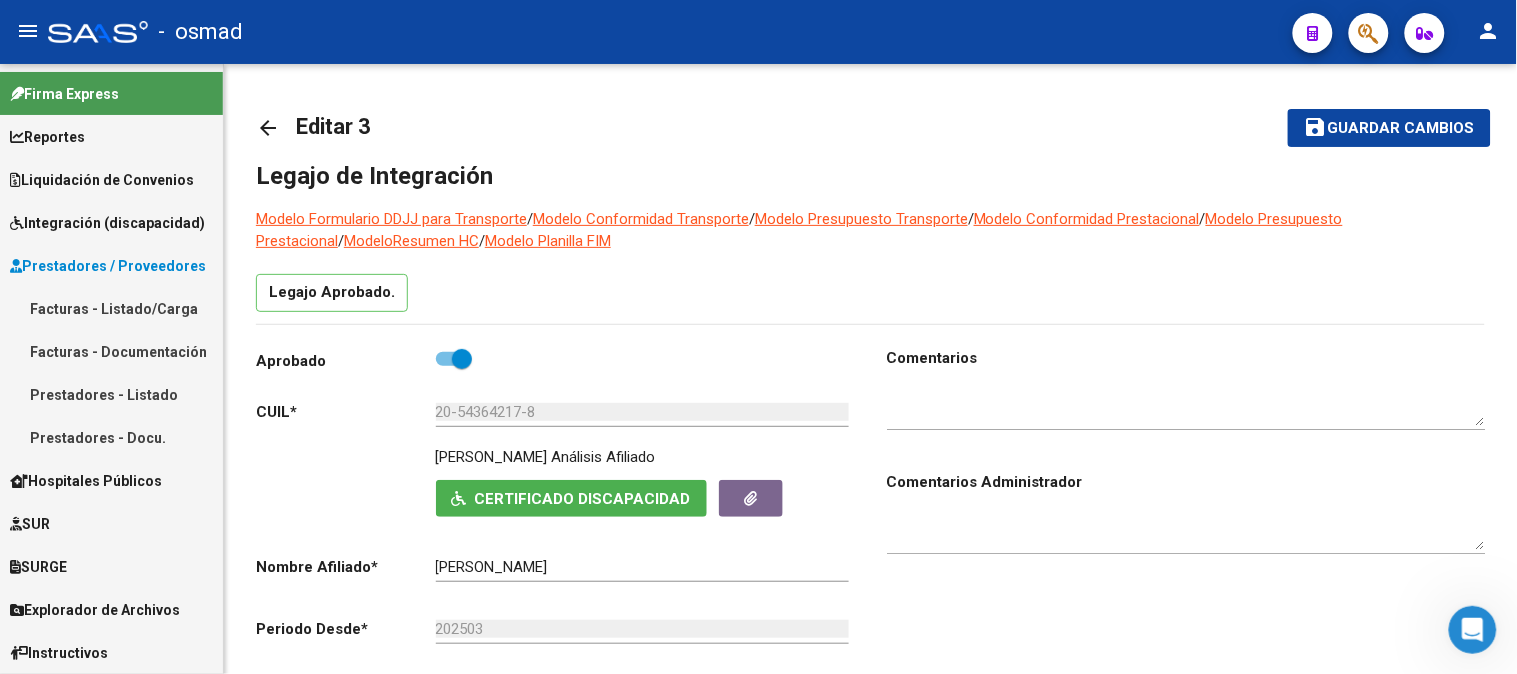 scroll, scrollTop: 0, scrollLeft: 0, axis: both 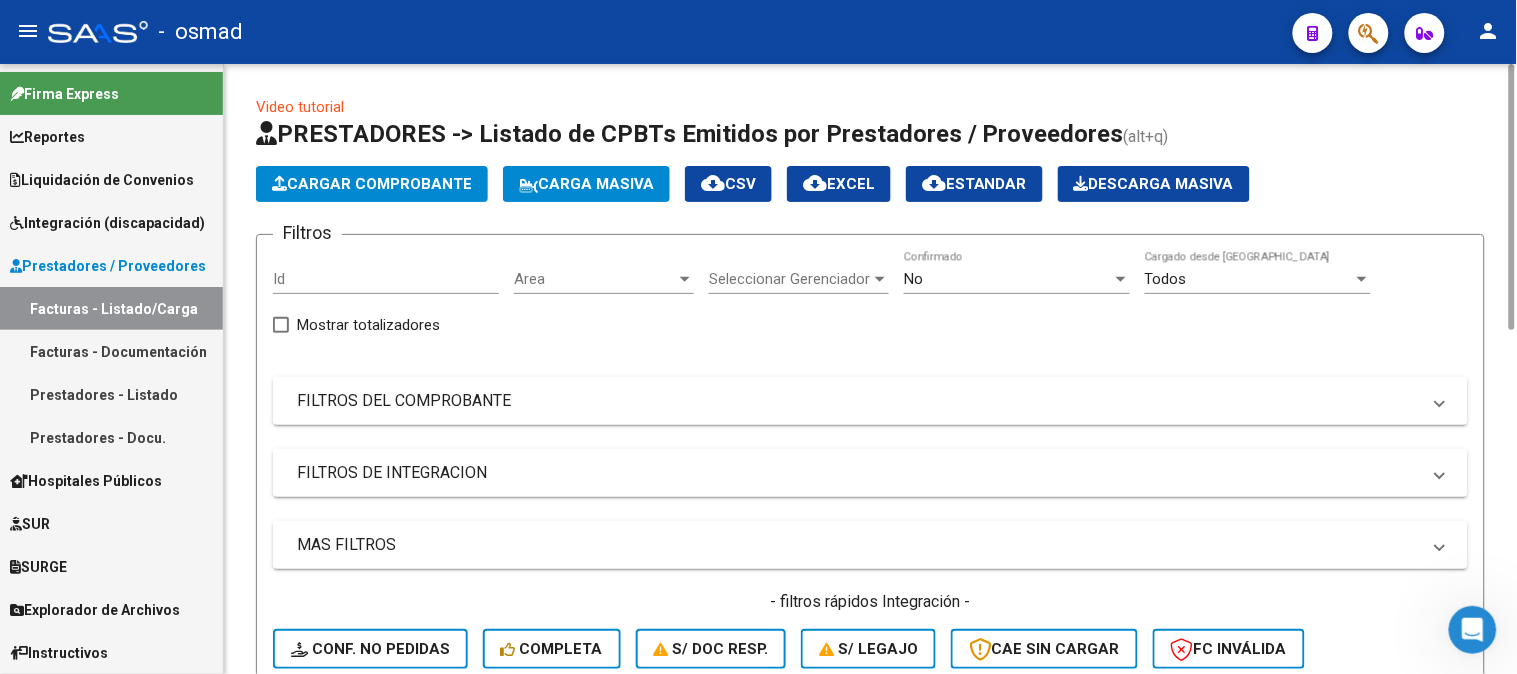 click on "Cargar Comprobante" 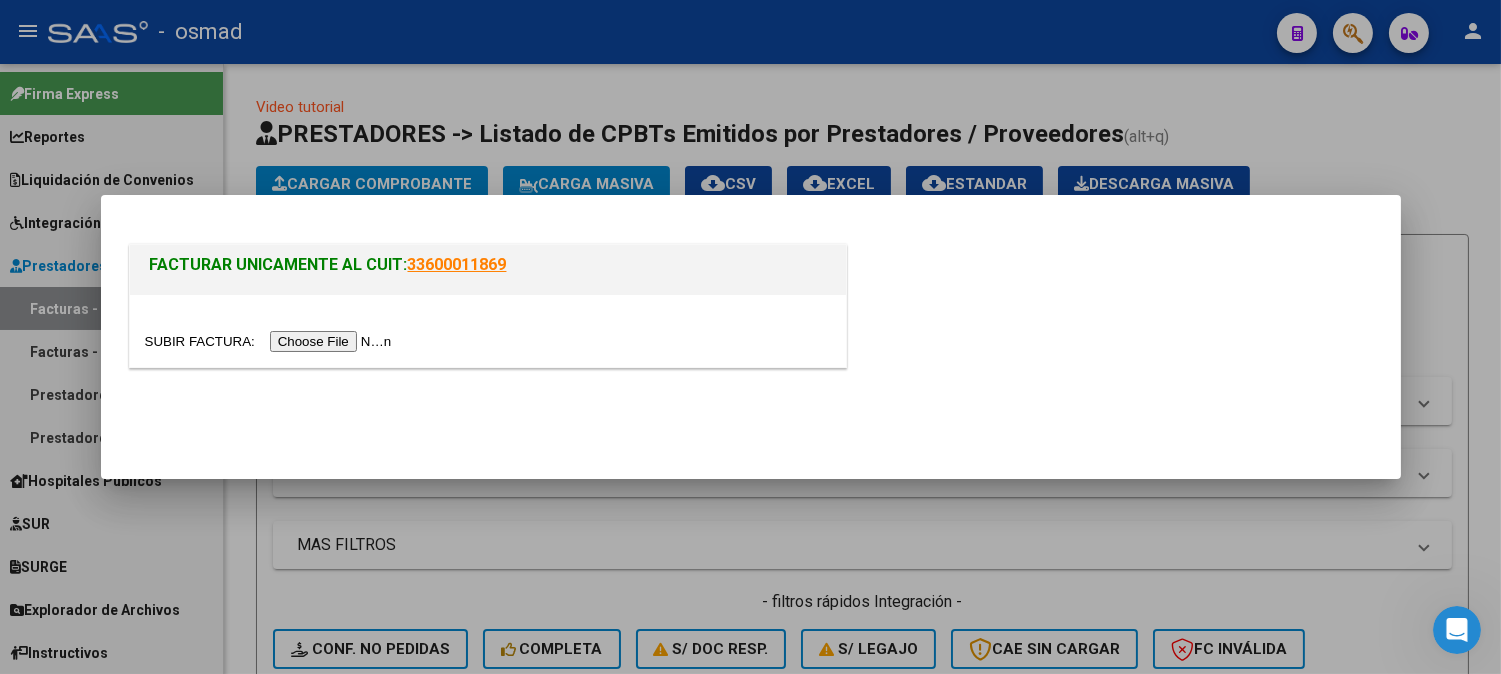 click at bounding box center [271, 341] 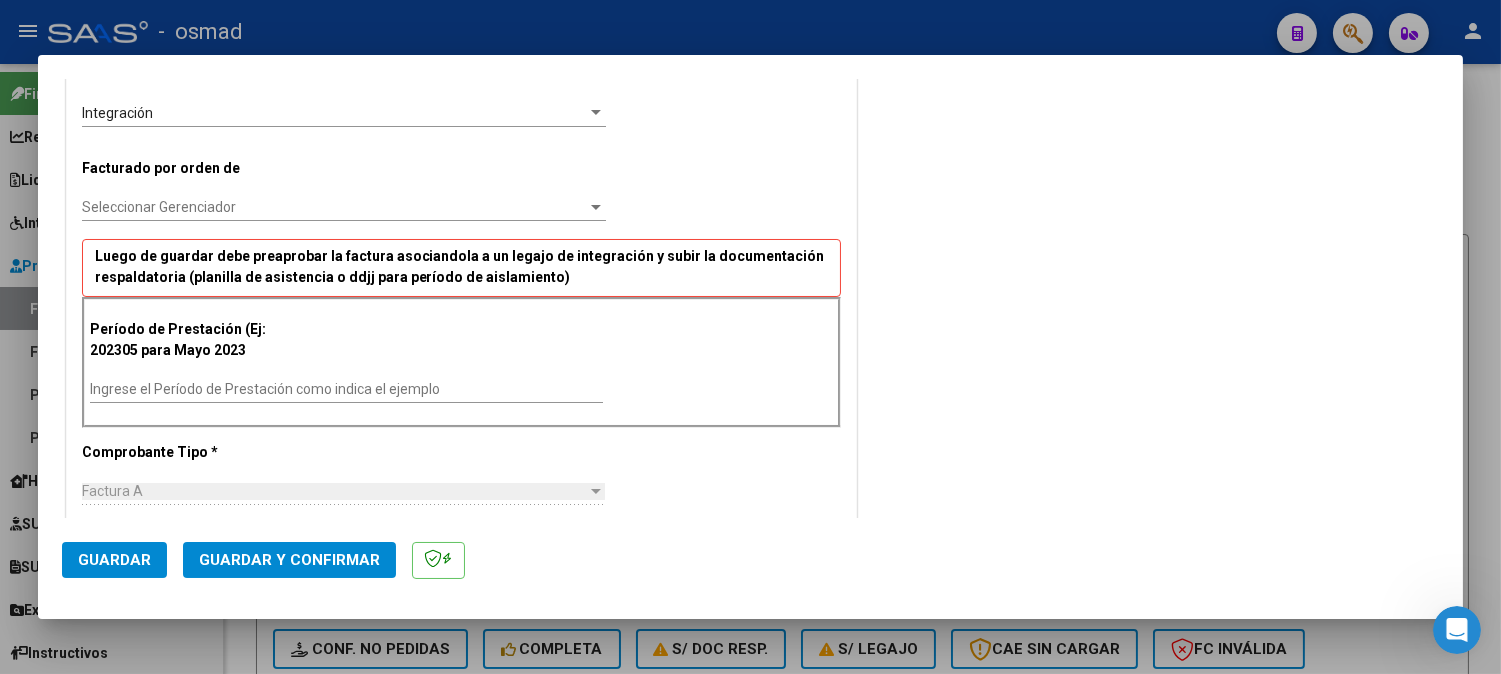 scroll, scrollTop: 441, scrollLeft: 0, axis: vertical 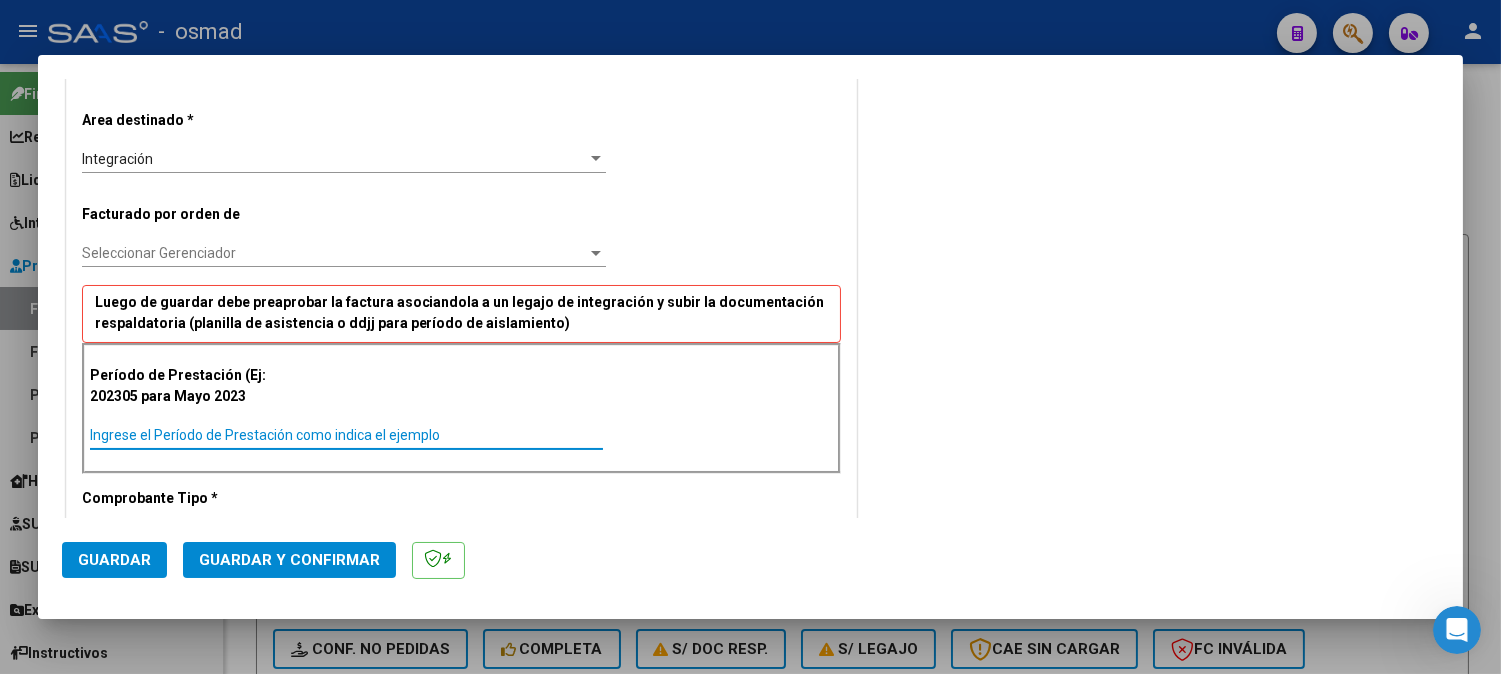 click on "Ingrese el Período de Prestación como indica el ejemplo" at bounding box center [346, 435] 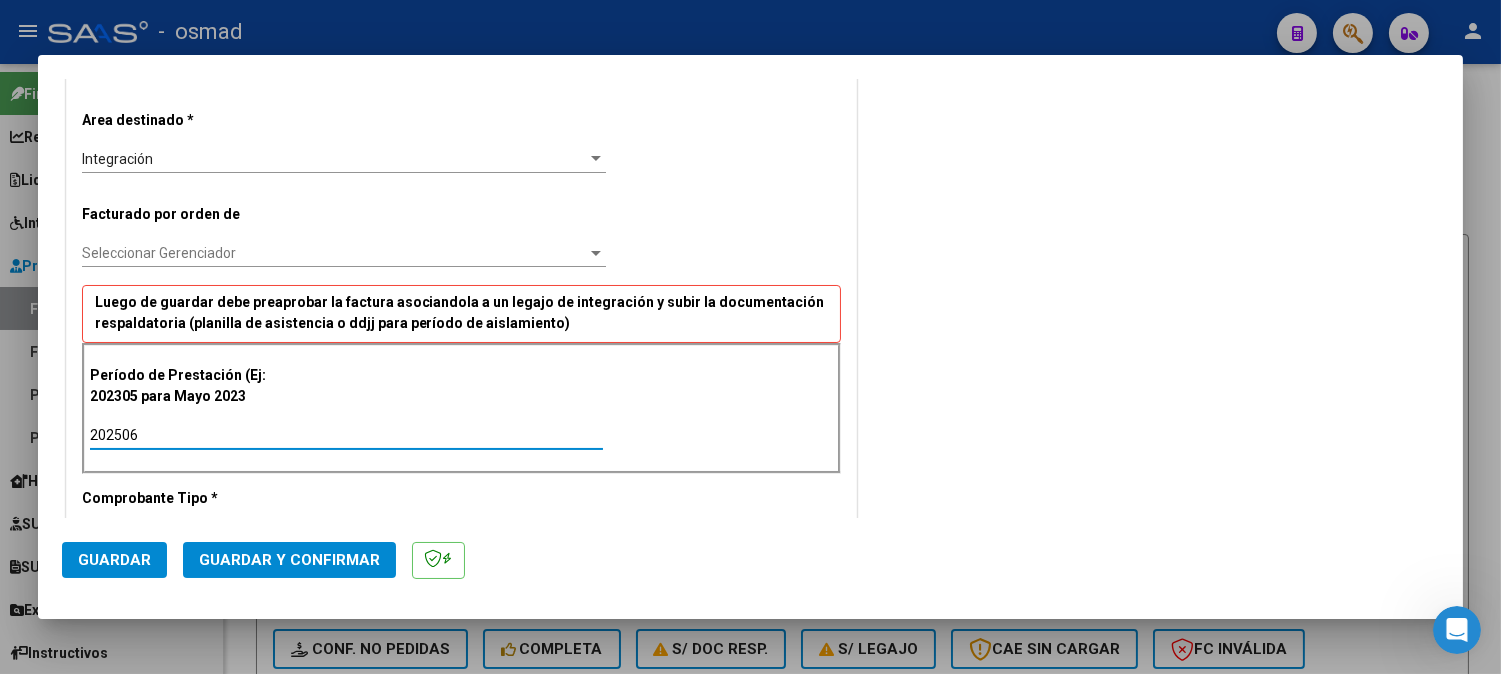 type on "202506" 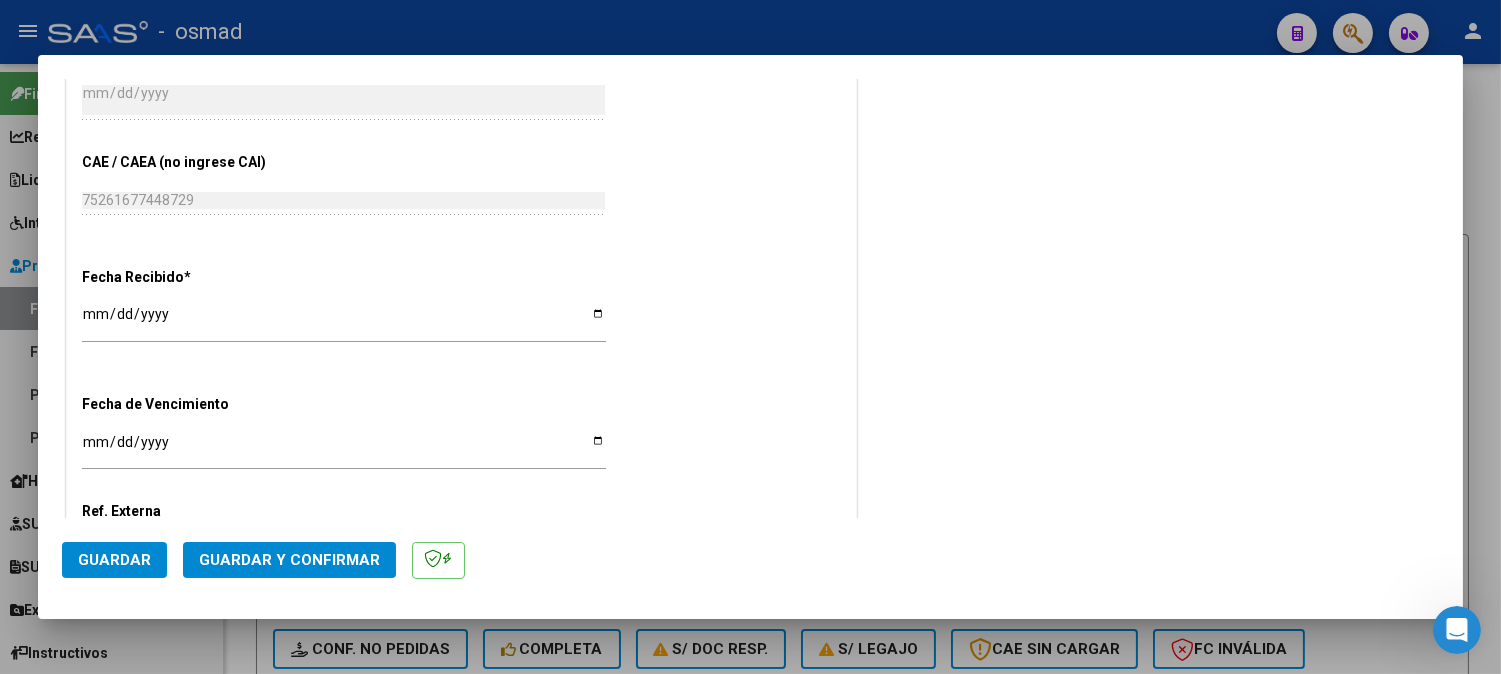 scroll, scrollTop: 1330, scrollLeft: 0, axis: vertical 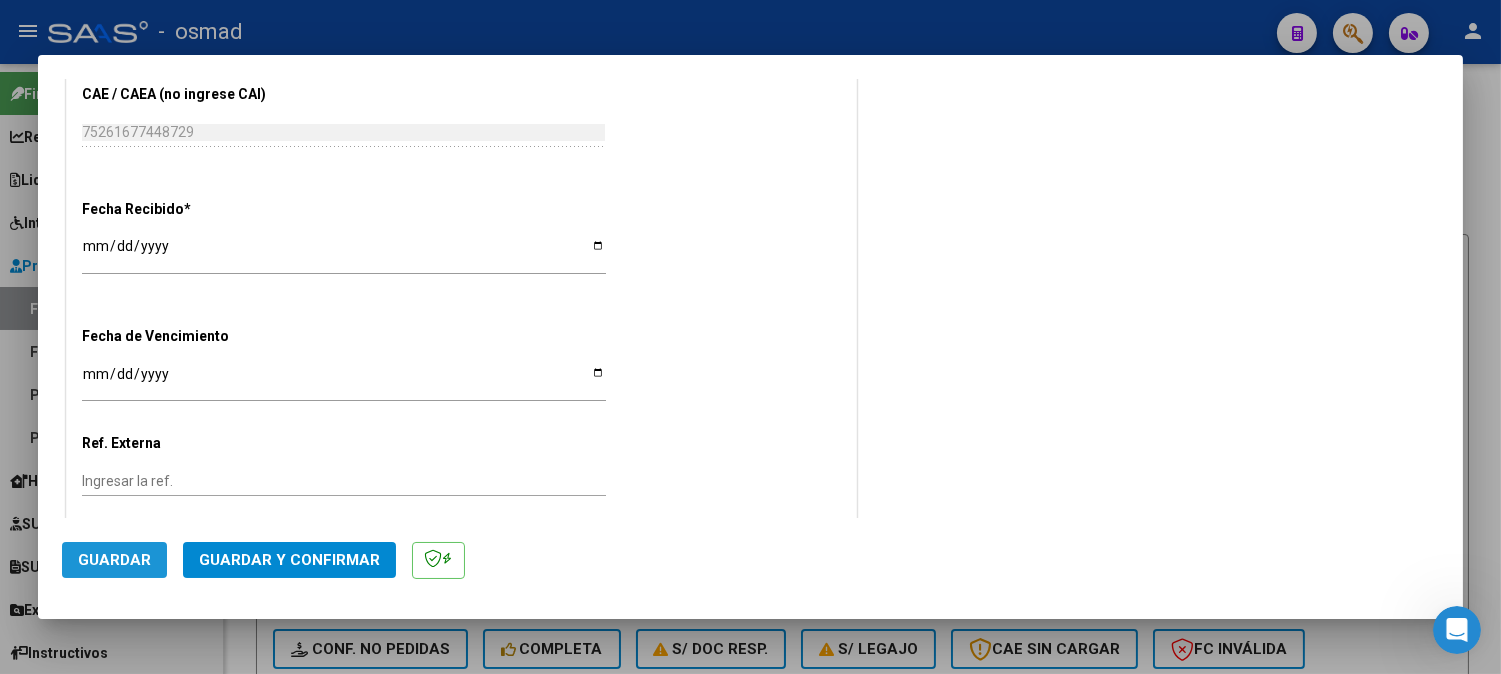 click on "Guardar" 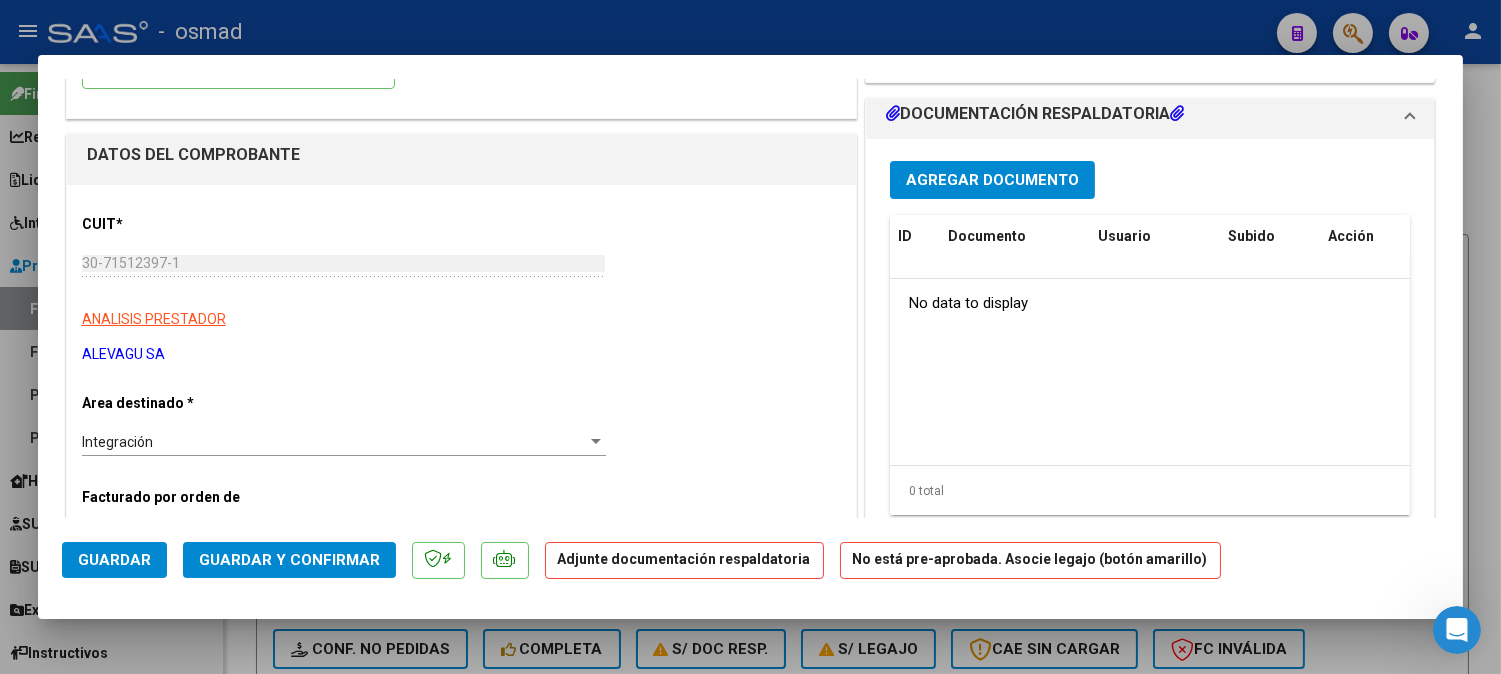 scroll, scrollTop: 0, scrollLeft: 0, axis: both 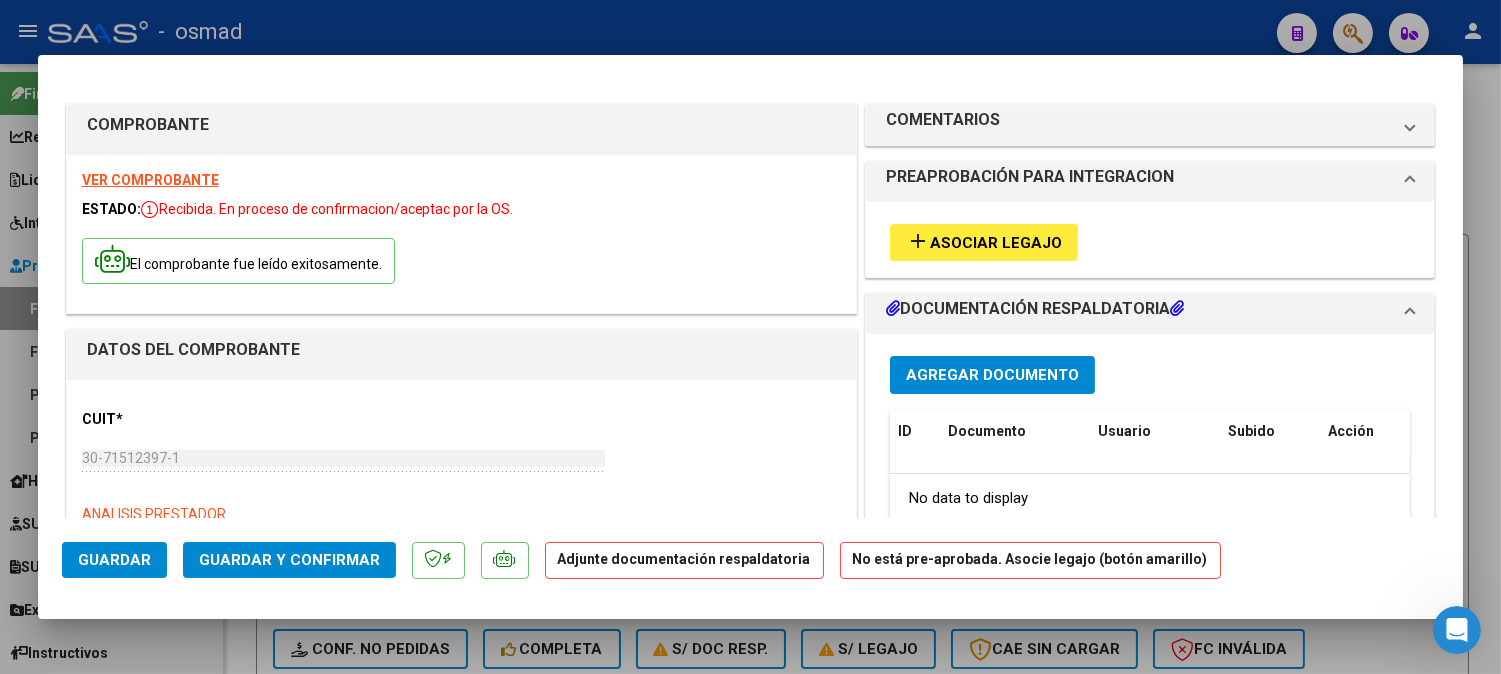 click on "add" at bounding box center [918, 241] 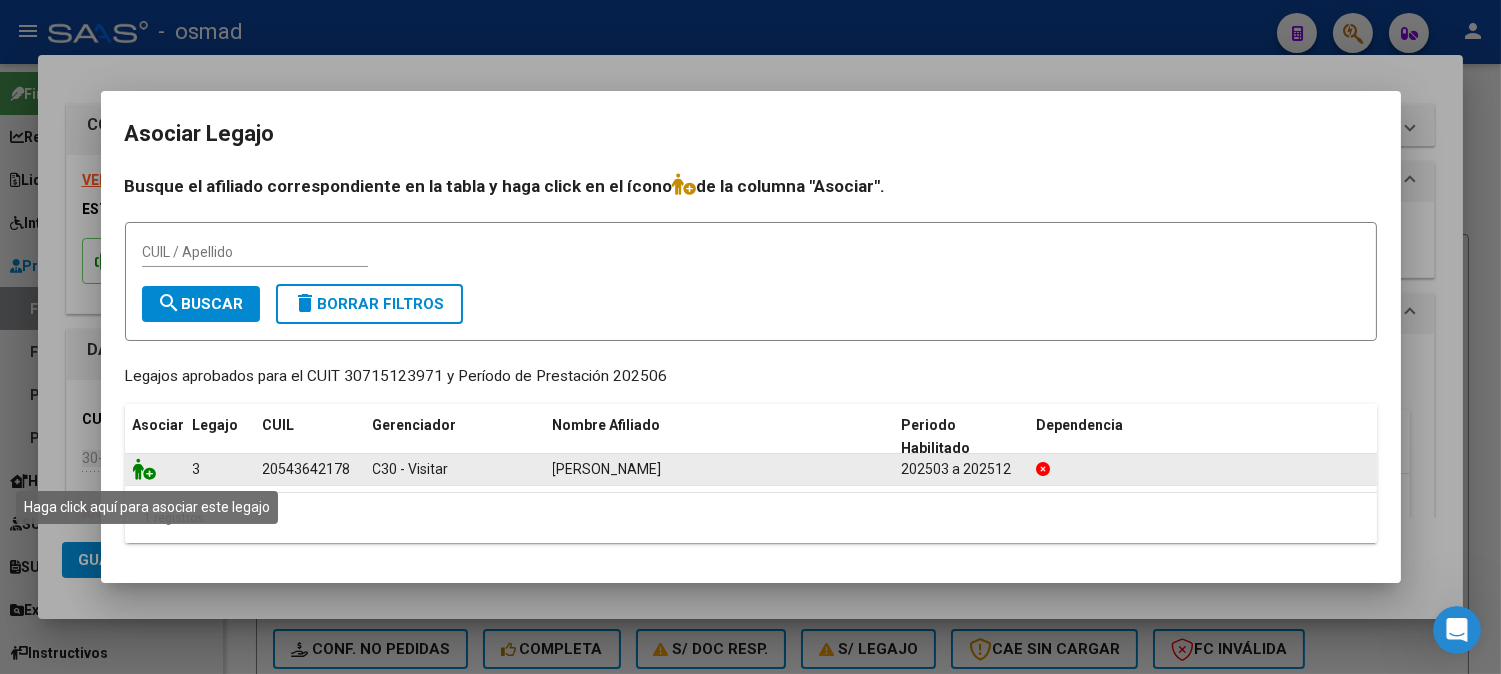 click 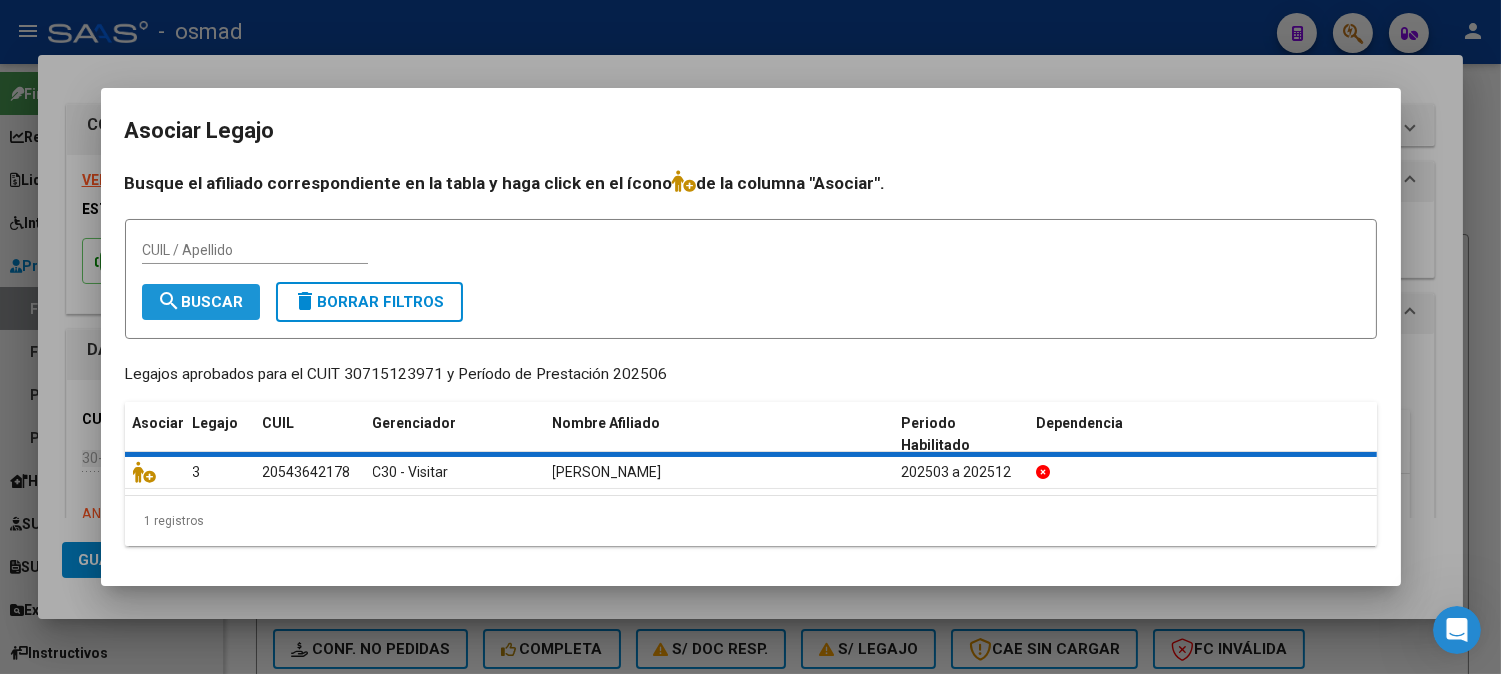 click on "search  Buscar" at bounding box center (201, 302) 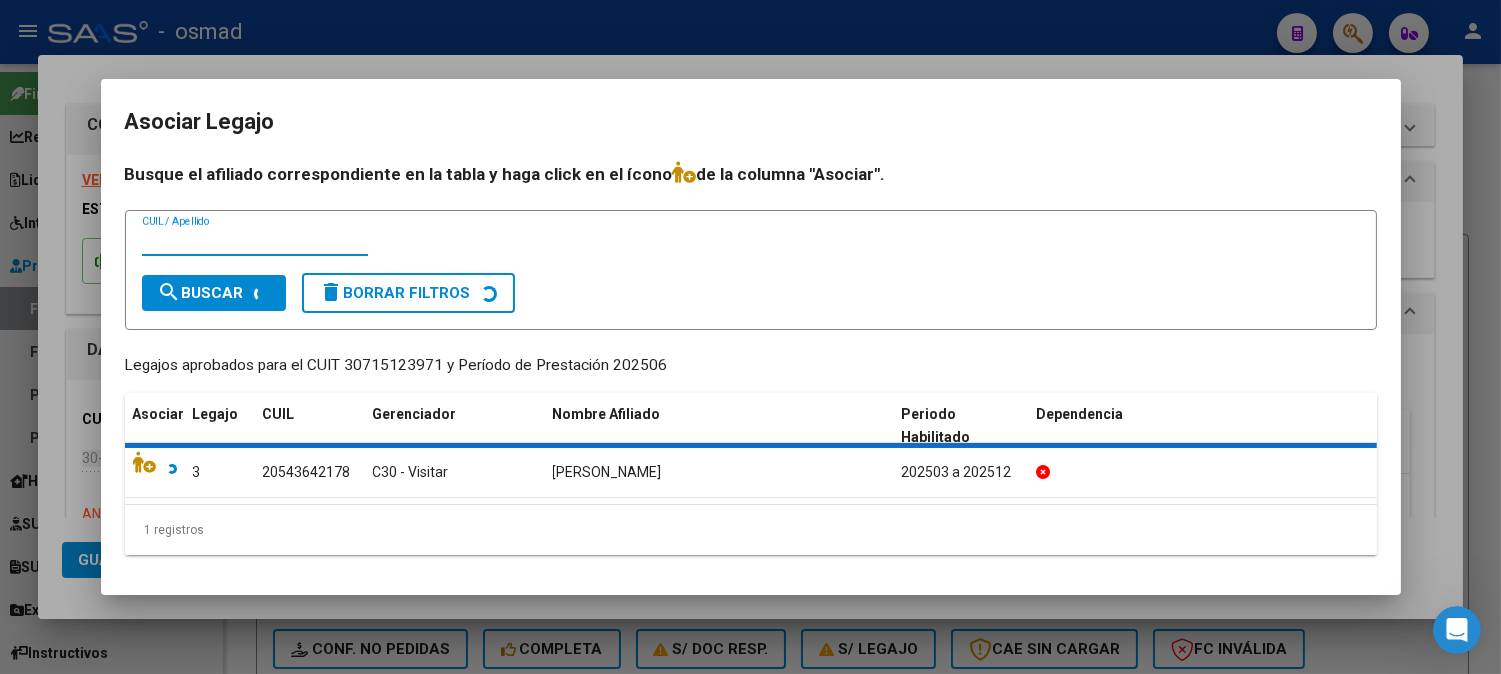 click on "CUIL / Apellido" at bounding box center (255, 241) 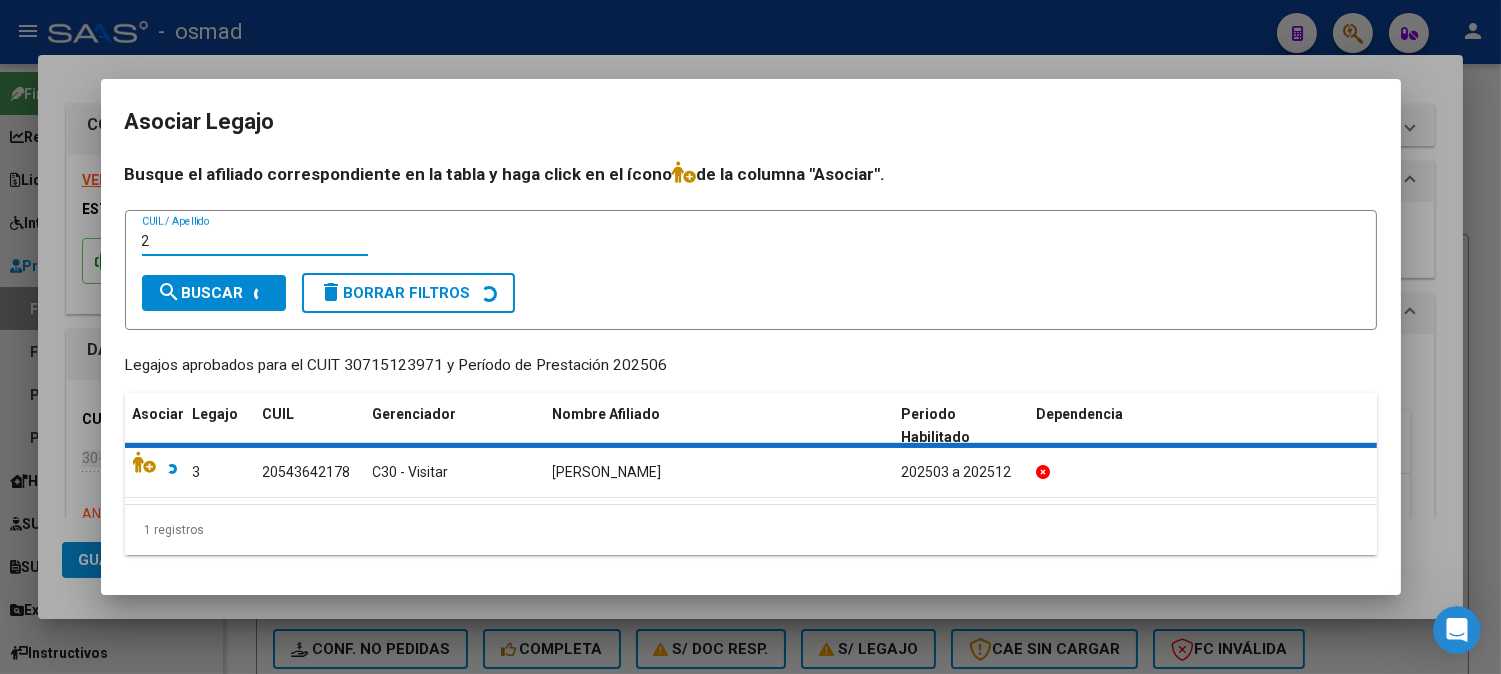 type on "20" 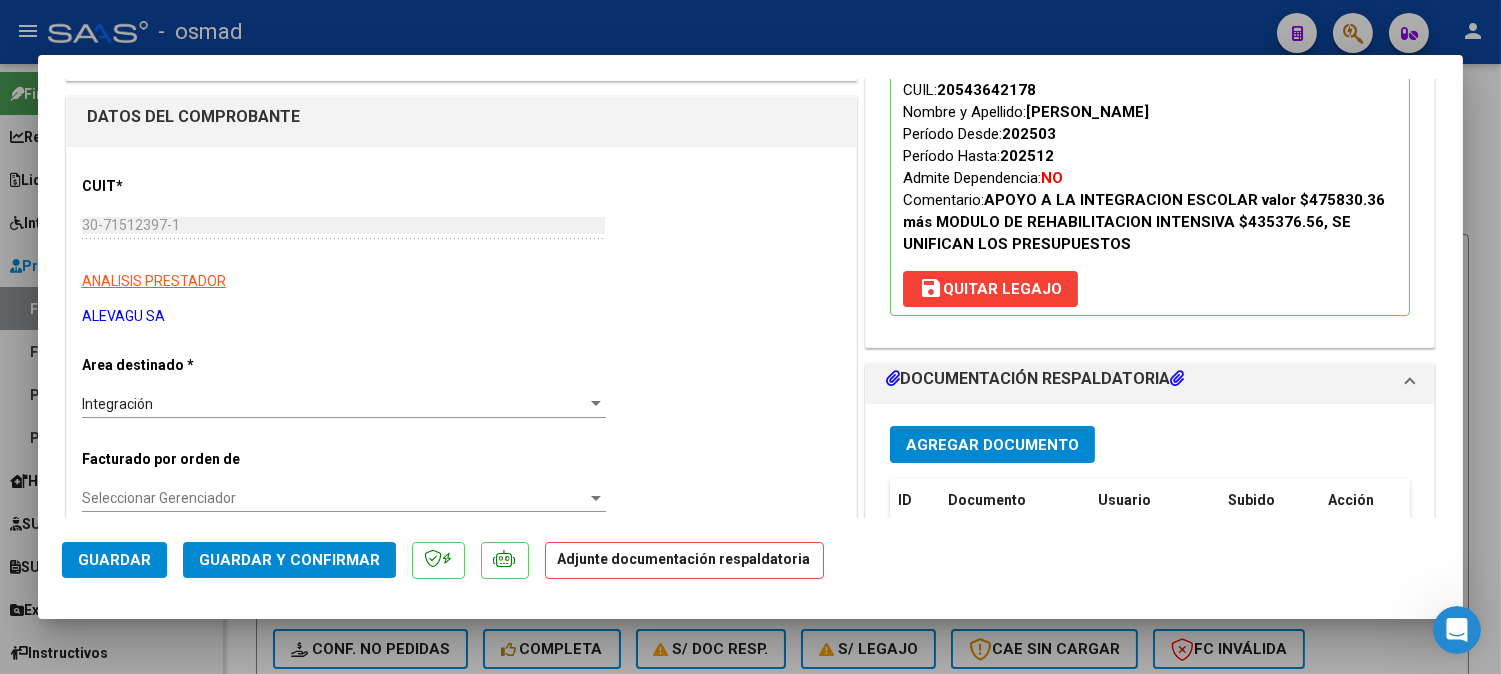 scroll, scrollTop: 222, scrollLeft: 0, axis: vertical 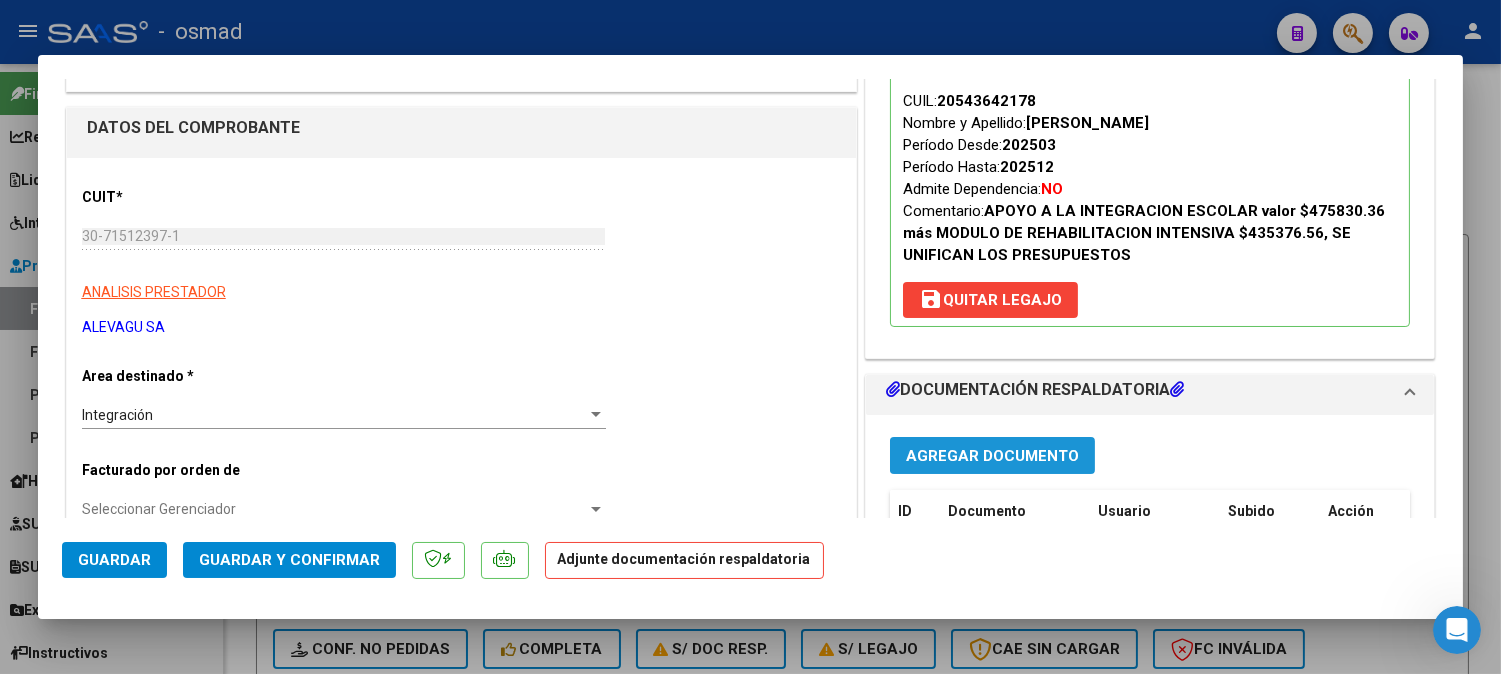 click on "Agregar Documento" at bounding box center [992, 456] 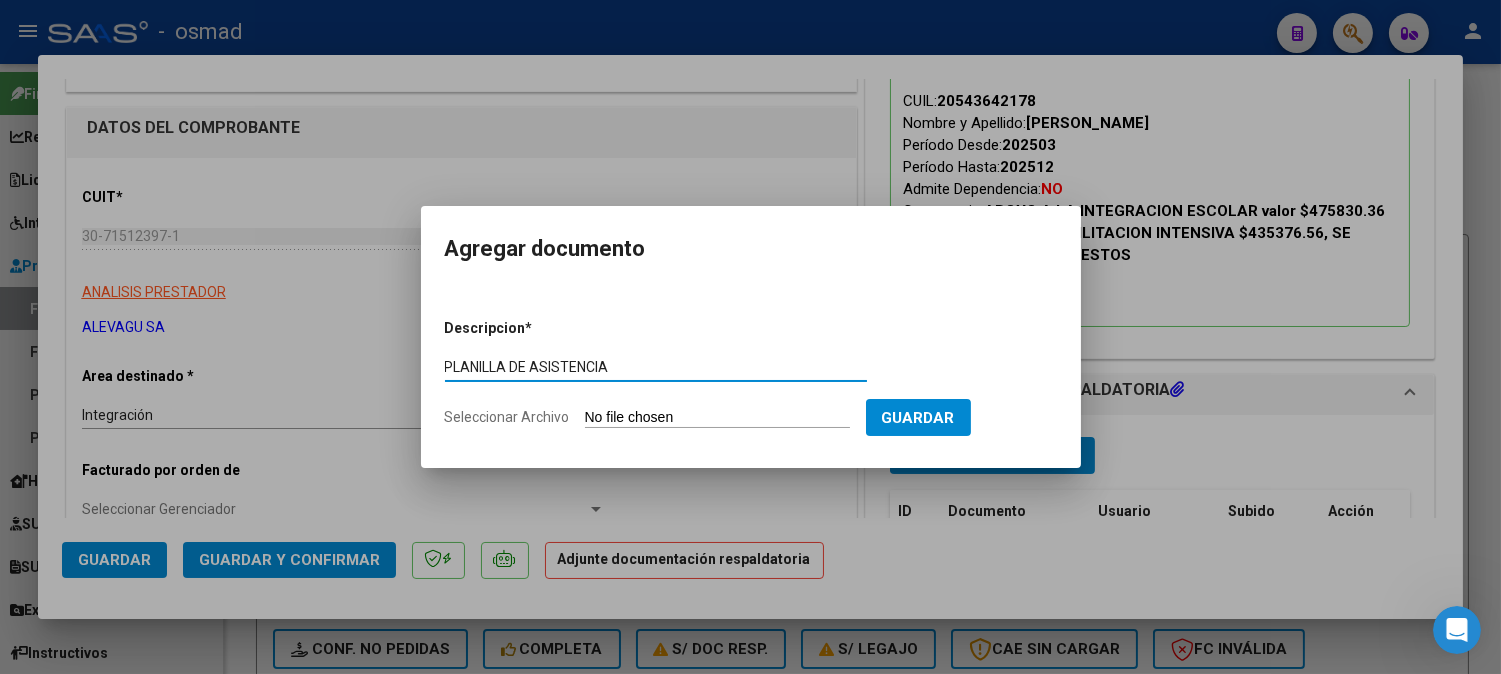 type on "PLANILLA DE ASISTENCIA" 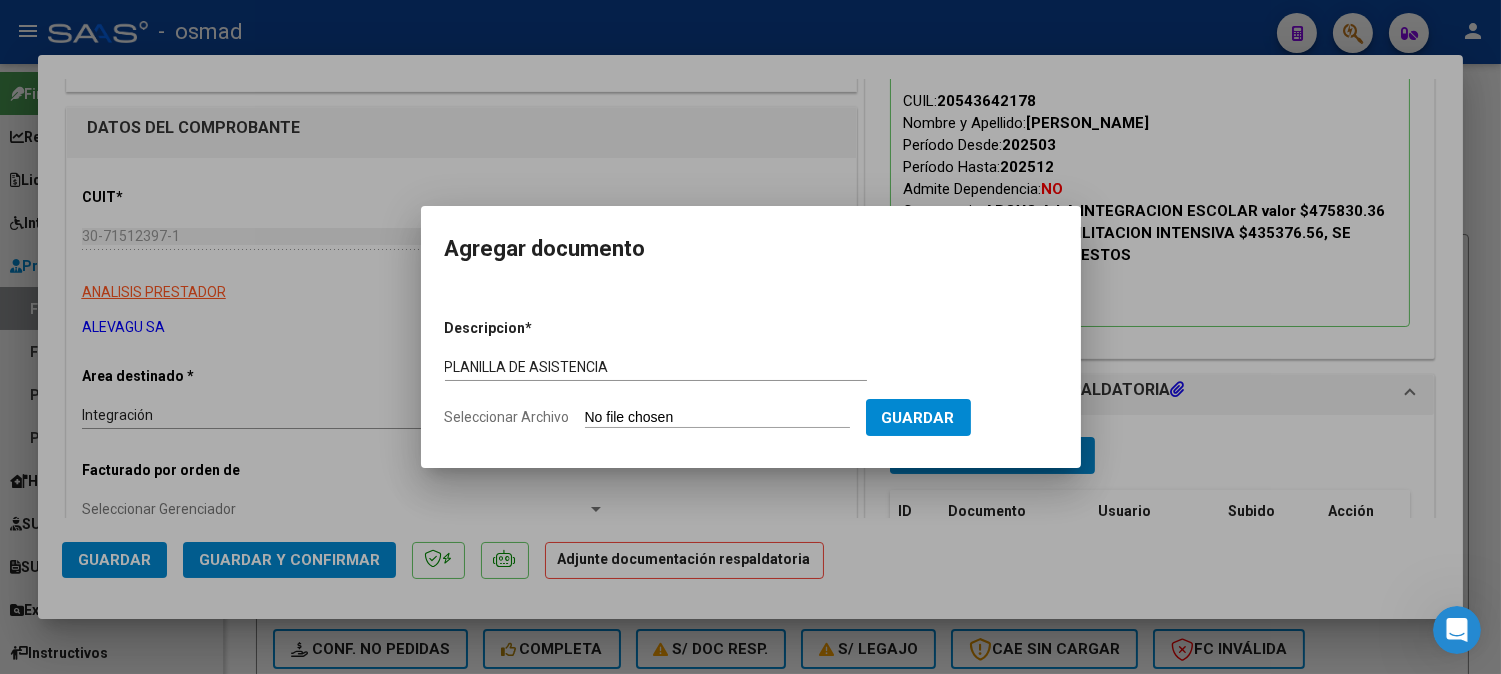type on "C:\fakepath\PA-30715123971-01-00002-00003205.pdf" 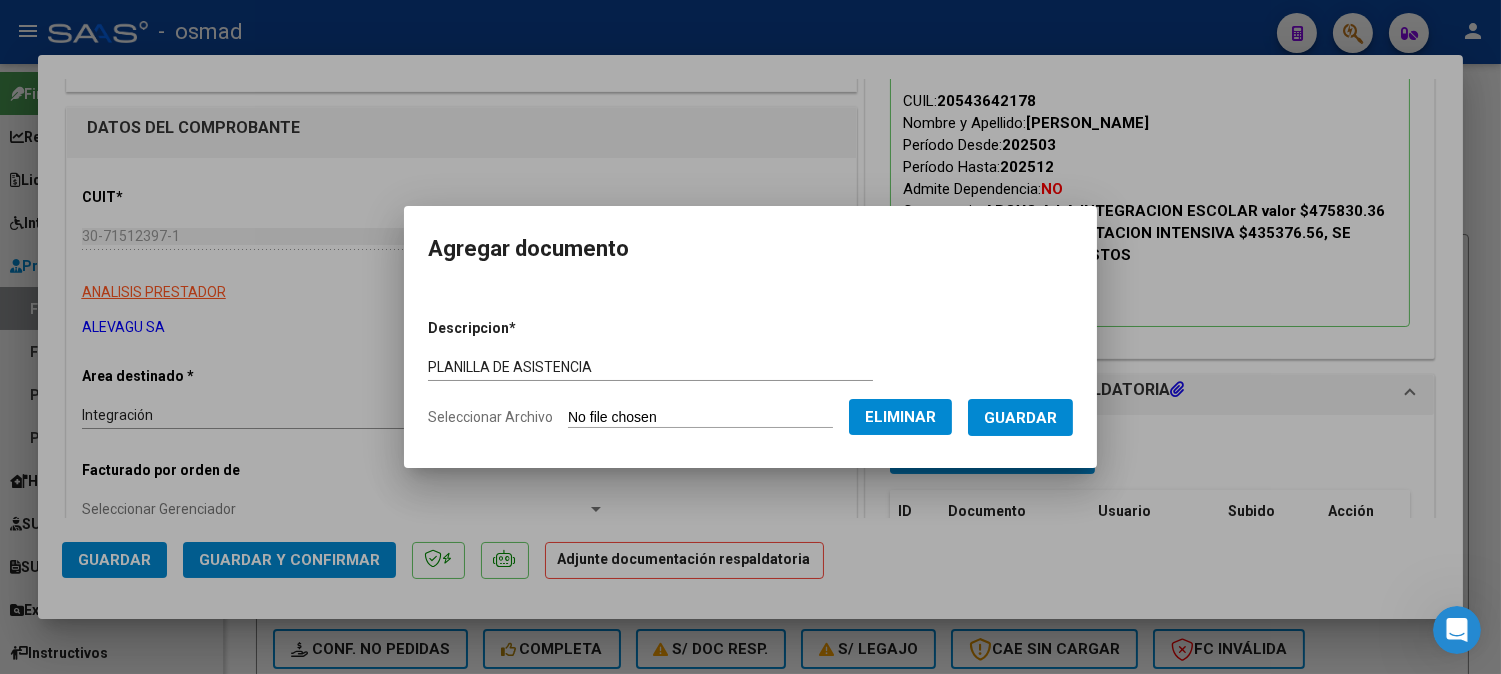 click on "Guardar" at bounding box center (1020, 417) 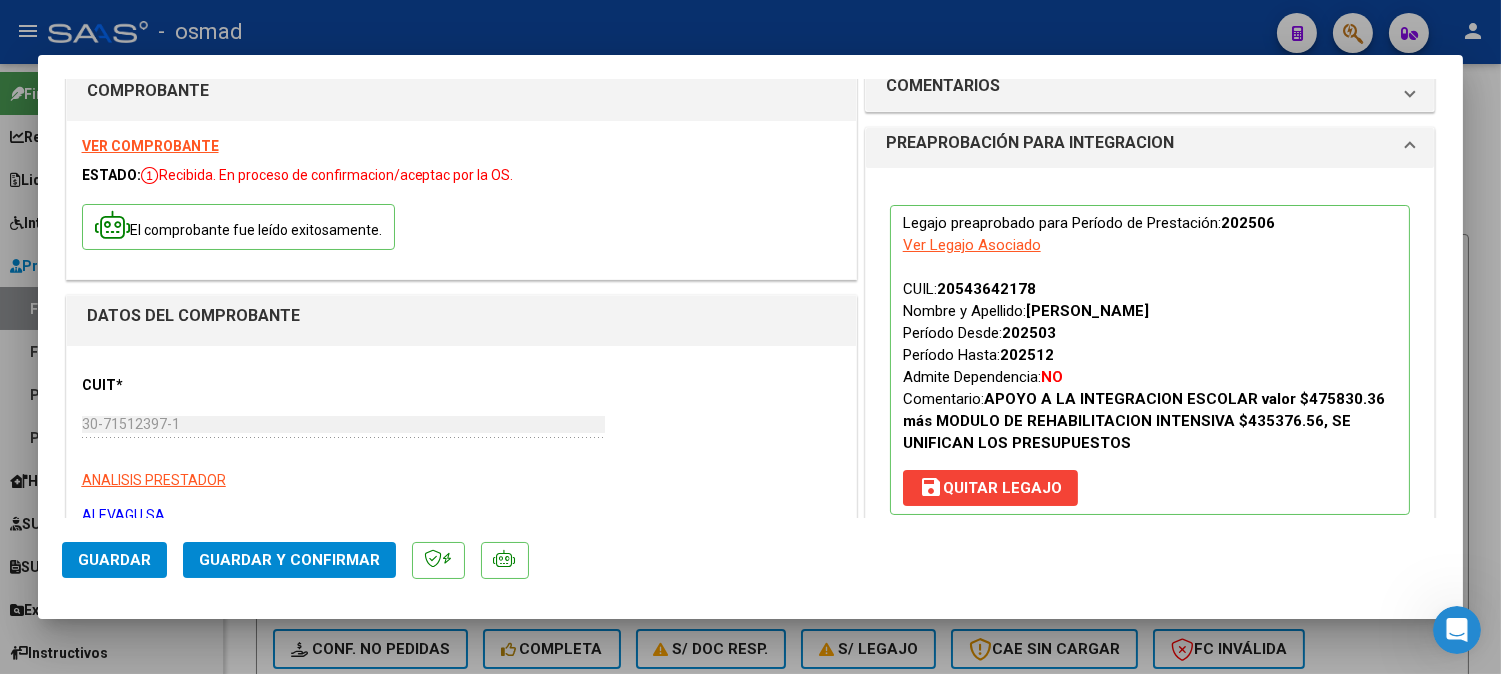 scroll, scrollTop: 0, scrollLeft: 0, axis: both 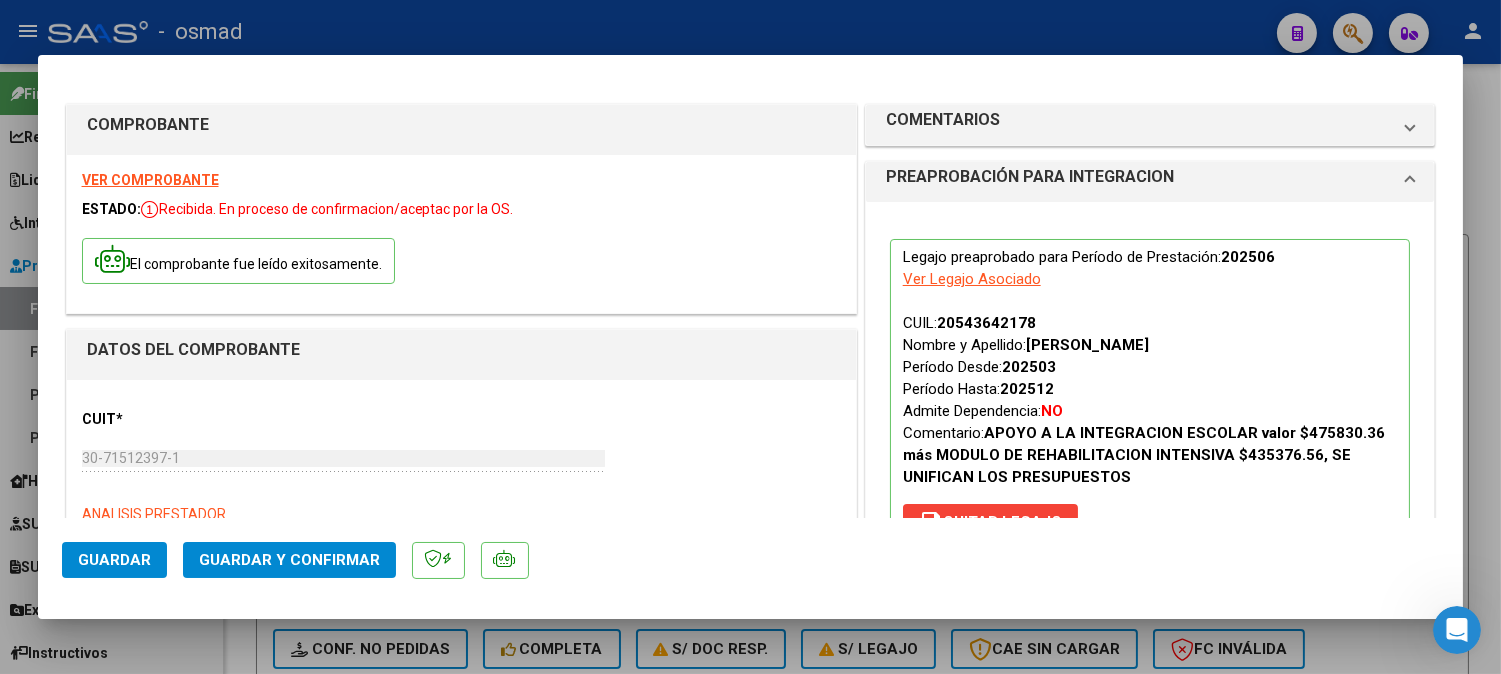 click on "Guardar" 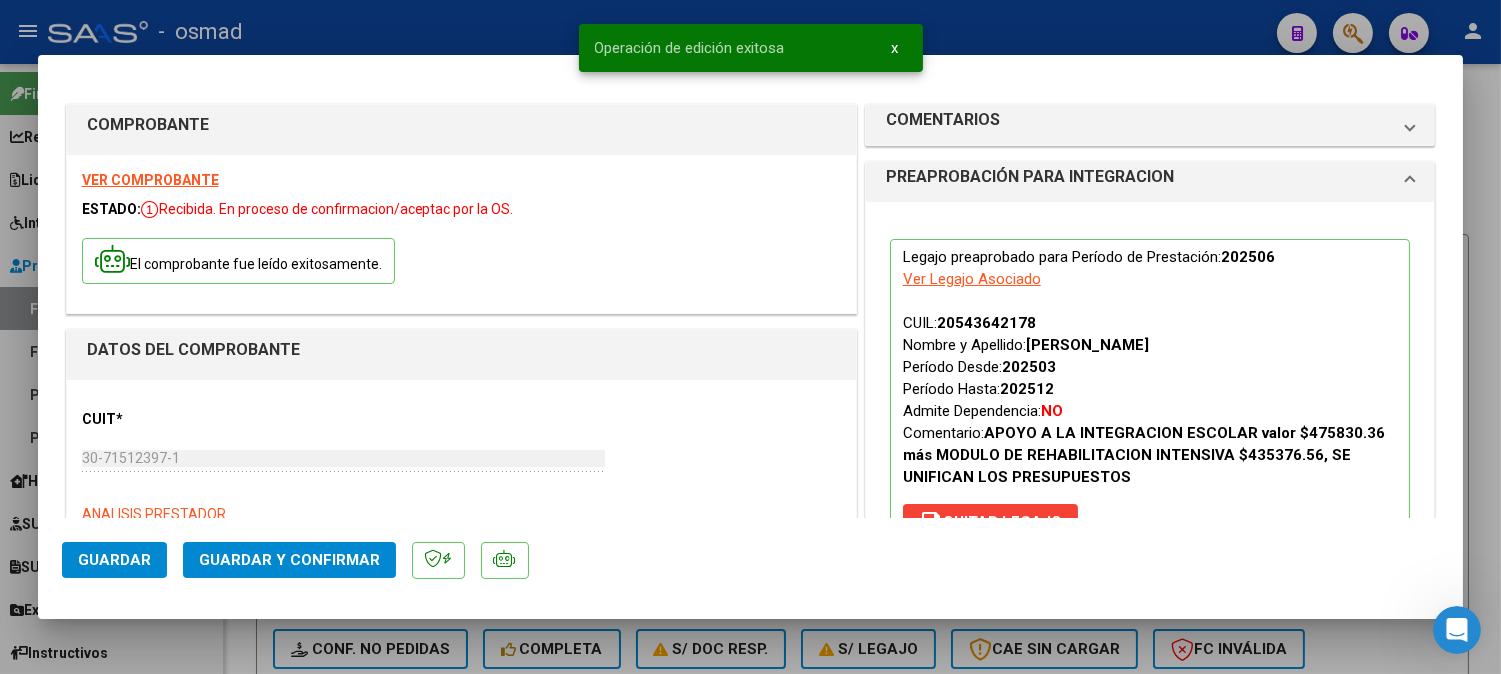 click at bounding box center (750, 337) 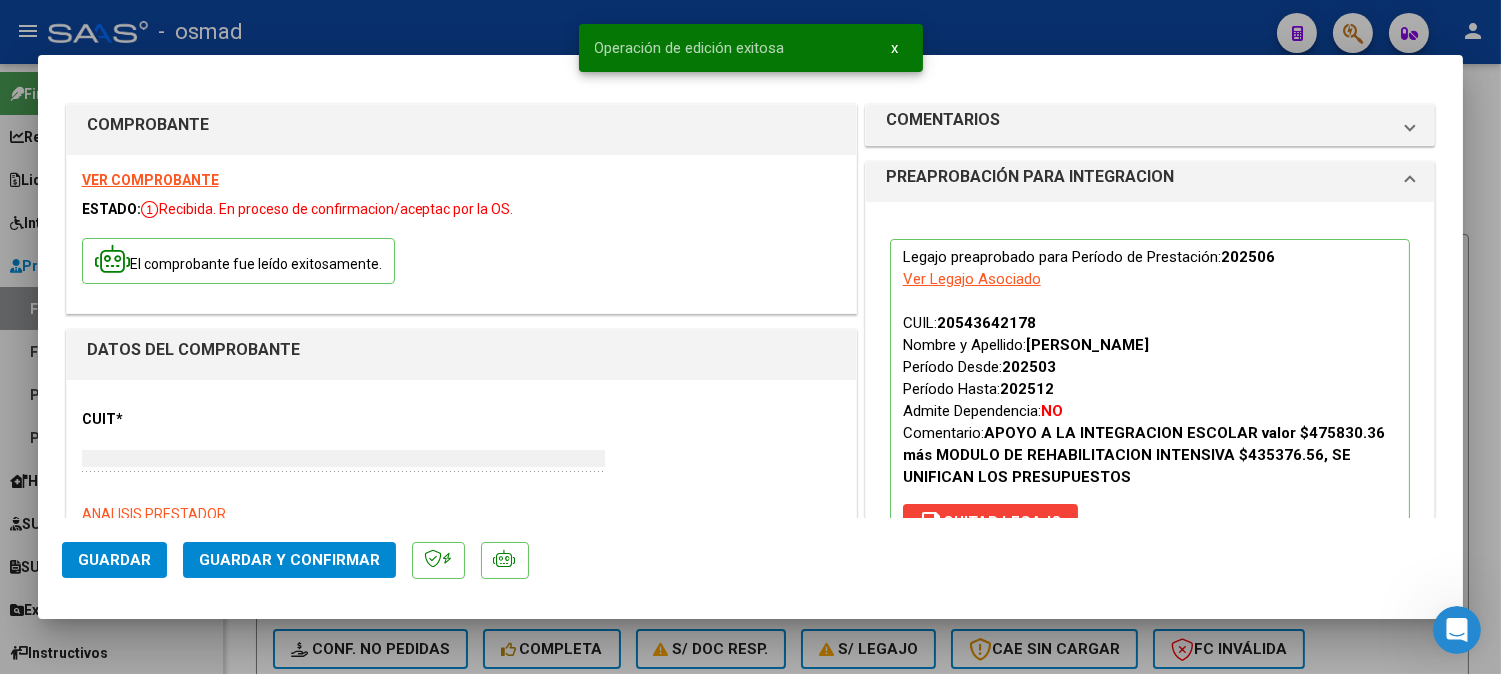type 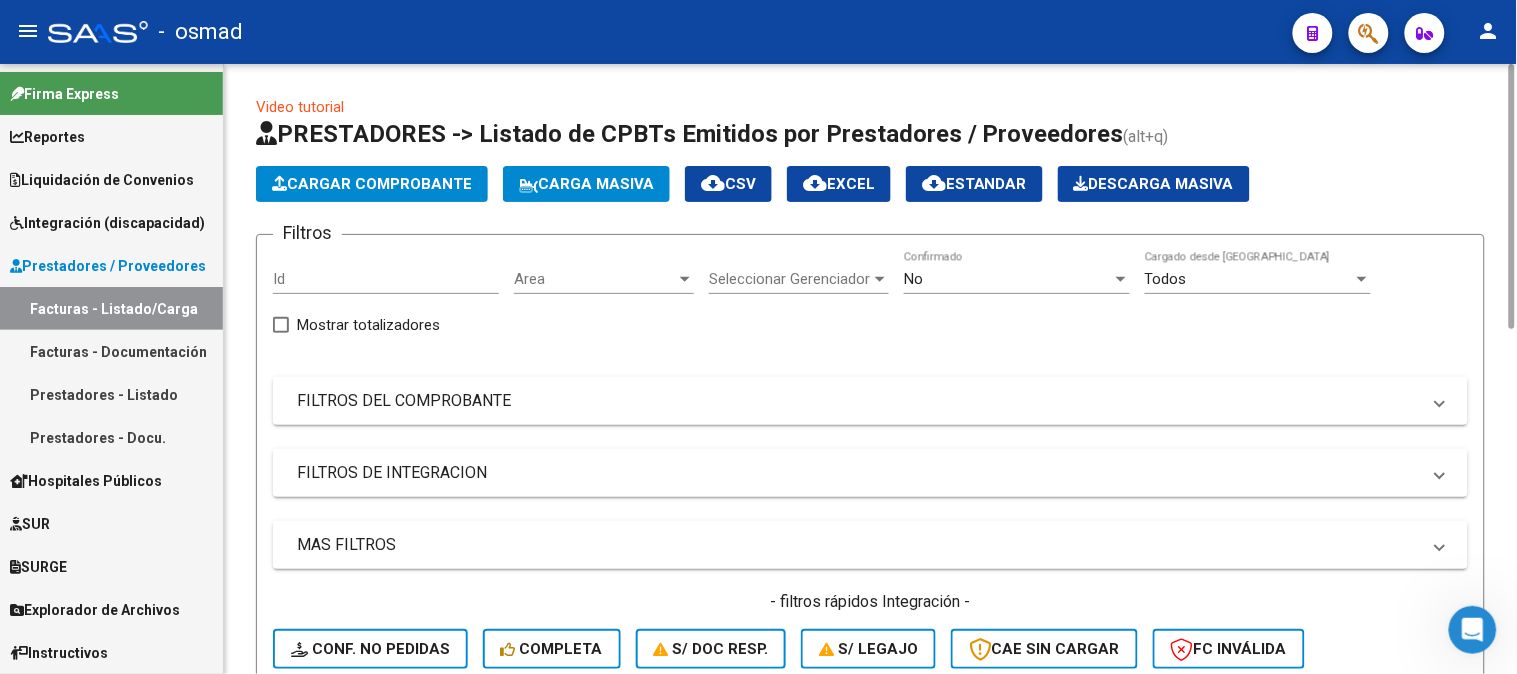 click on "Cargar Comprobante" 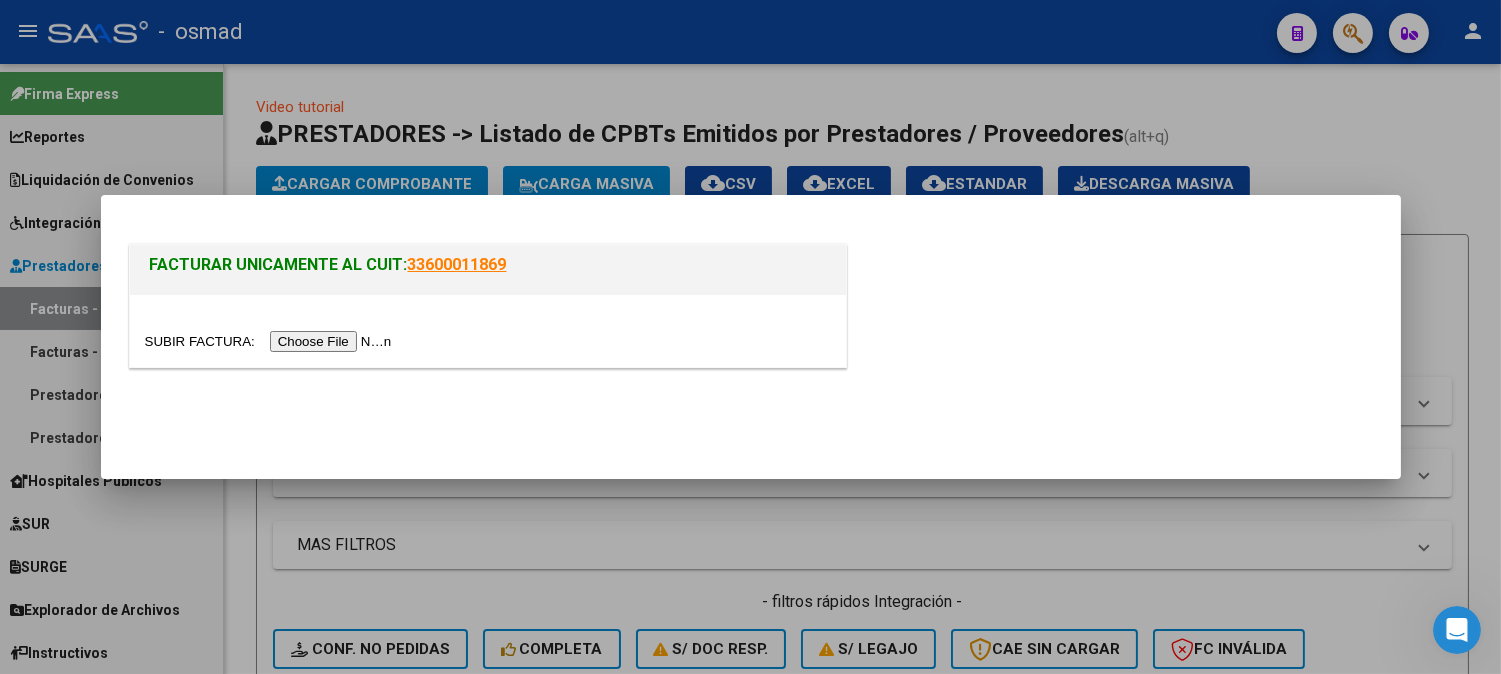 click at bounding box center (271, 341) 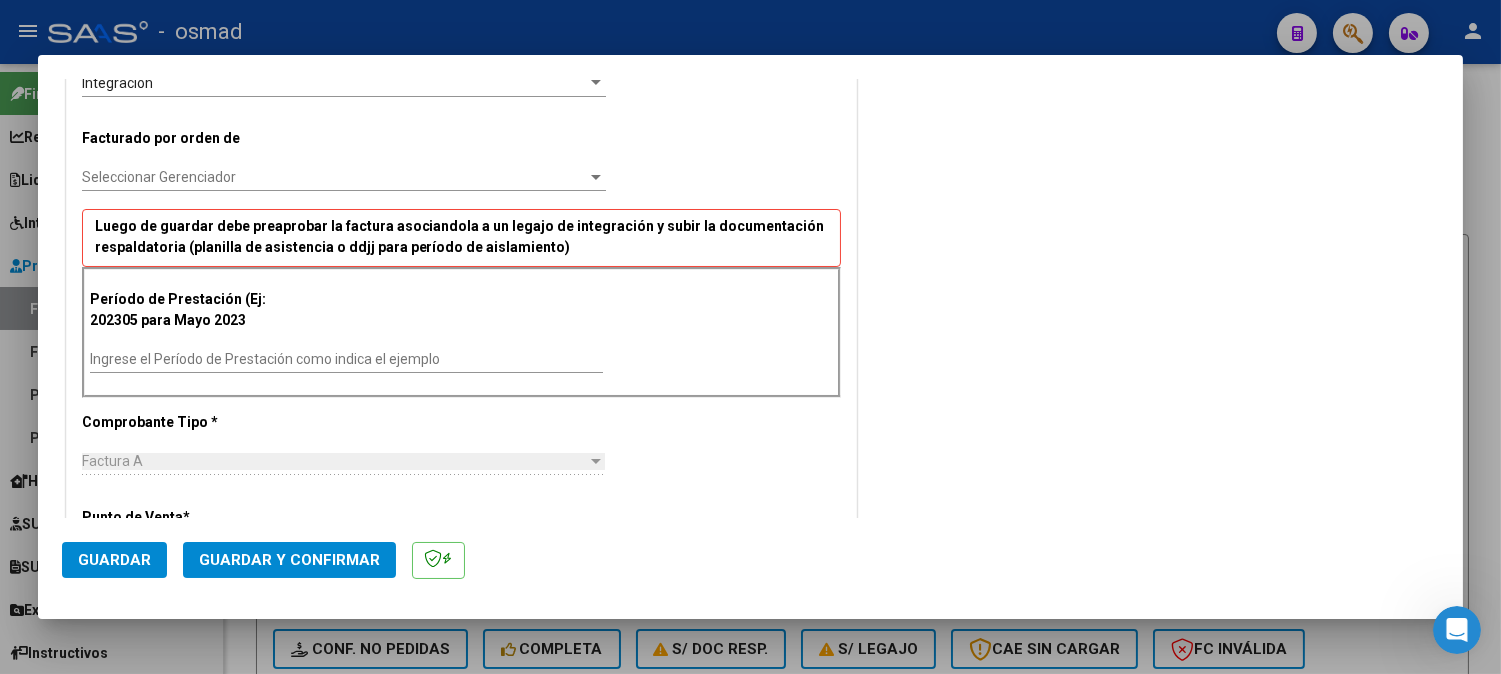 scroll, scrollTop: 555, scrollLeft: 0, axis: vertical 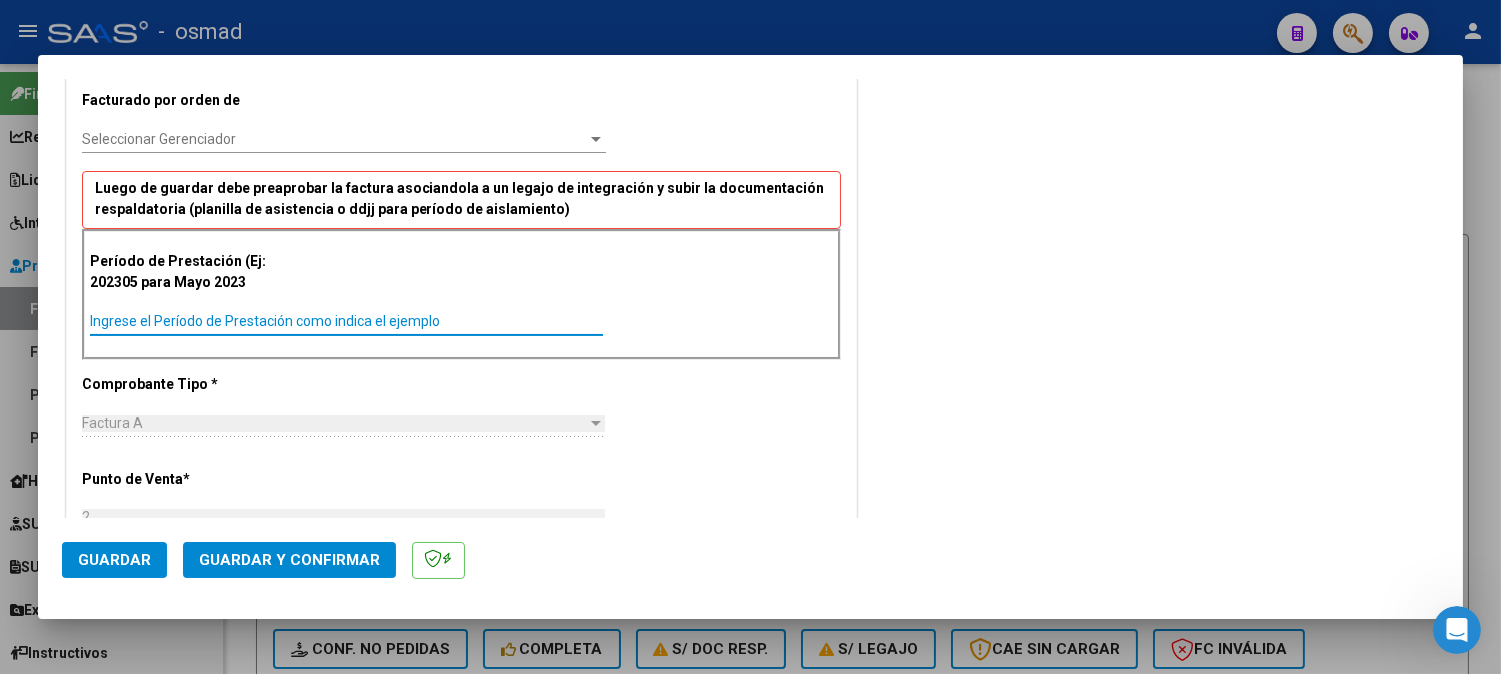 click on "Ingrese el Período de Prestación como indica el ejemplo" at bounding box center (346, 321) 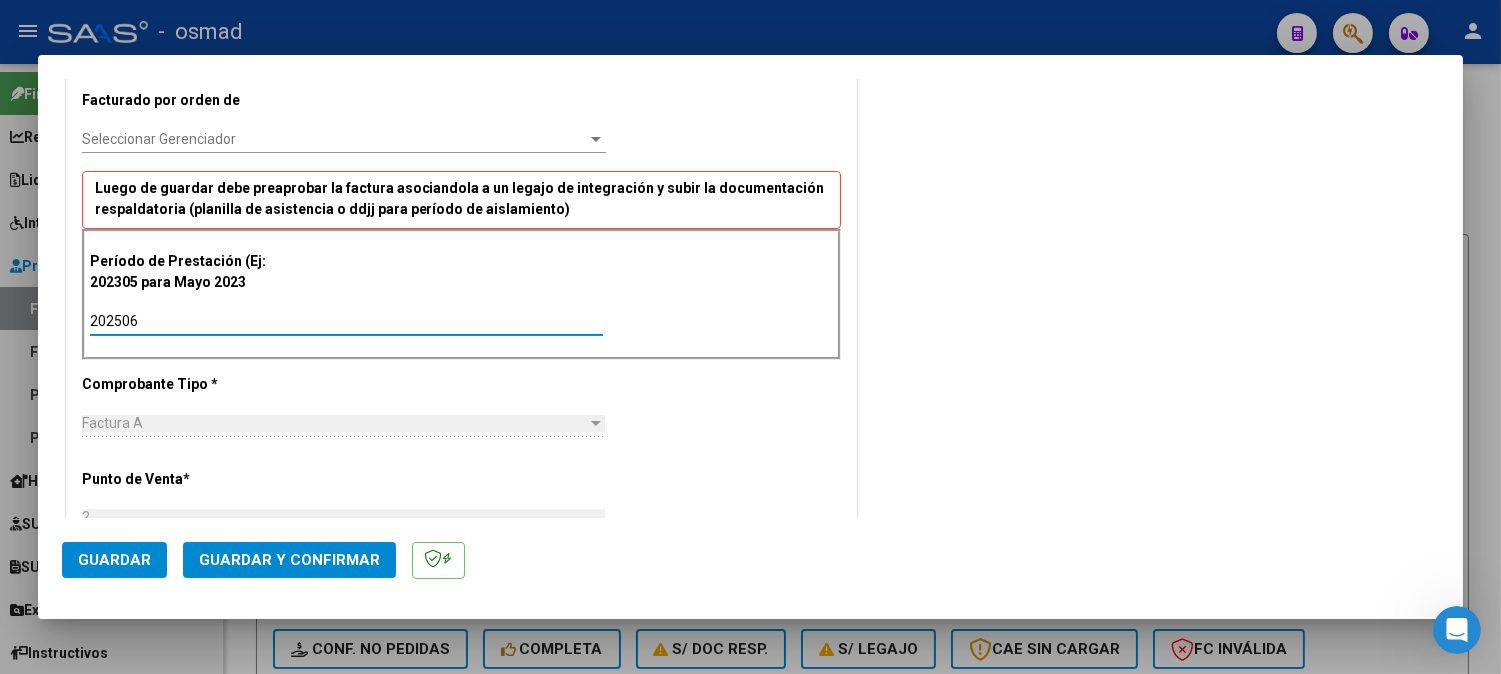 type on "202506" 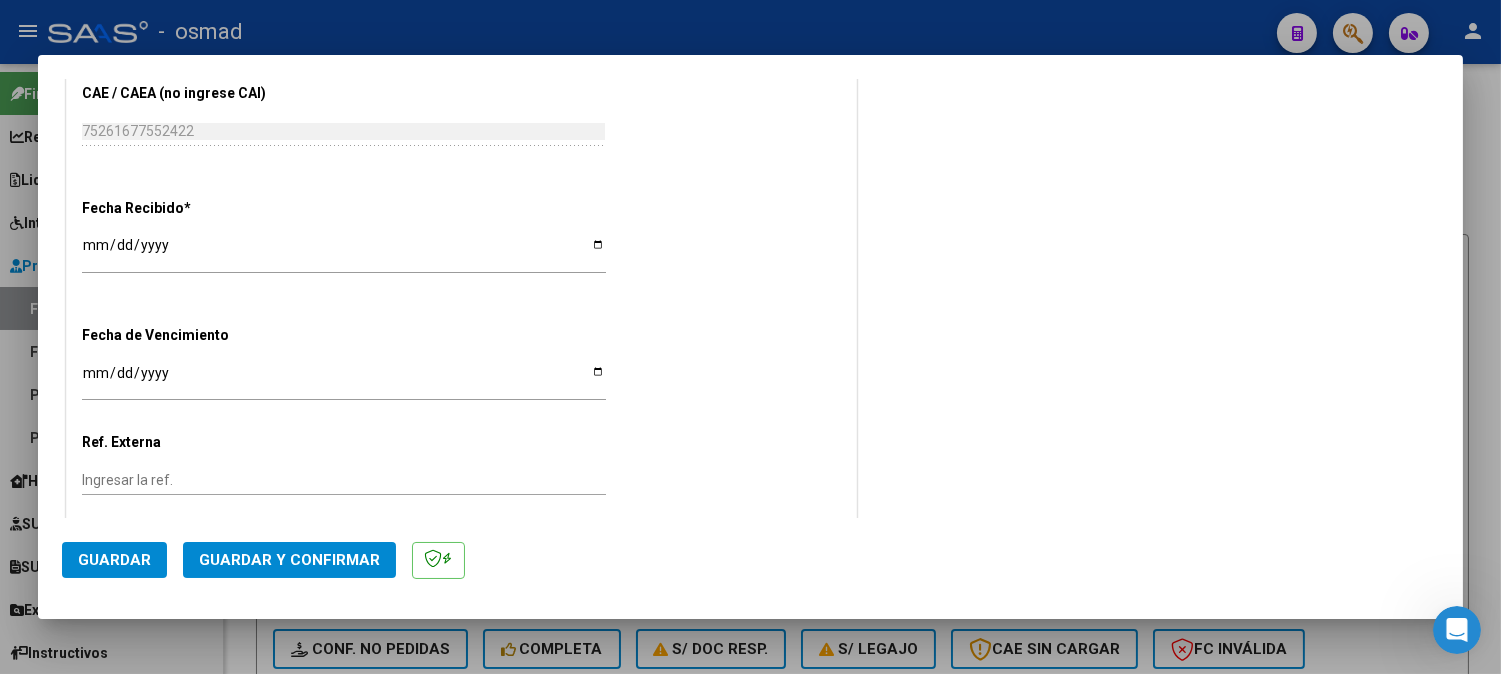scroll, scrollTop: 1441, scrollLeft: 0, axis: vertical 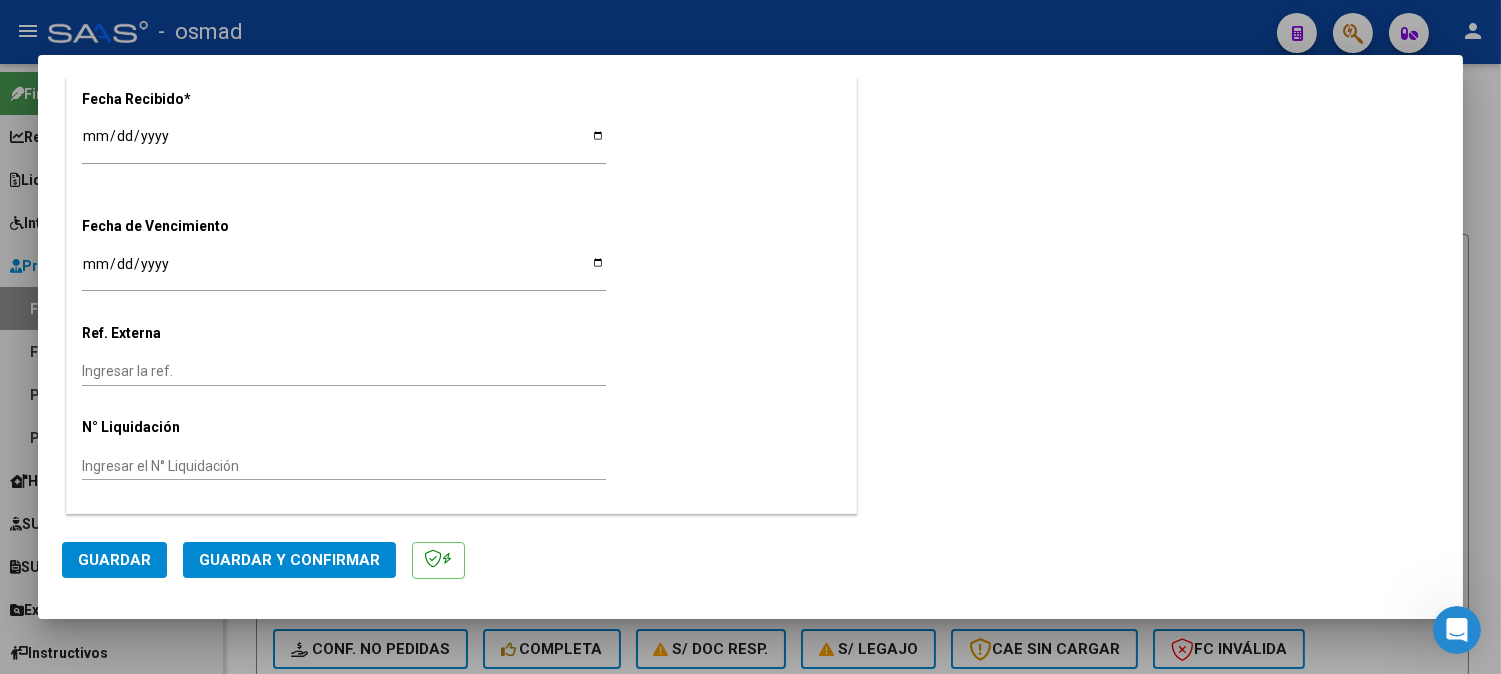 click on "Guardar" 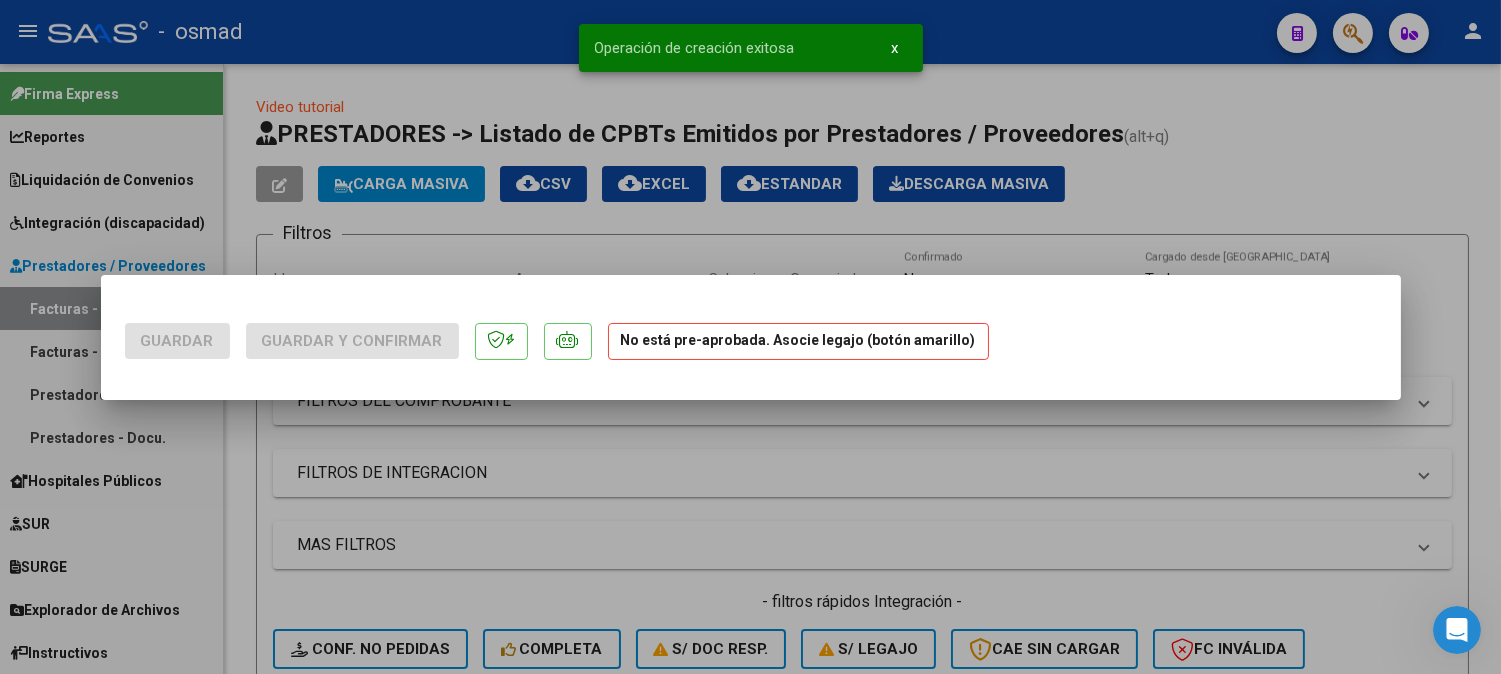 scroll, scrollTop: 0, scrollLeft: 0, axis: both 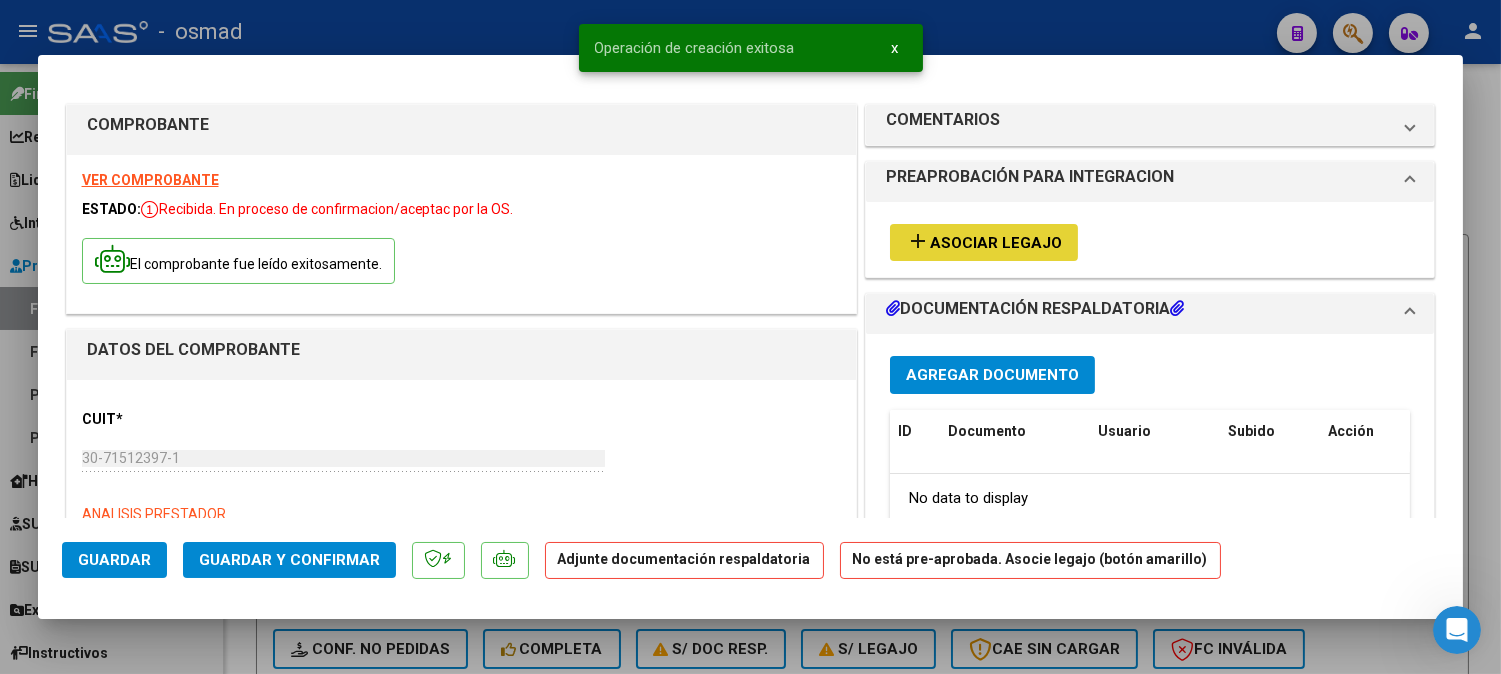 click on "Asociar Legajo" at bounding box center [996, 243] 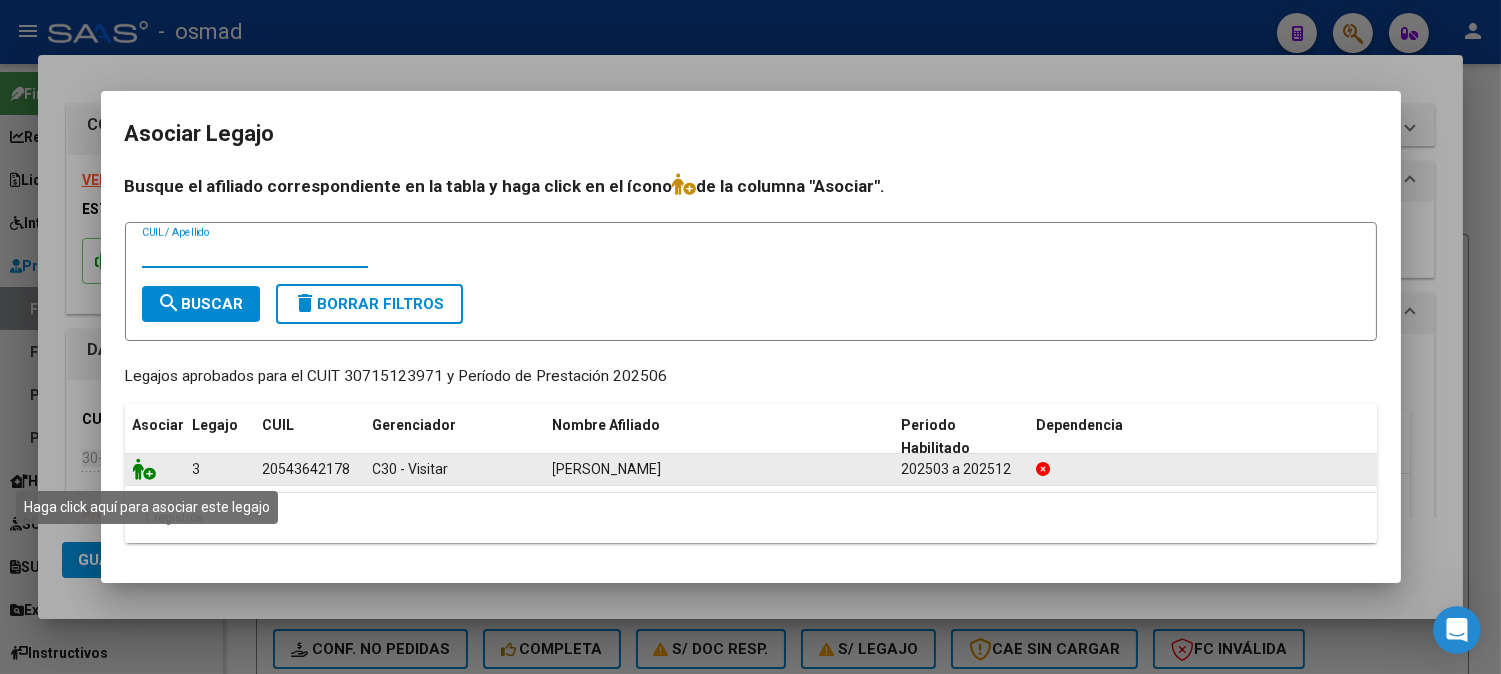 click 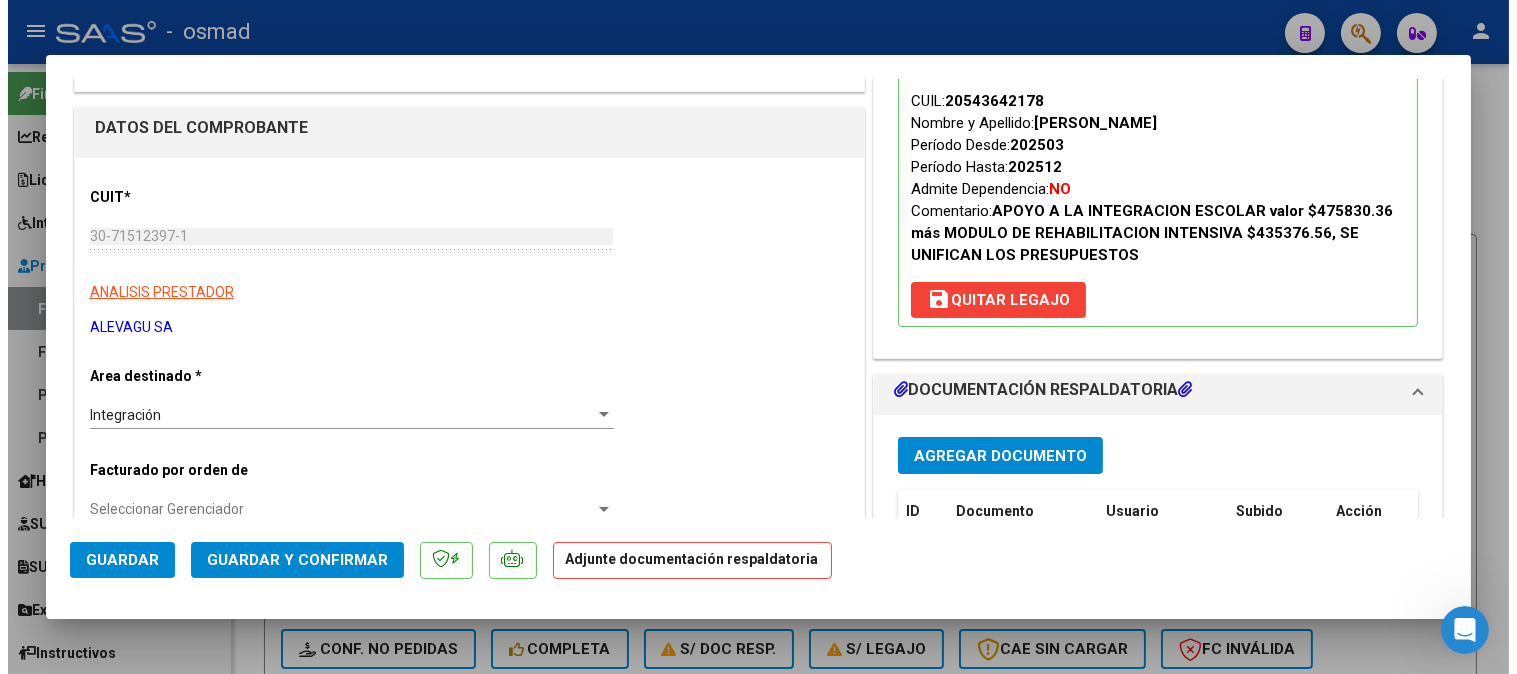 scroll, scrollTop: 333, scrollLeft: 0, axis: vertical 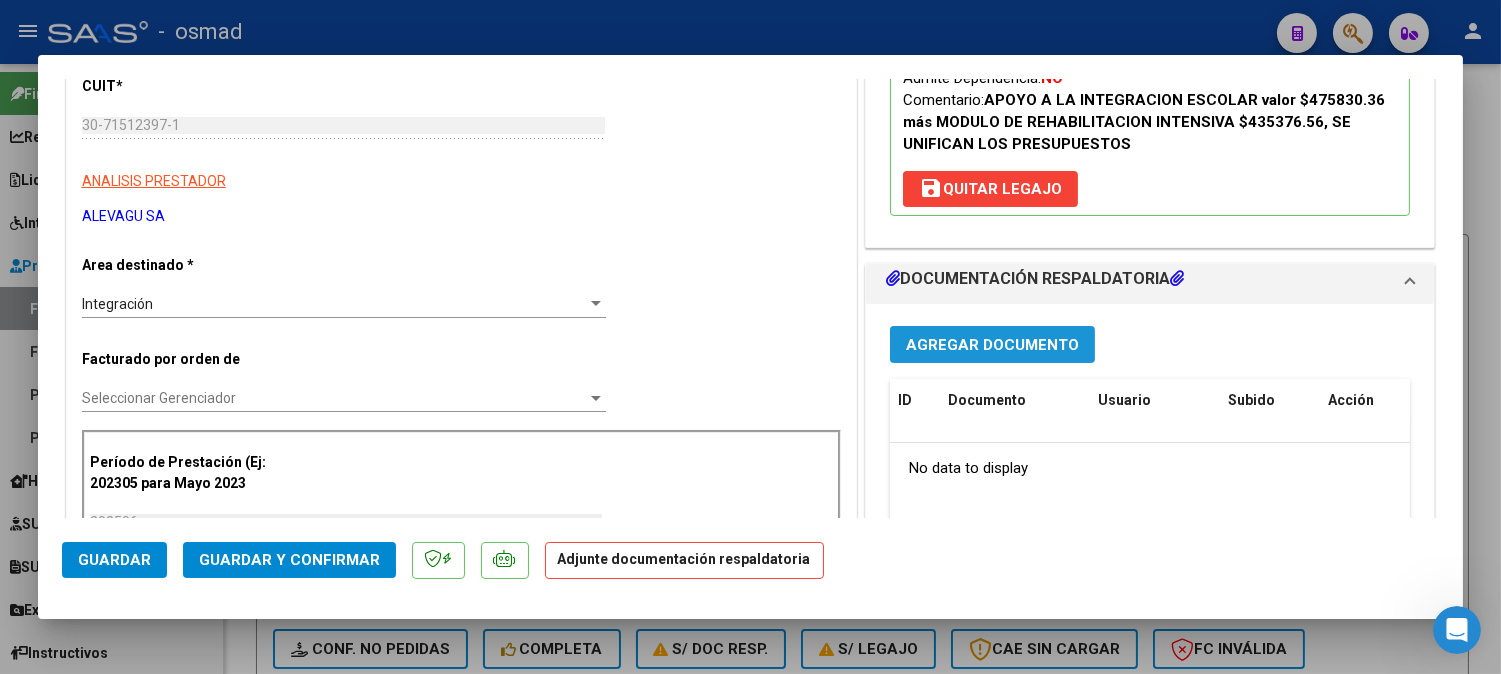 click on "Agregar Documento" at bounding box center [992, 345] 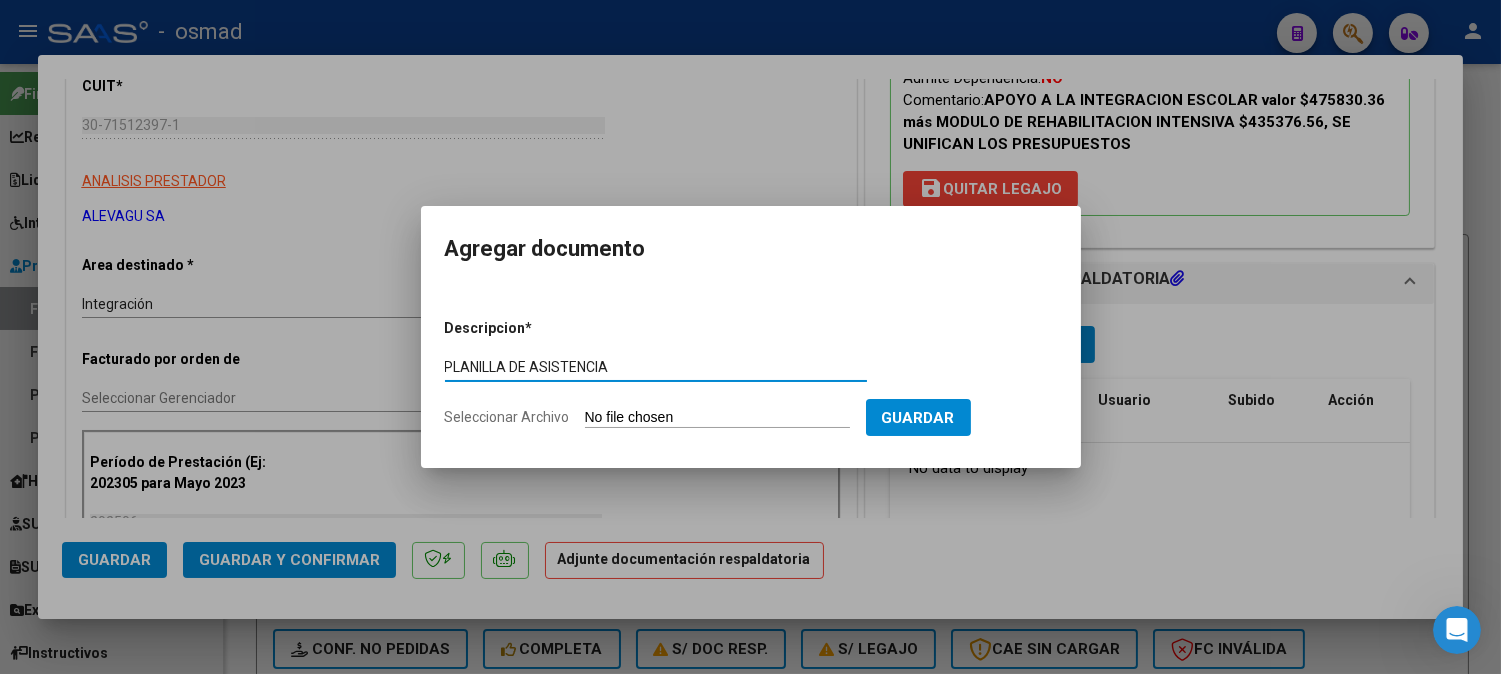 type on "PLANILLA DE ASISTENCIA" 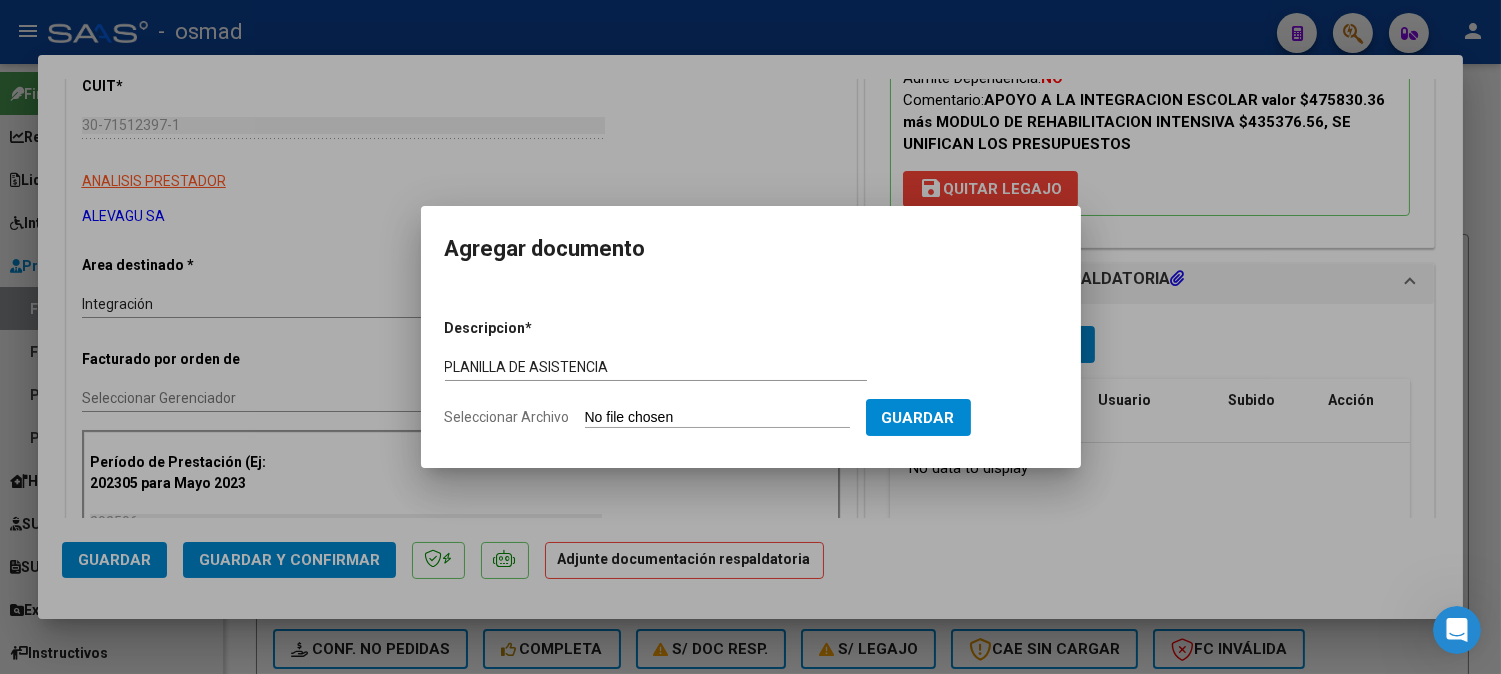 click on "Seleccionar Archivo" at bounding box center [717, 418] 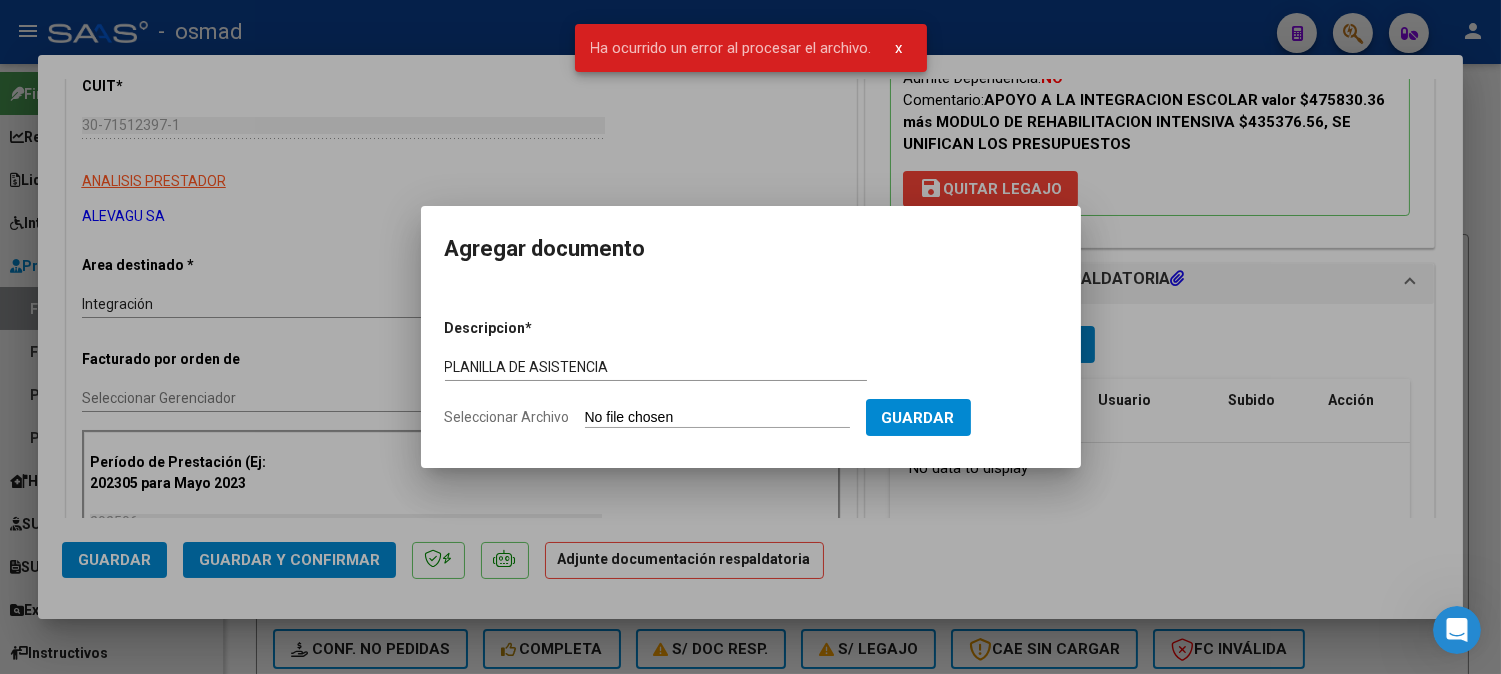 click on "Seleccionar Archivo" at bounding box center (717, 418) 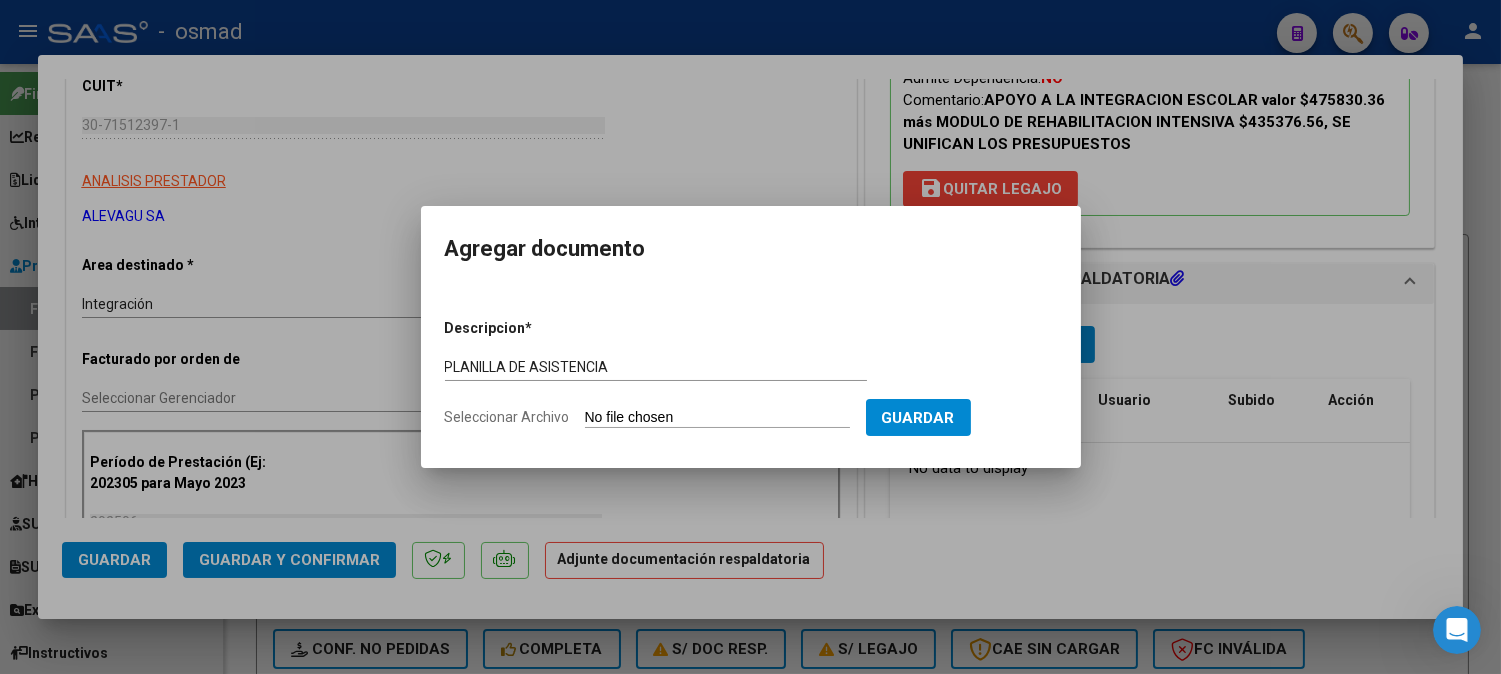 type on "C:\fakepath\PA-30715123971-01-00002-00003206..pdf" 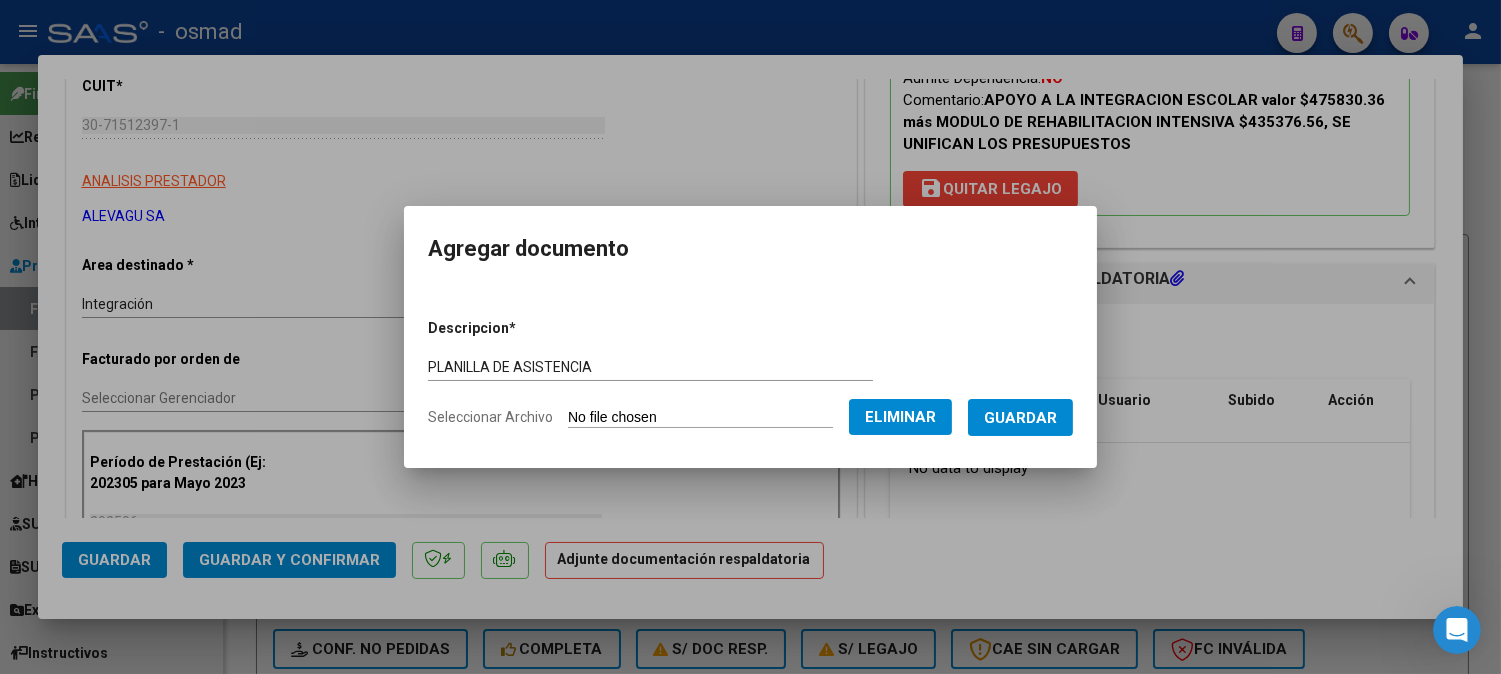click on "Guardar" at bounding box center (1020, 418) 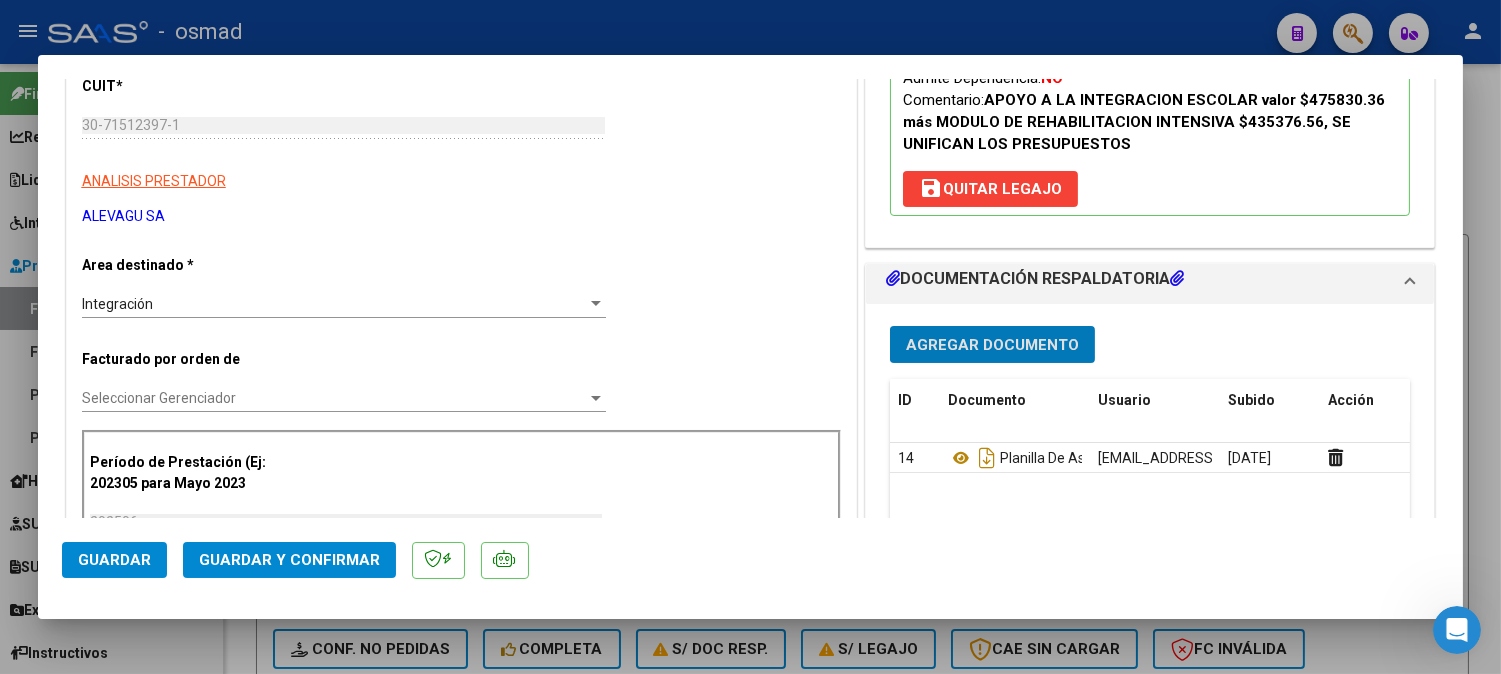 drag, startPoint x: 92, startPoint y: 558, endPoint x: 108, endPoint y: 555, distance: 16.27882 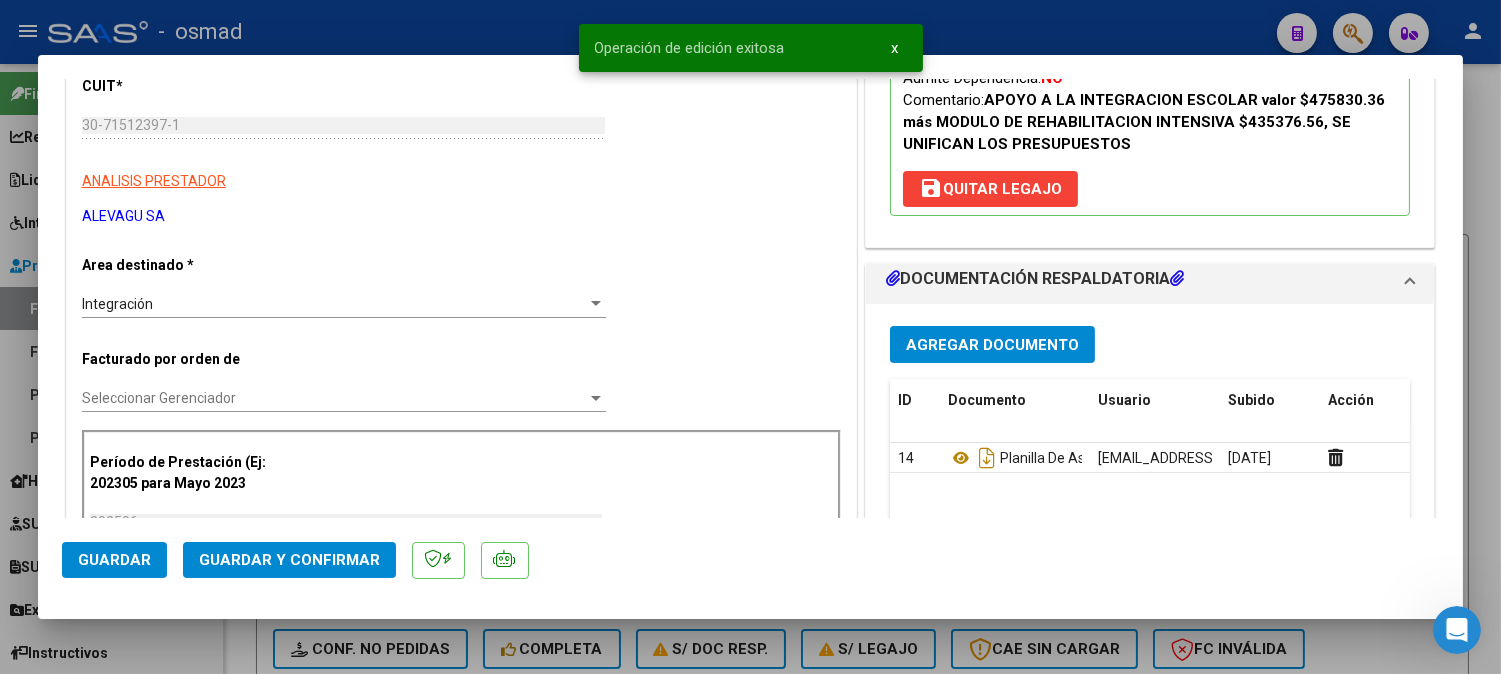 click at bounding box center (750, 337) 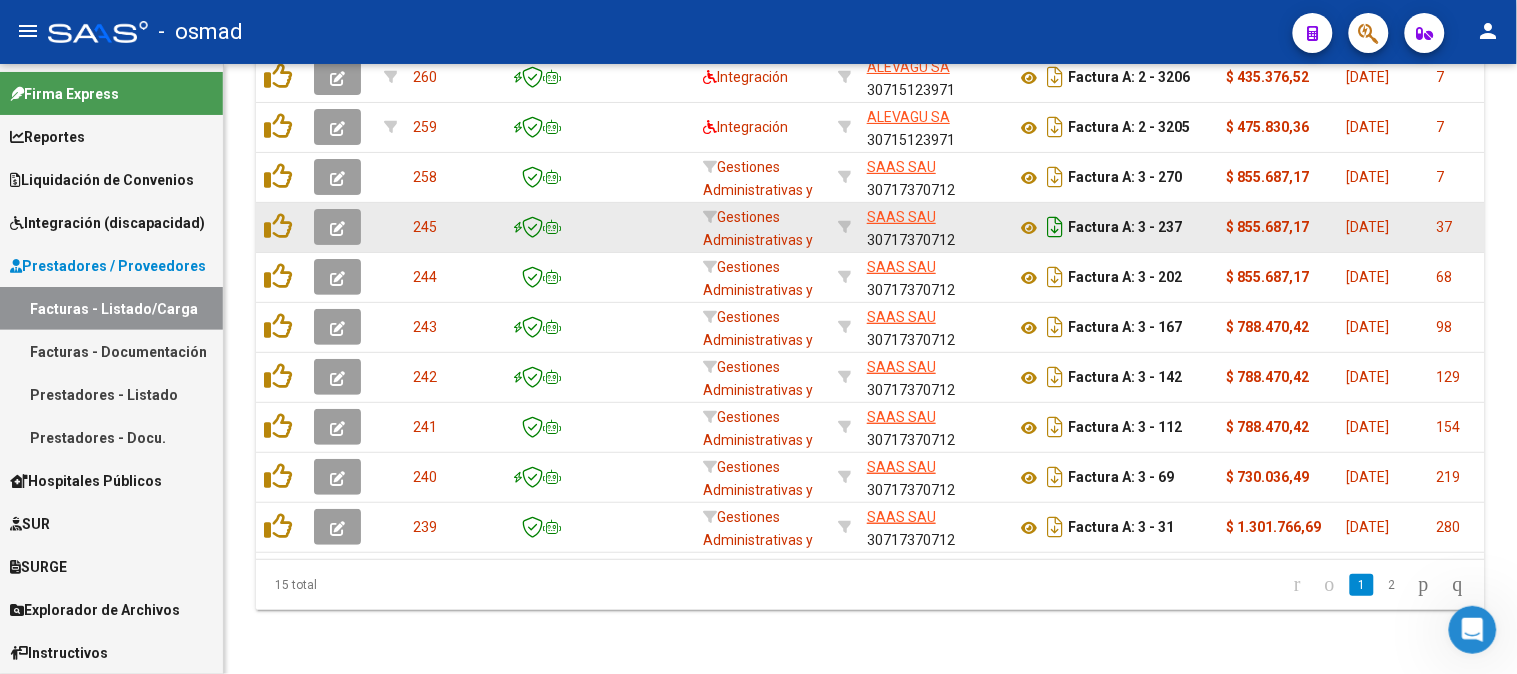 scroll, scrollTop: 125, scrollLeft: 0, axis: vertical 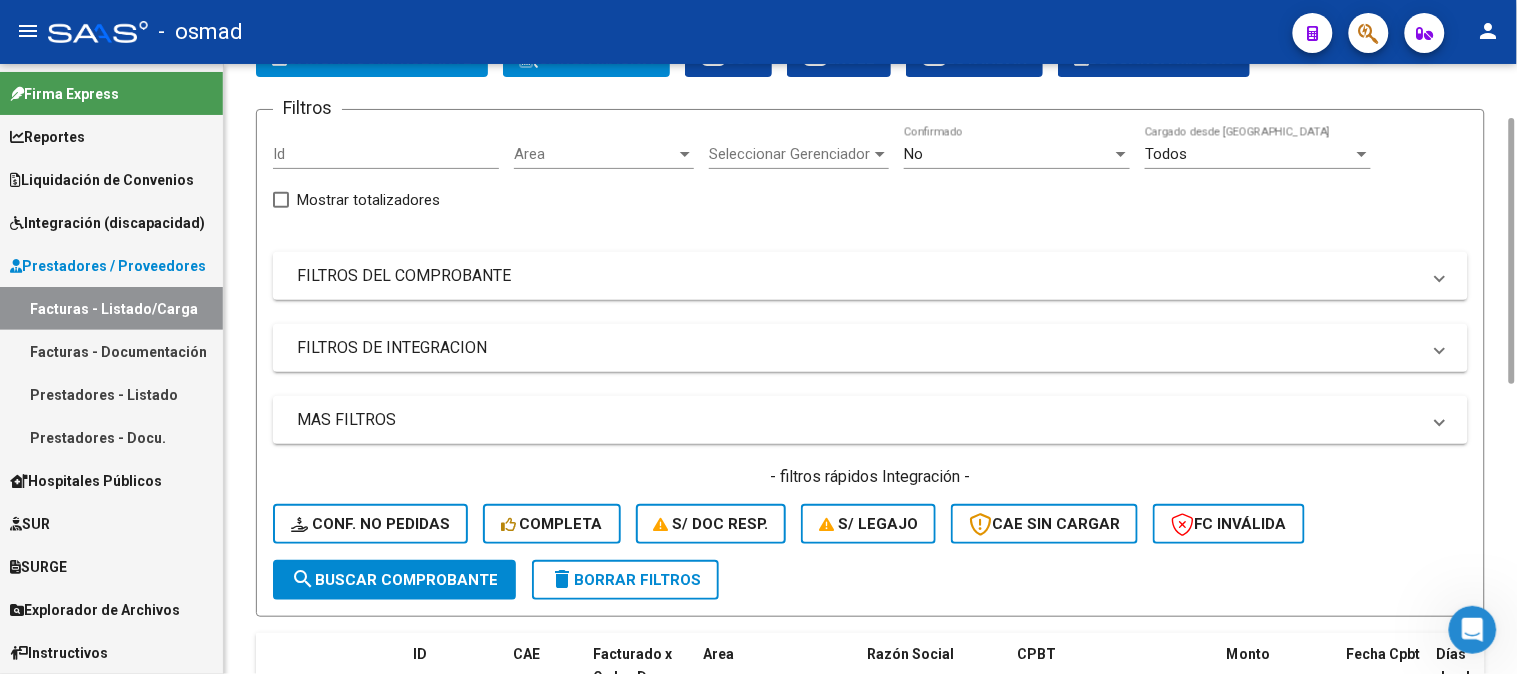 click on "delete  Borrar Filtros" 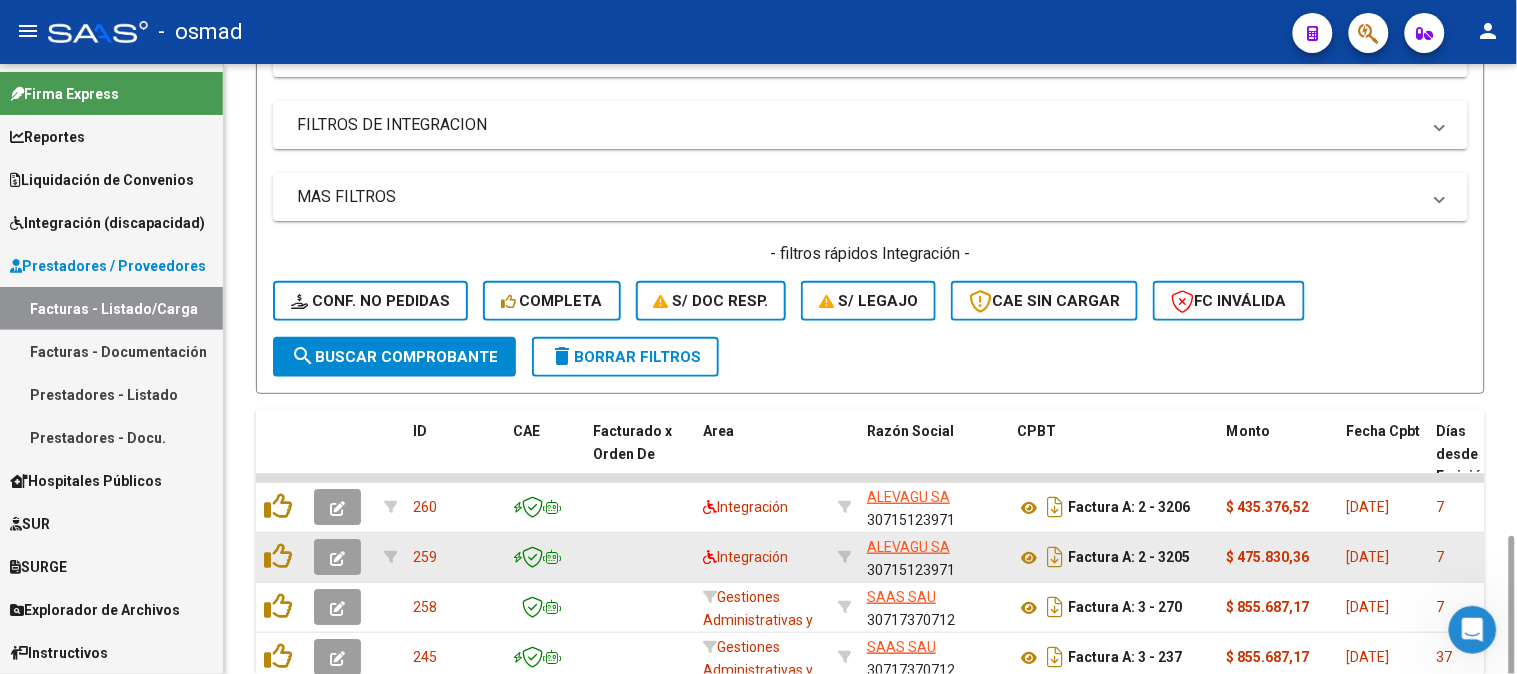 scroll, scrollTop: 571, scrollLeft: 0, axis: vertical 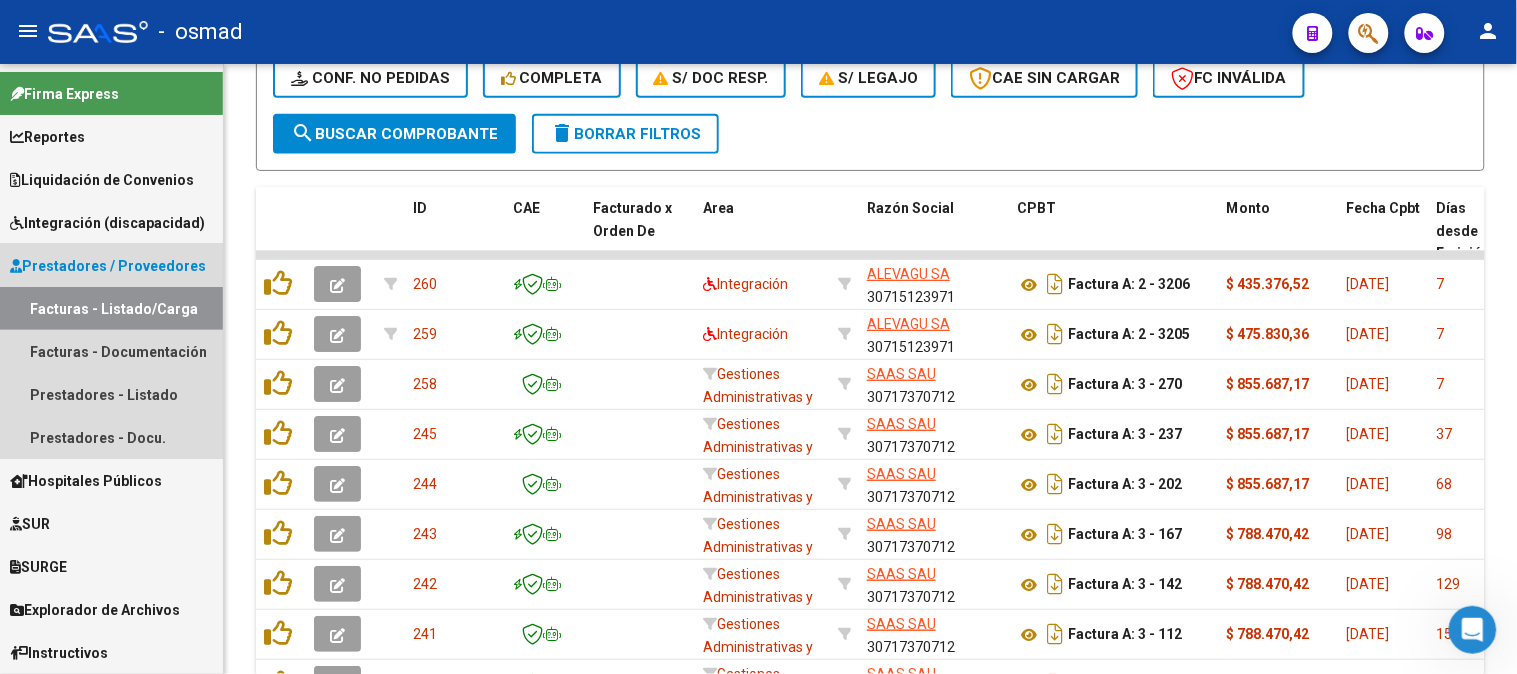 click on "Prestadores / Proveedores" at bounding box center [108, 266] 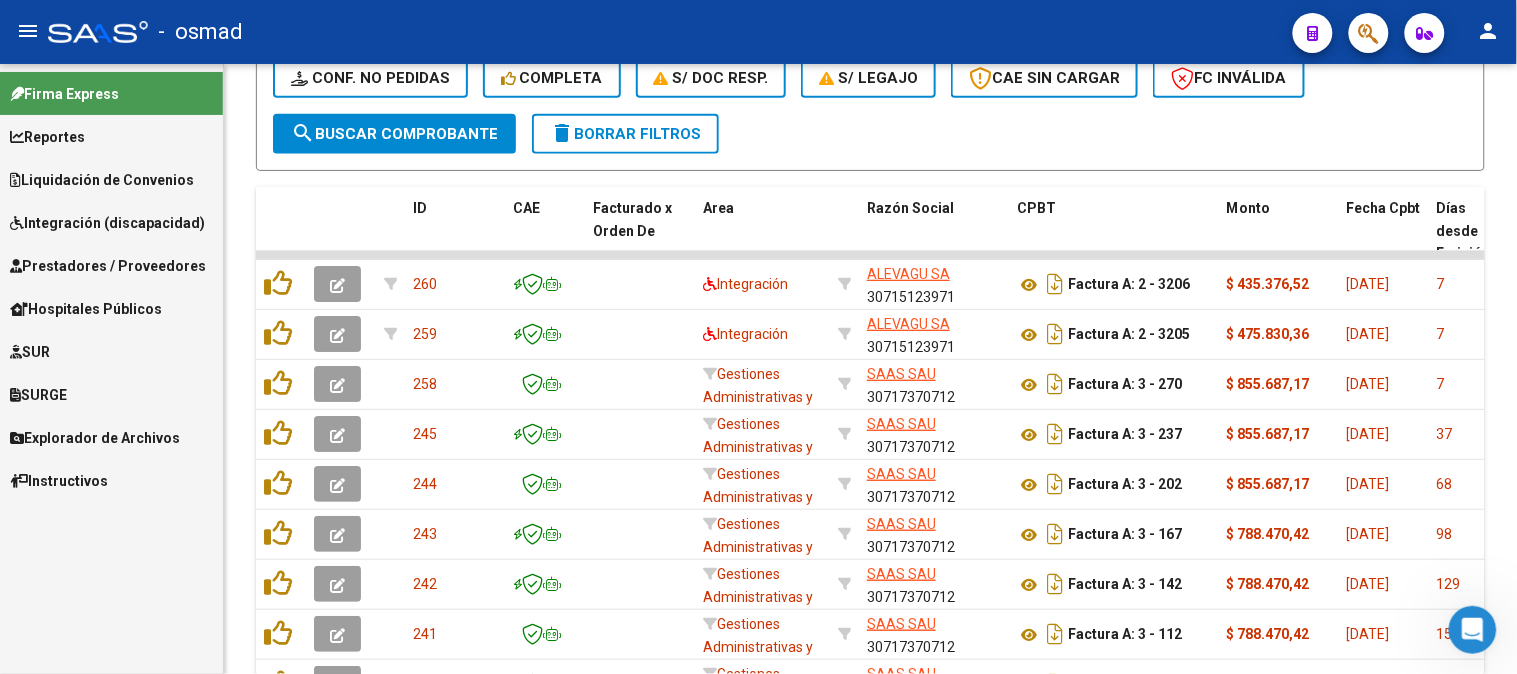 click on "Integración (discapacidad)" at bounding box center [107, 223] 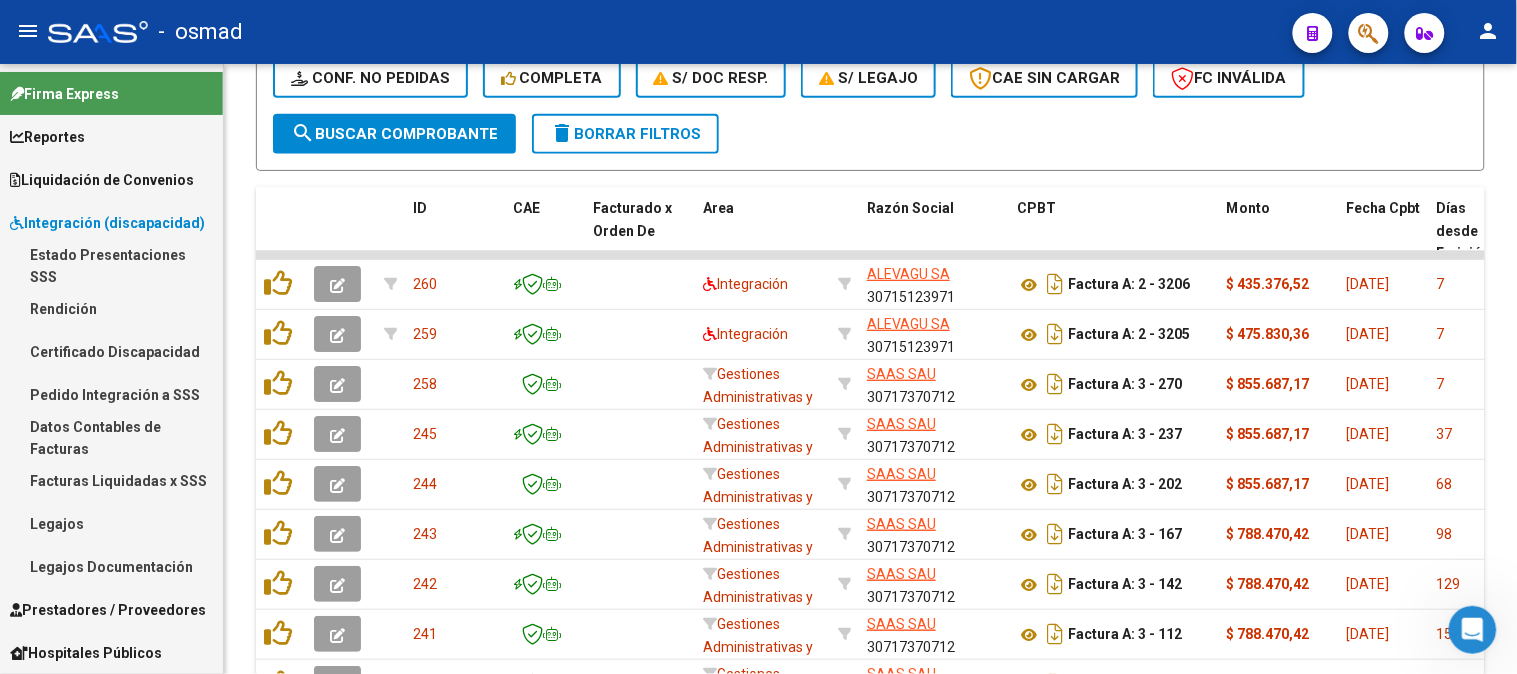 click on "Pedido Integración a SSS" at bounding box center [111, 394] 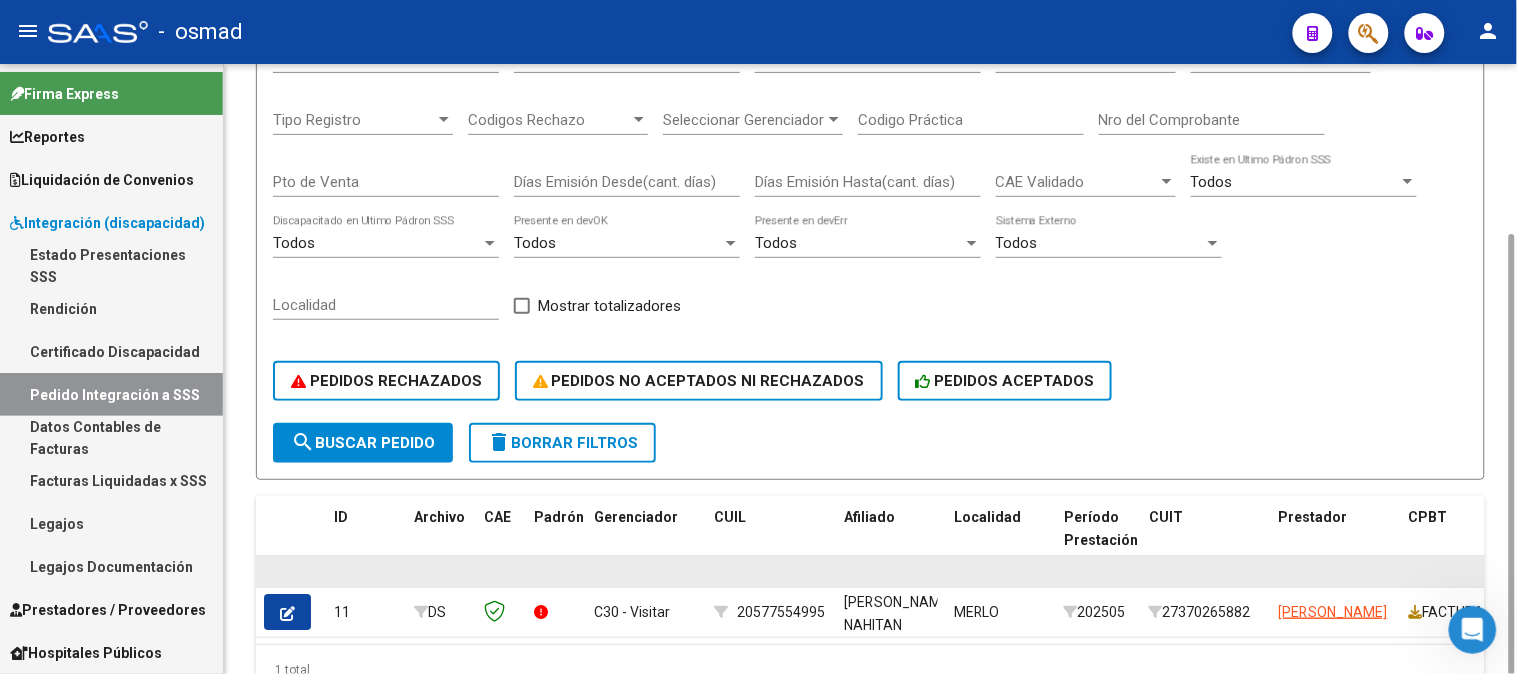 scroll, scrollTop: 334, scrollLeft: 0, axis: vertical 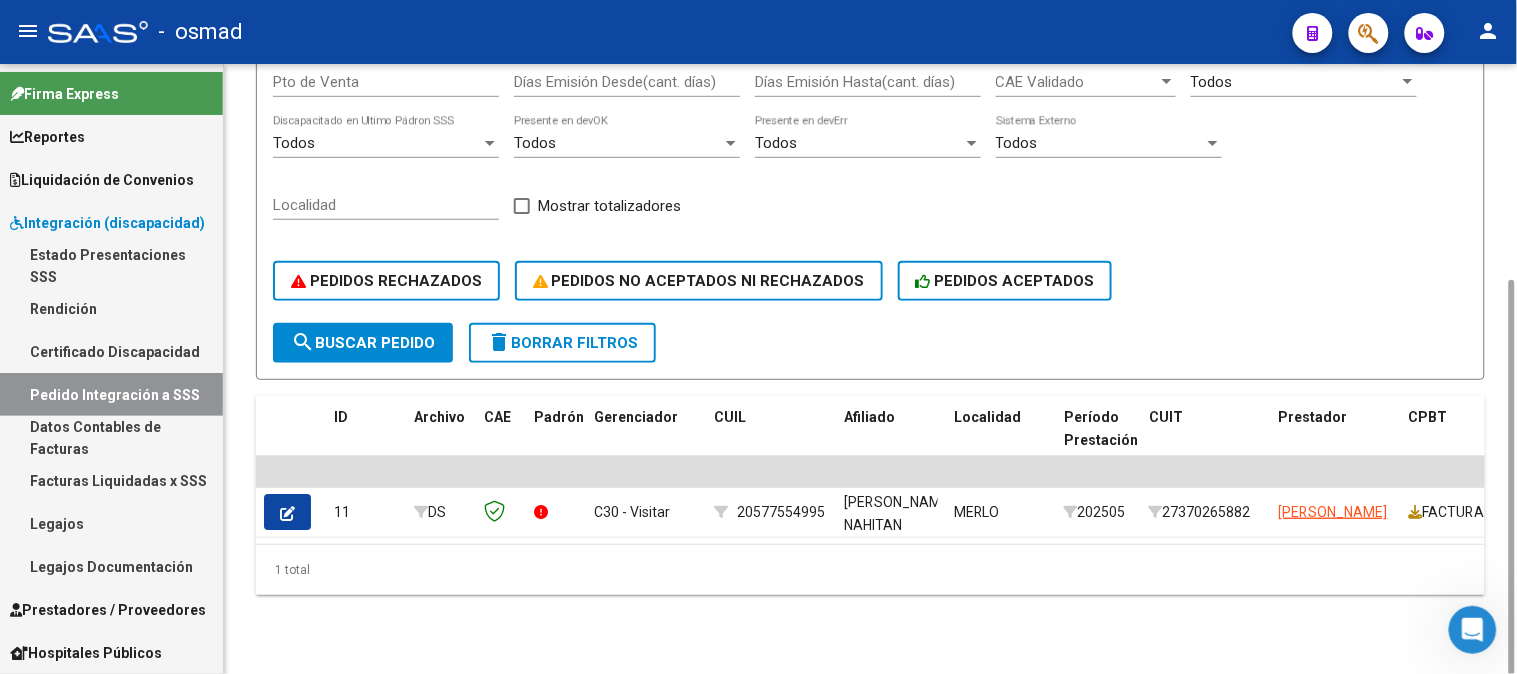 click on "delete  Borrar Filtros" 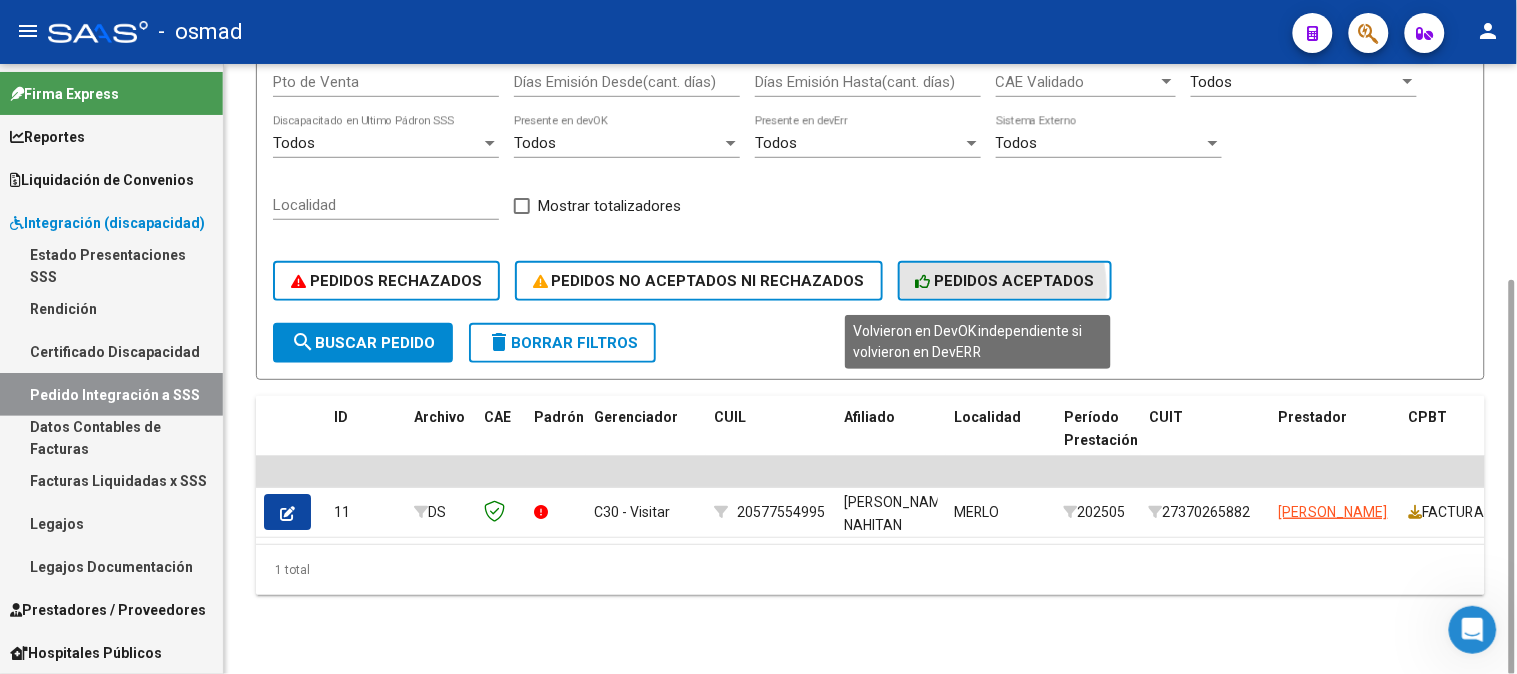 click on "PEDIDOS ACEPTADOS" 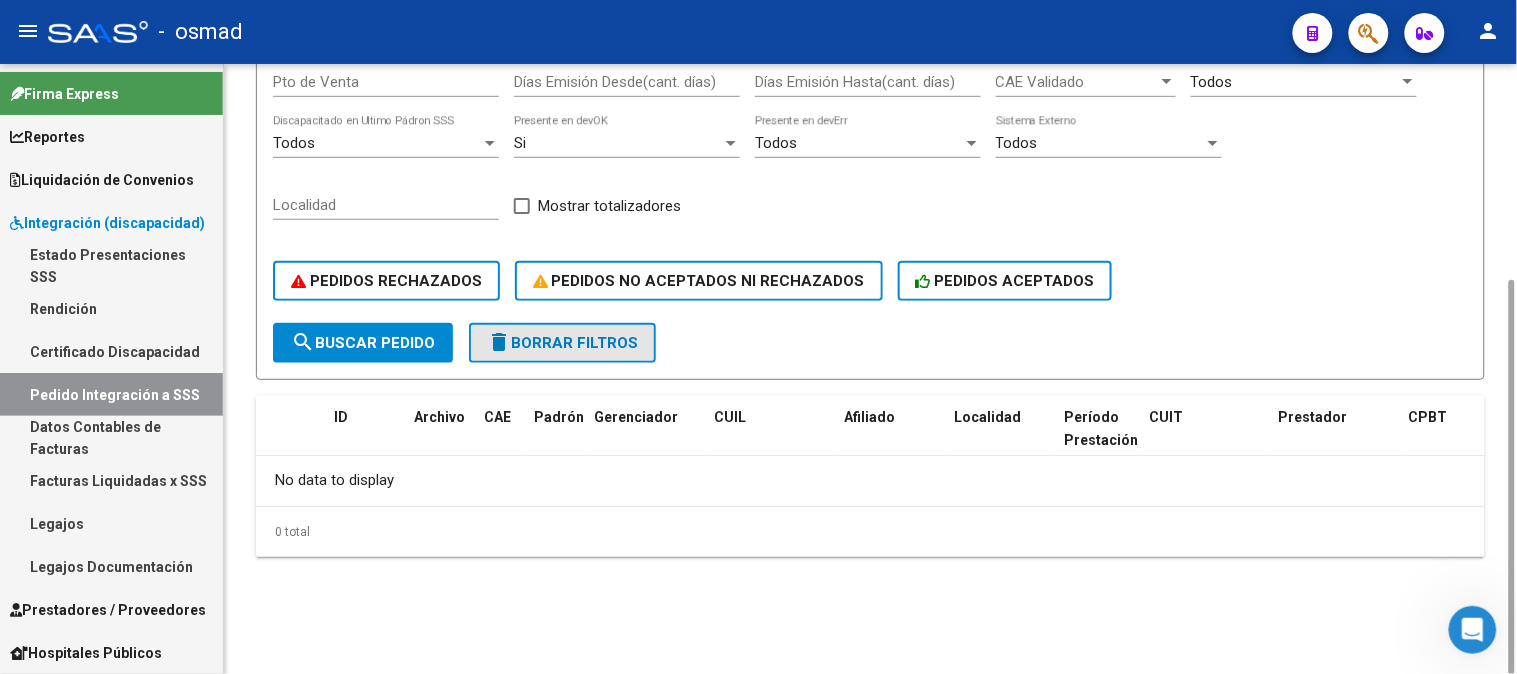 click on "delete  Borrar Filtros" 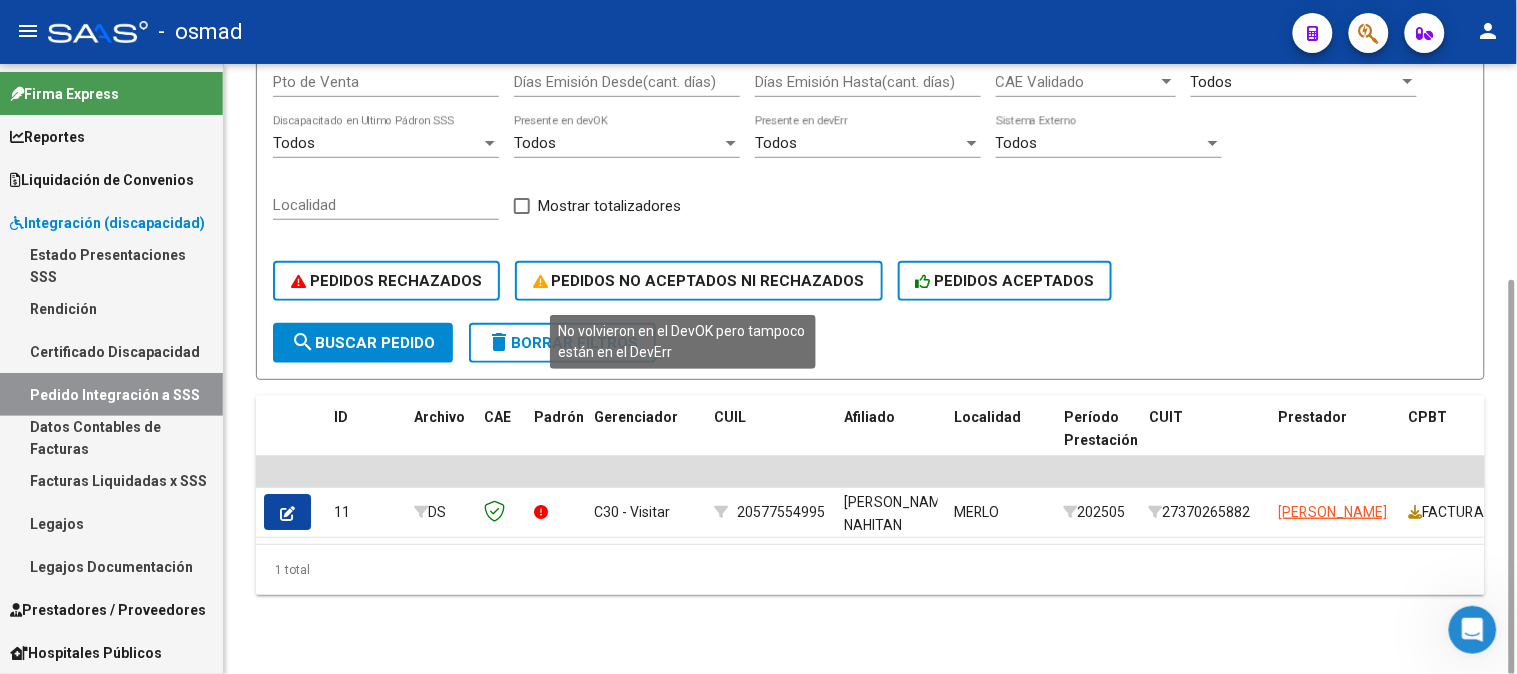 click on "PEDIDOS NO ACEPTADOS NI RECHAZADOS" 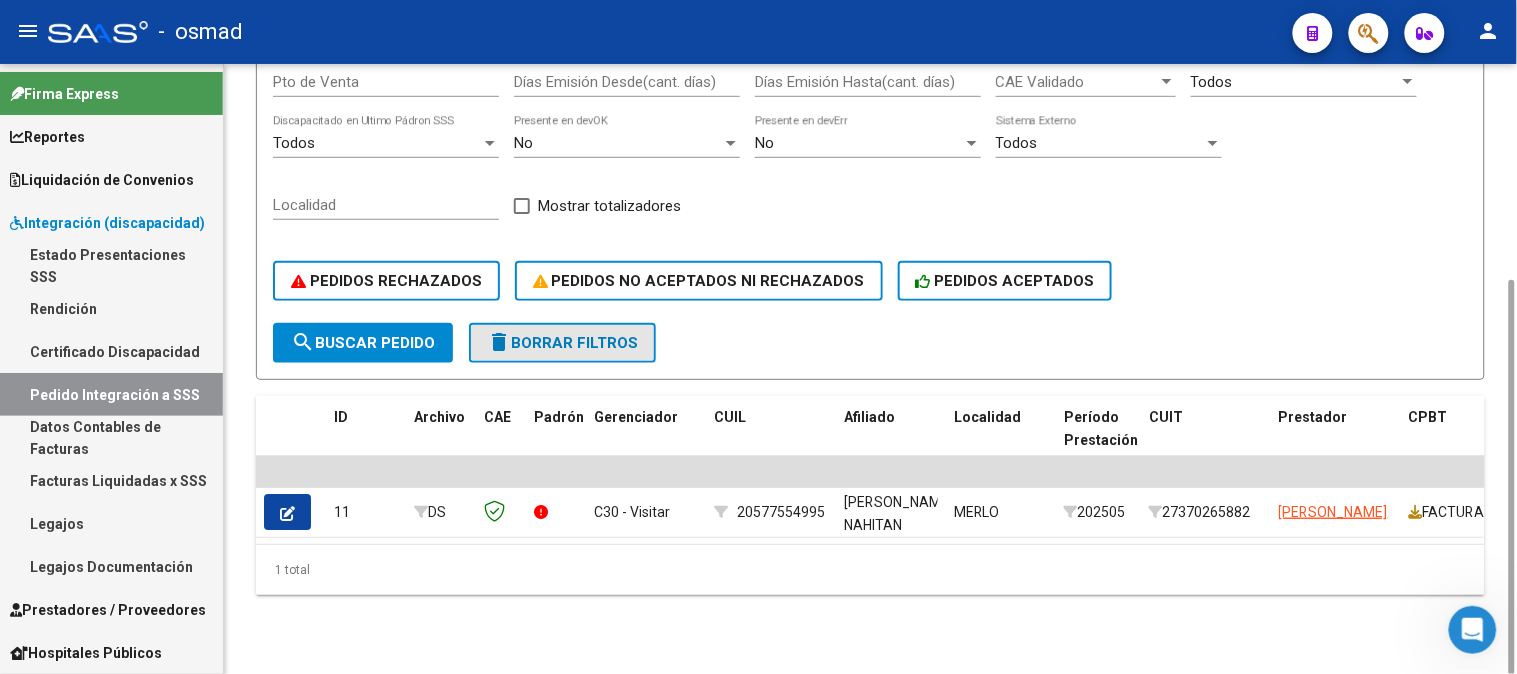 click on "delete  Borrar Filtros" 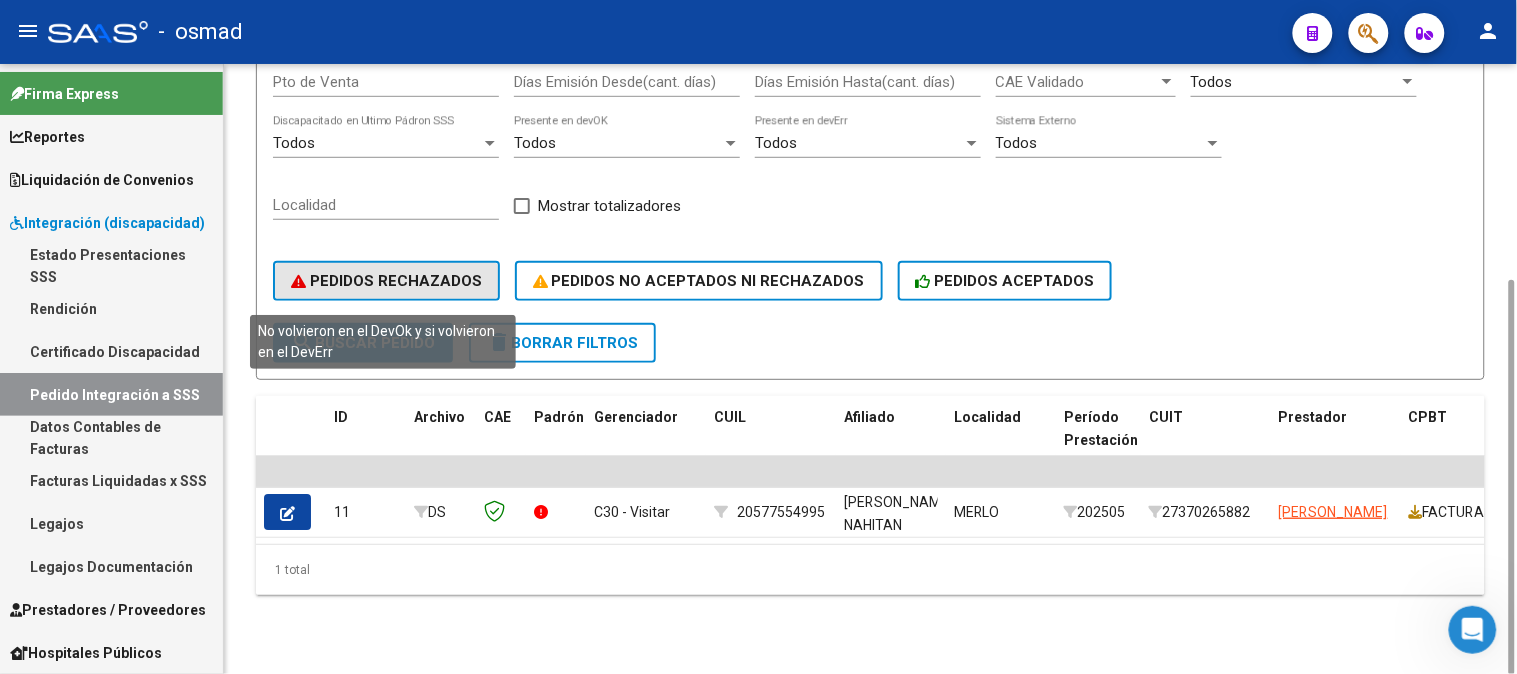 click on "PEDIDOS RECHAZADOS" 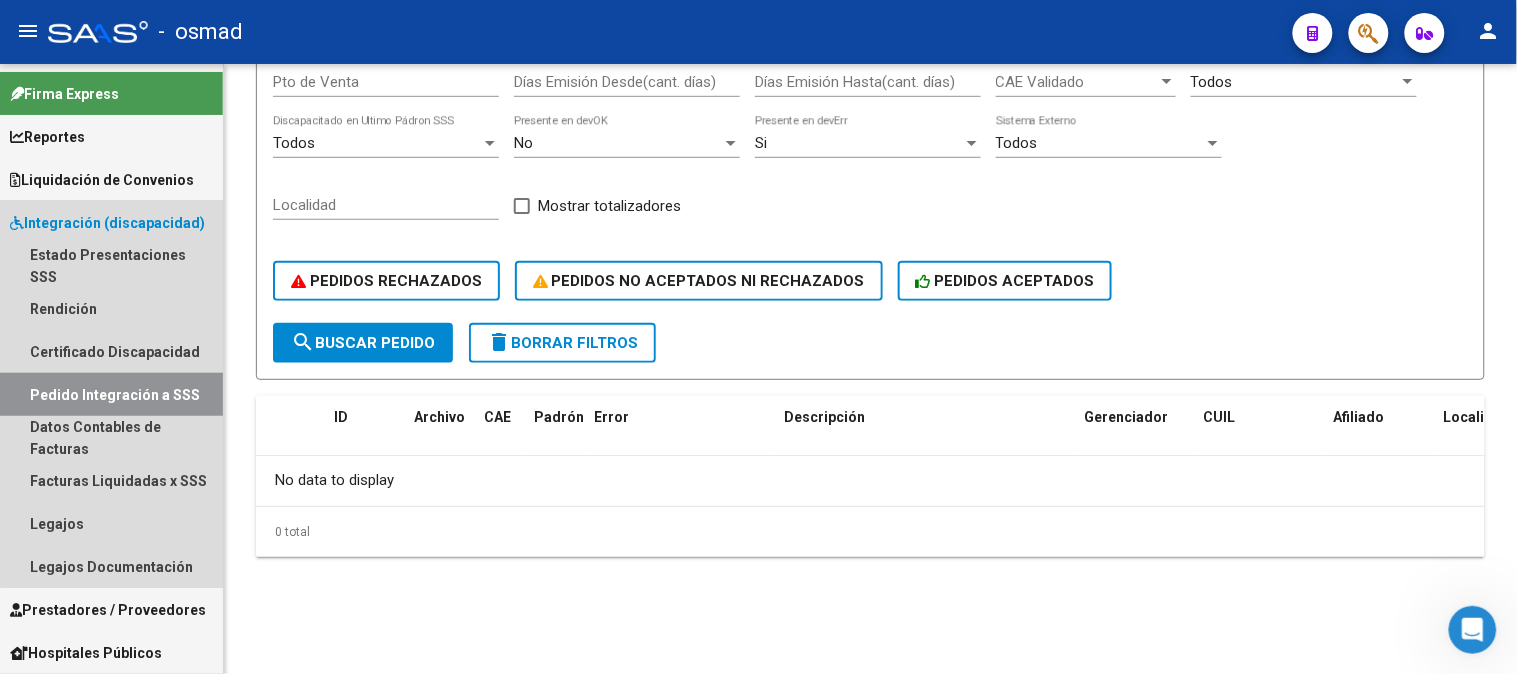 click on "Pedido Integración a SSS" at bounding box center [111, 394] 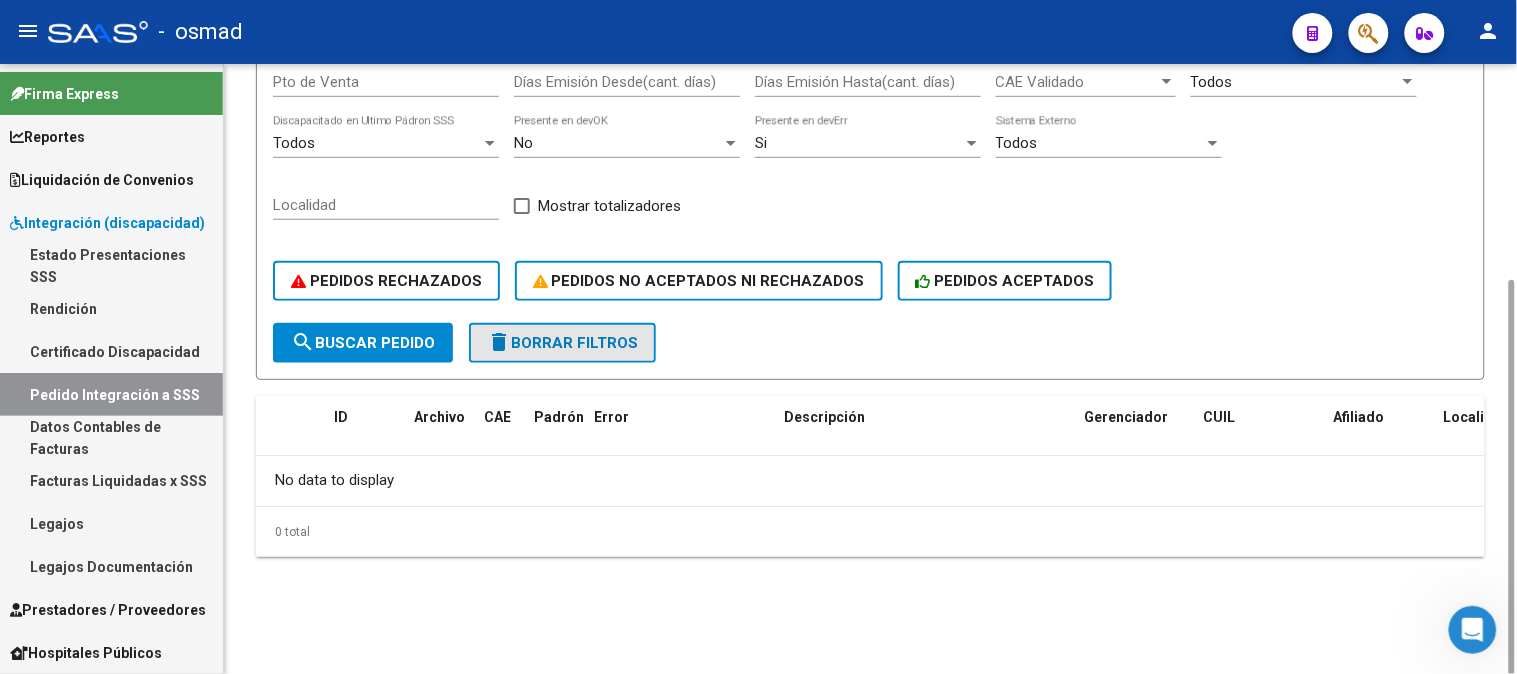 click on "delete  Borrar Filtros" 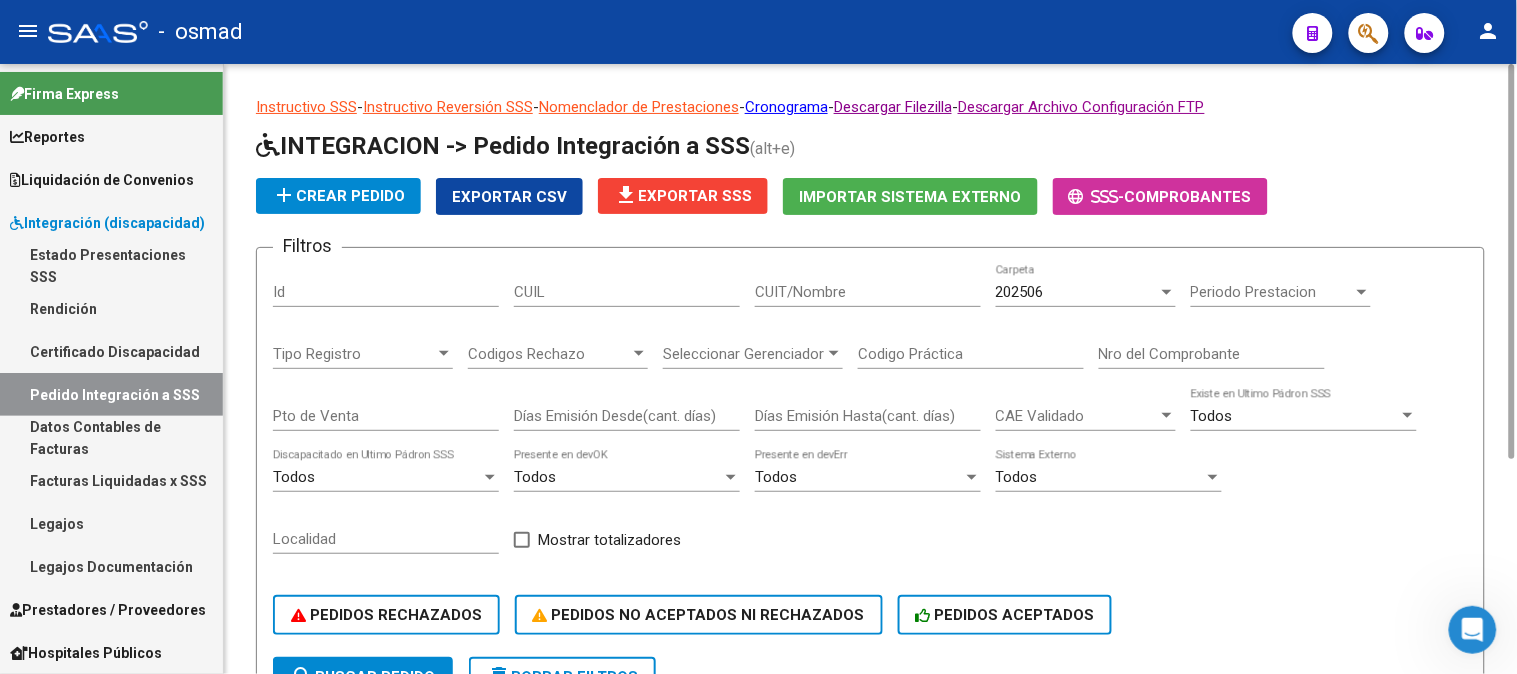 scroll, scrollTop: 222, scrollLeft: 0, axis: vertical 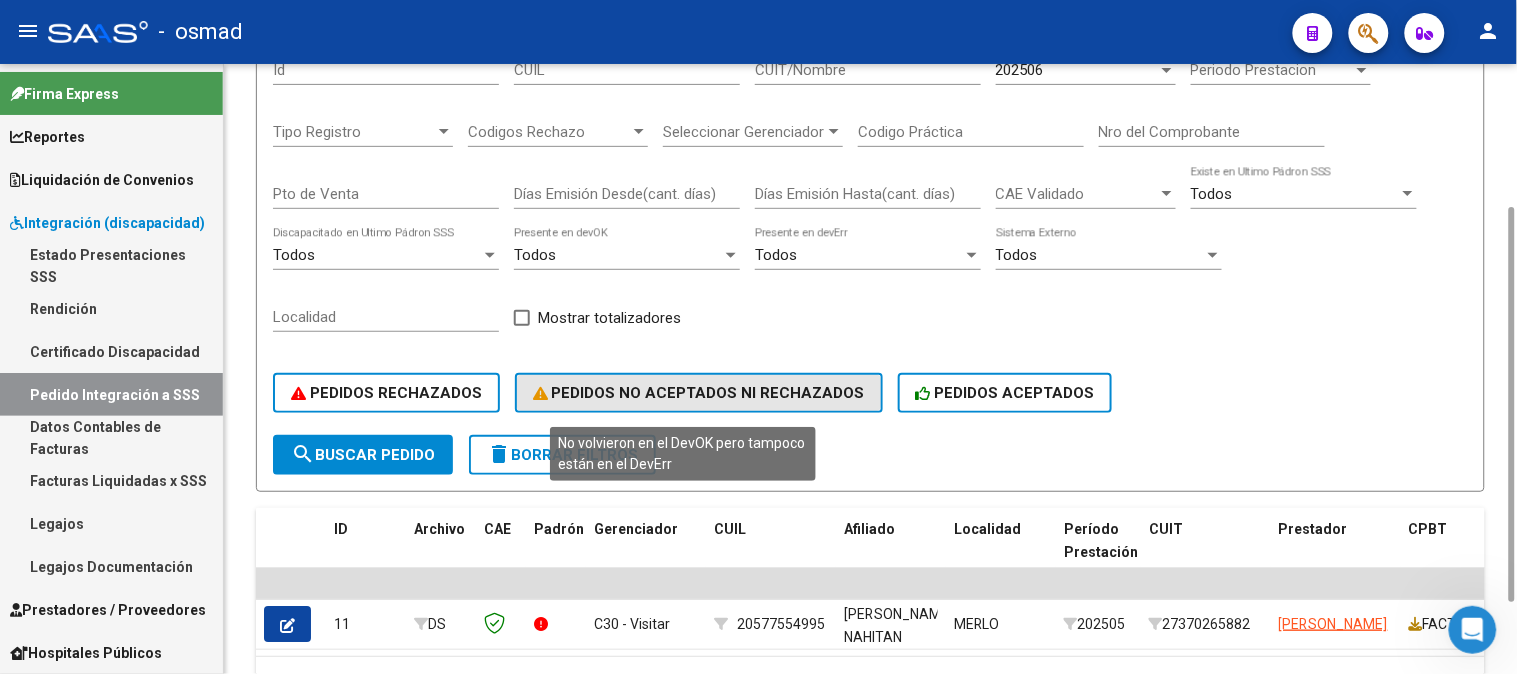 click on "PEDIDOS NO ACEPTADOS NI RECHAZADOS" 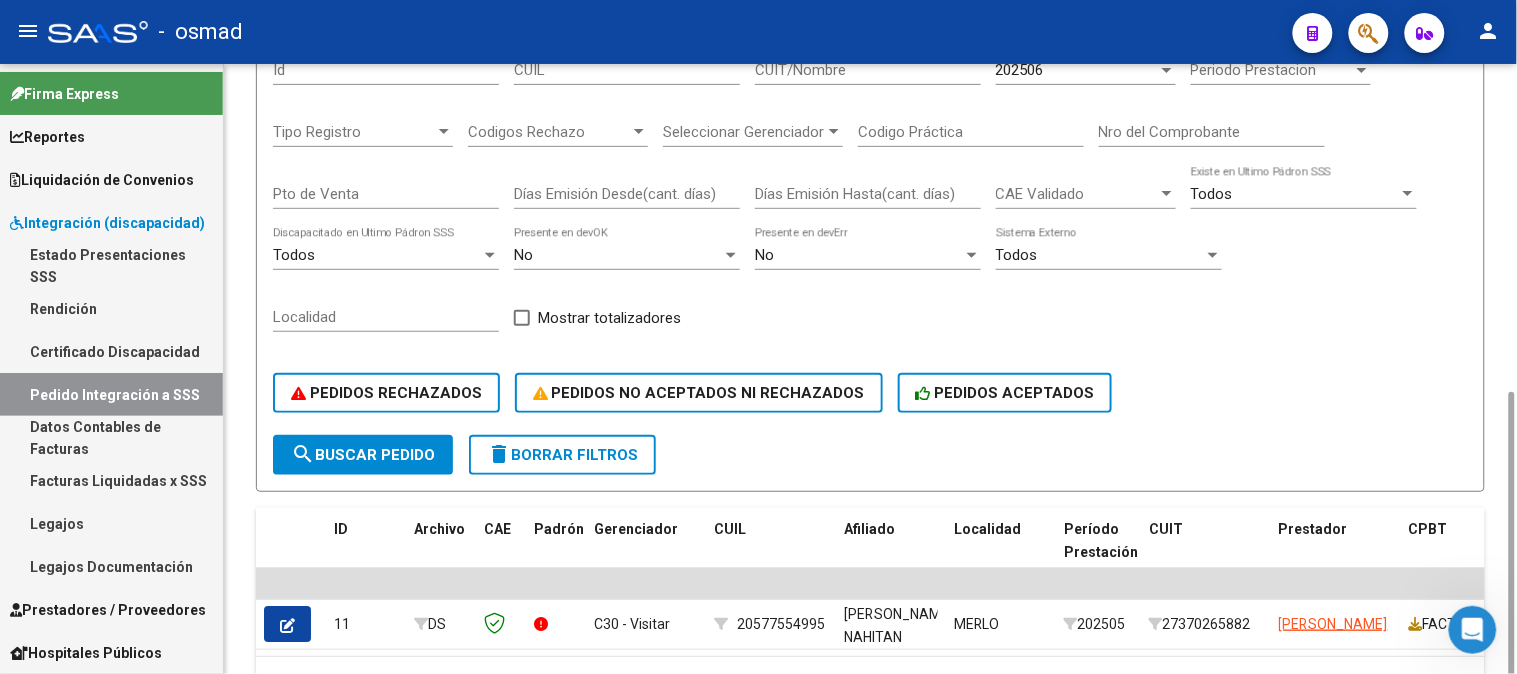 scroll, scrollTop: 334, scrollLeft: 0, axis: vertical 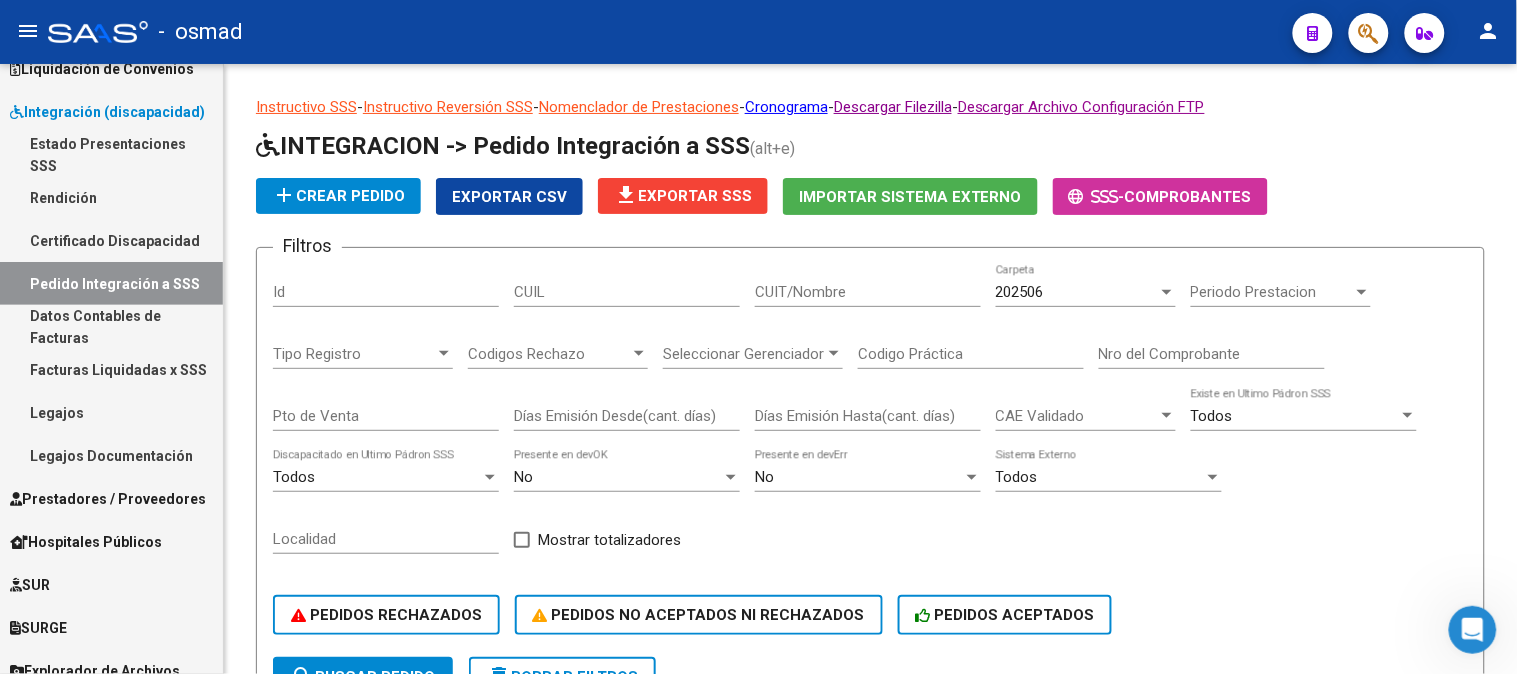 click on "Legajos" at bounding box center [111, 412] 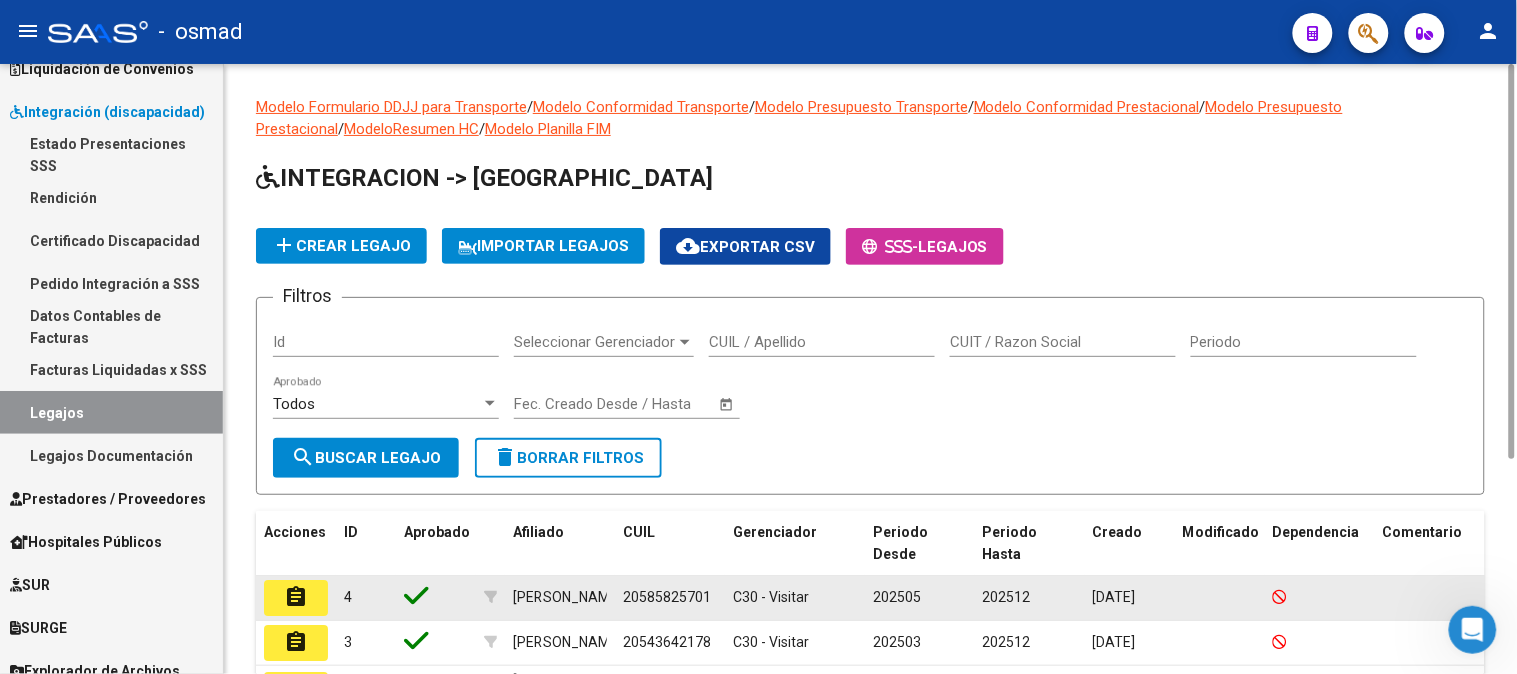 scroll, scrollTop: 238, scrollLeft: 0, axis: vertical 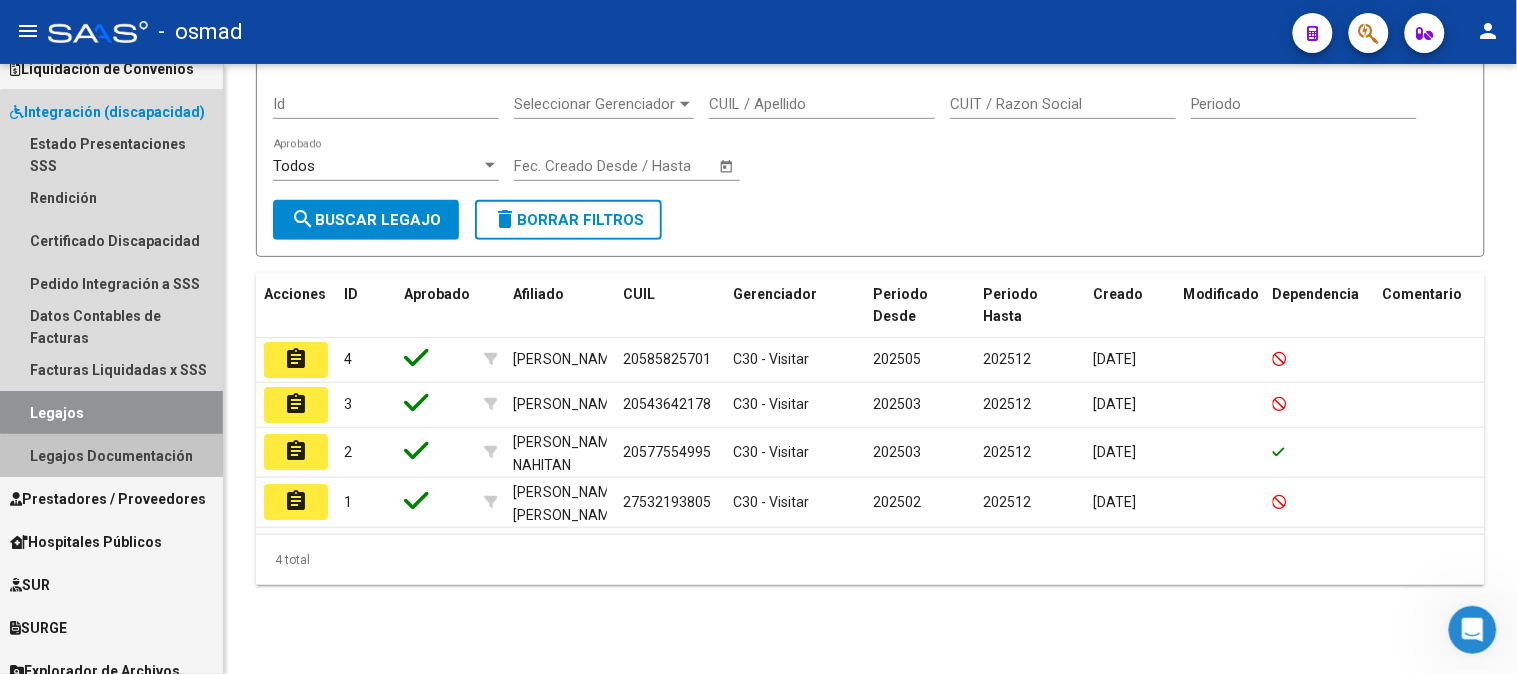 click on "Legajos Documentación" at bounding box center [111, 455] 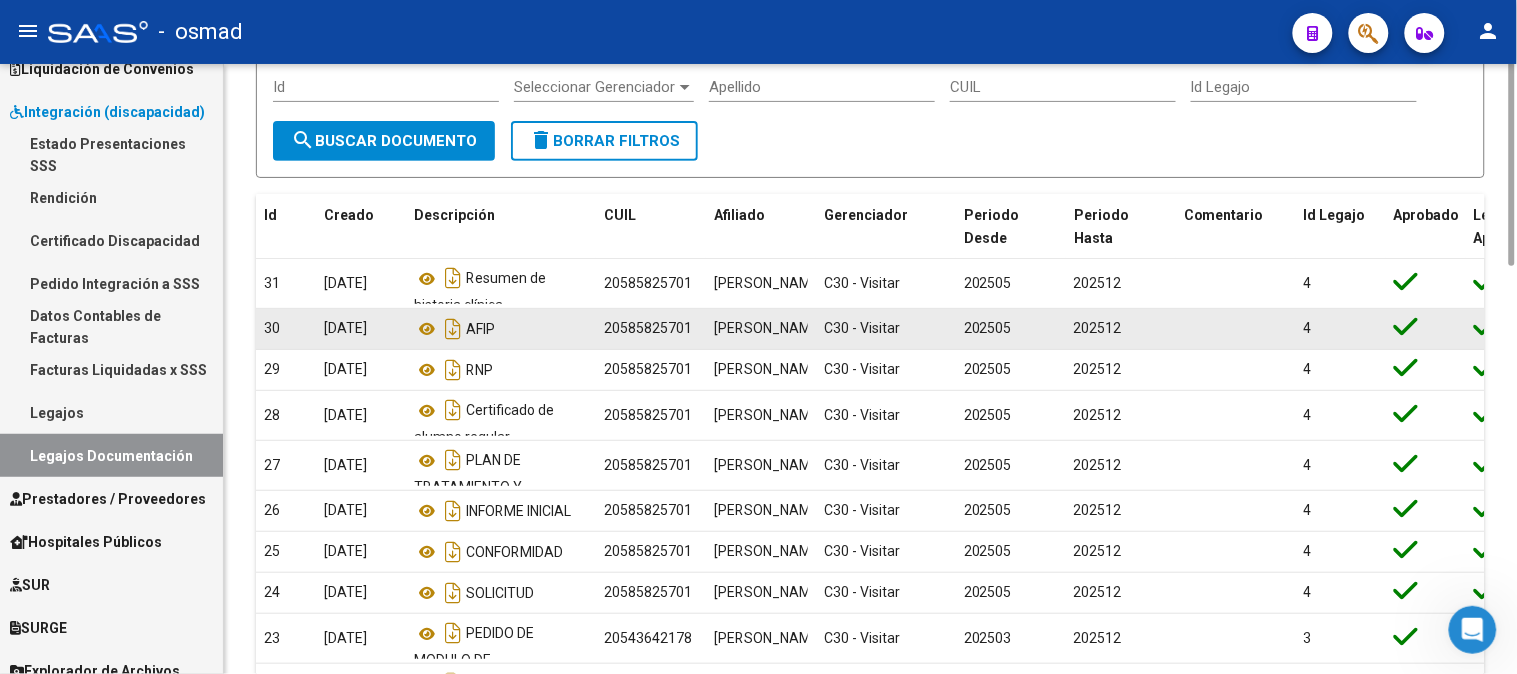 scroll, scrollTop: 0, scrollLeft: 0, axis: both 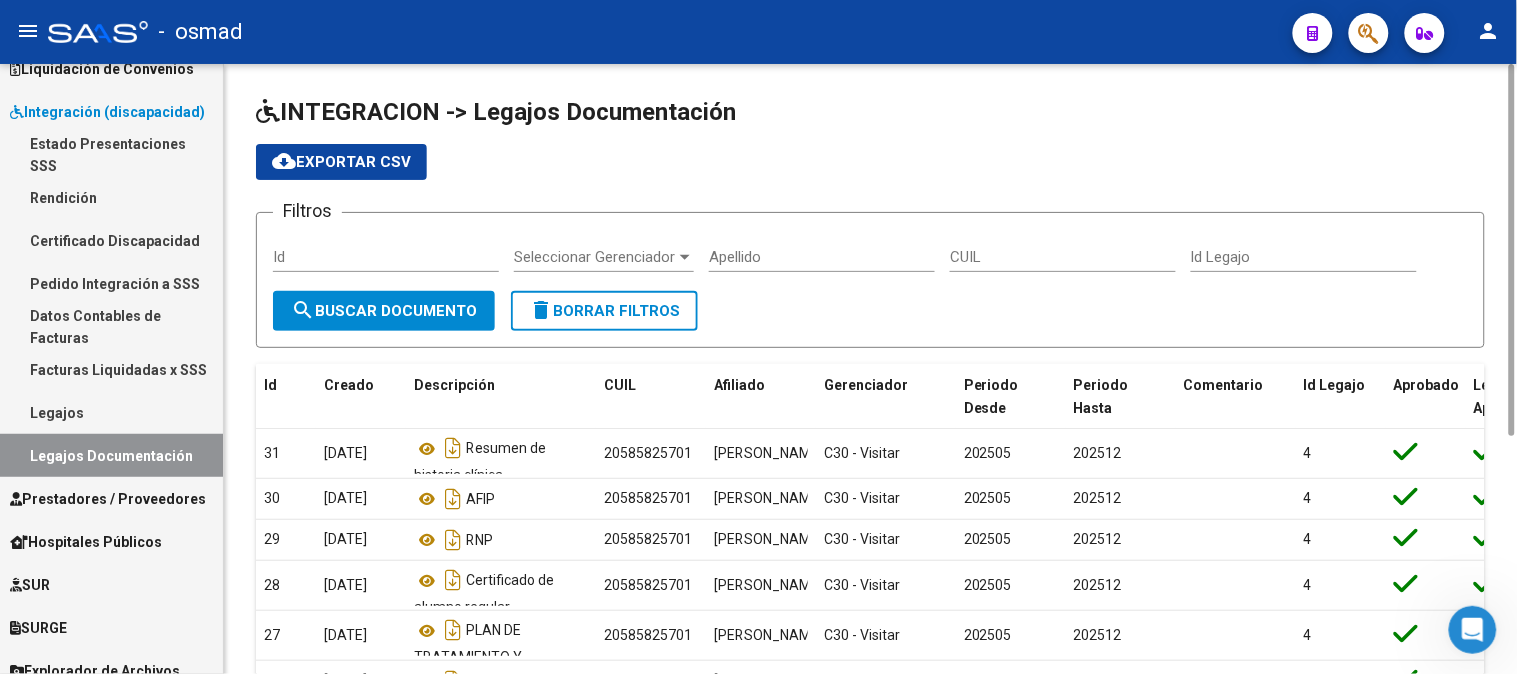 click on "Legajos" at bounding box center [111, 412] 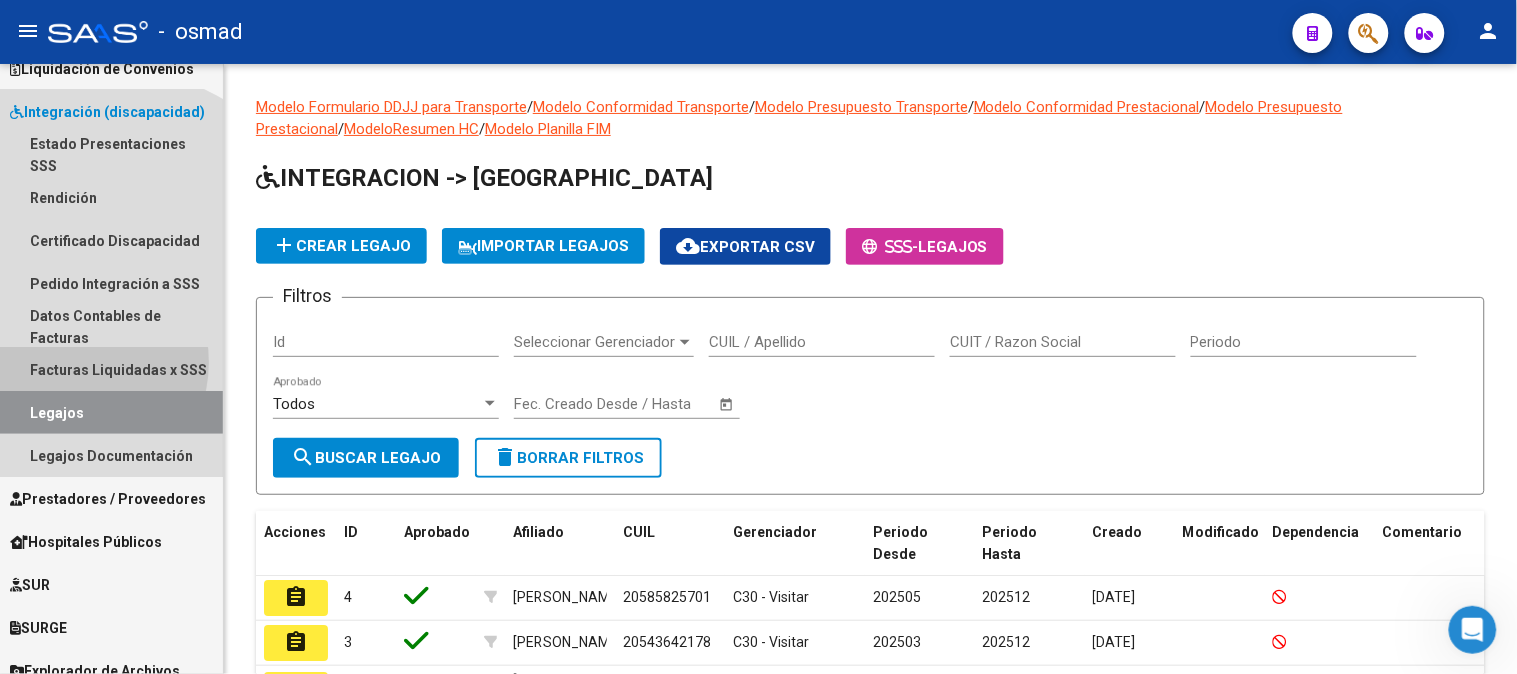 click on "Facturas Liquidadas x SSS" at bounding box center [111, 369] 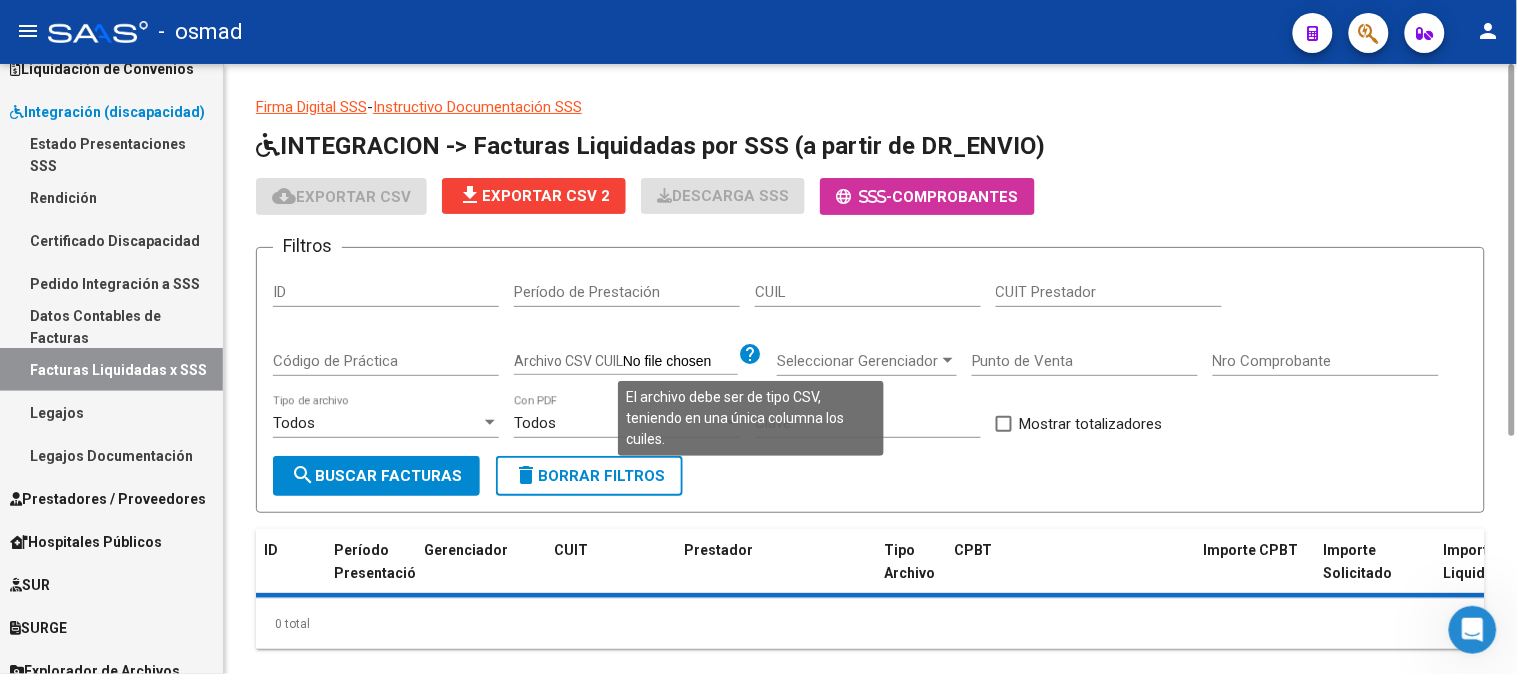 scroll, scrollTop: 38, scrollLeft: 0, axis: vertical 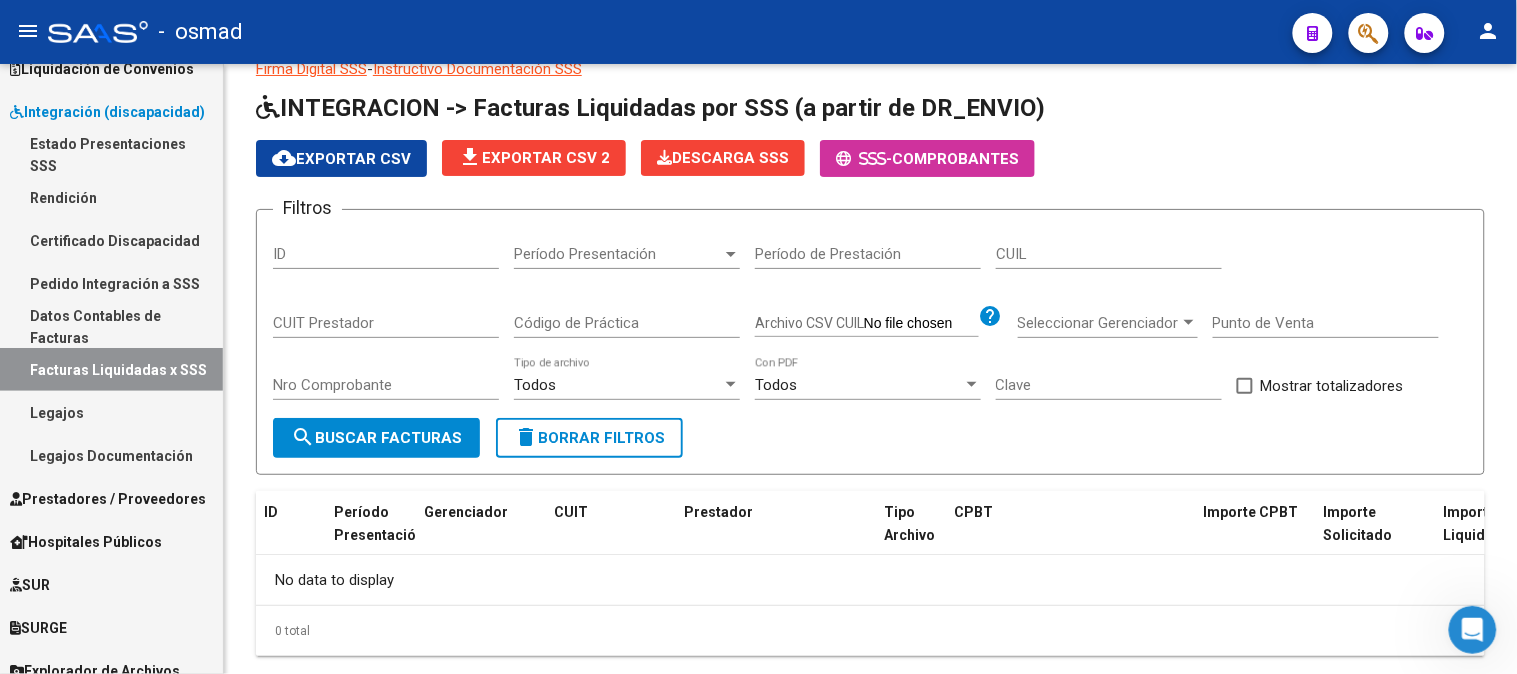 click on "Pedido Integración a SSS" at bounding box center (111, 283) 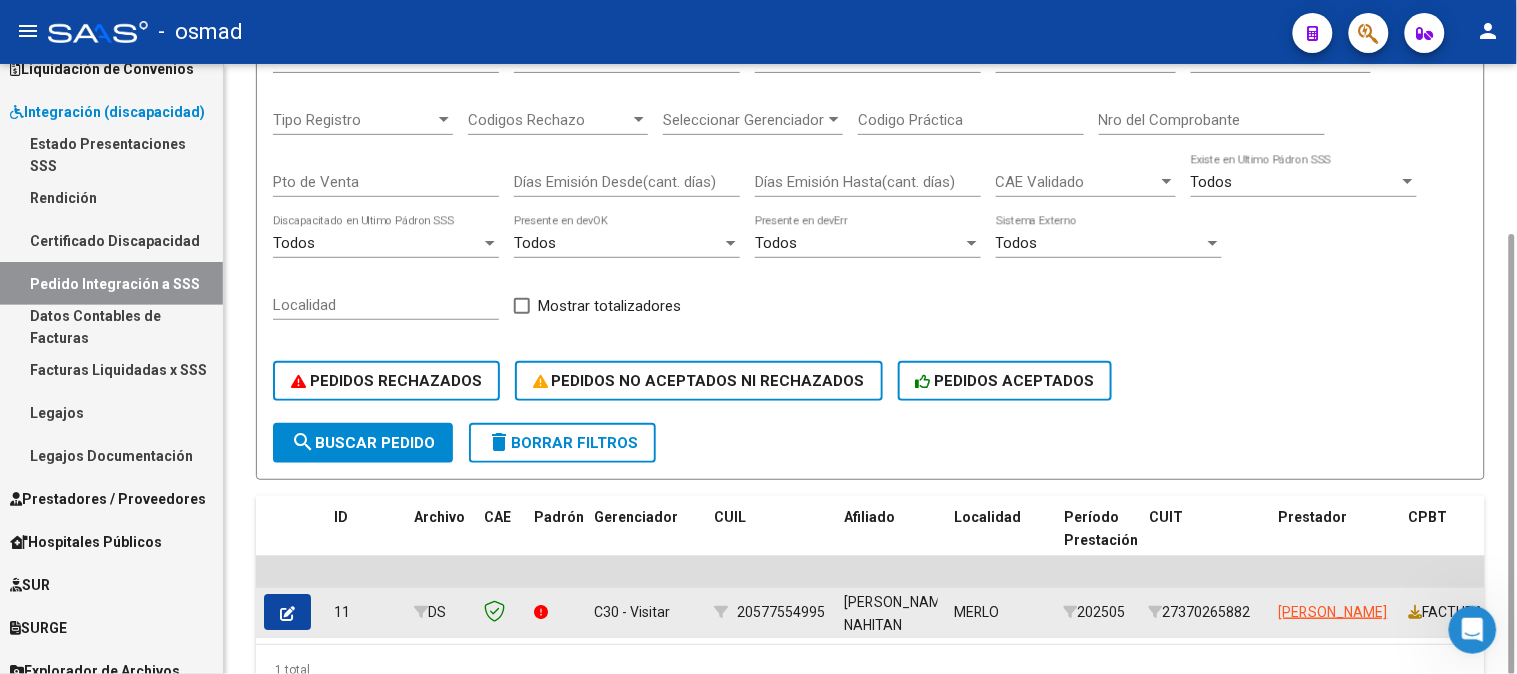 scroll, scrollTop: 334, scrollLeft: 0, axis: vertical 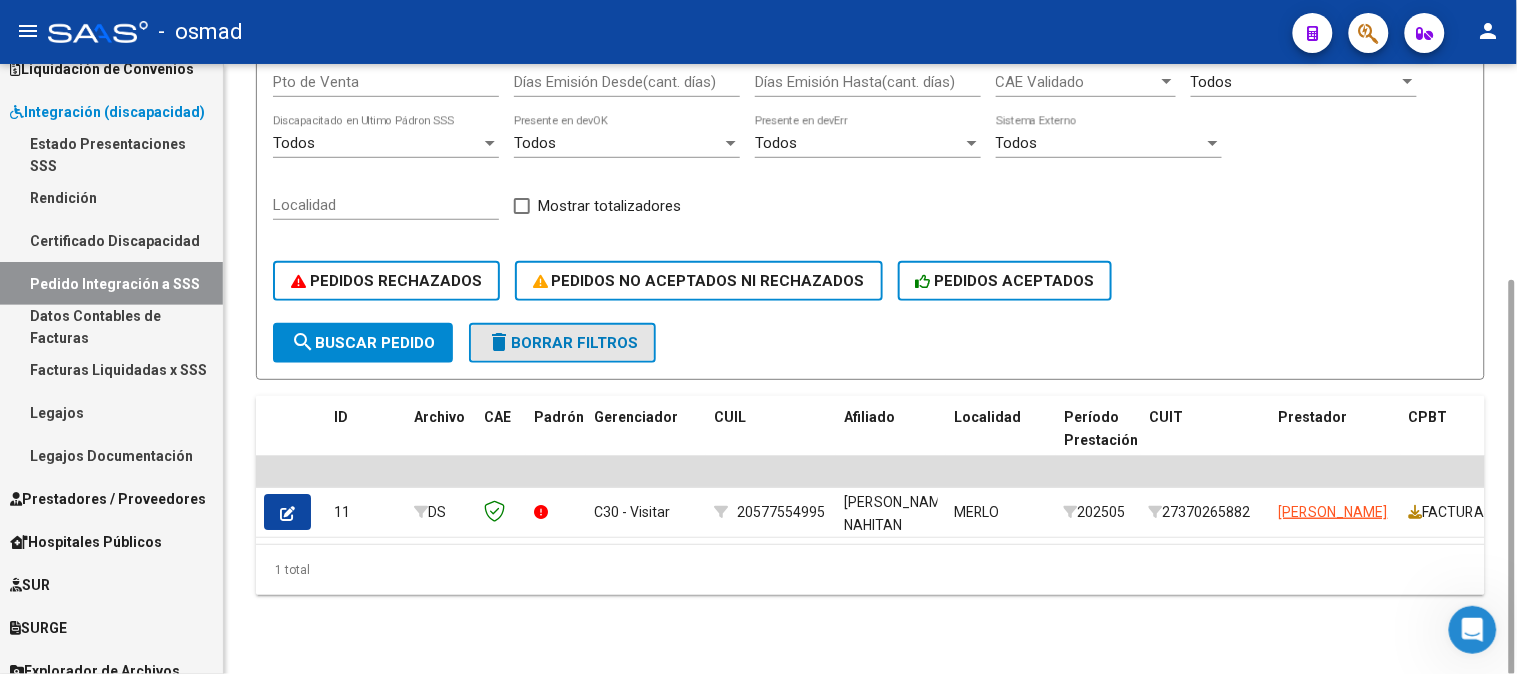 click on "delete  Borrar Filtros" 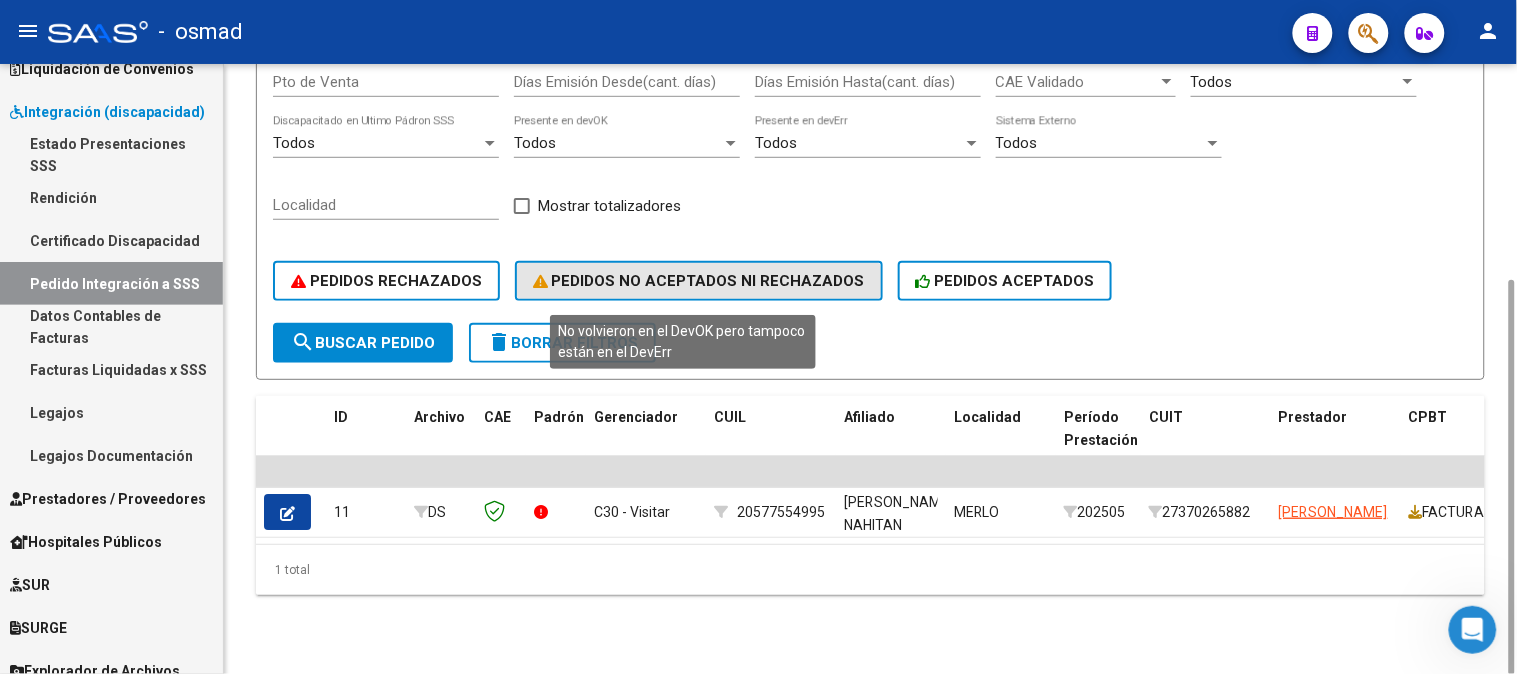 click on "PEDIDOS NO ACEPTADOS NI RECHAZADOS" 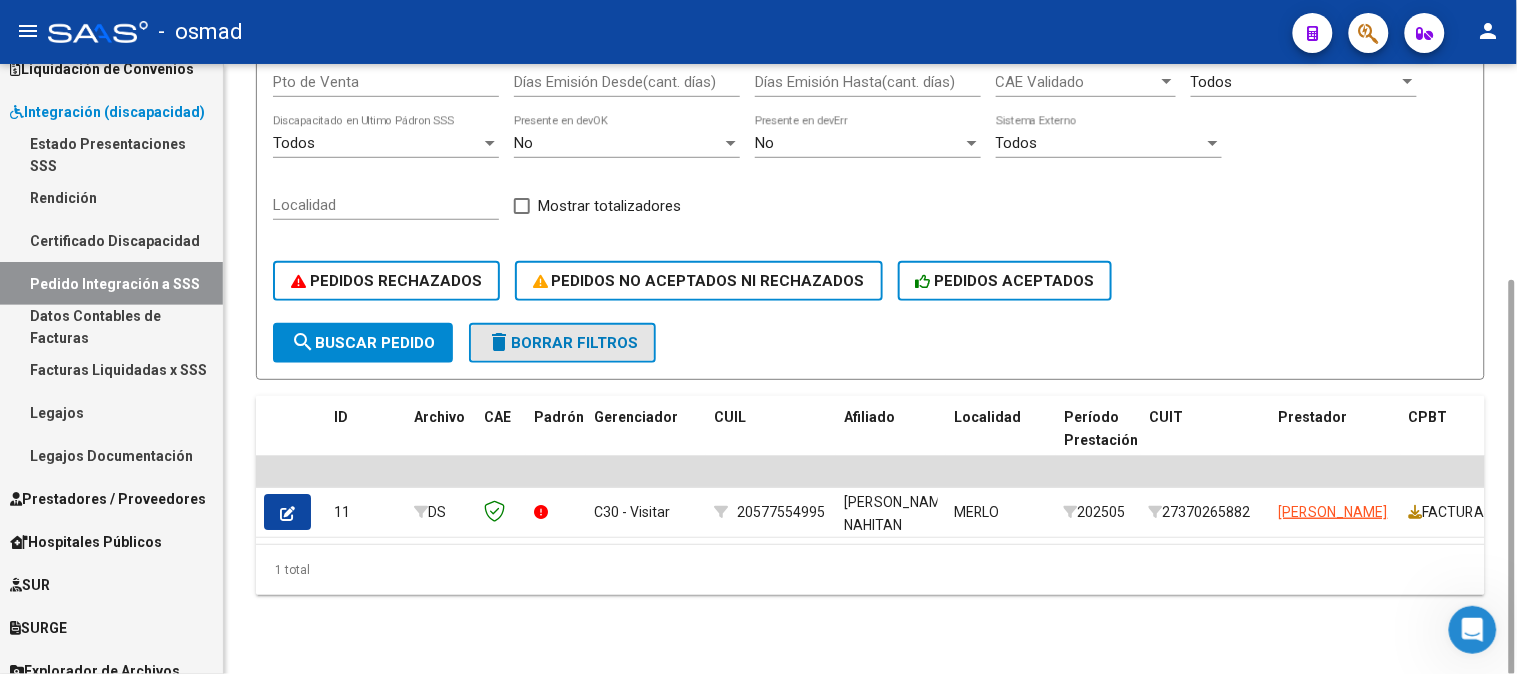 click on "delete  Borrar Filtros" 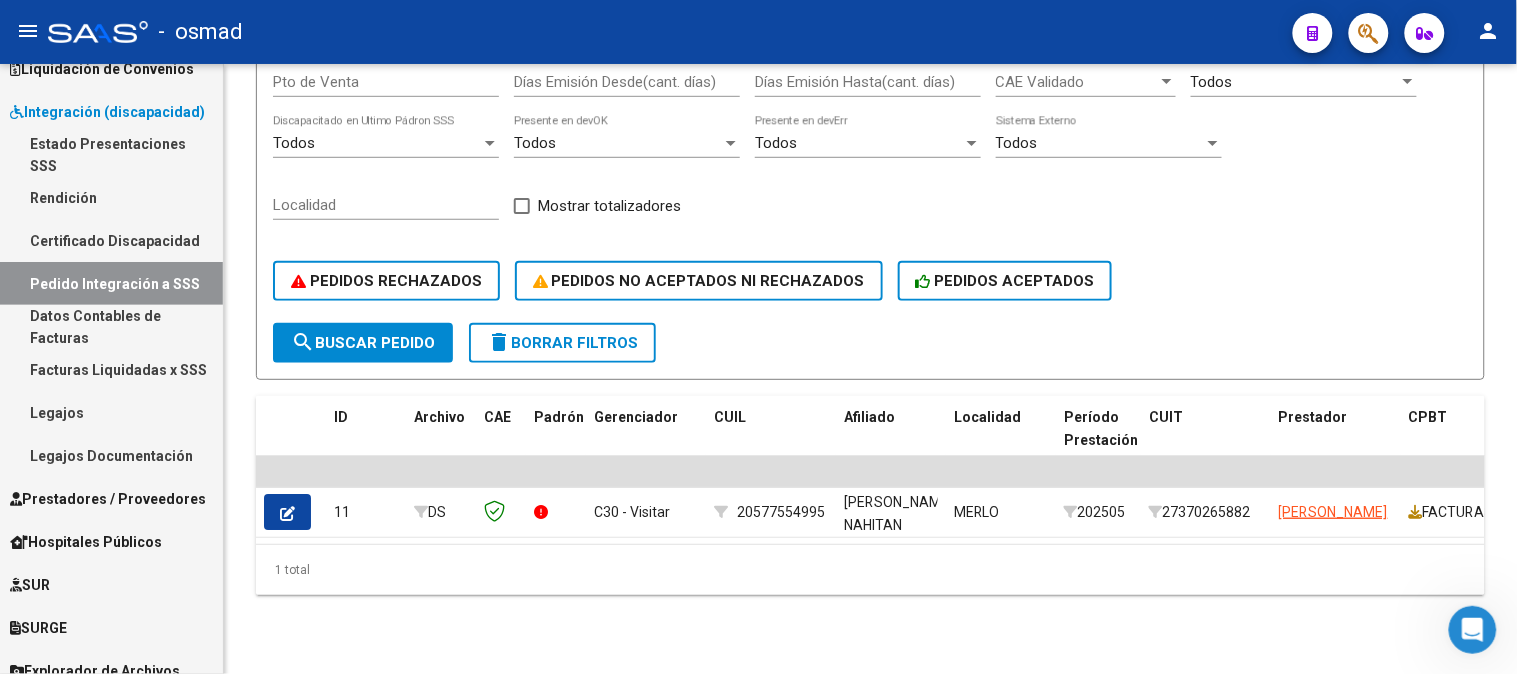 scroll, scrollTop: 0, scrollLeft: 0, axis: both 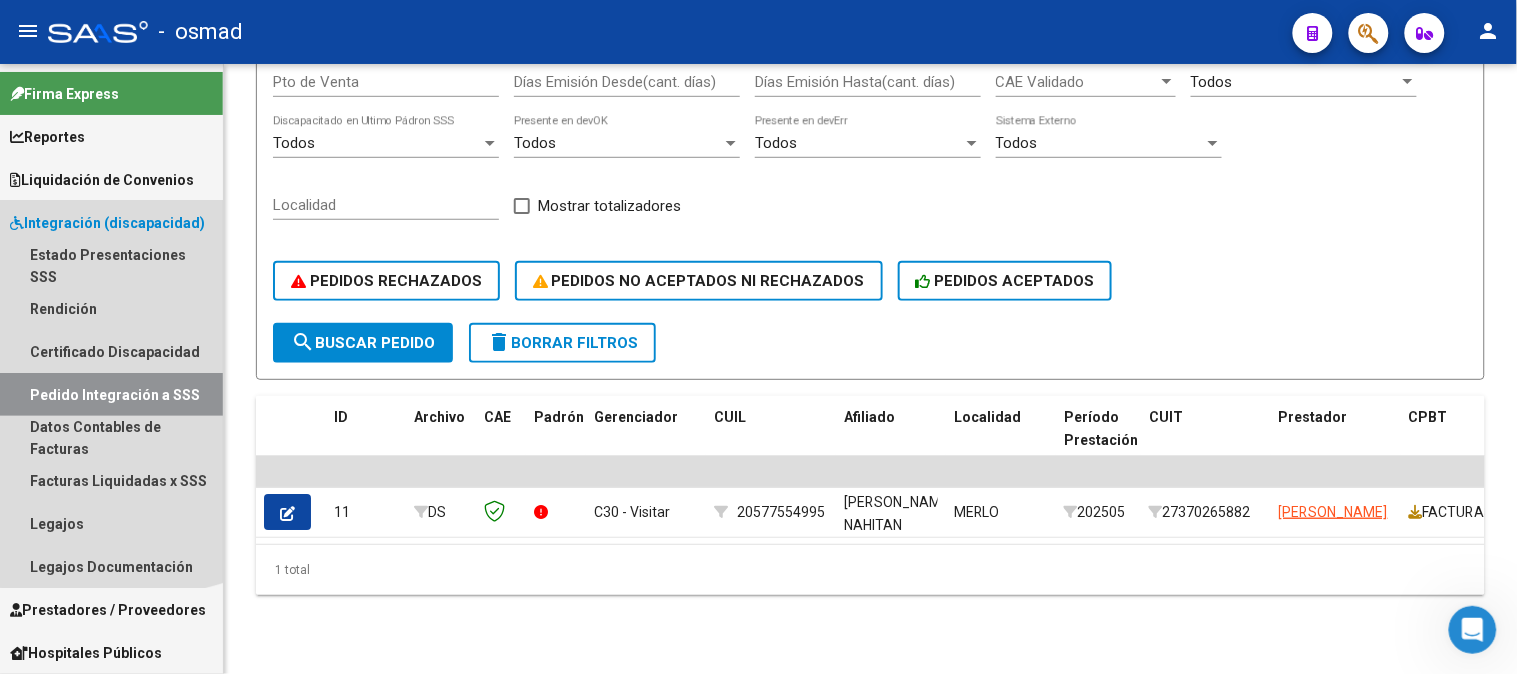 click on "Integración (discapacidad)" at bounding box center [107, 223] 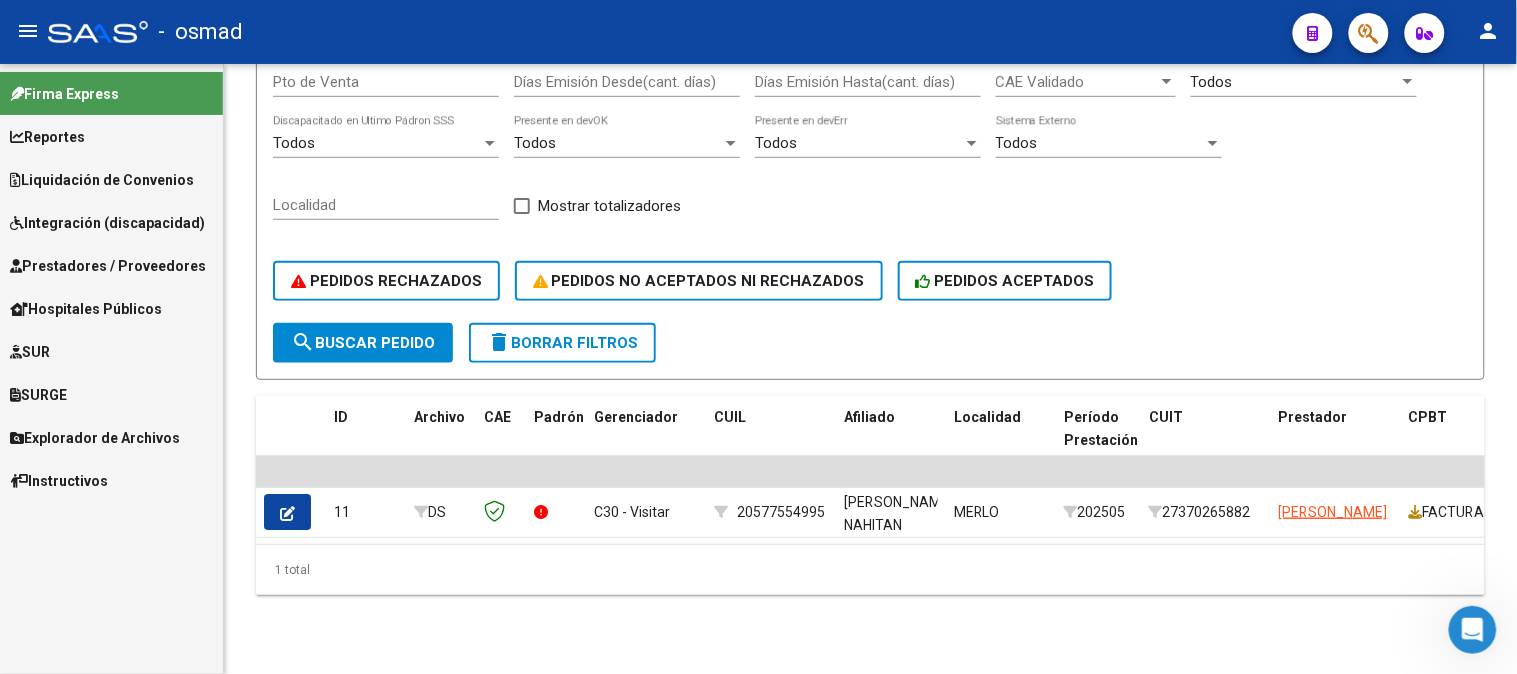 click on "Prestadores / Proveedores" at bounding box center [108, 266] 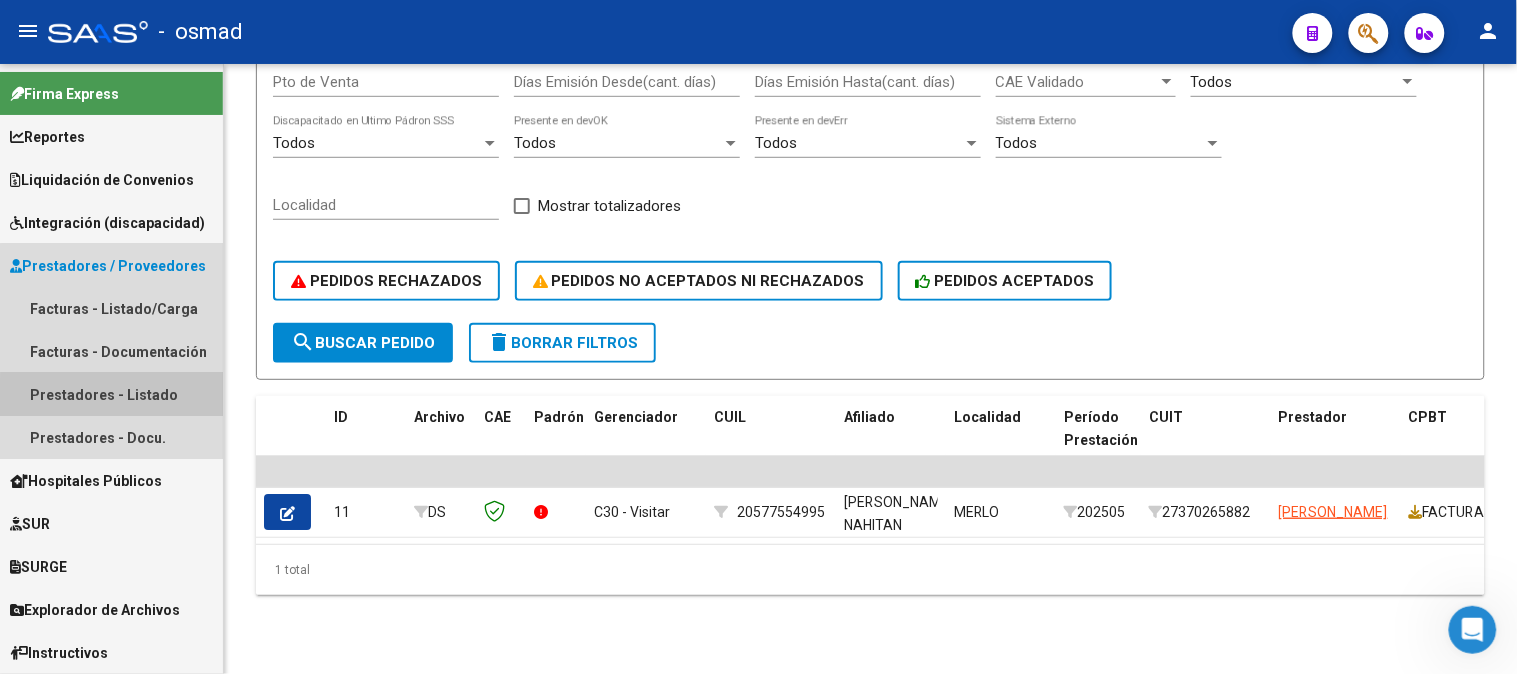 click on "Prestadores - Listado" at bounding box center [111, 394] 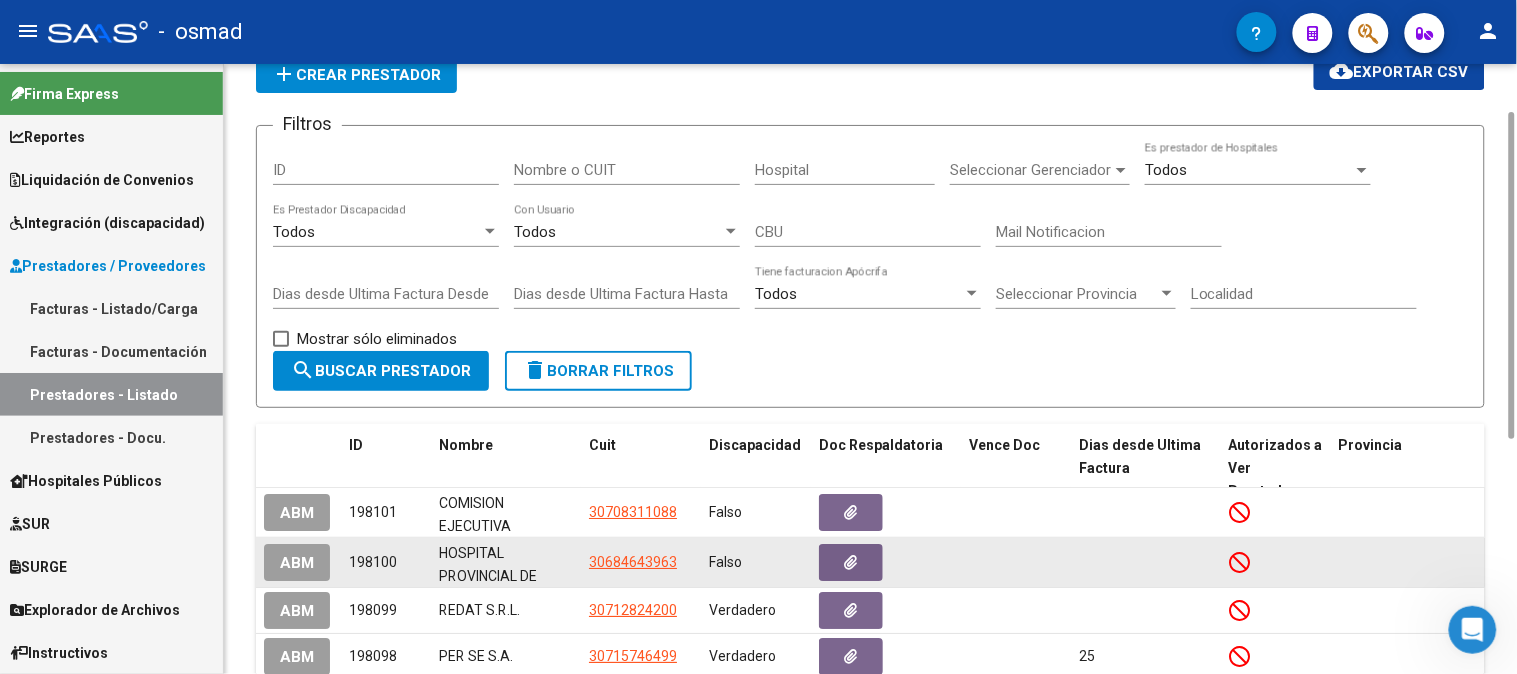 scroll, scrollTop: 0, scrollLeft: 0, axis: both 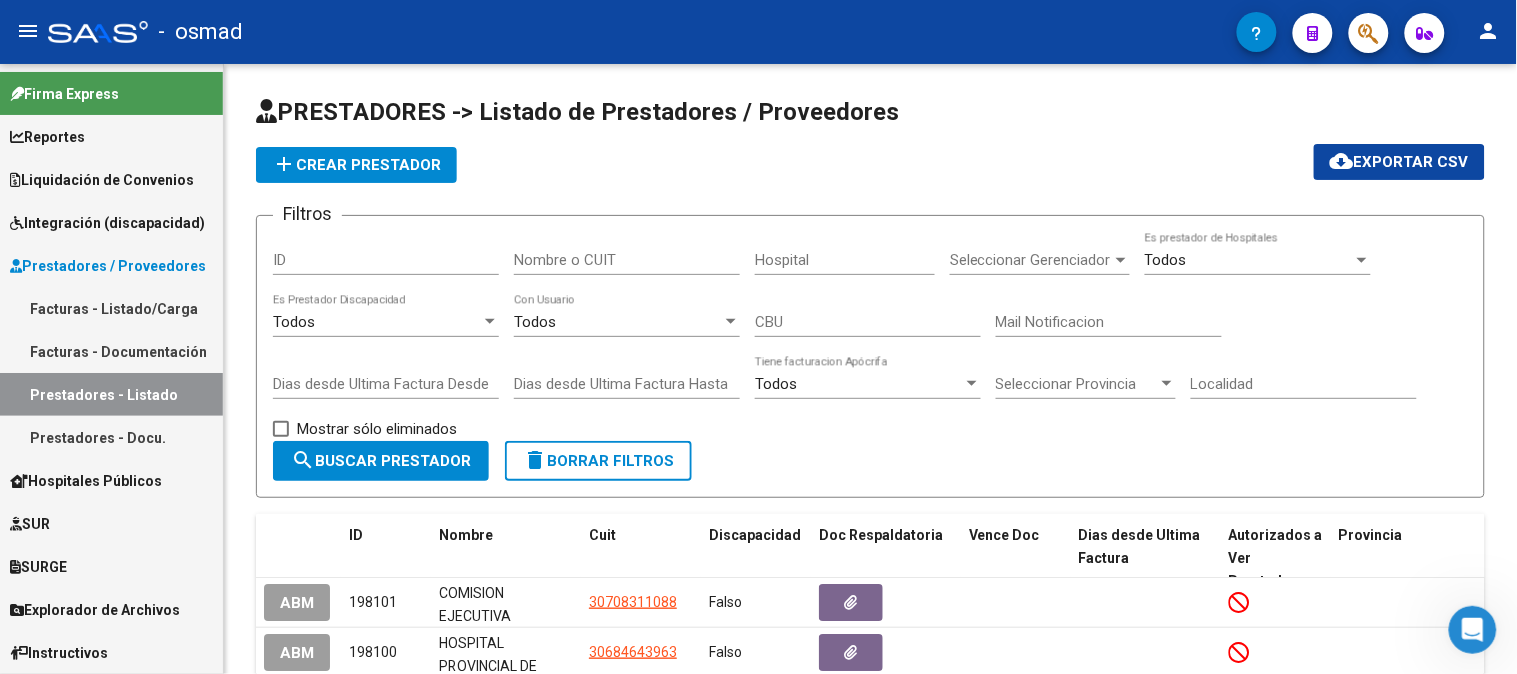 click on "Facturas - Listado/Carga" at bounding box center [111, 308] 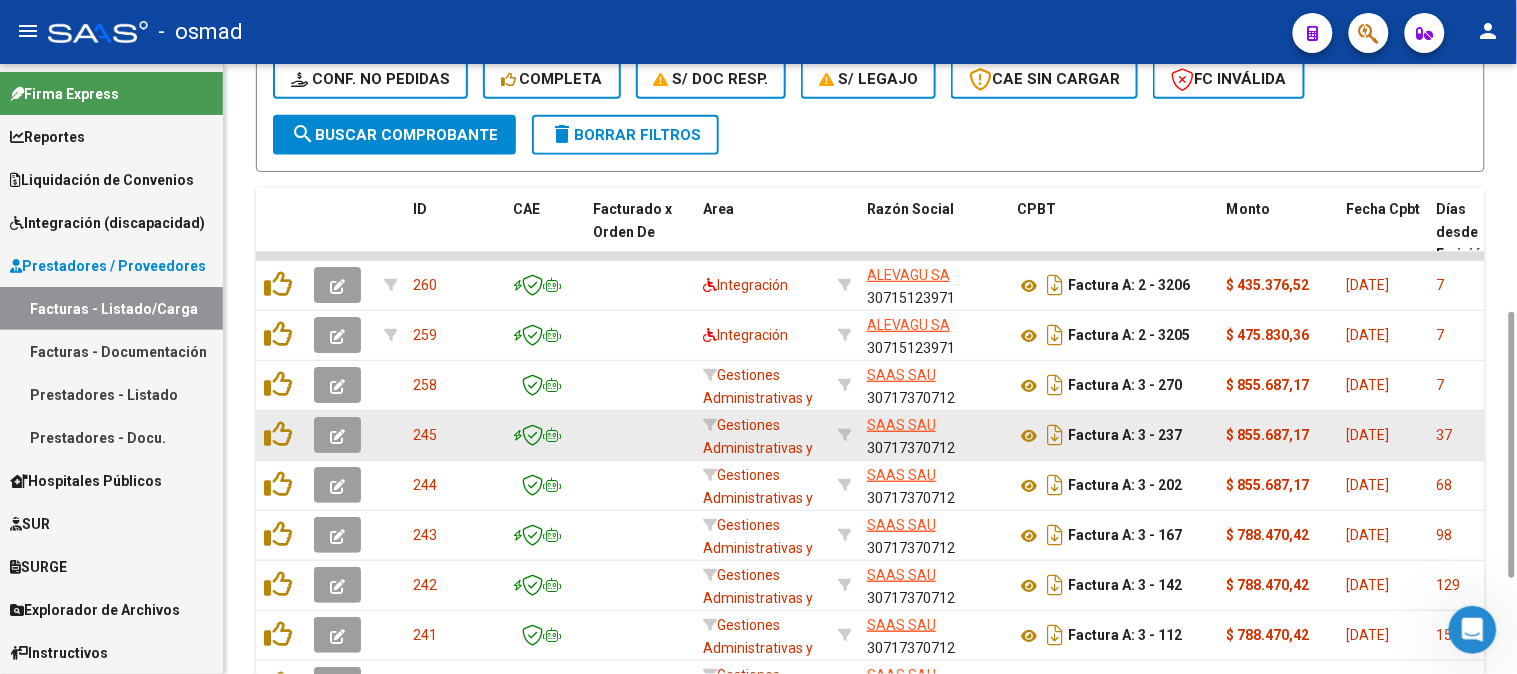 scroll, scrollTop: 347, scrollLeft: 0, axis: vertical 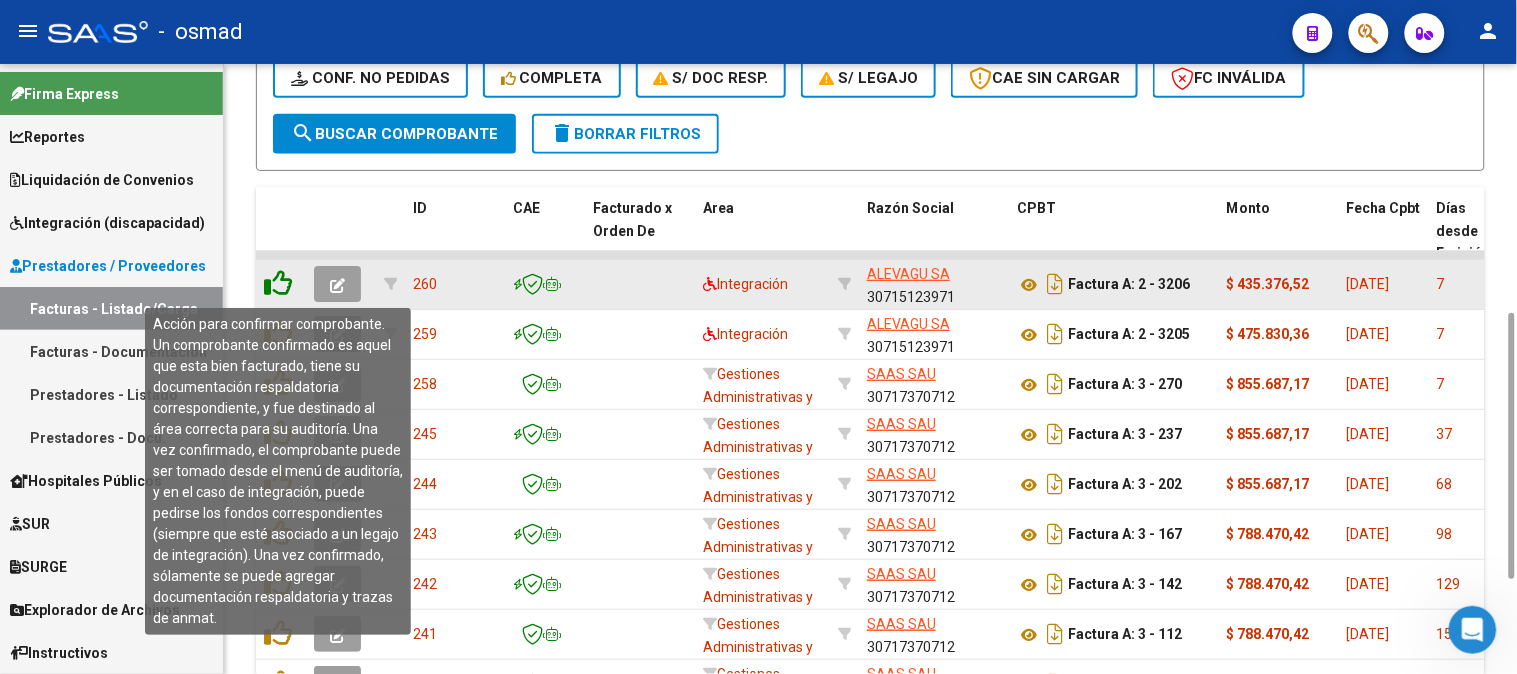 click 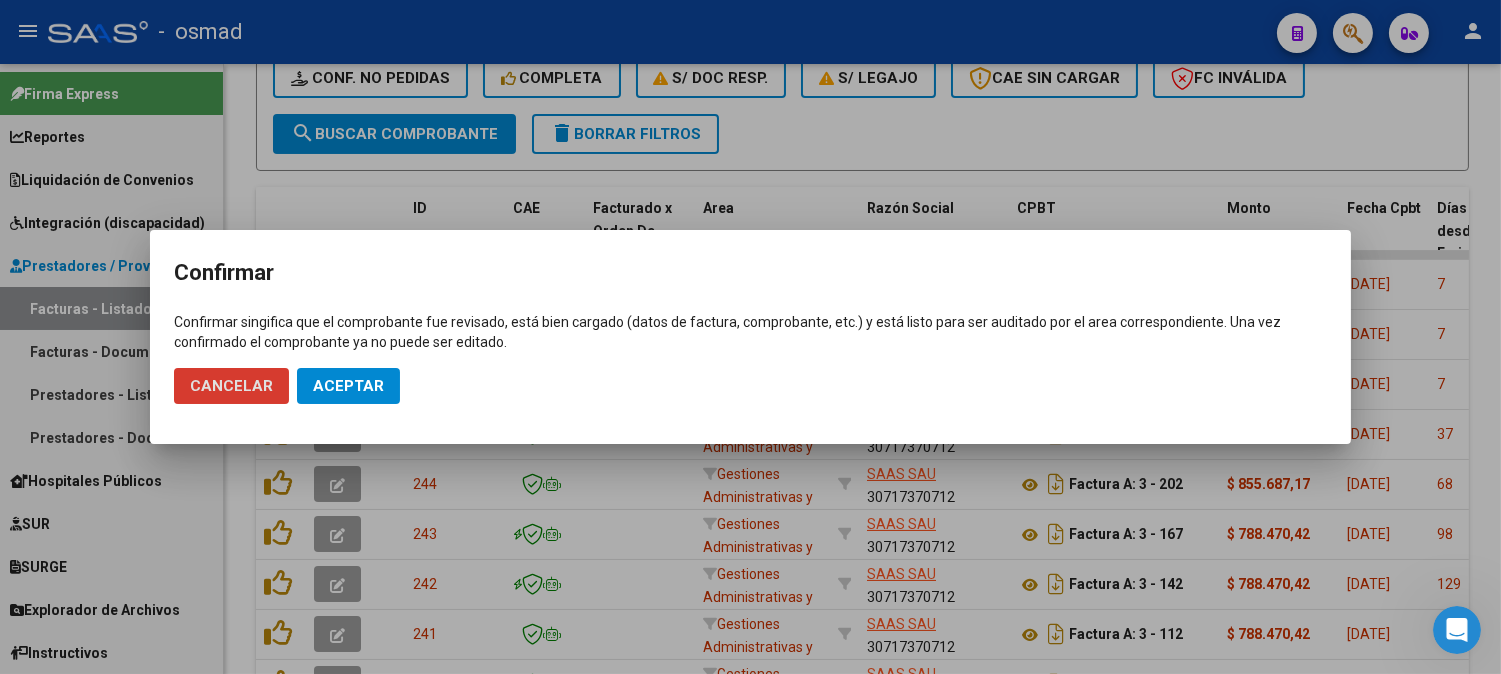 click on "Aceptar" 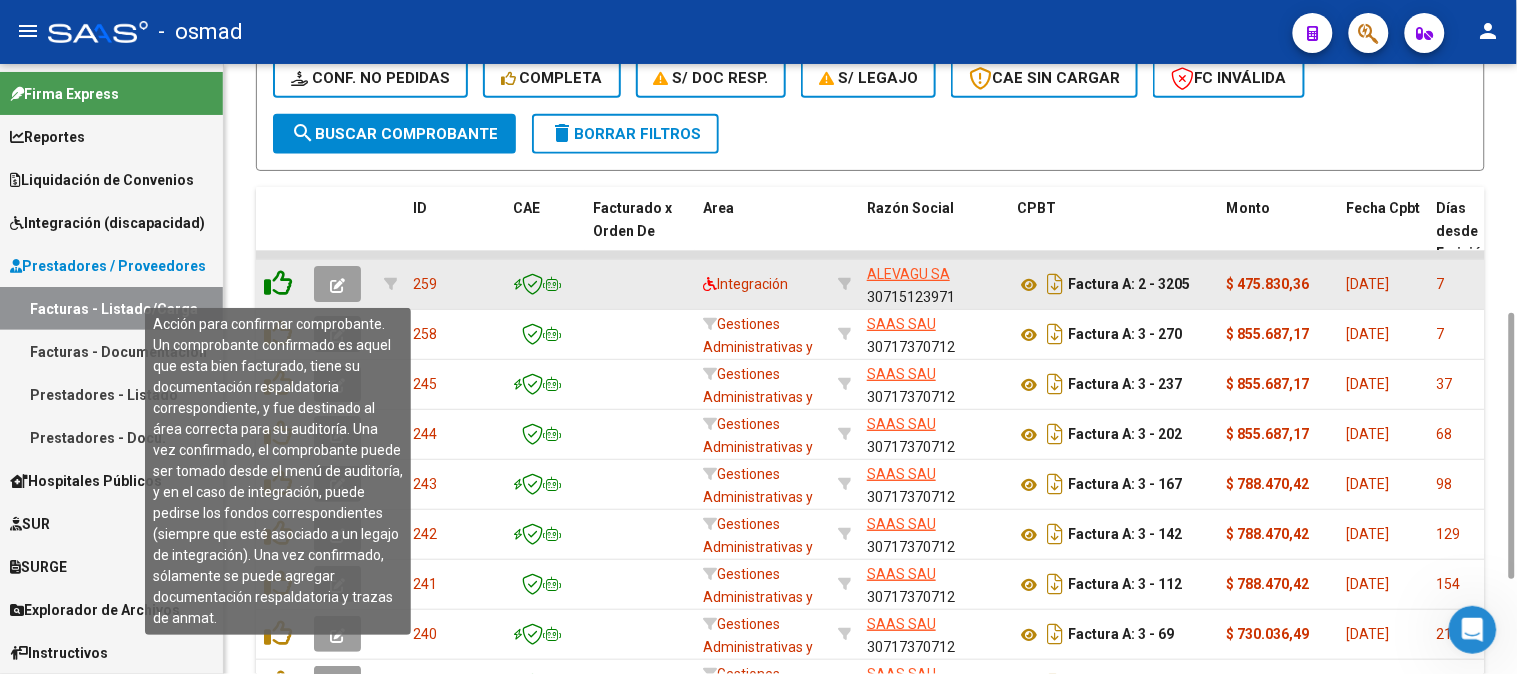 click 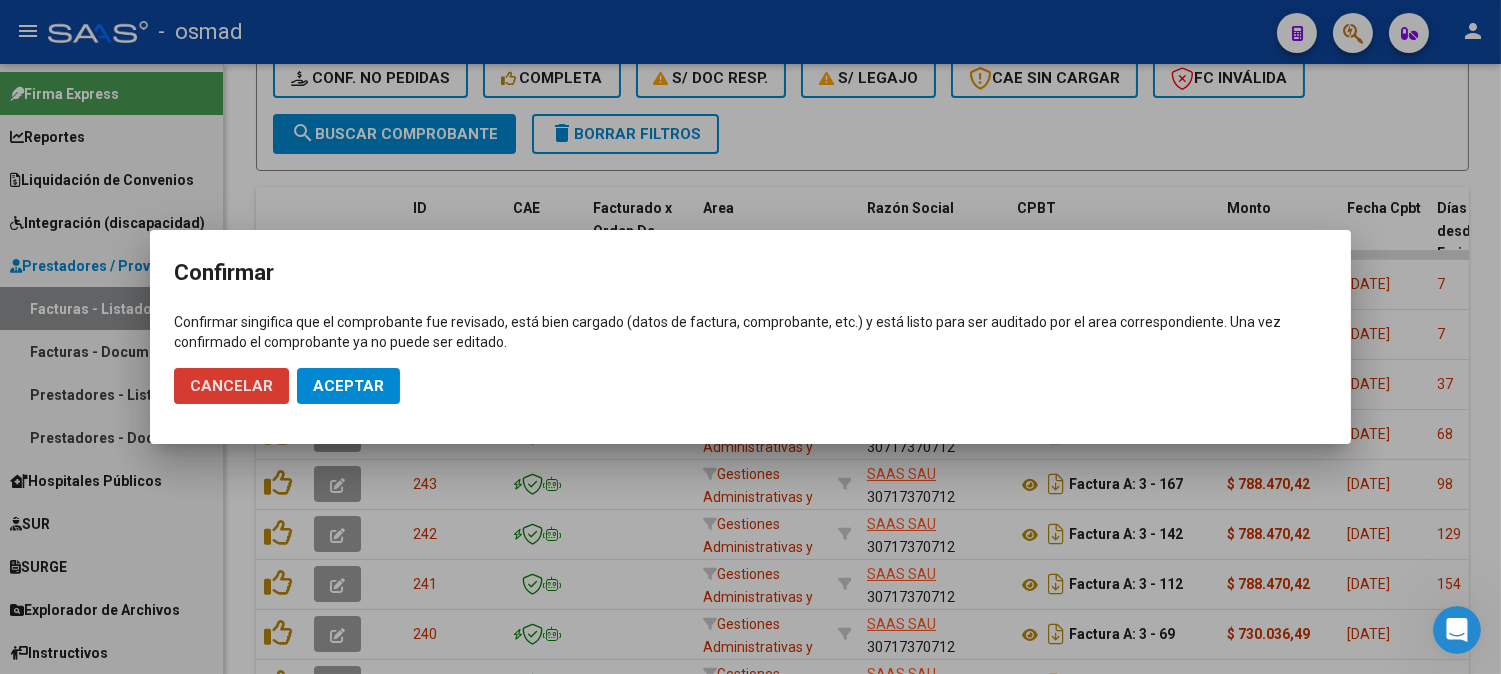 click on "Aceptar" 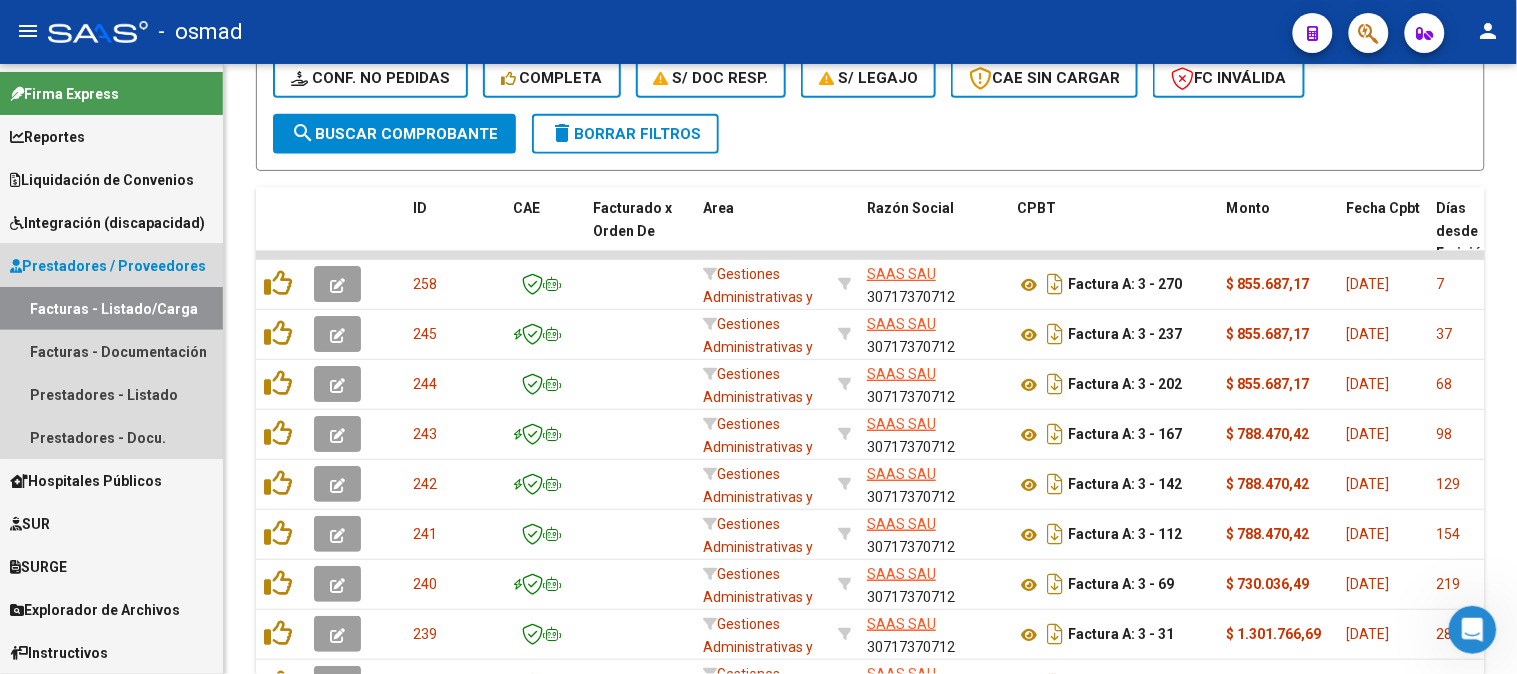 click on "Prestadores / Proveedores" at bounding box center [108, 266] 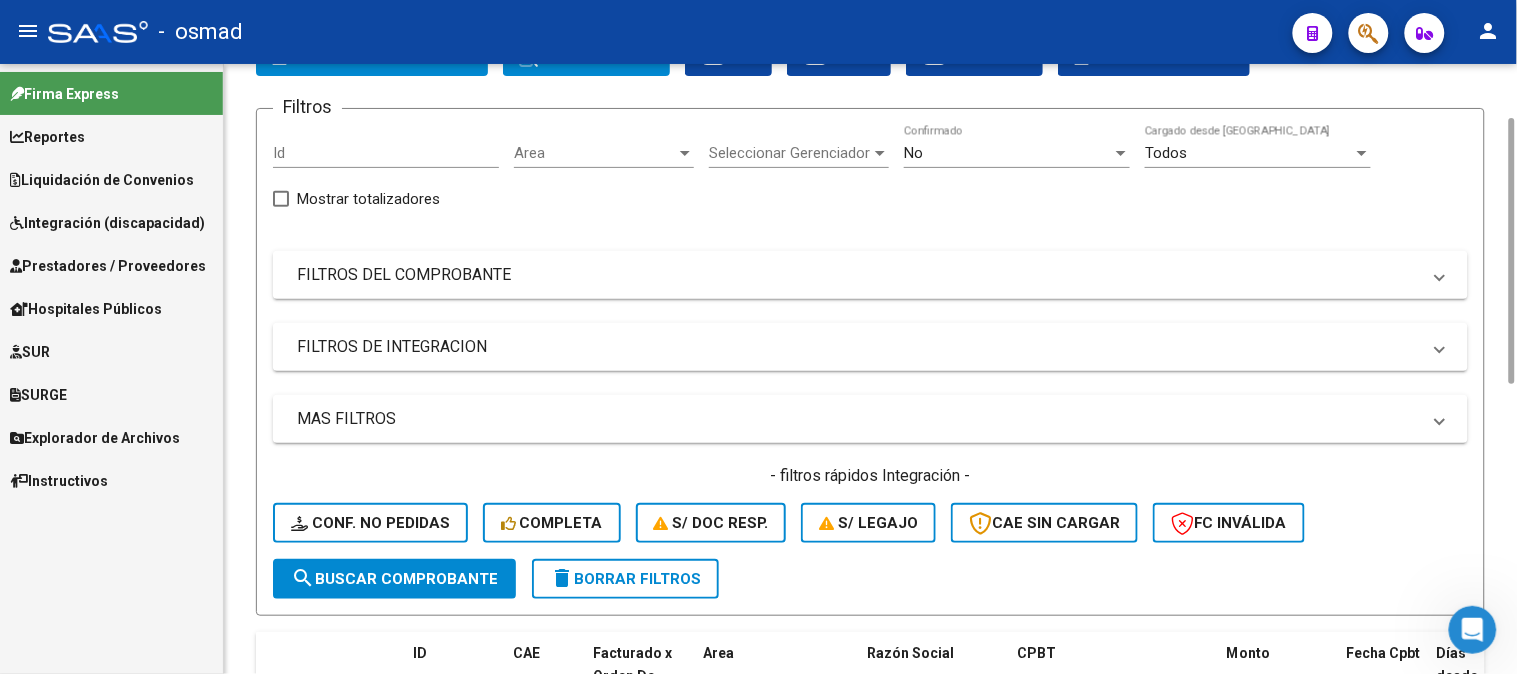 scroll, scrollTop: 0, scrollLeft: 0, axis: both 